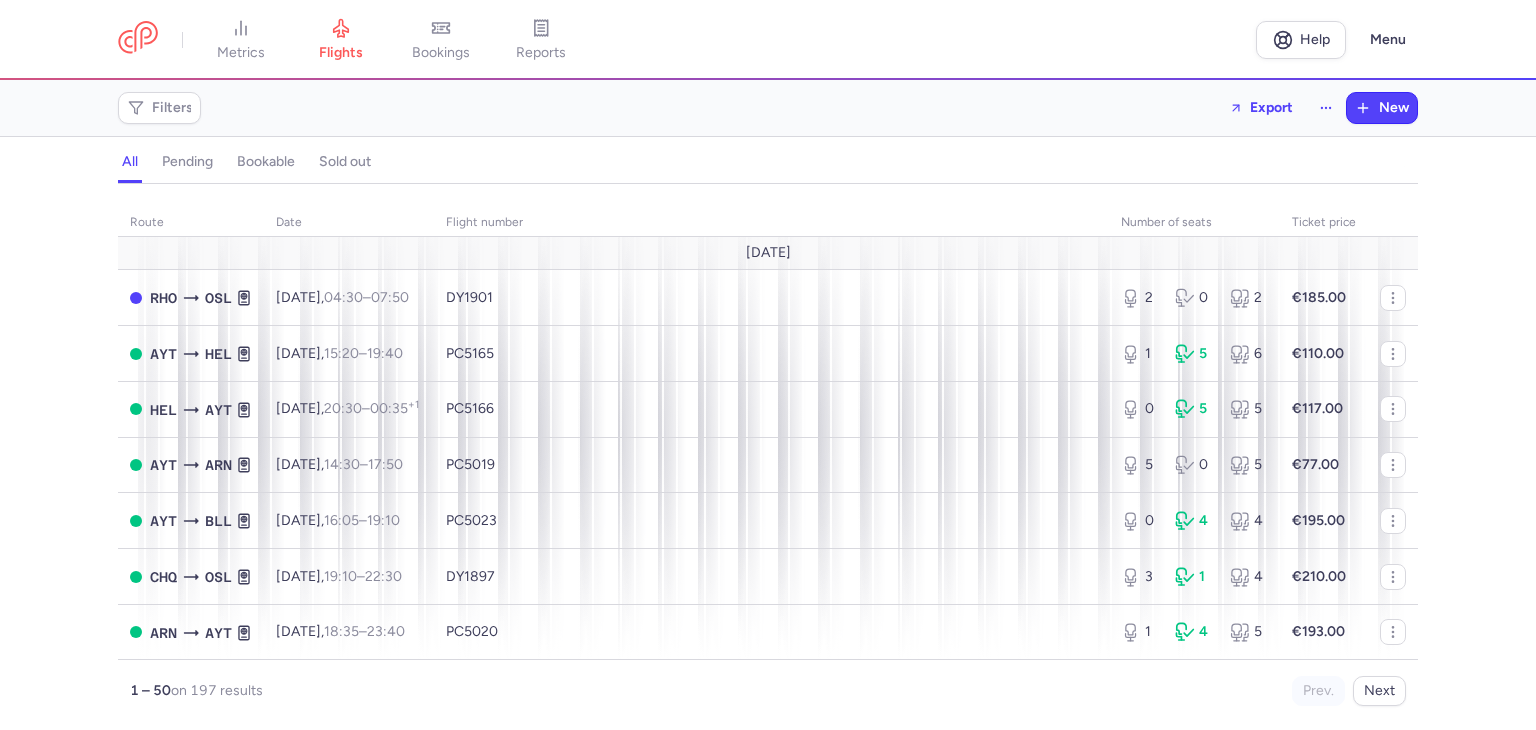 scroll, scrollTop: 0, scrollLeft: 0, axis: both 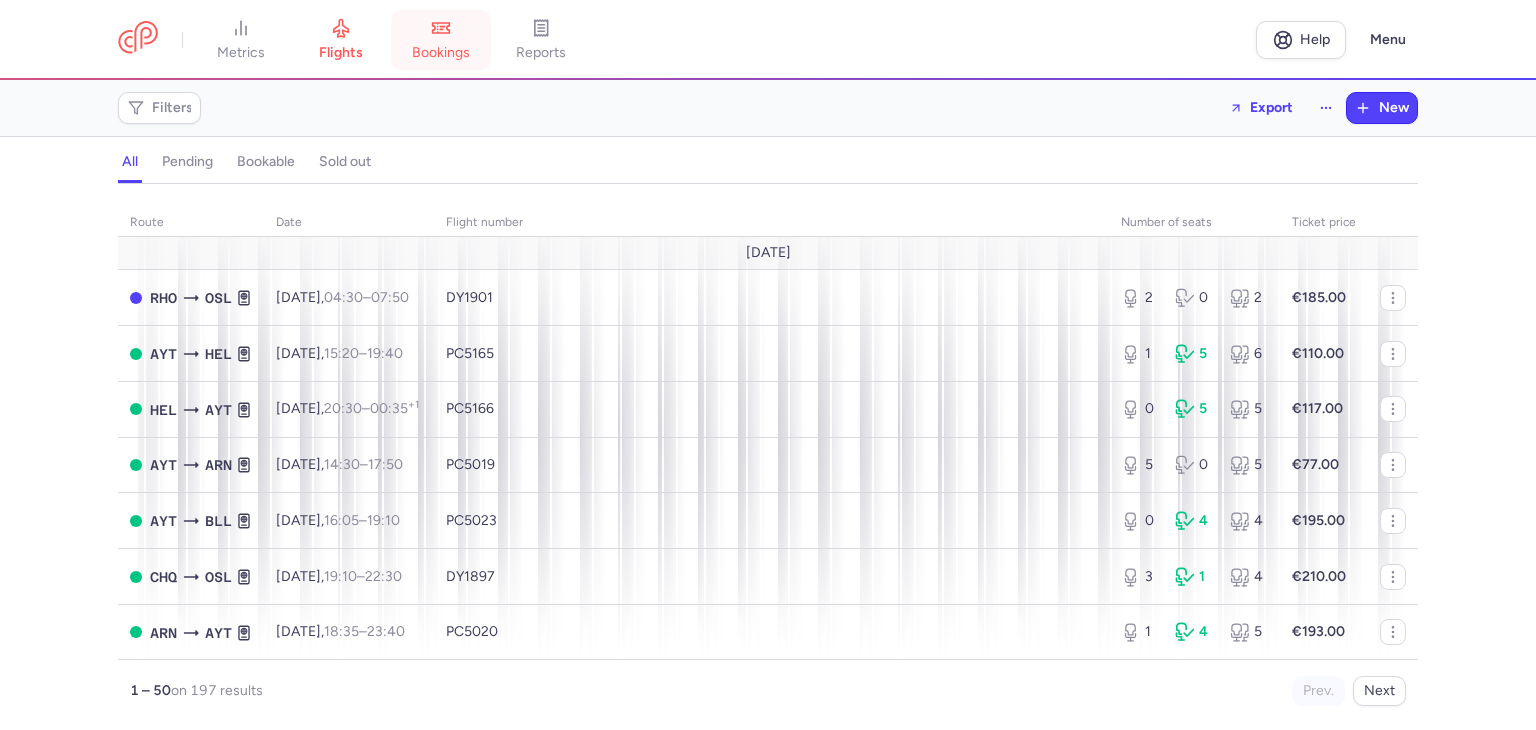 click on "bookings" at bounding box center (441, 40) 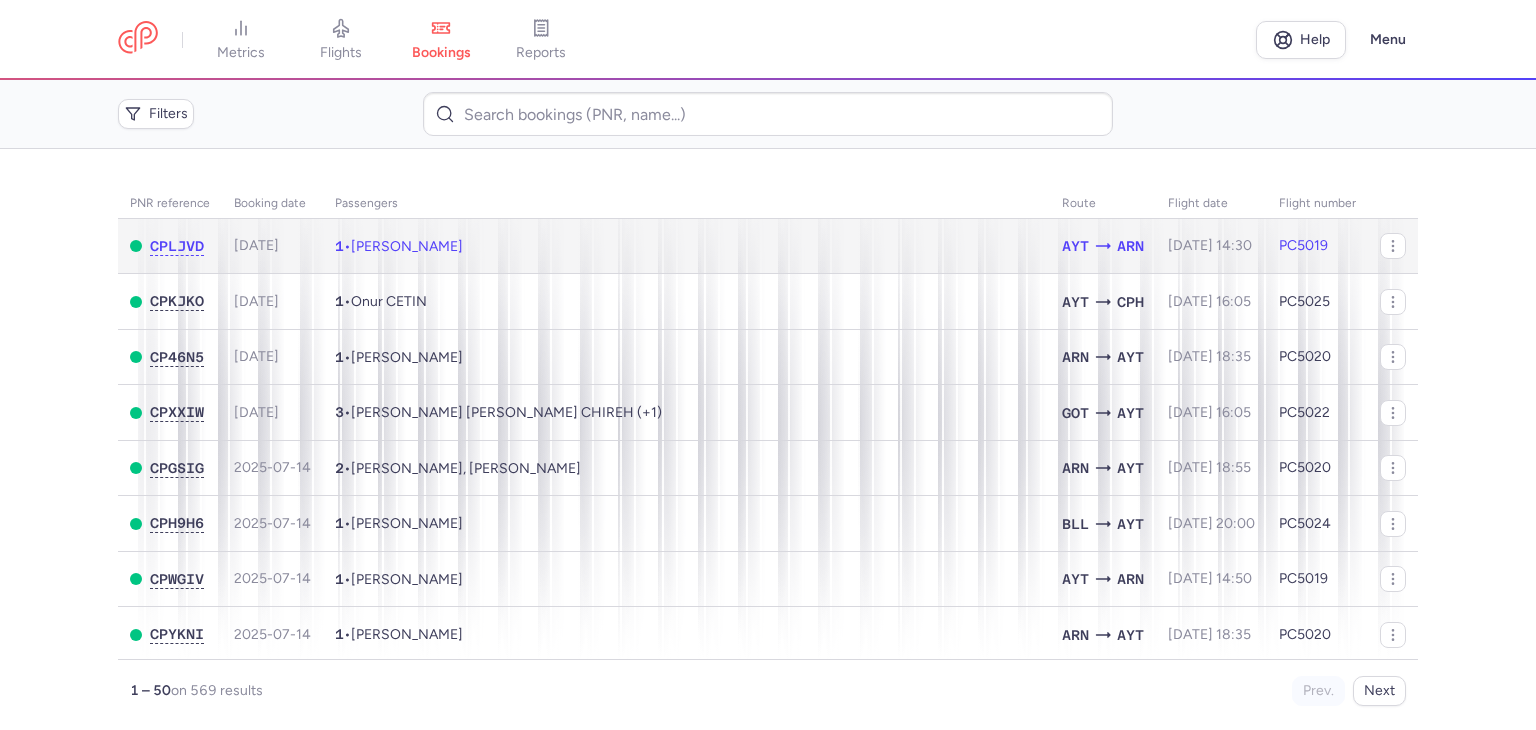 click on "1  •  [PERSON_NAME]" 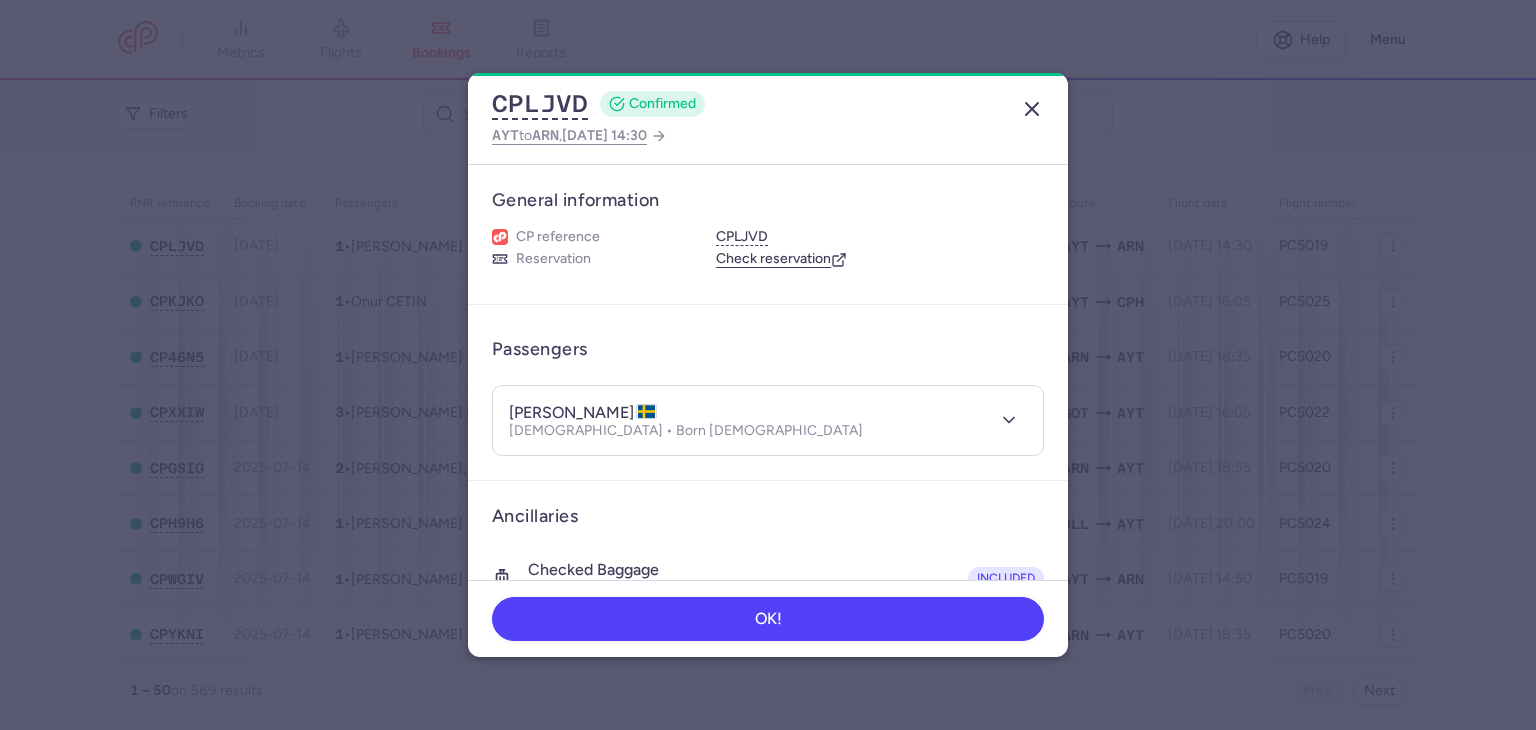 click 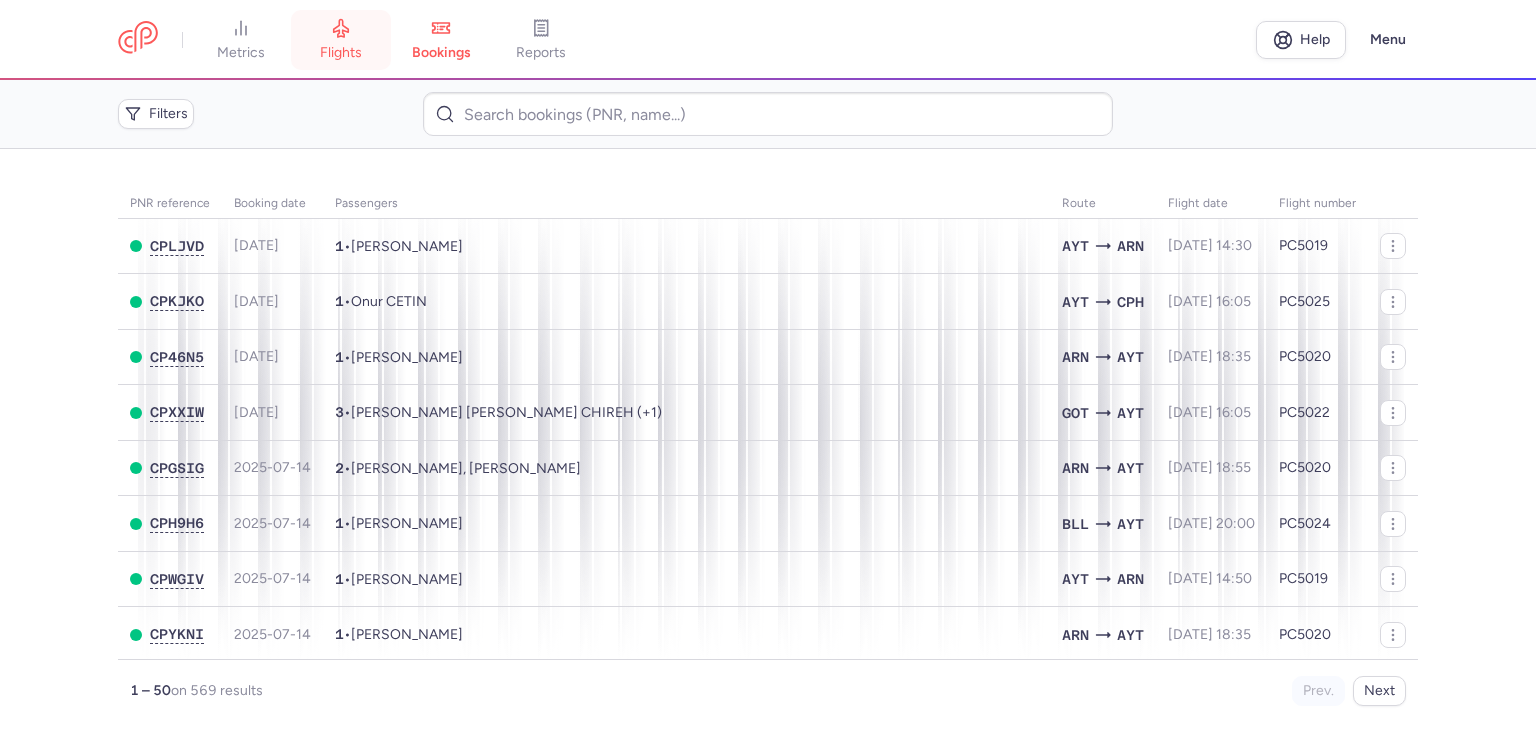 click on "flights" at bounding box center [341, 40] 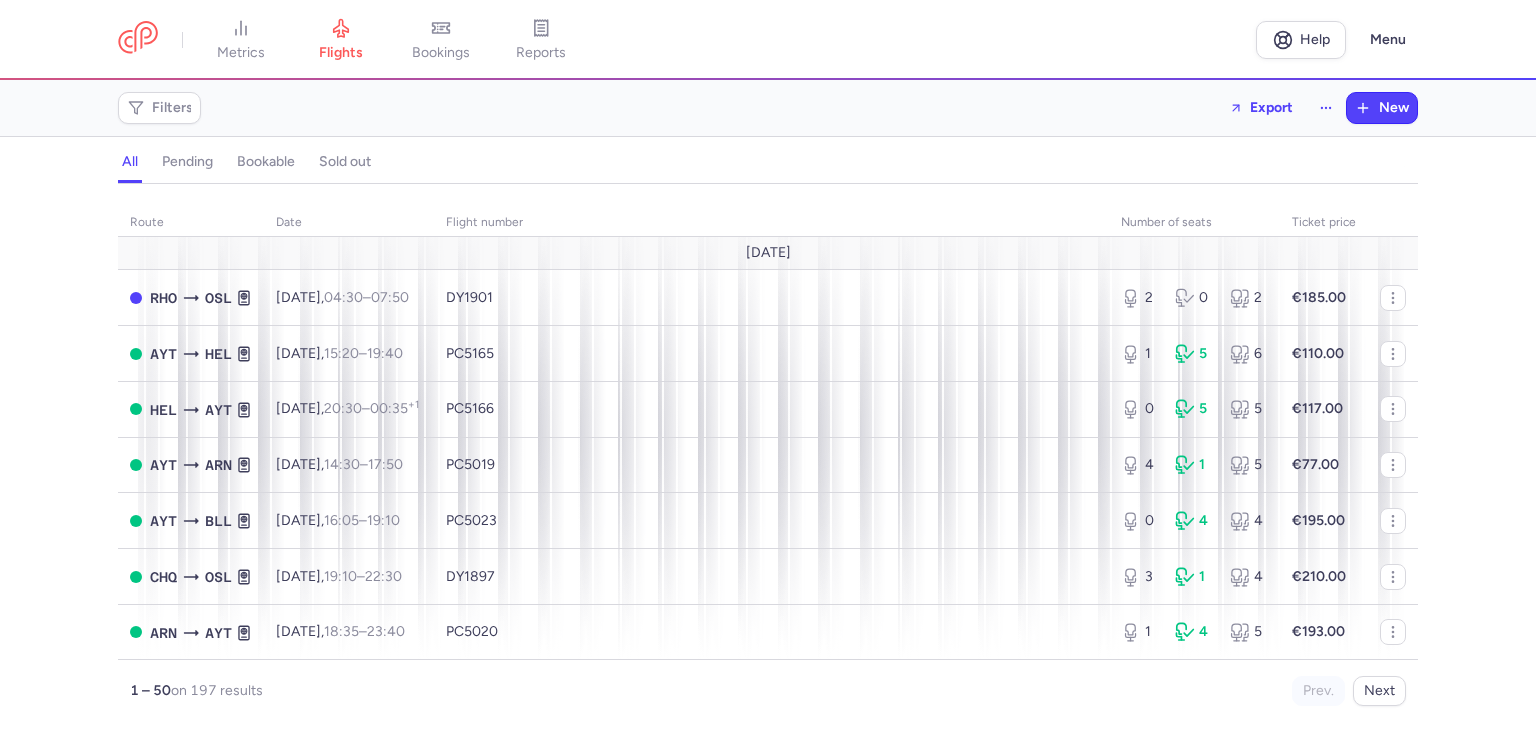 click on "Filters" at bounding box center (159, 108) 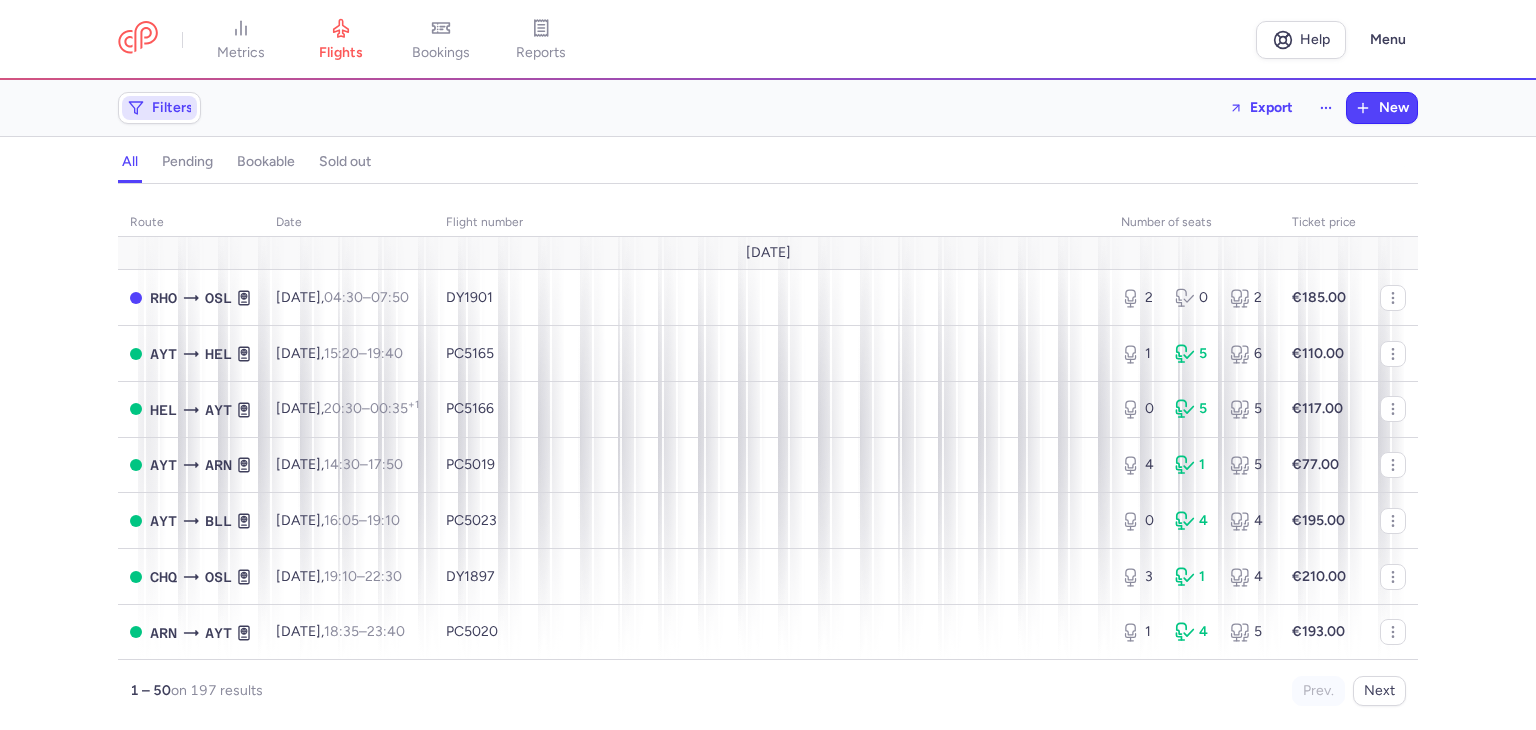 click on "Filters" at bounding box center [159, 108] 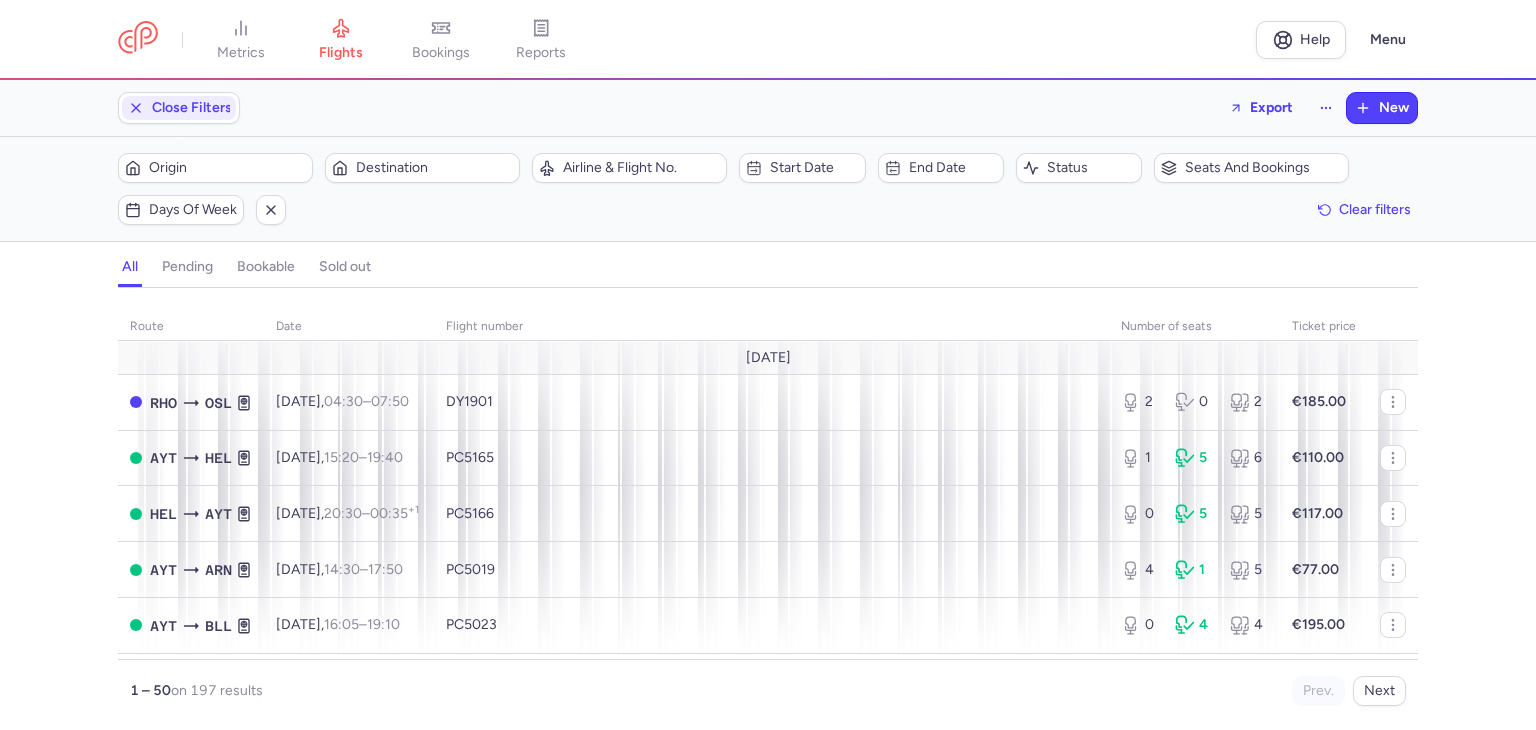 scroll, scrollTop: 0, scrollLeft: 0, axis: both 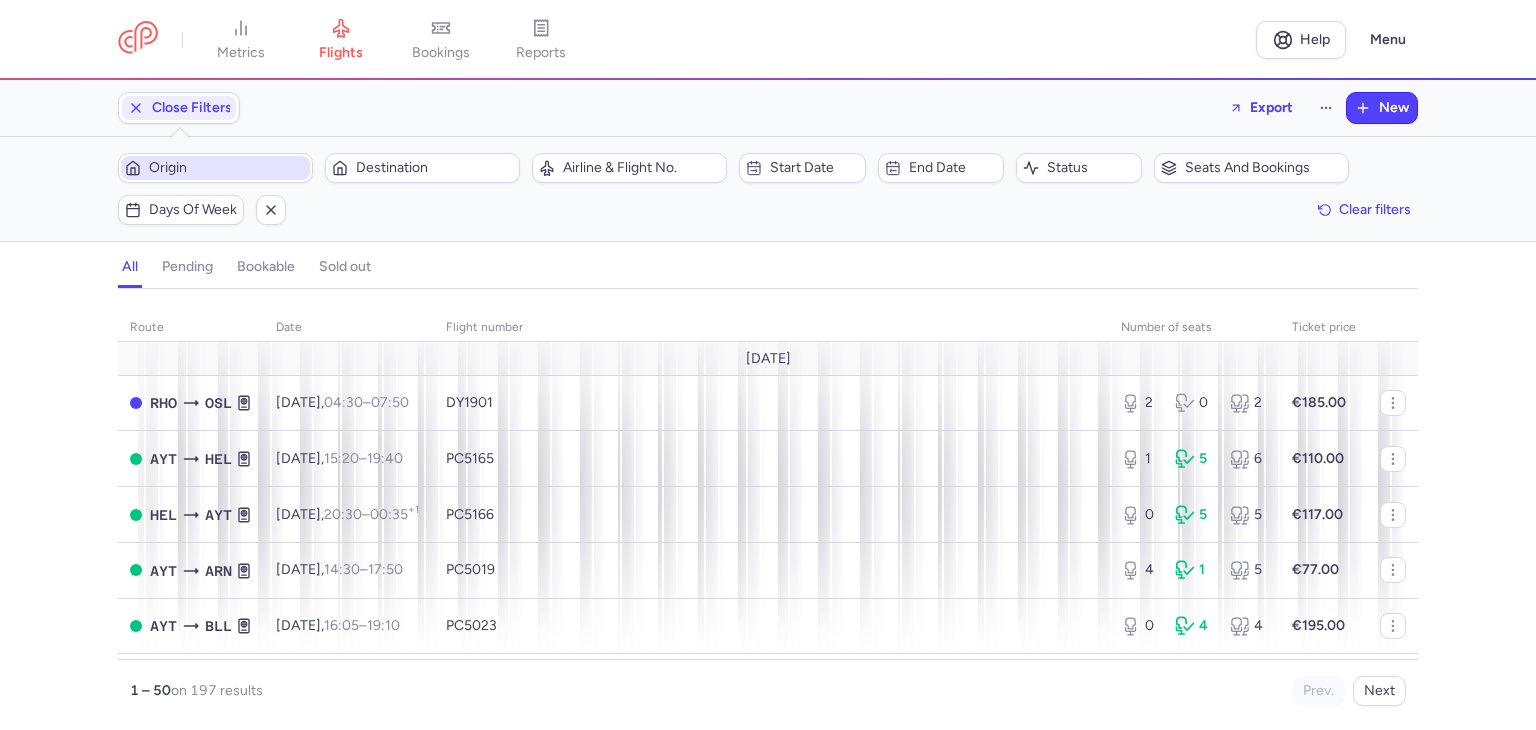 click on "Origin" at bounding box center (227, 168) 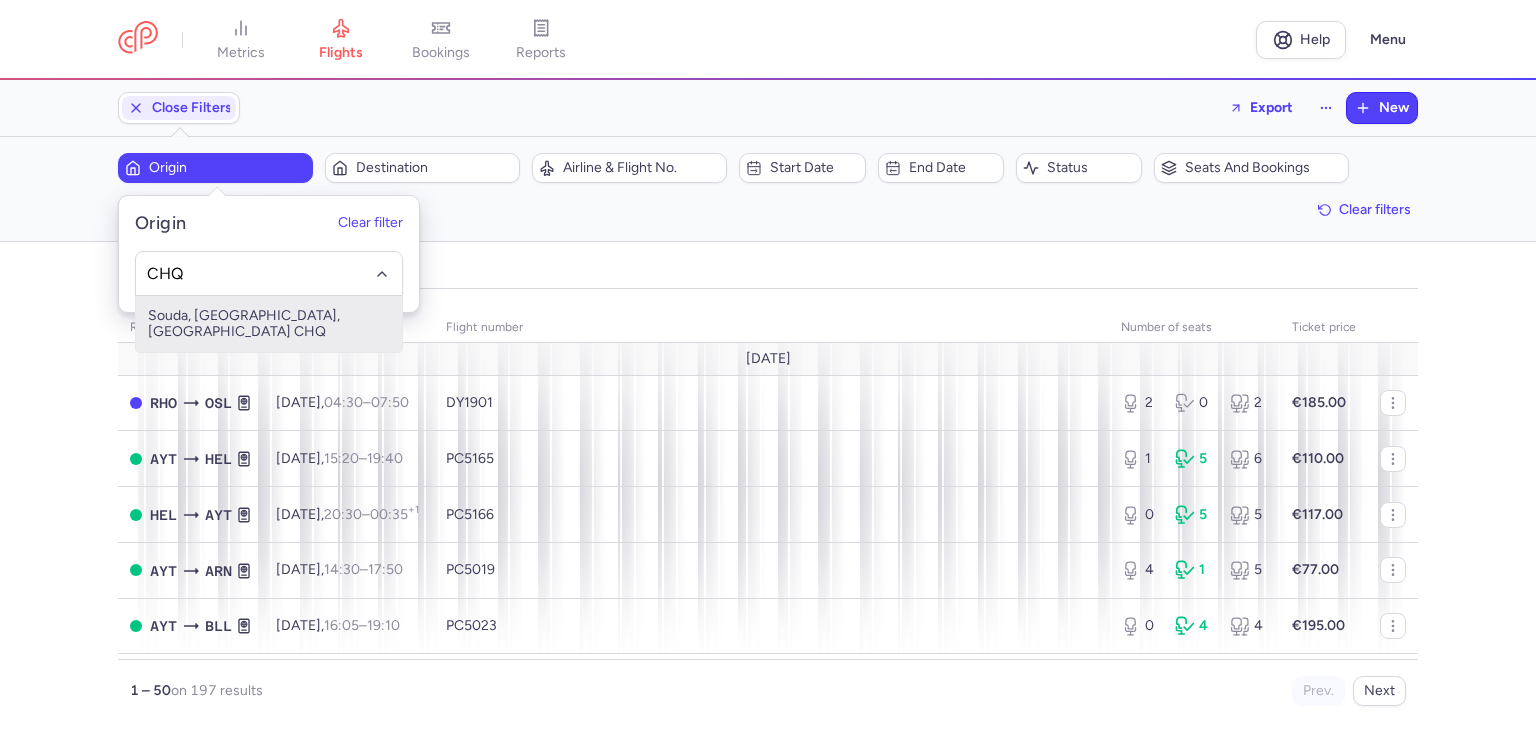type on "CHQ" 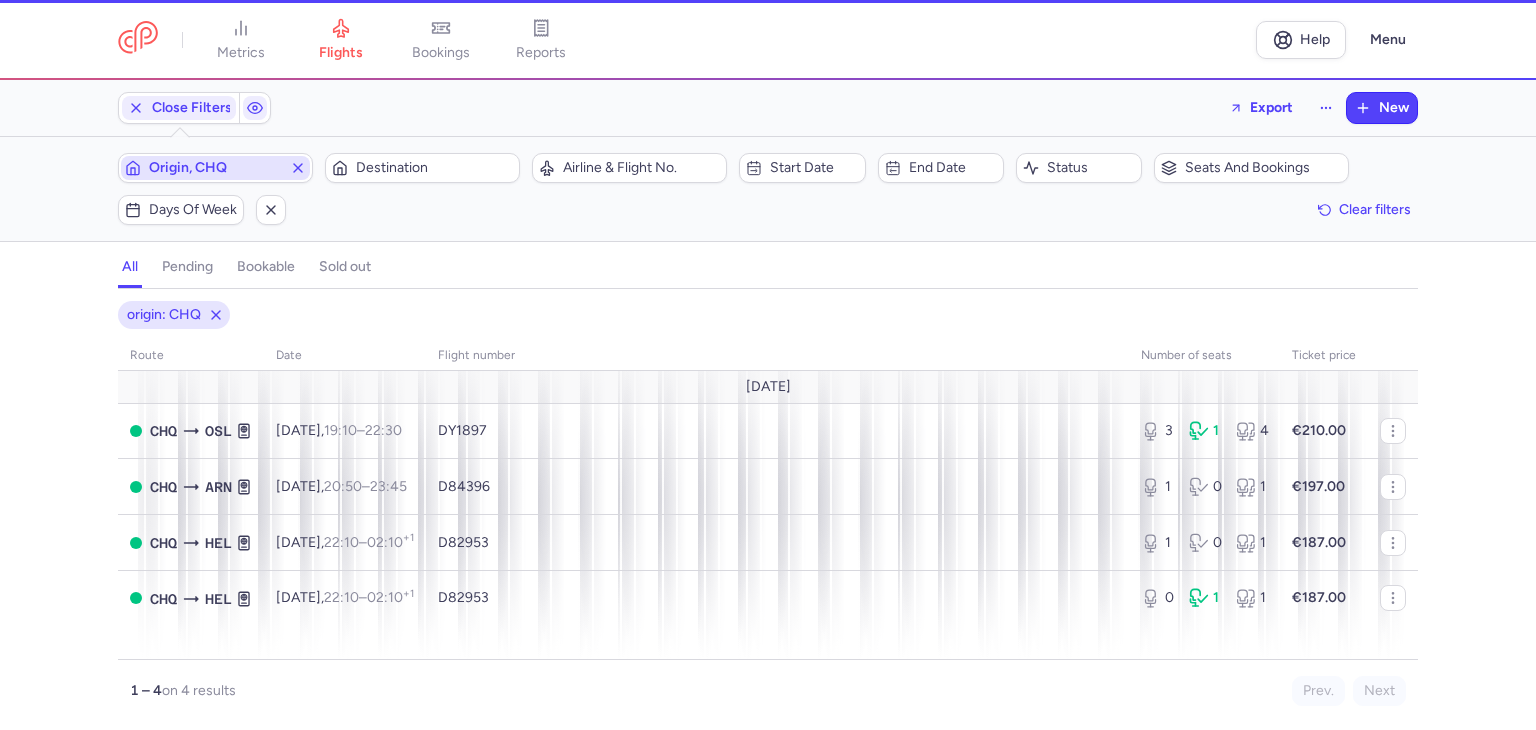 type 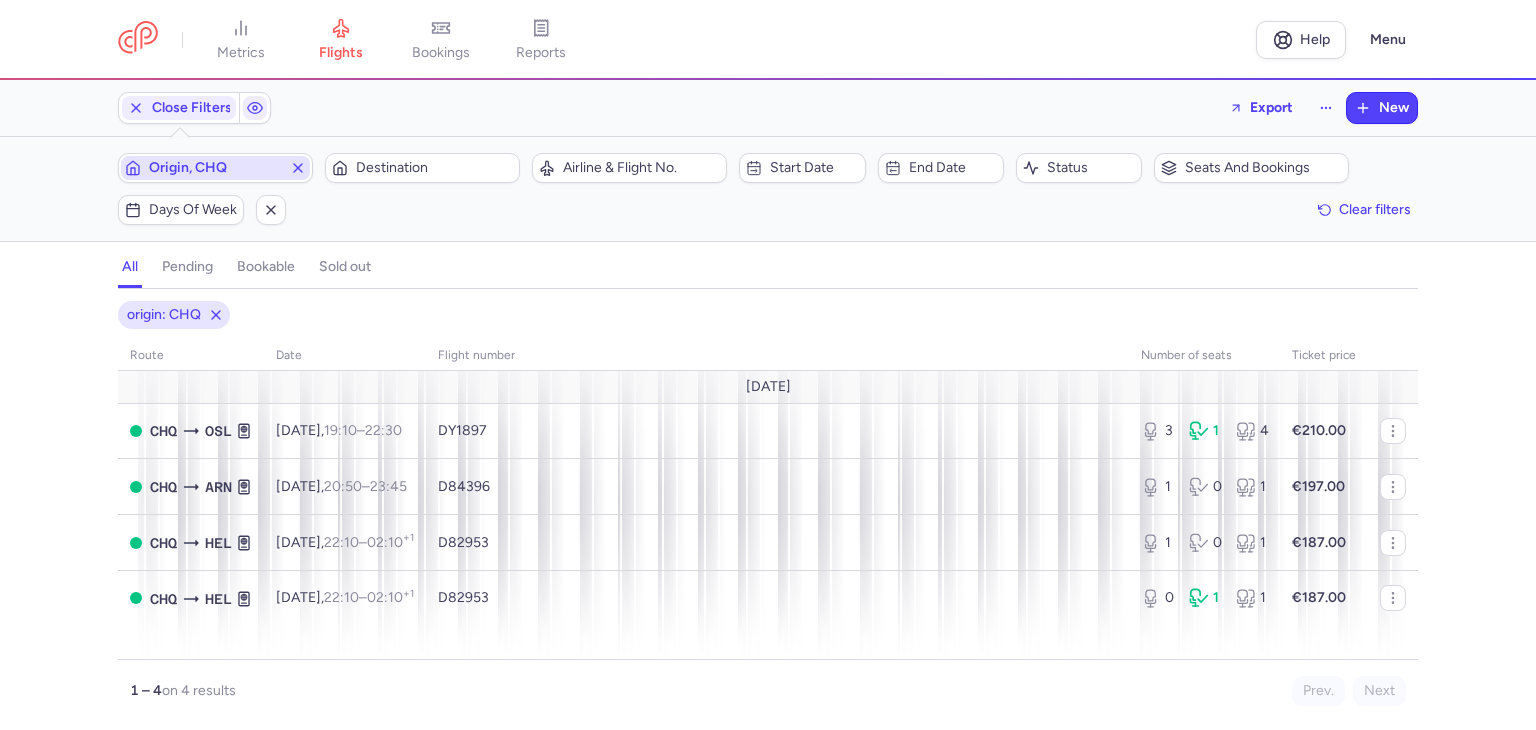type 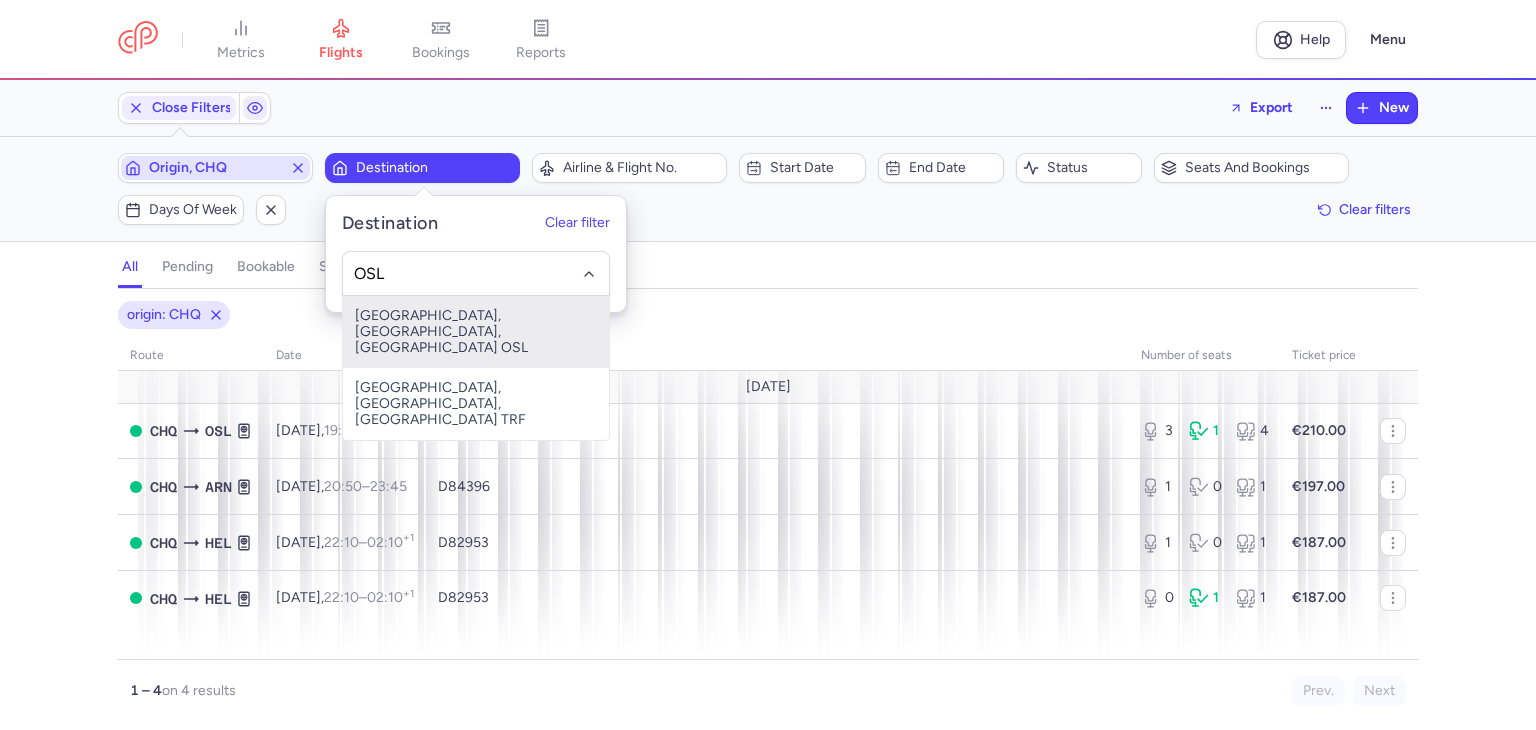 type on "OSL" 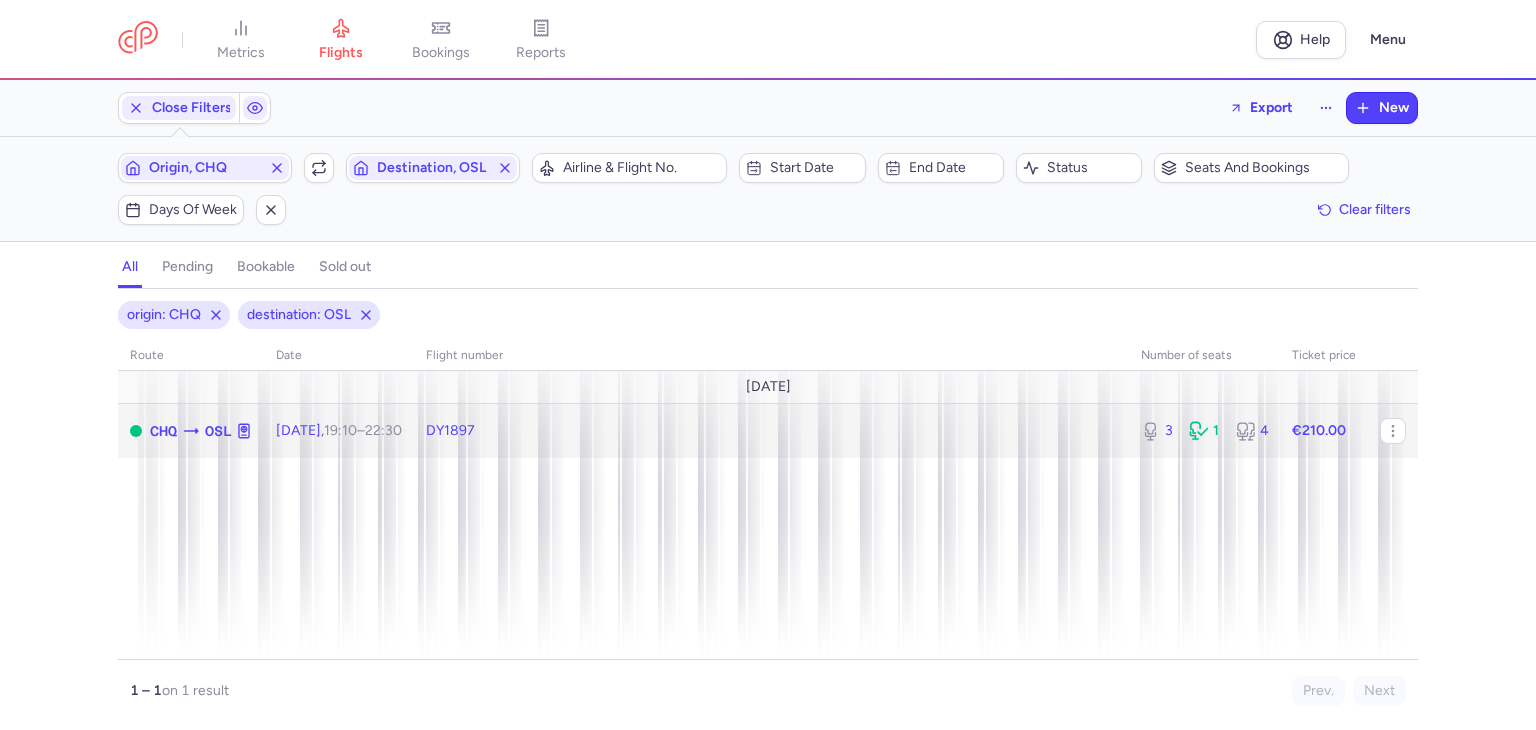 click on "DY1897" 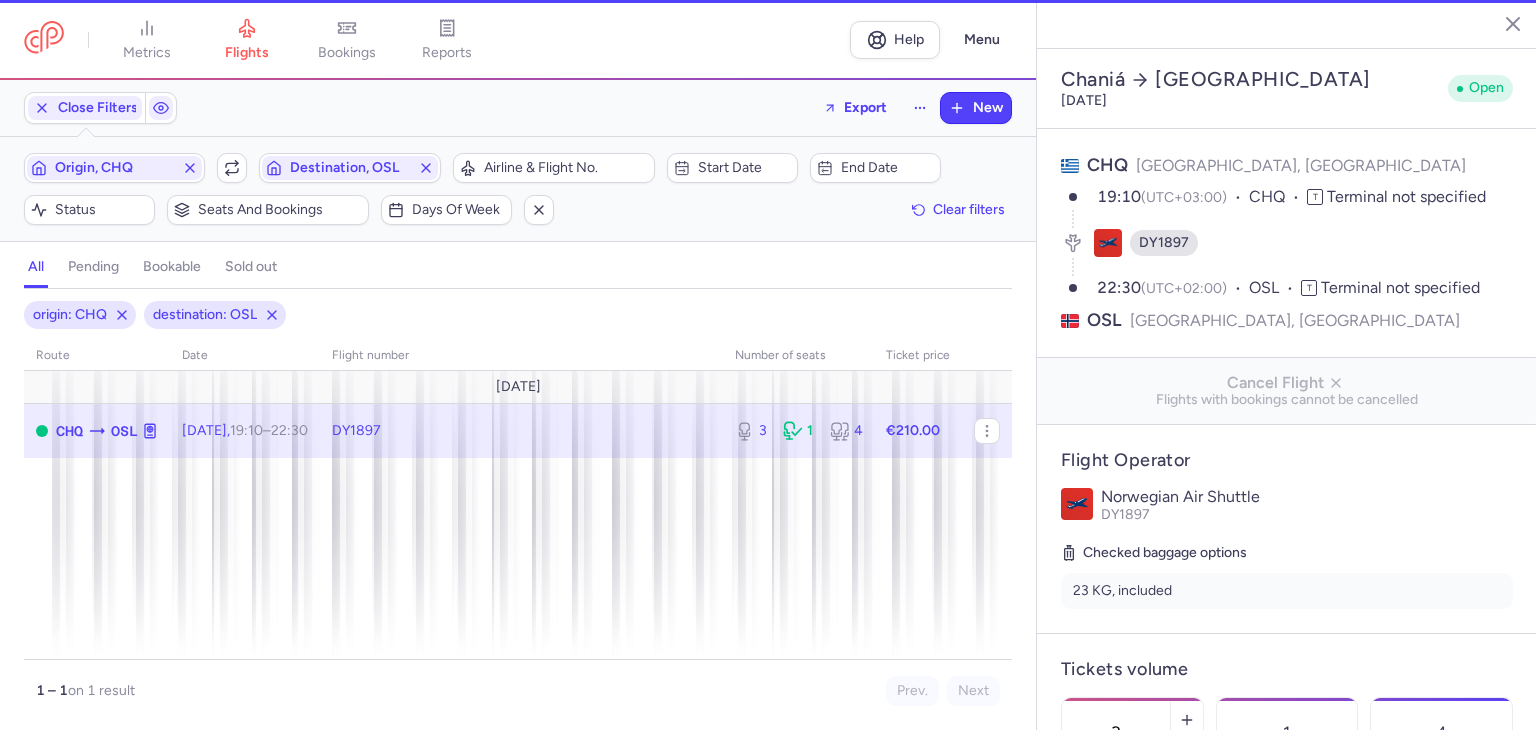 scroll, scrollTop: 700, scrollLeft: 0, axis: vertical 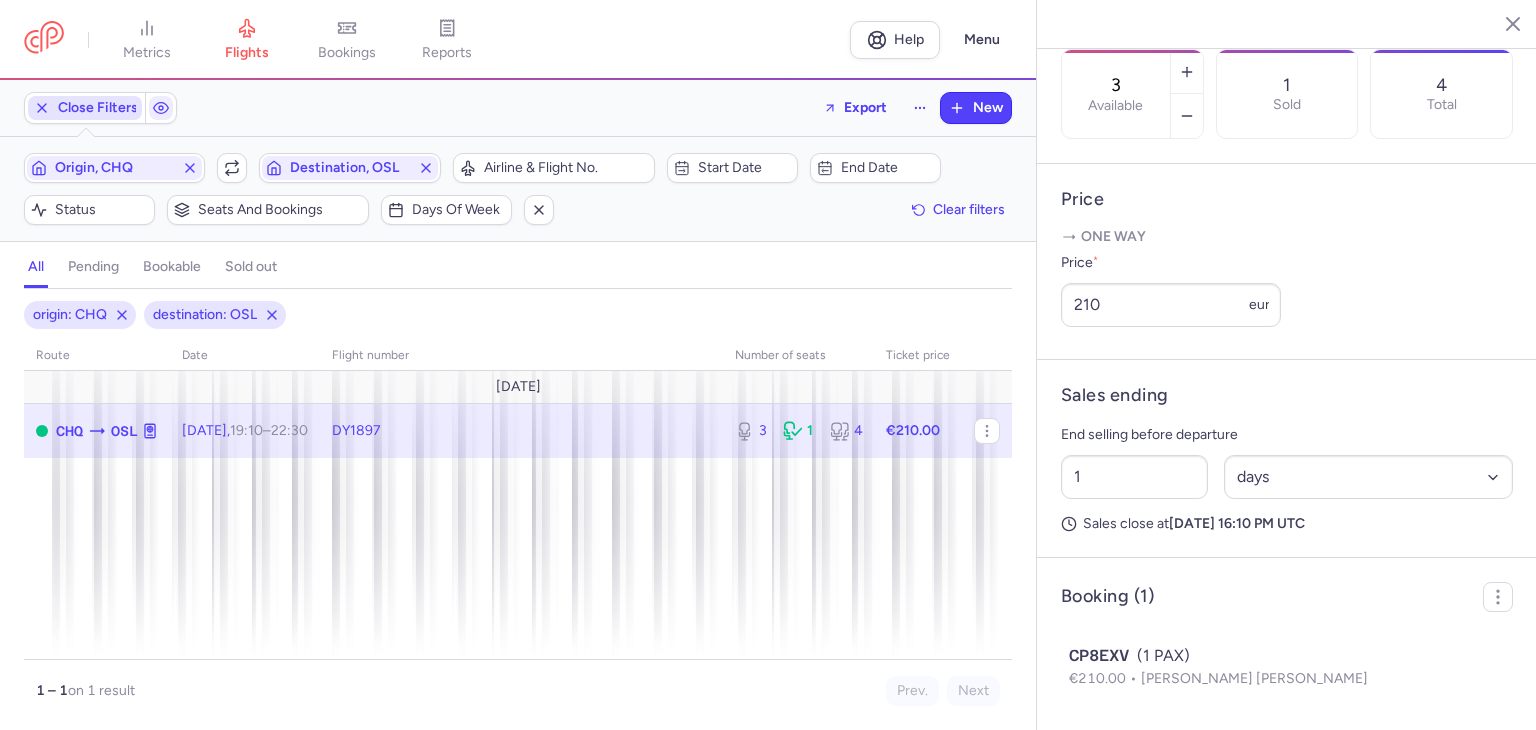 click on "Close Filters" at bounding box center [85, 108] 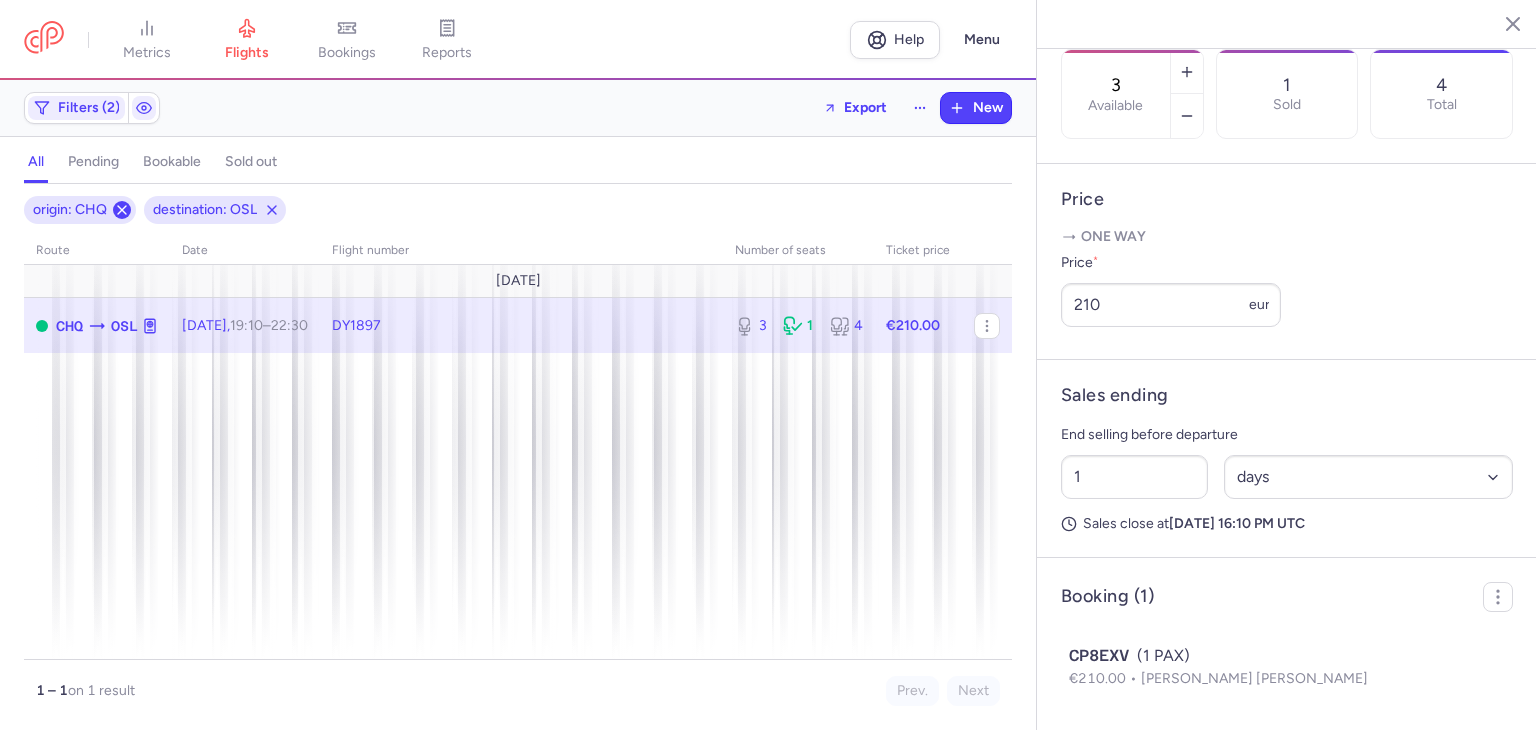 click 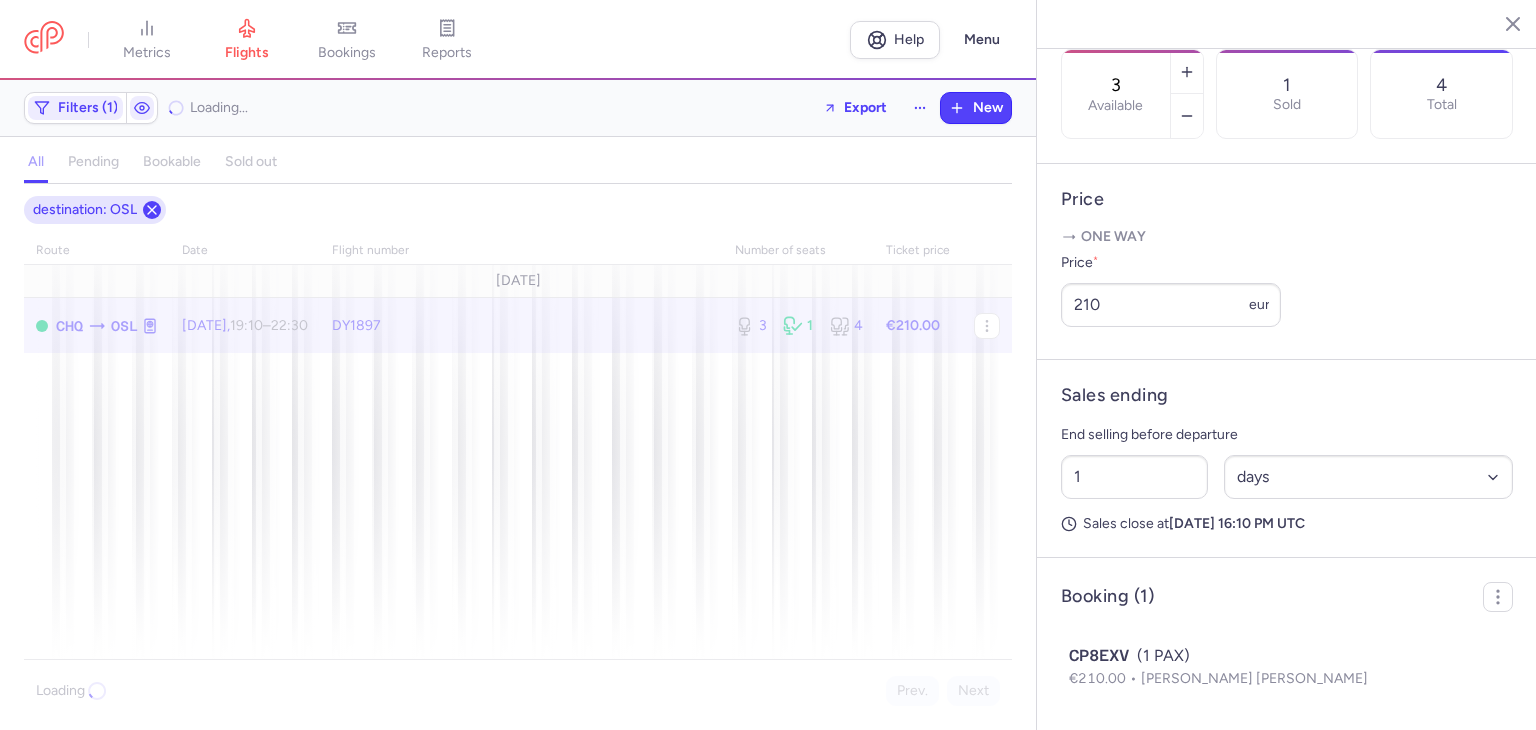 click 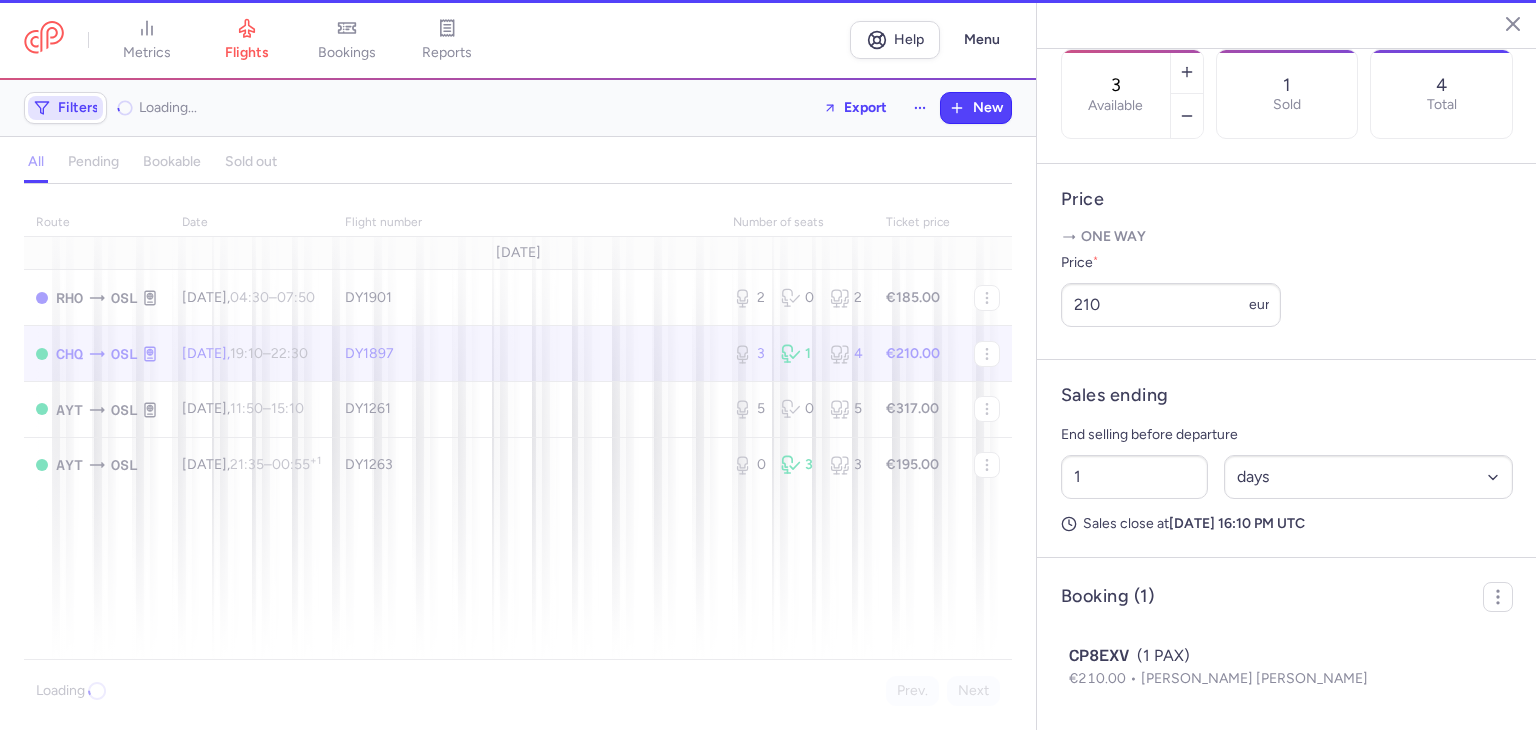 click on "Filters" at bounding box center [65, 108] 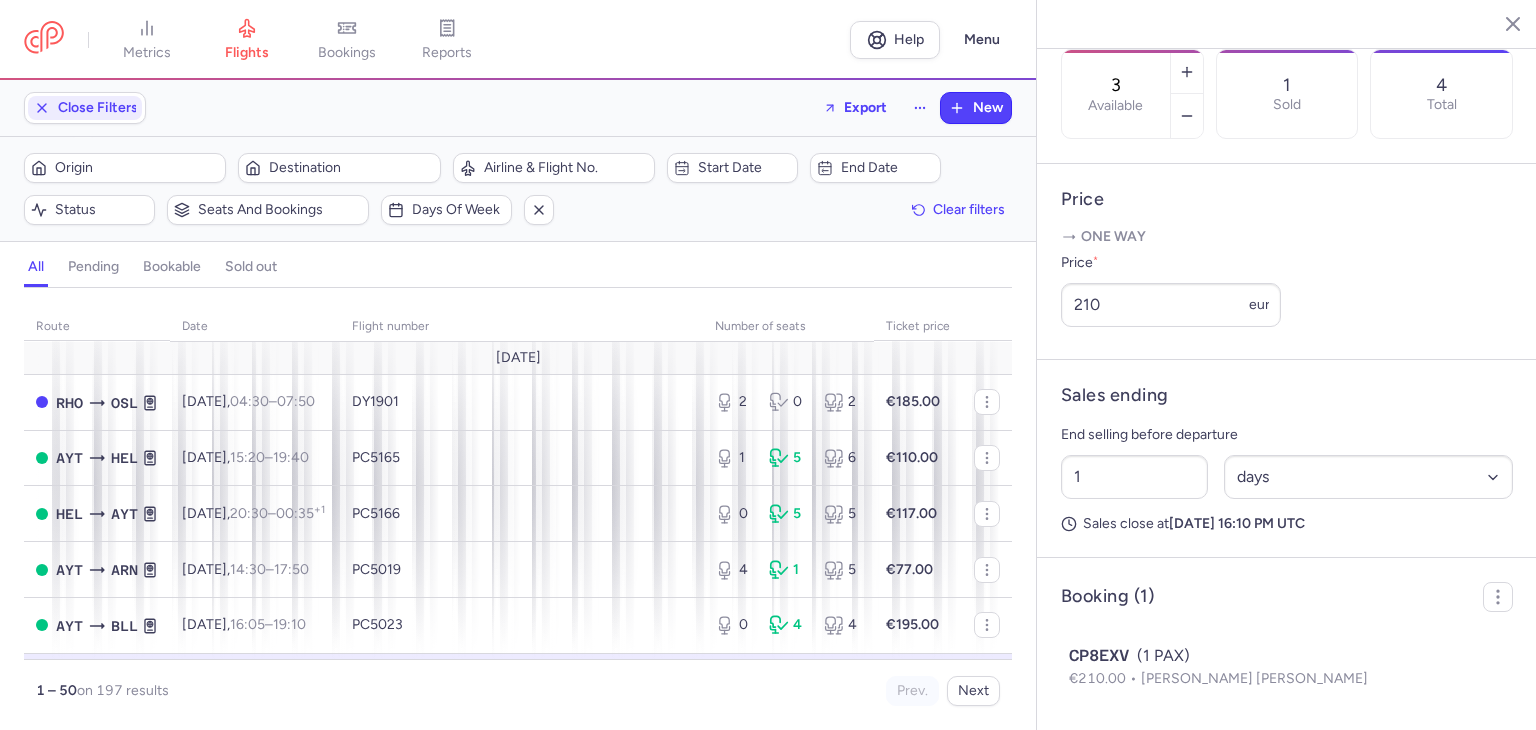 scroll, scrollTop: 0, scrollLeft: 0, axis: both 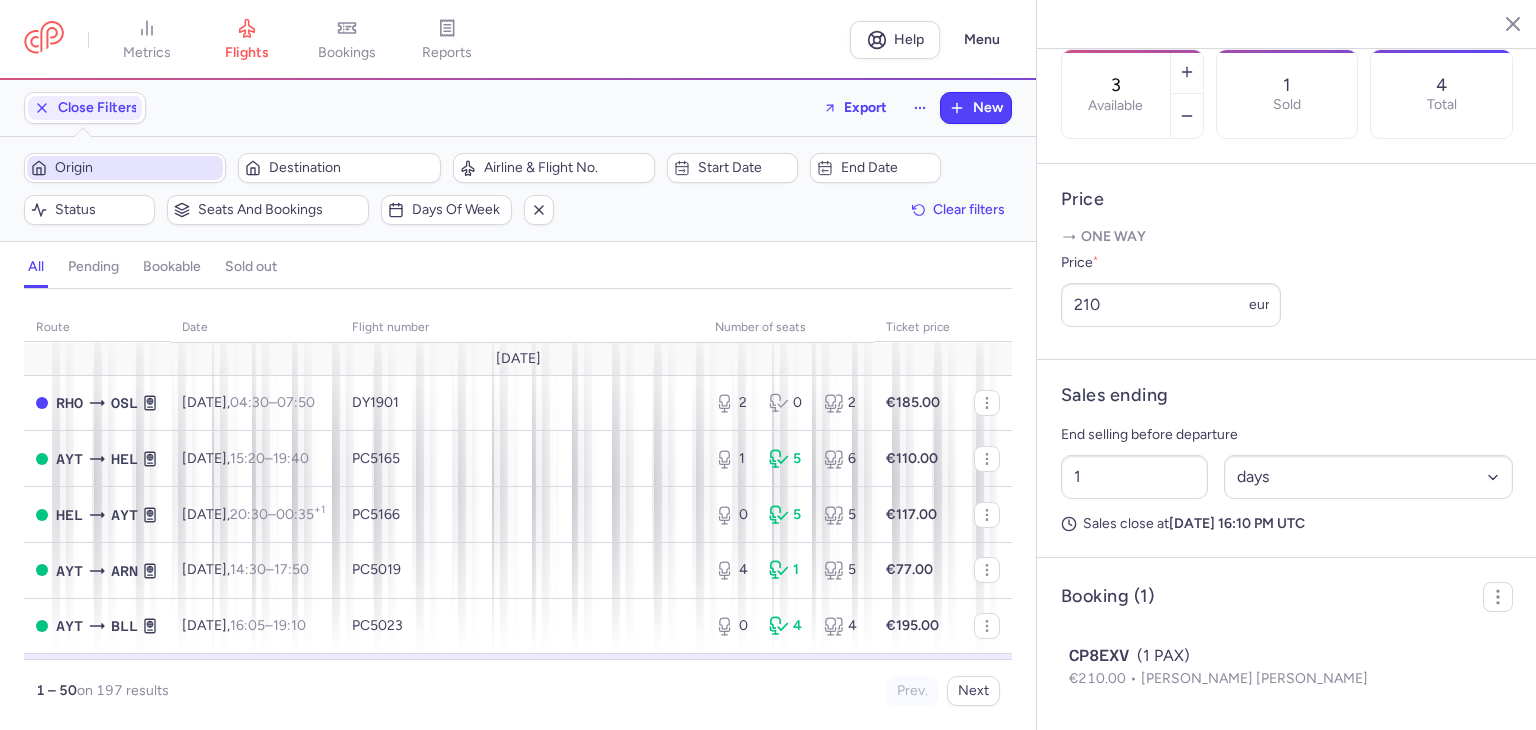 click on "Origin" at bounding box center (137, 168) 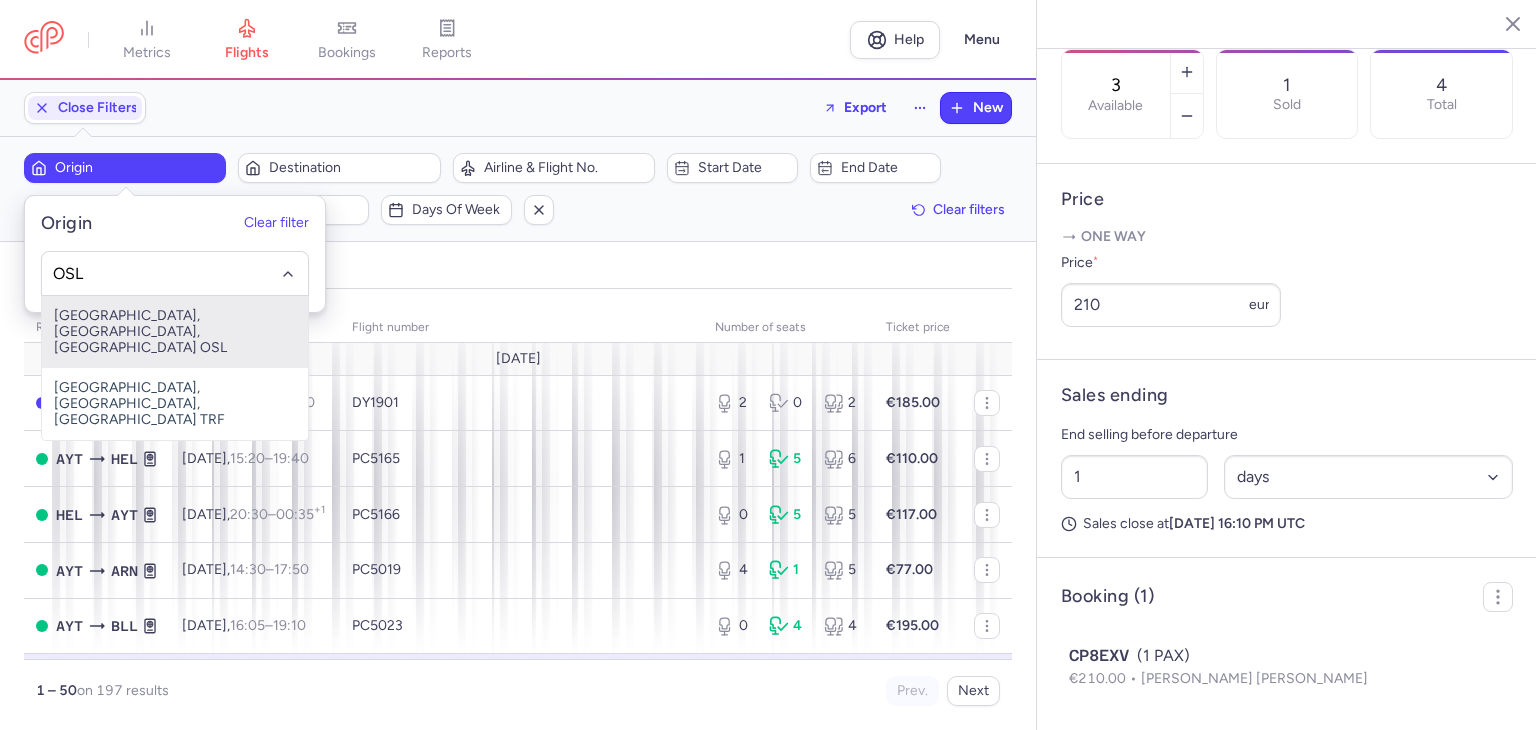 click on "[GEOGRAPHIC_DATA], [GEOGRAPHIC_DATA], [GEOGRAPHIC_DATA] OSL" at bounding box center (175, 332) 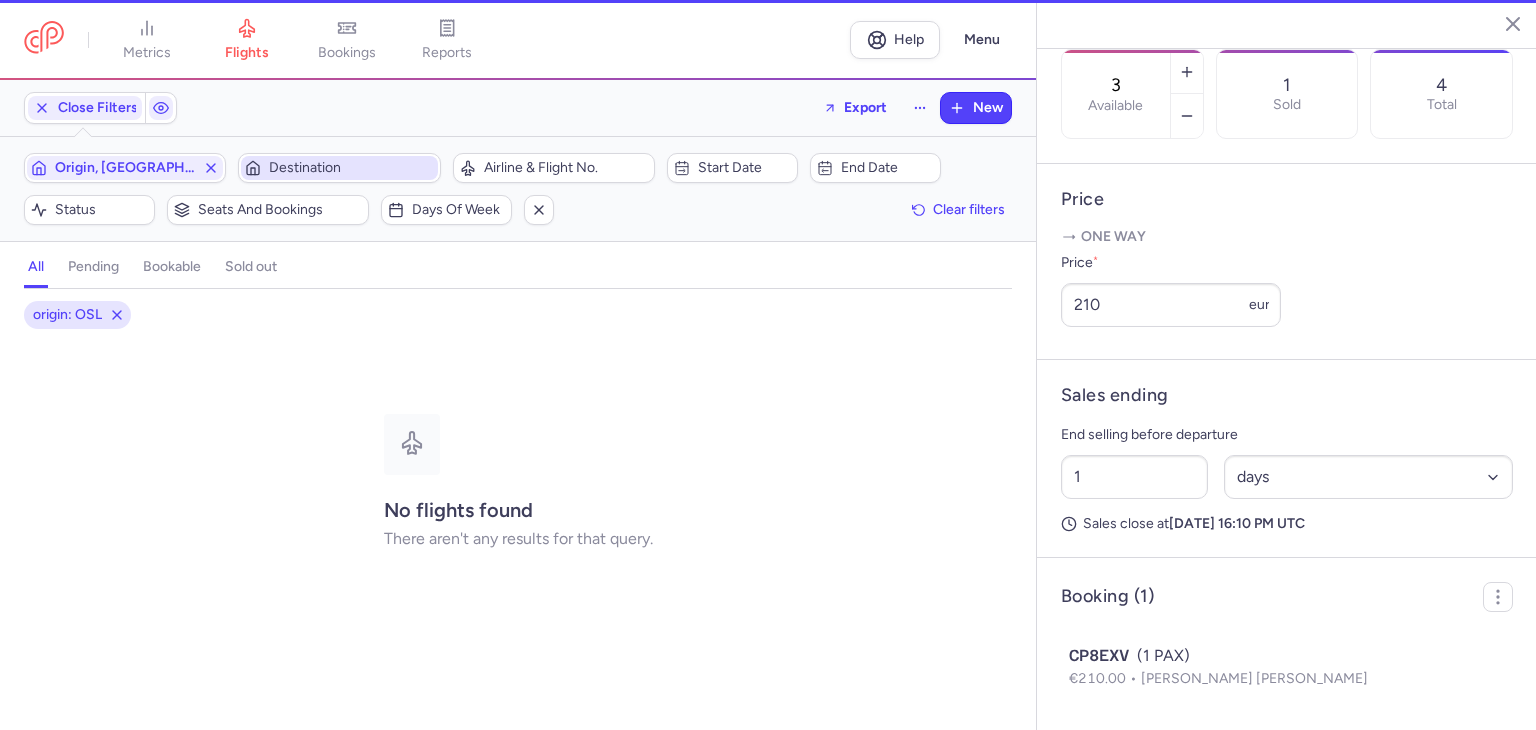 click on "Destination" at bounding box center (351, 168) 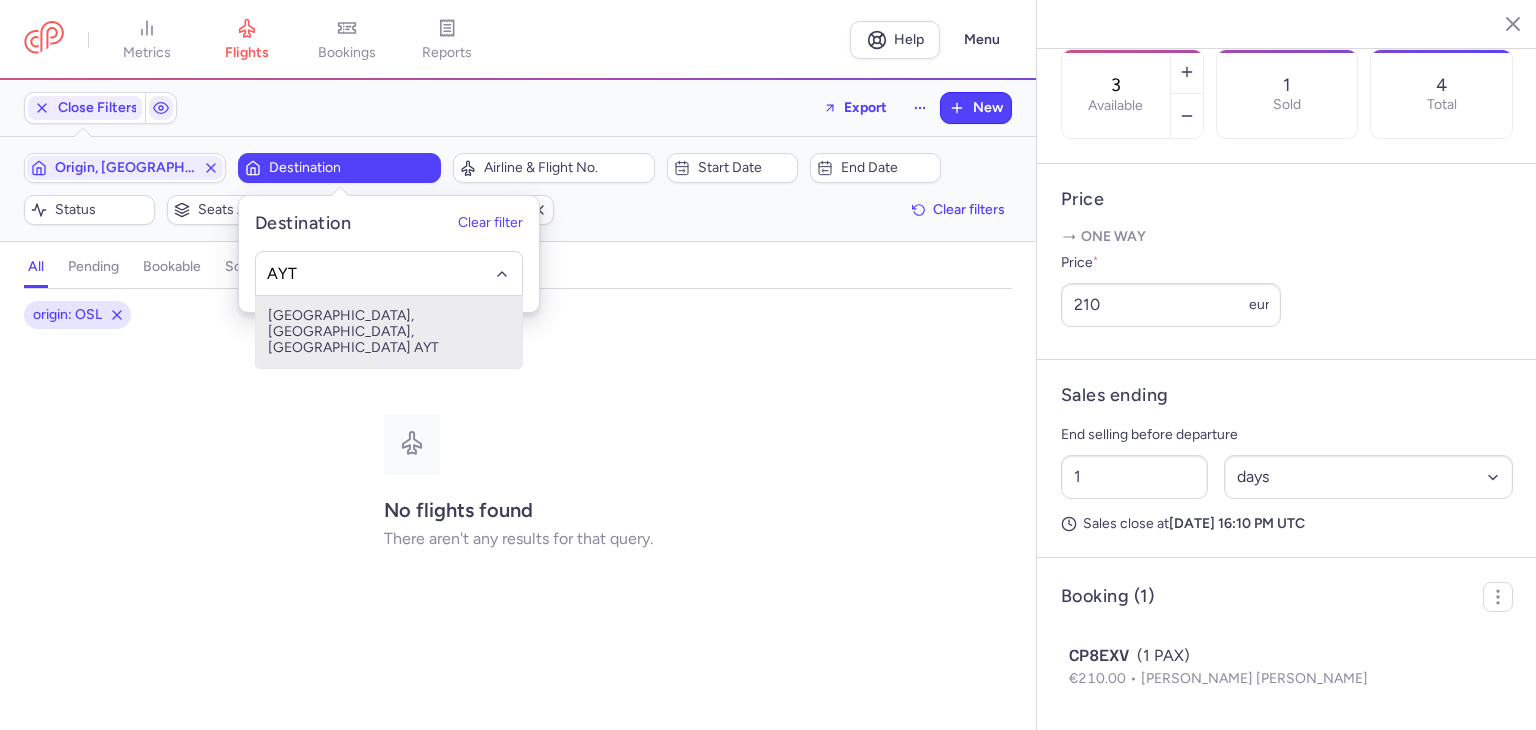 type on "AYT" 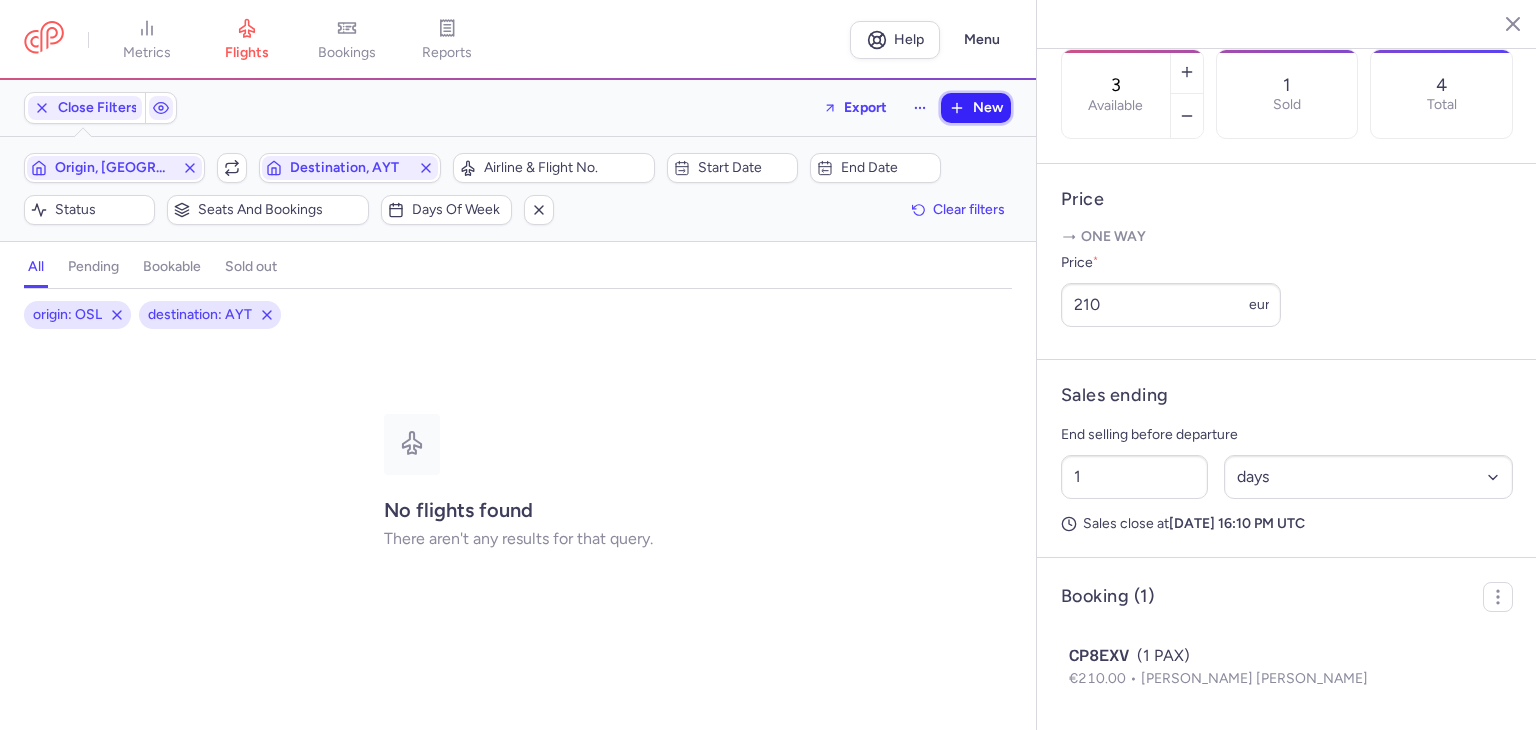 click on "New" at bounding box center [976, 108] 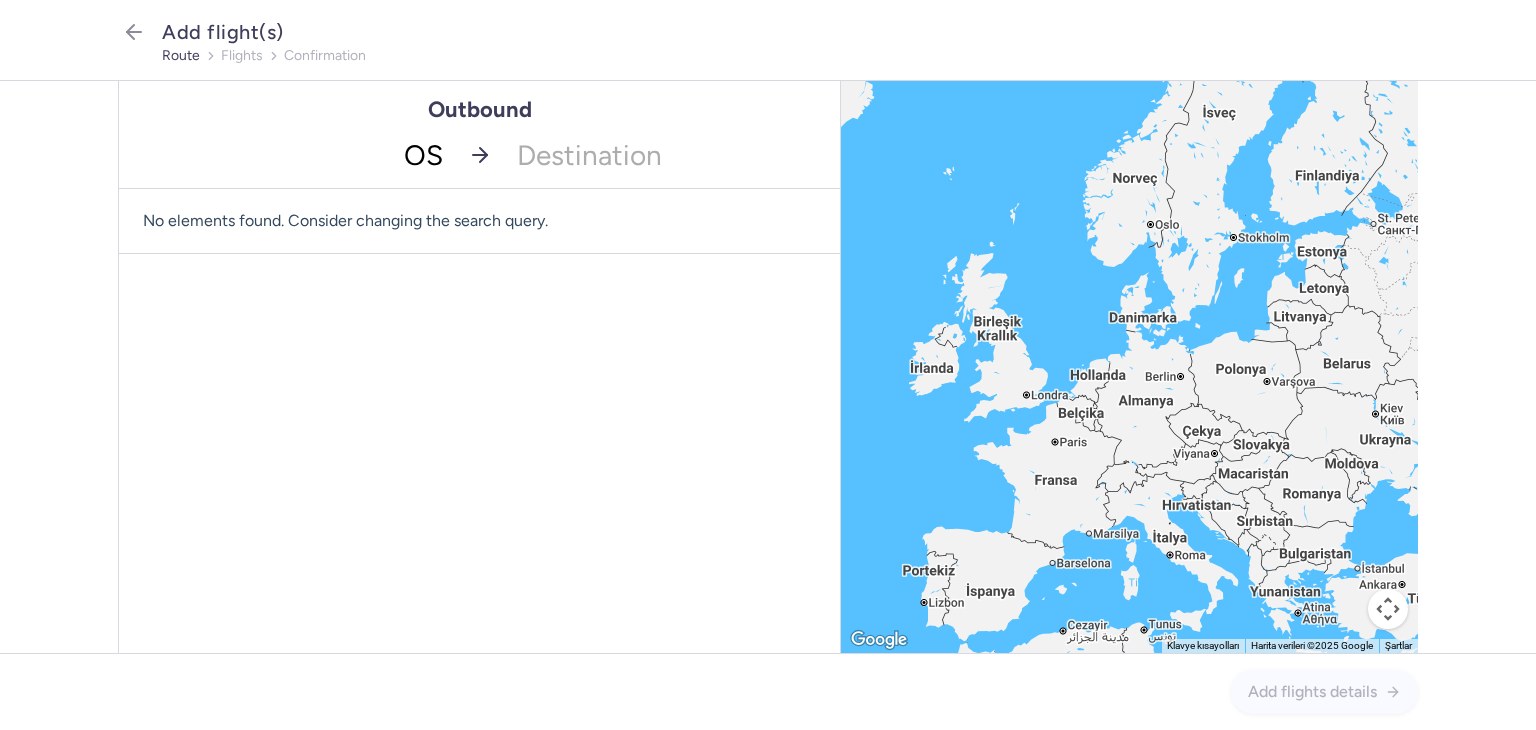 type on "OSL" 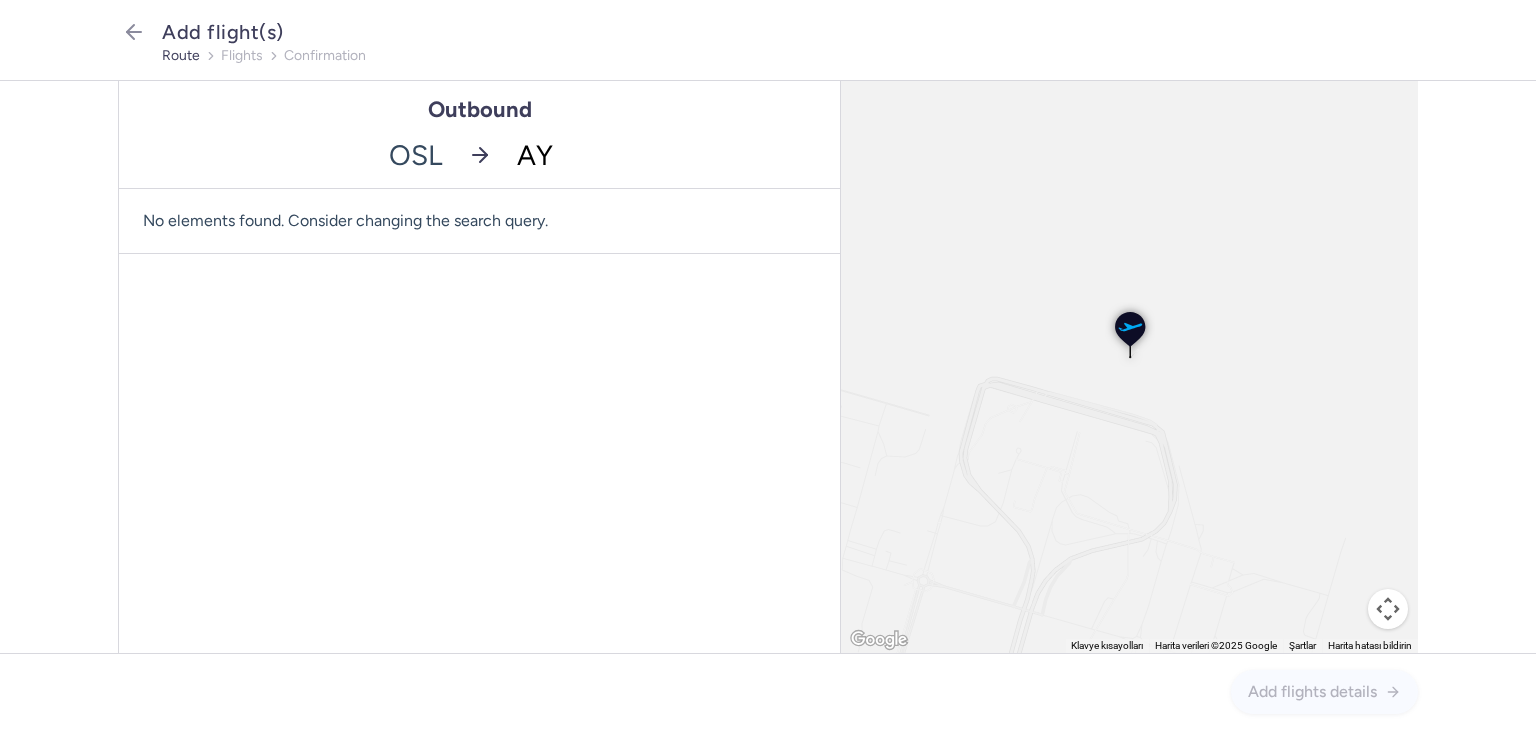 type on "AYT" 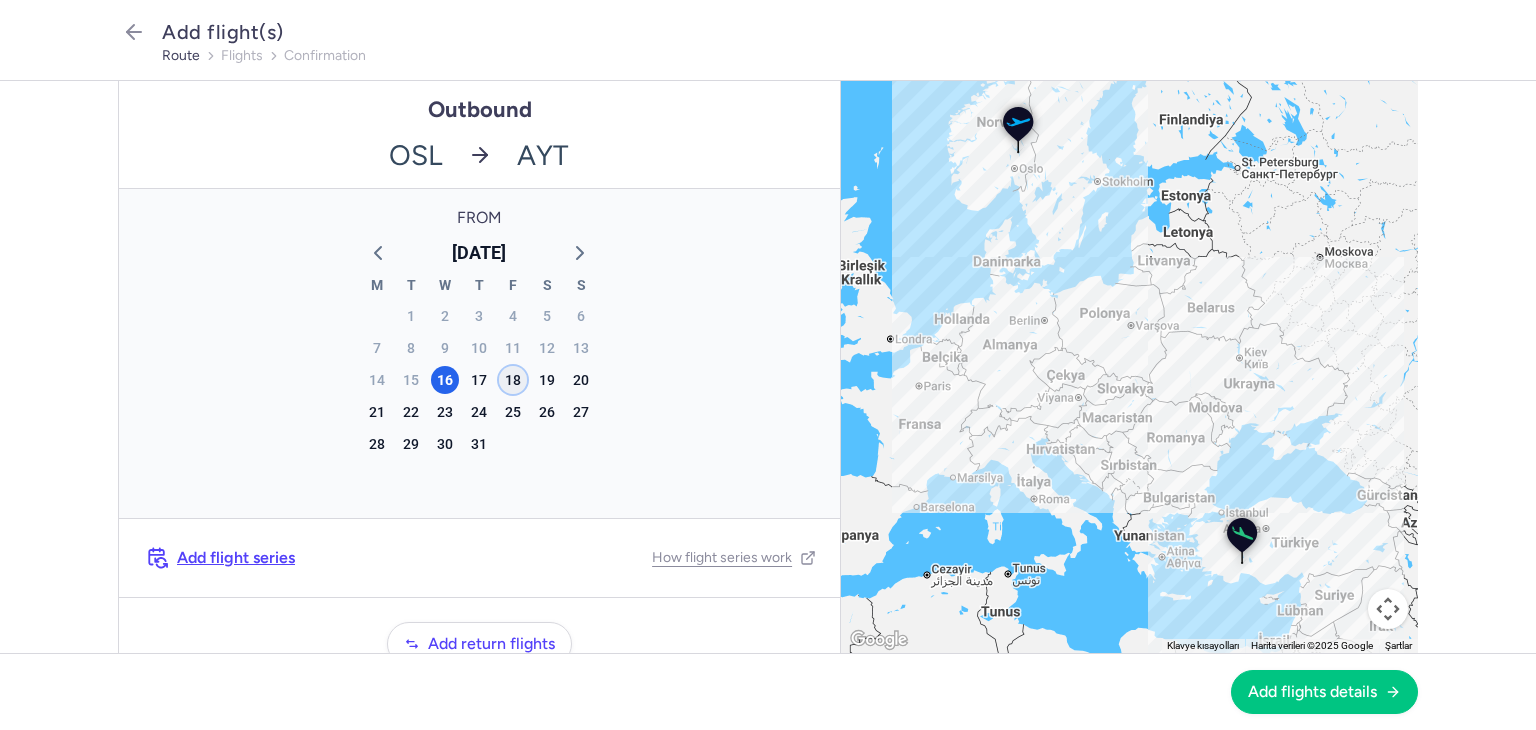 click on "18" 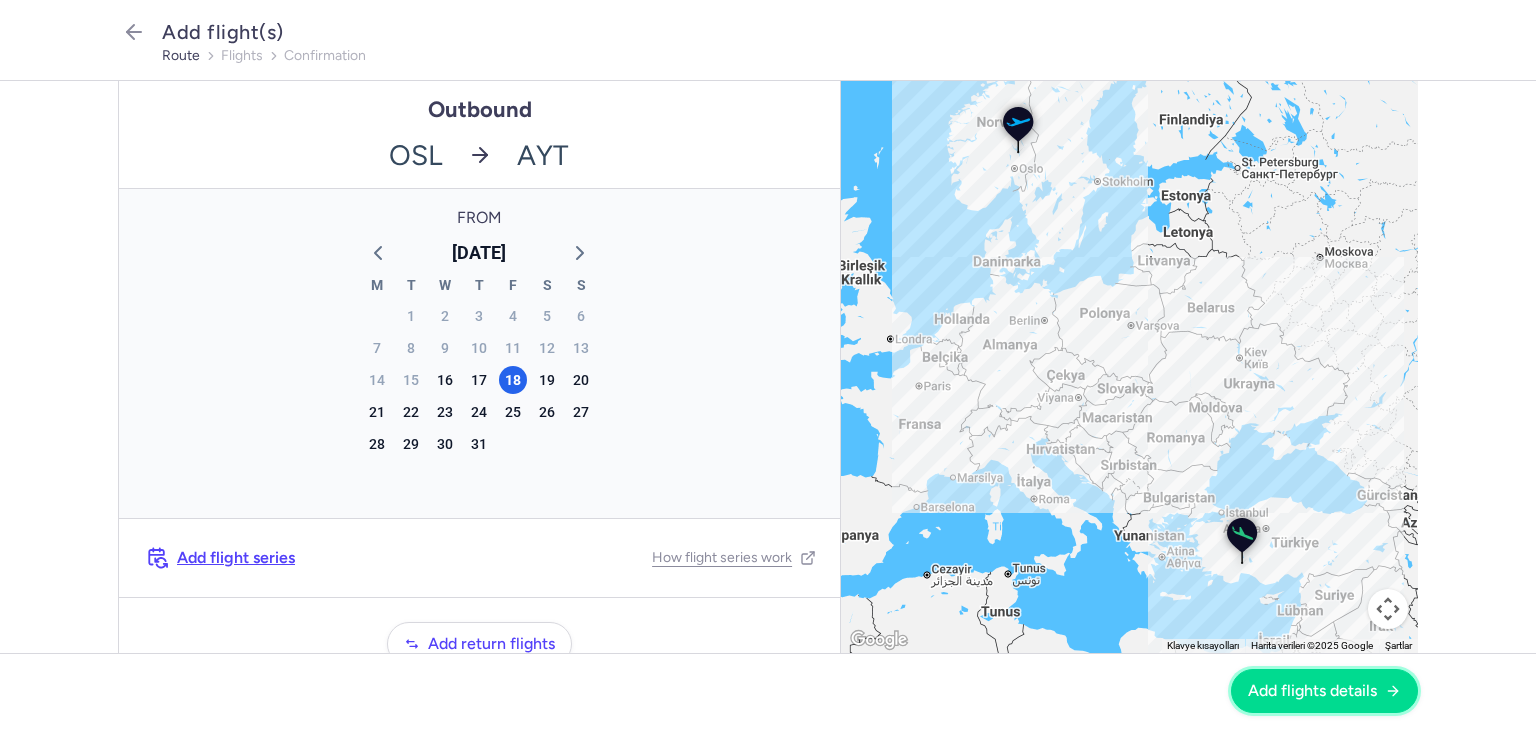 click on "Add flights details" at bounding box center (1312, 691) 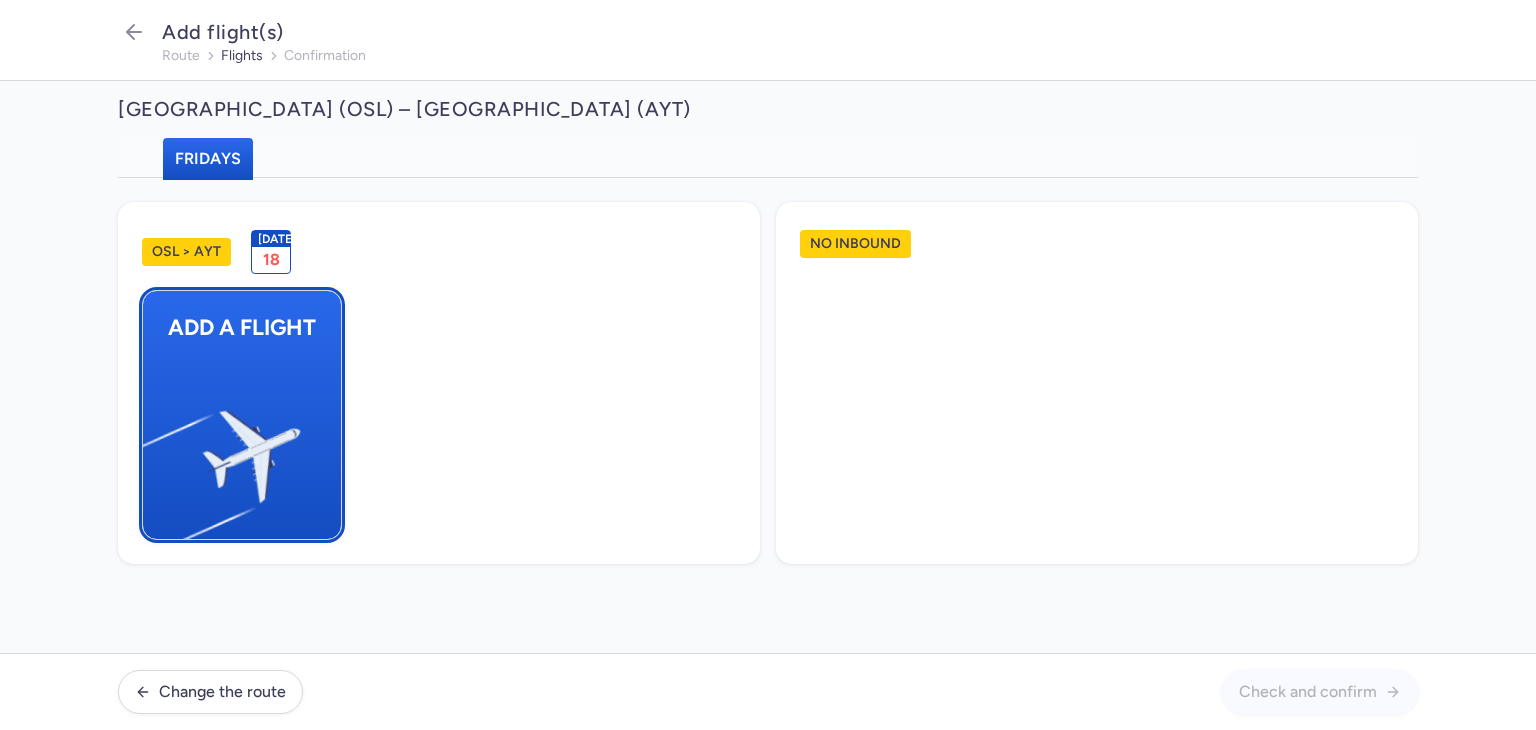 click at bounding box center [153, 448] 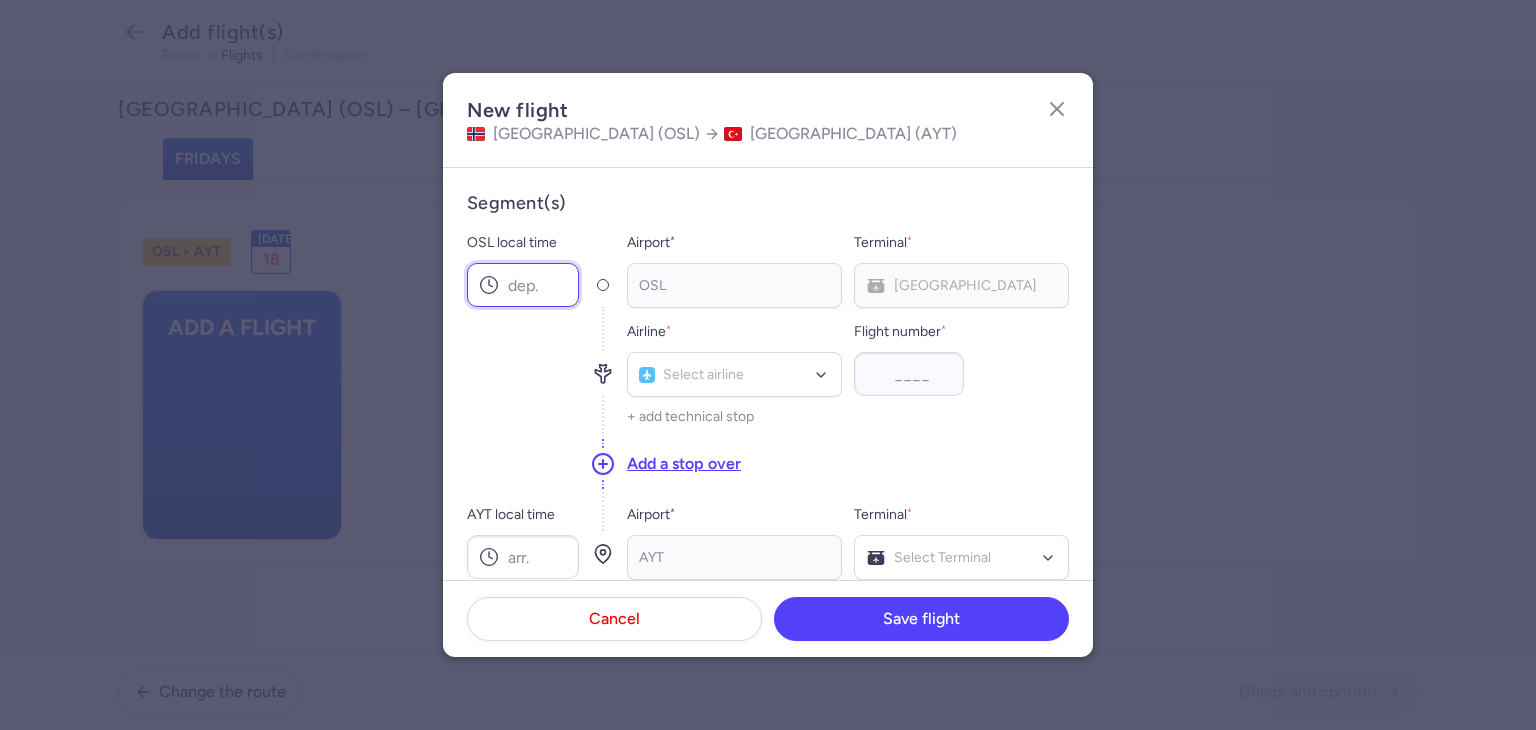 click on "OSL local time" at bounding box center (523, 285) 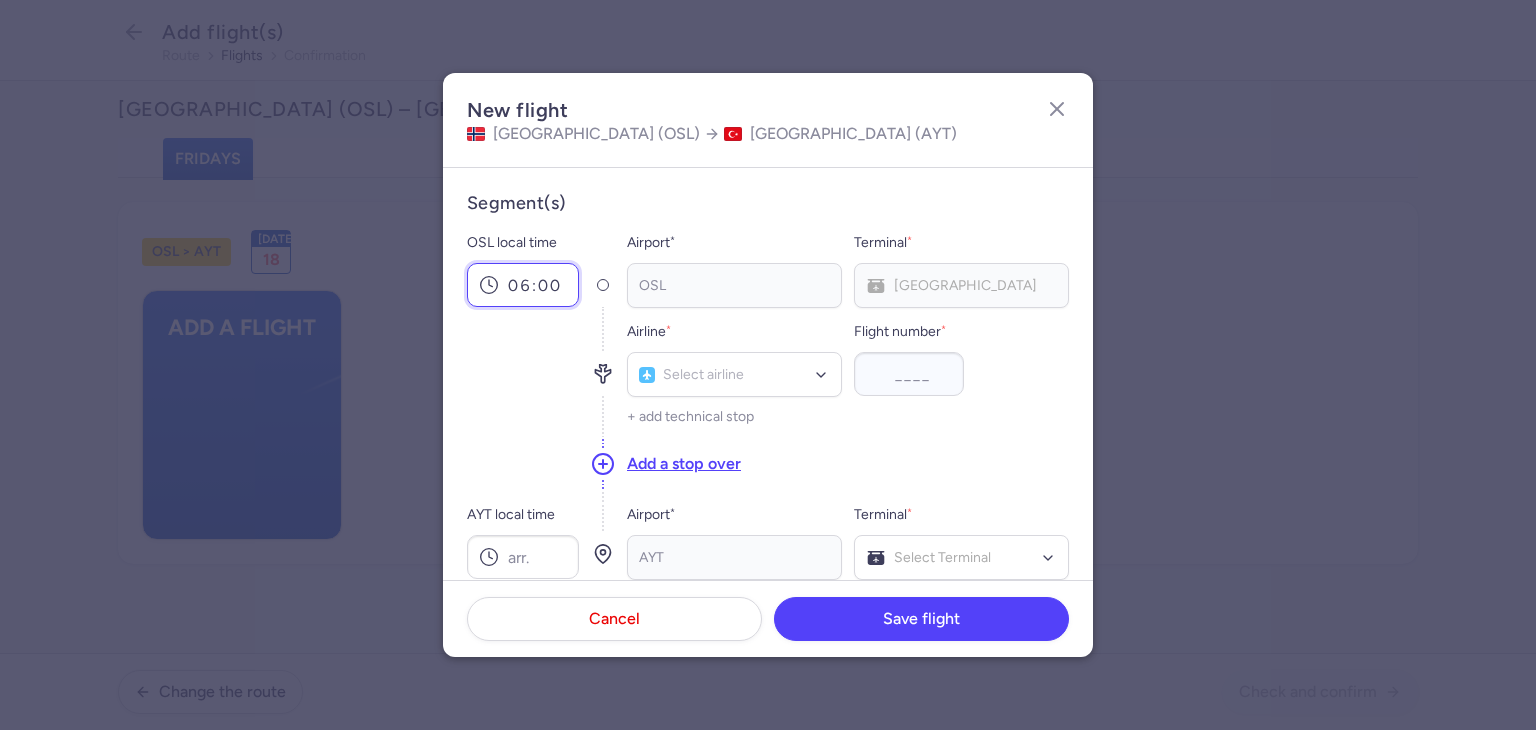 type on "06:00" 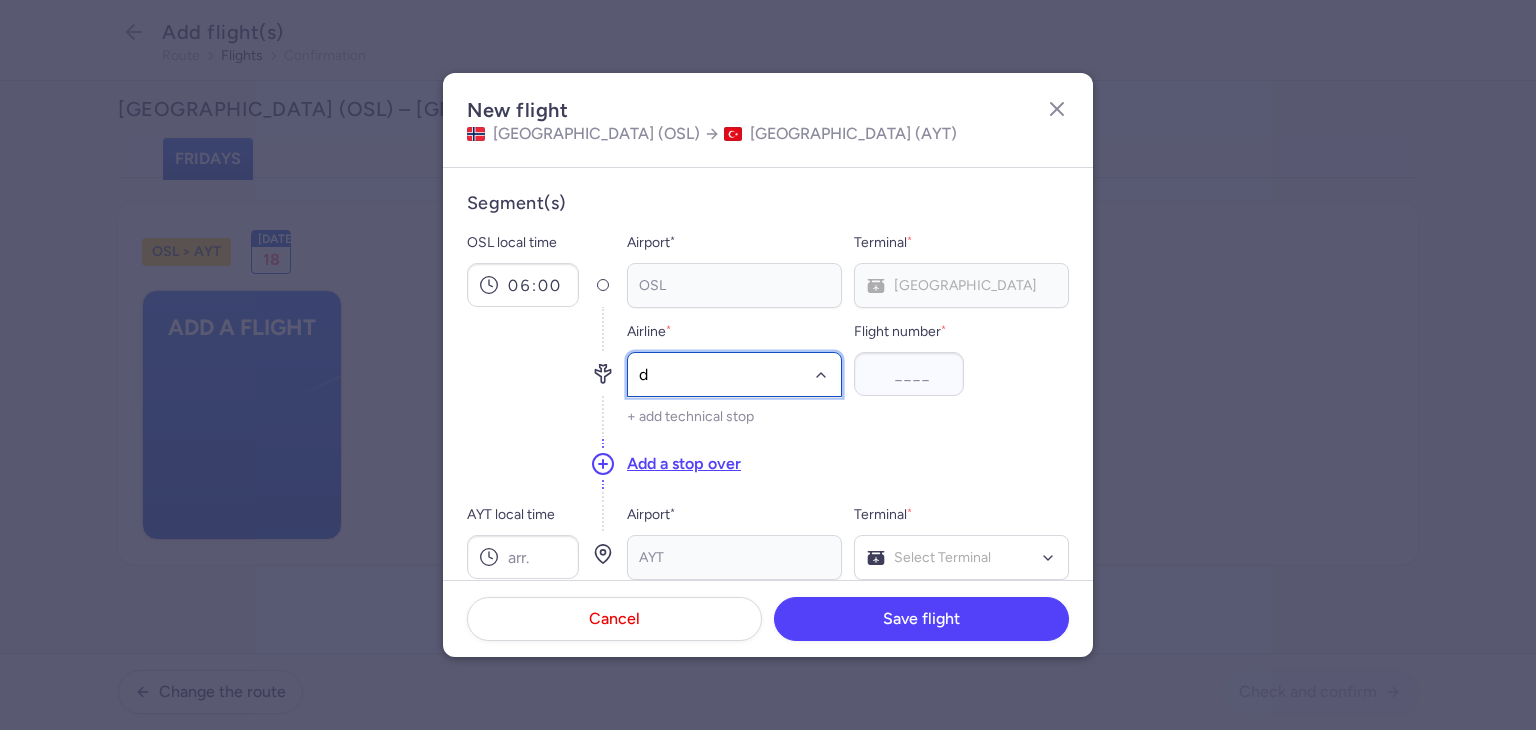 type on "dy" 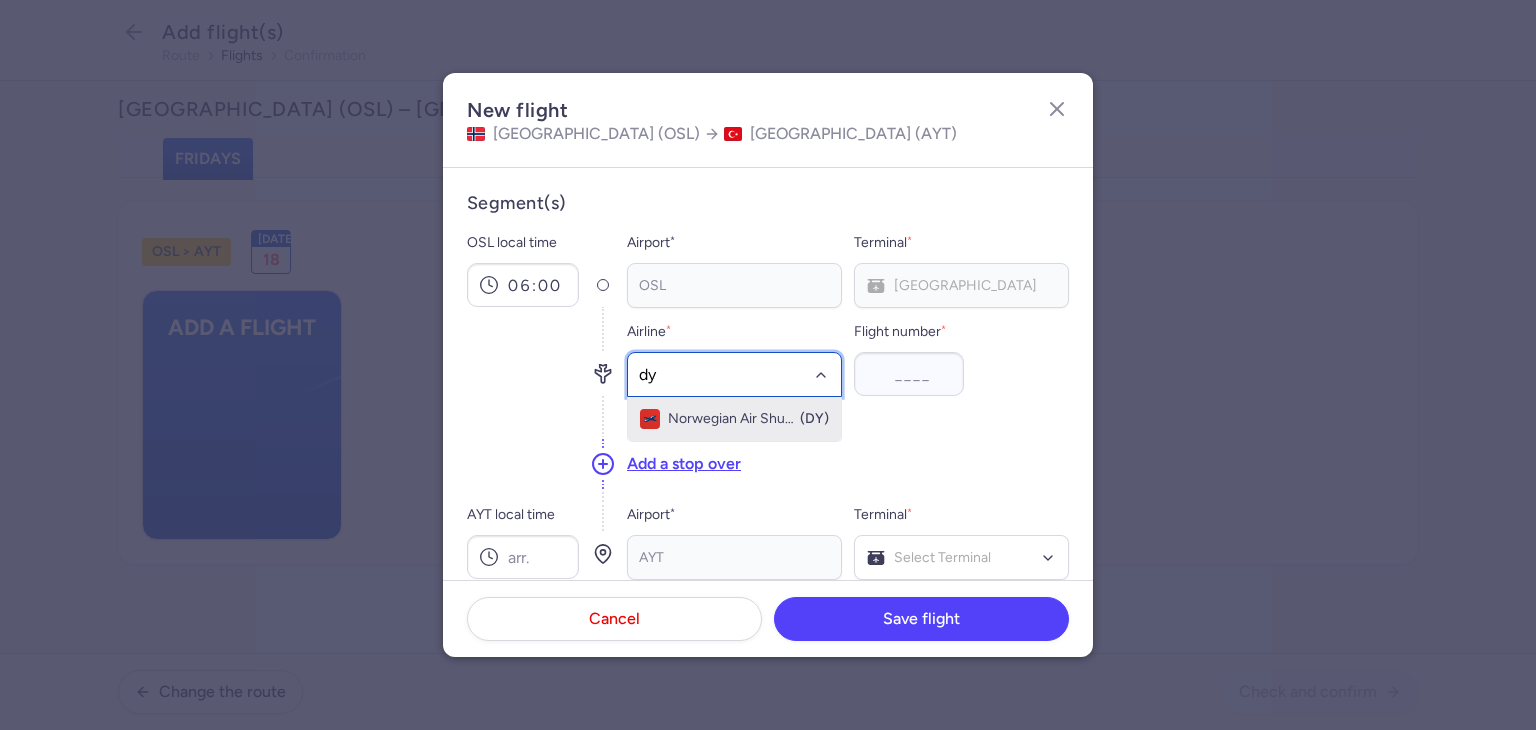 click on "Norwegian Air Shuttle" at bounding box center (733, 419) 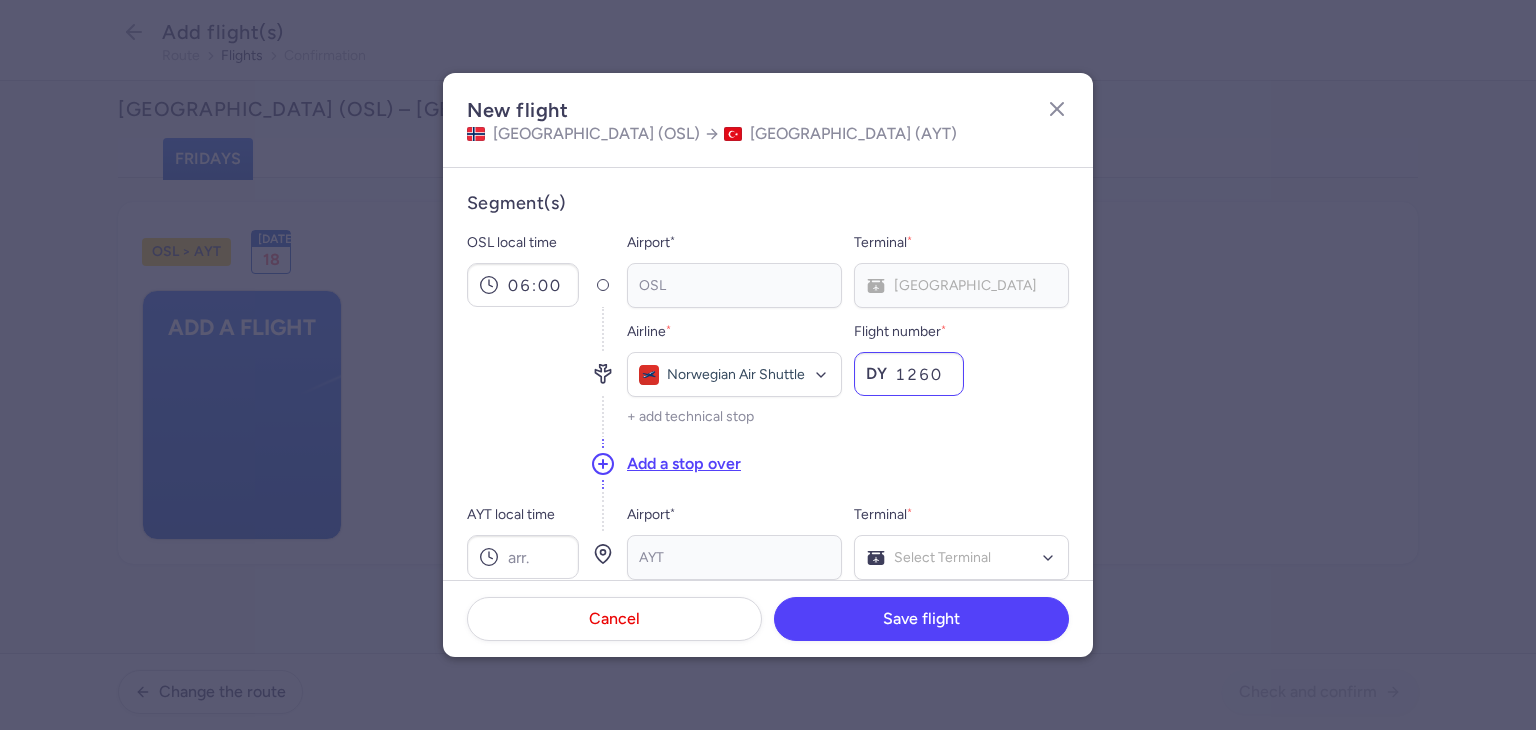 type on "1260" 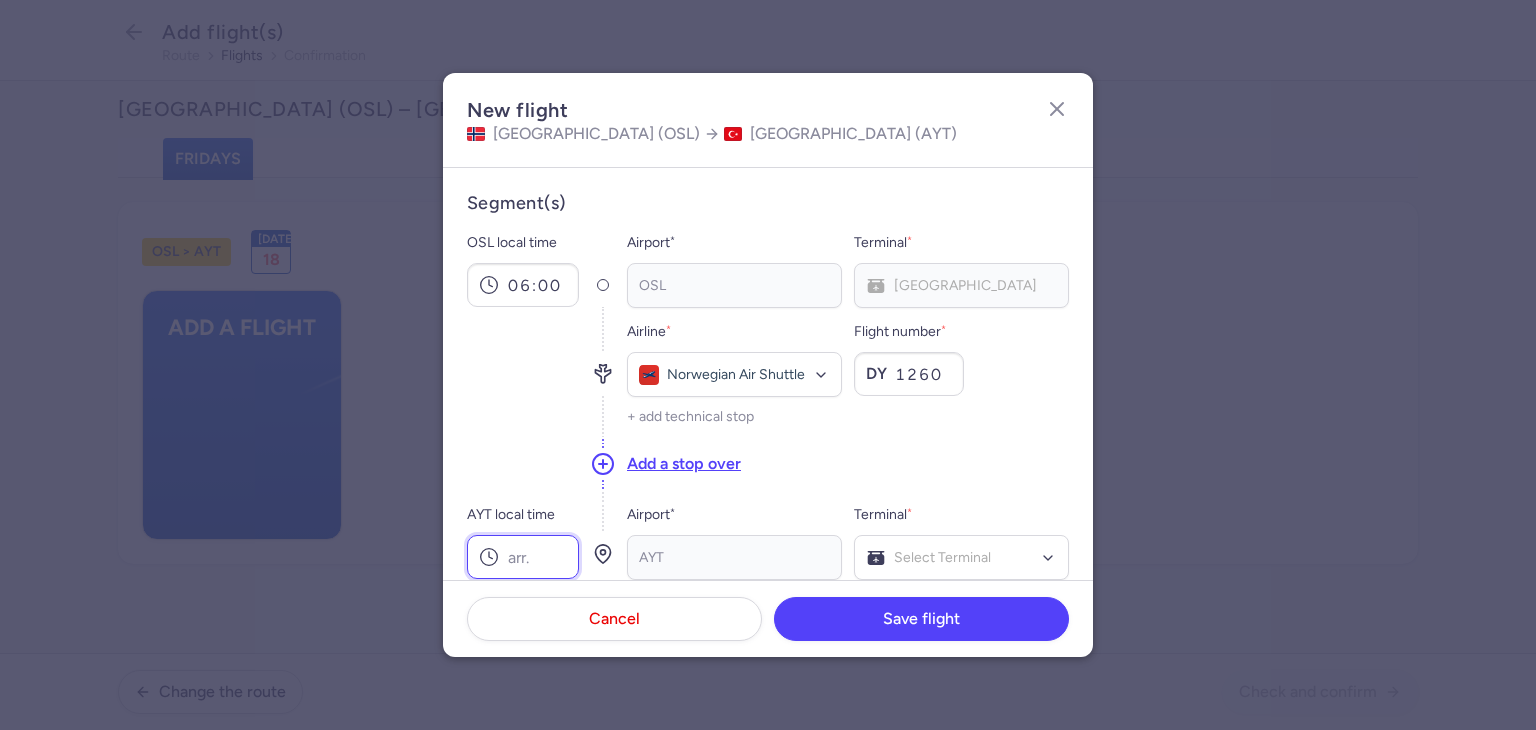 click on "AYT local time" at bounding box center (523, 557) 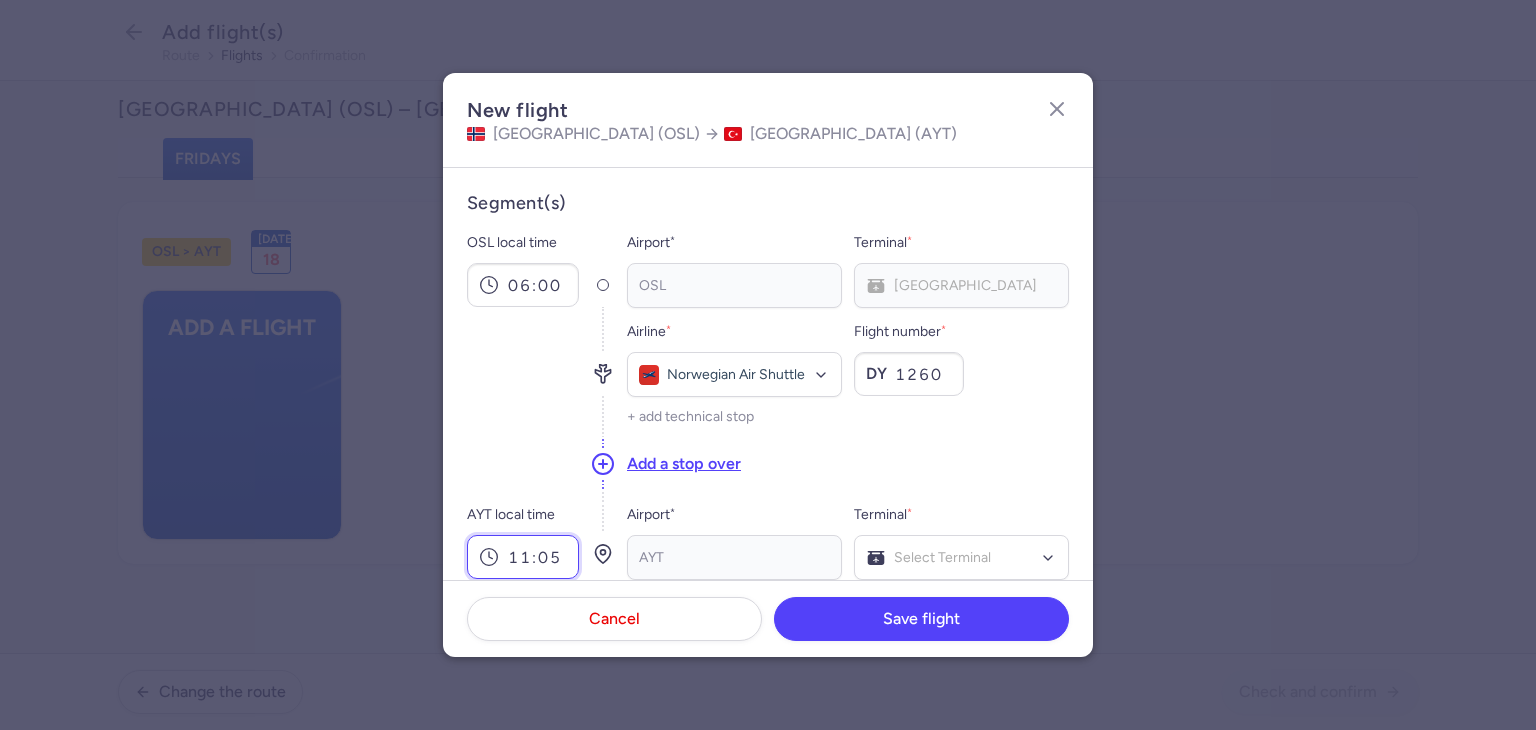 type on "11:05" 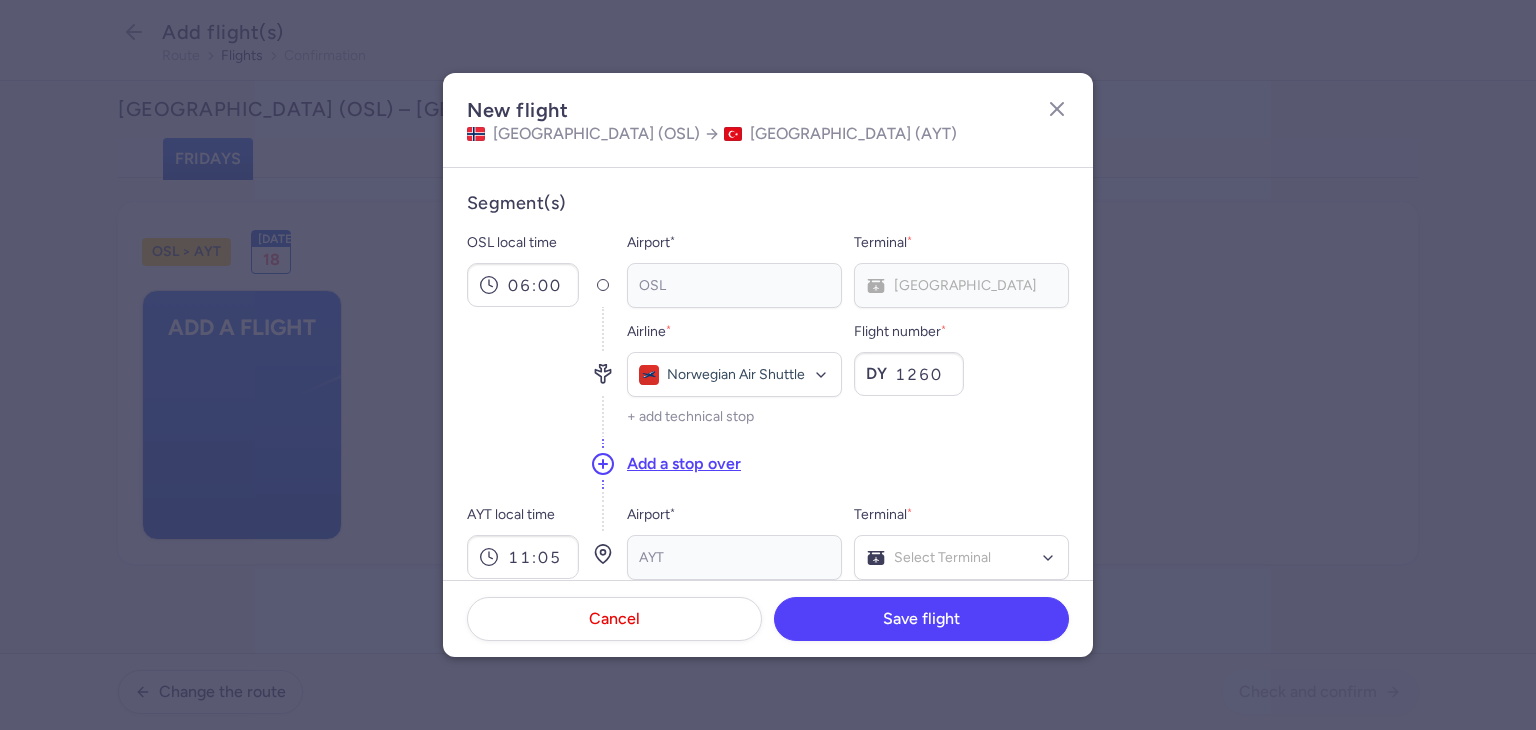 scroll, scrollTop: 221, scrollLeft: 0, axis: vertical 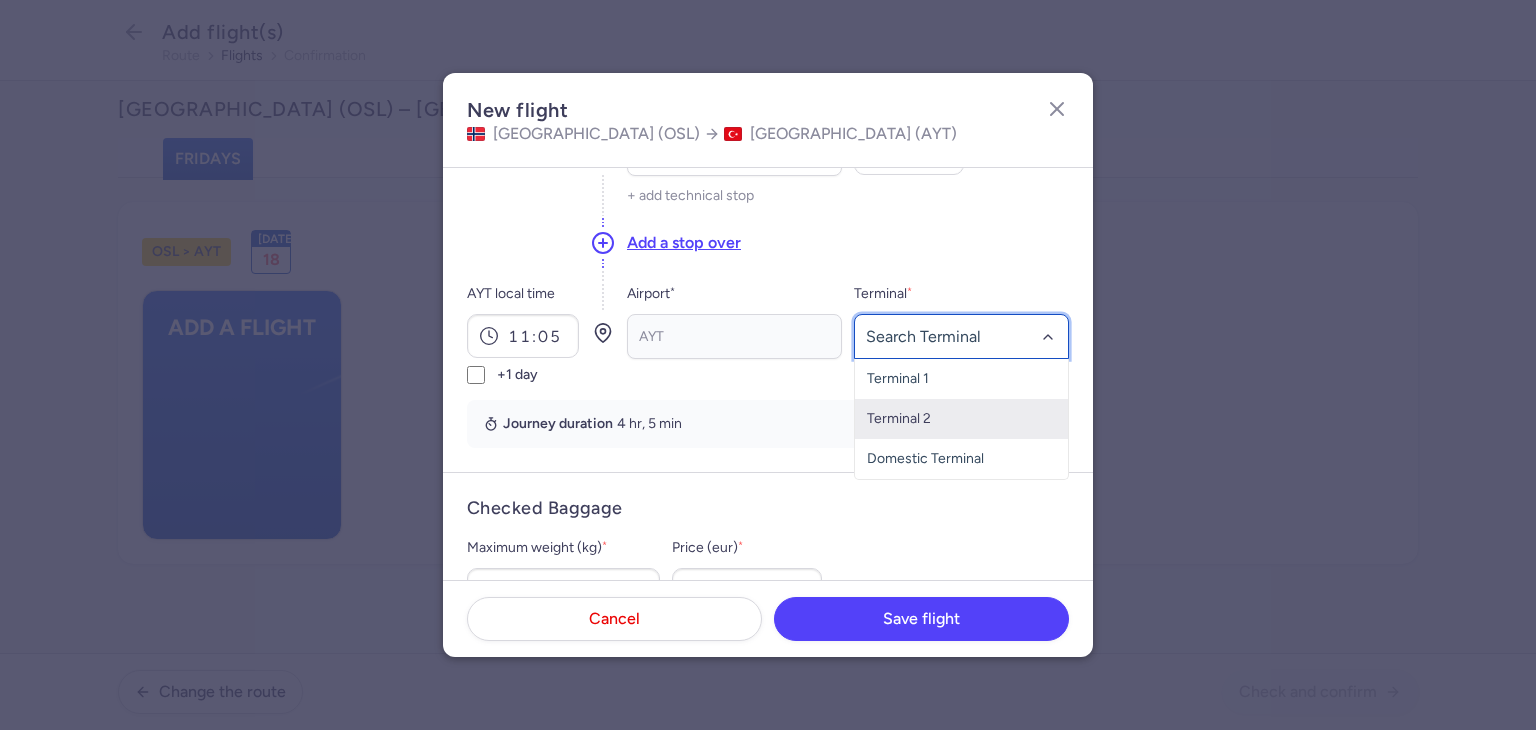drag, startPoint x: 959, startPoint y: 417, endPoint x: 968, endPoint y: 411, distance: 10.816654 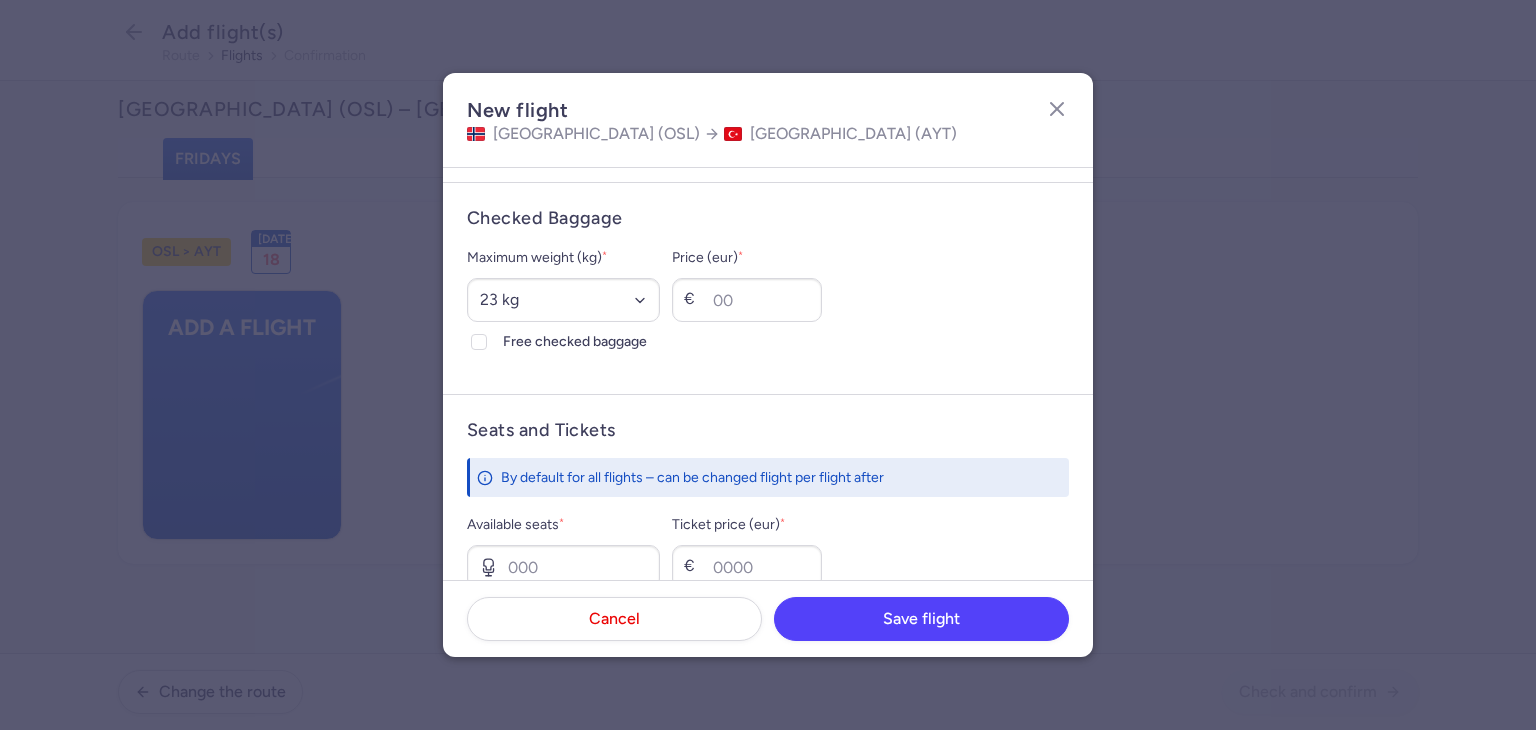 scroll, scrollTop: 521, scrollLeft: 0, axis: vertical 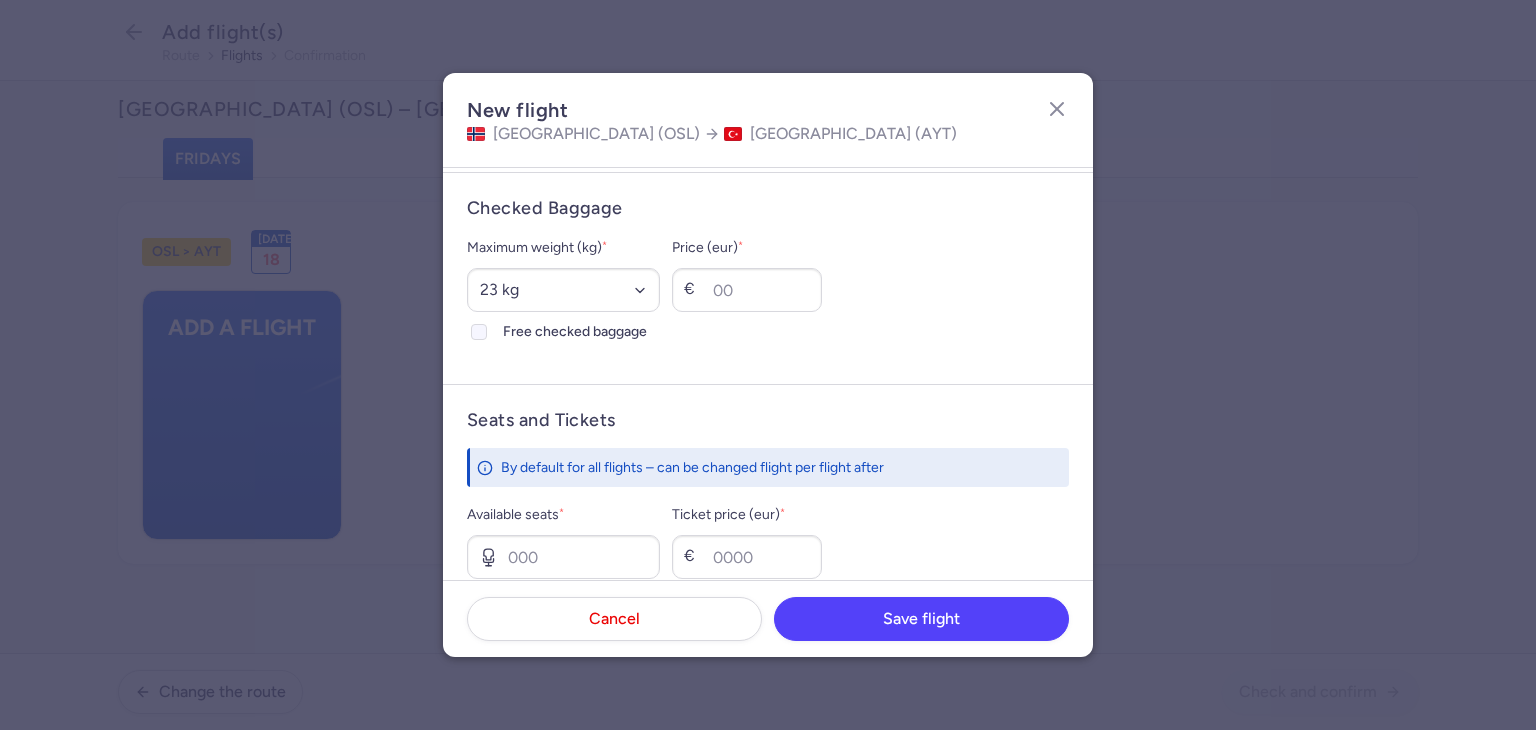 click on "Free checked baggage" at bounding box center (563, 332) 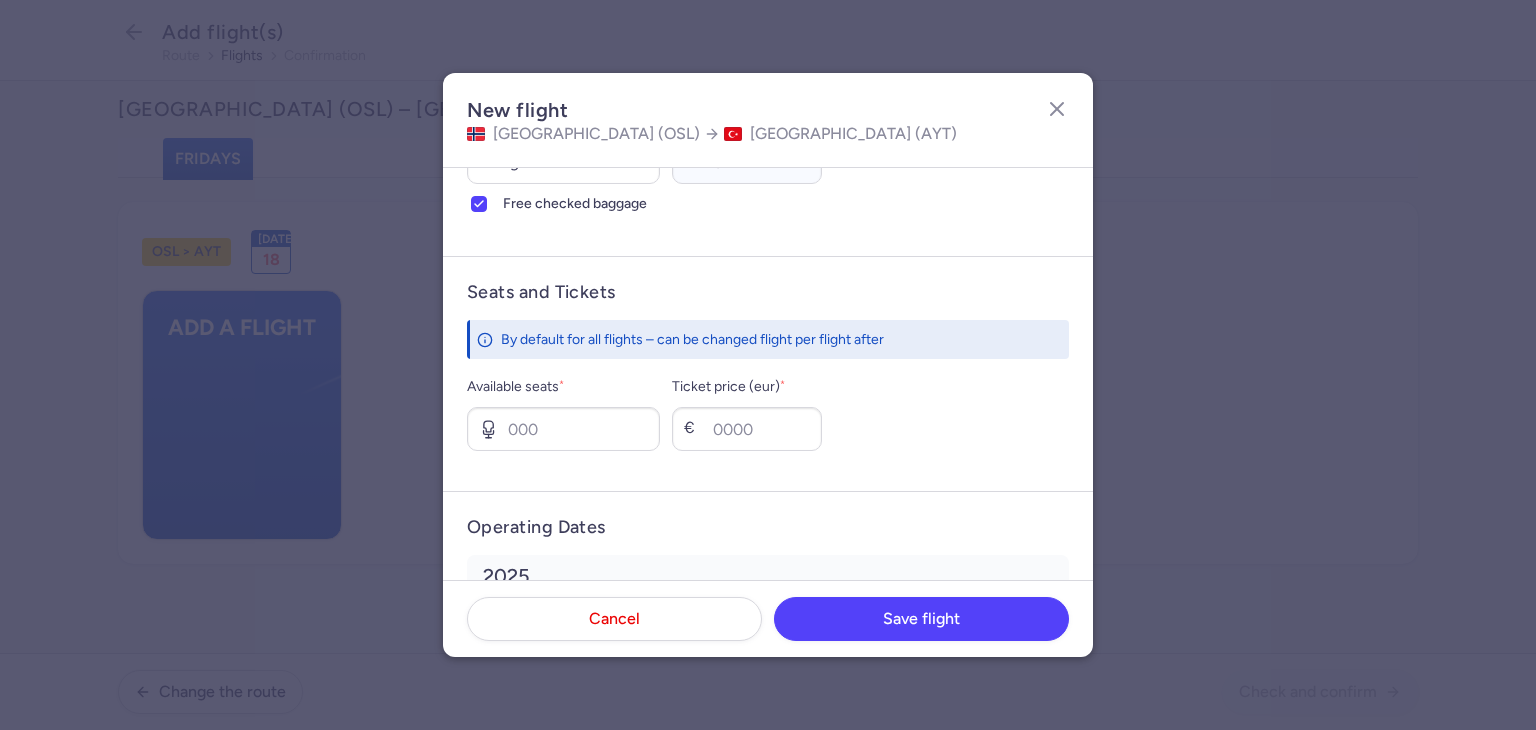 scroll, scrollTop: 786, scrollLeft: 0, axis: vertical 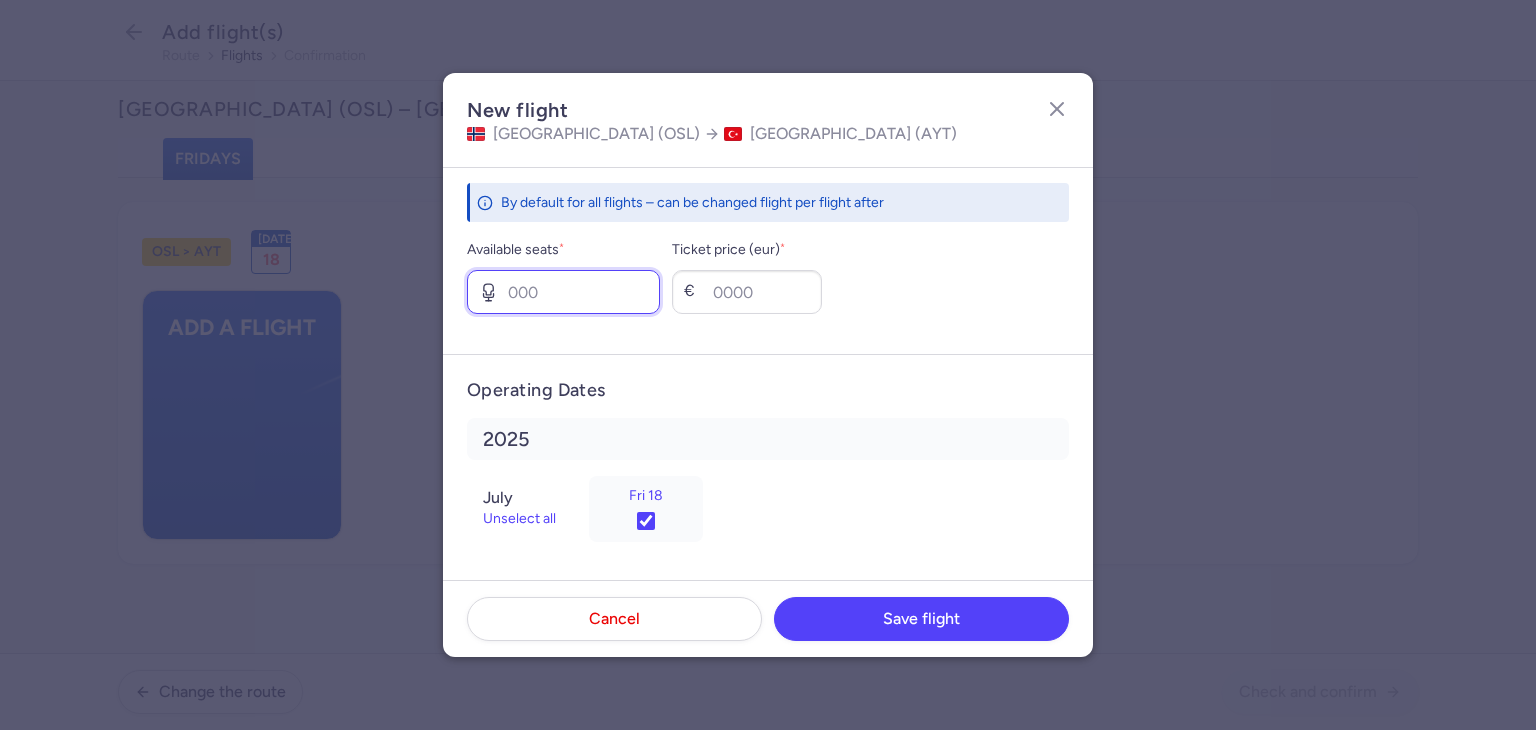 click on "Available seats  *" at bounding box center (563, 292) 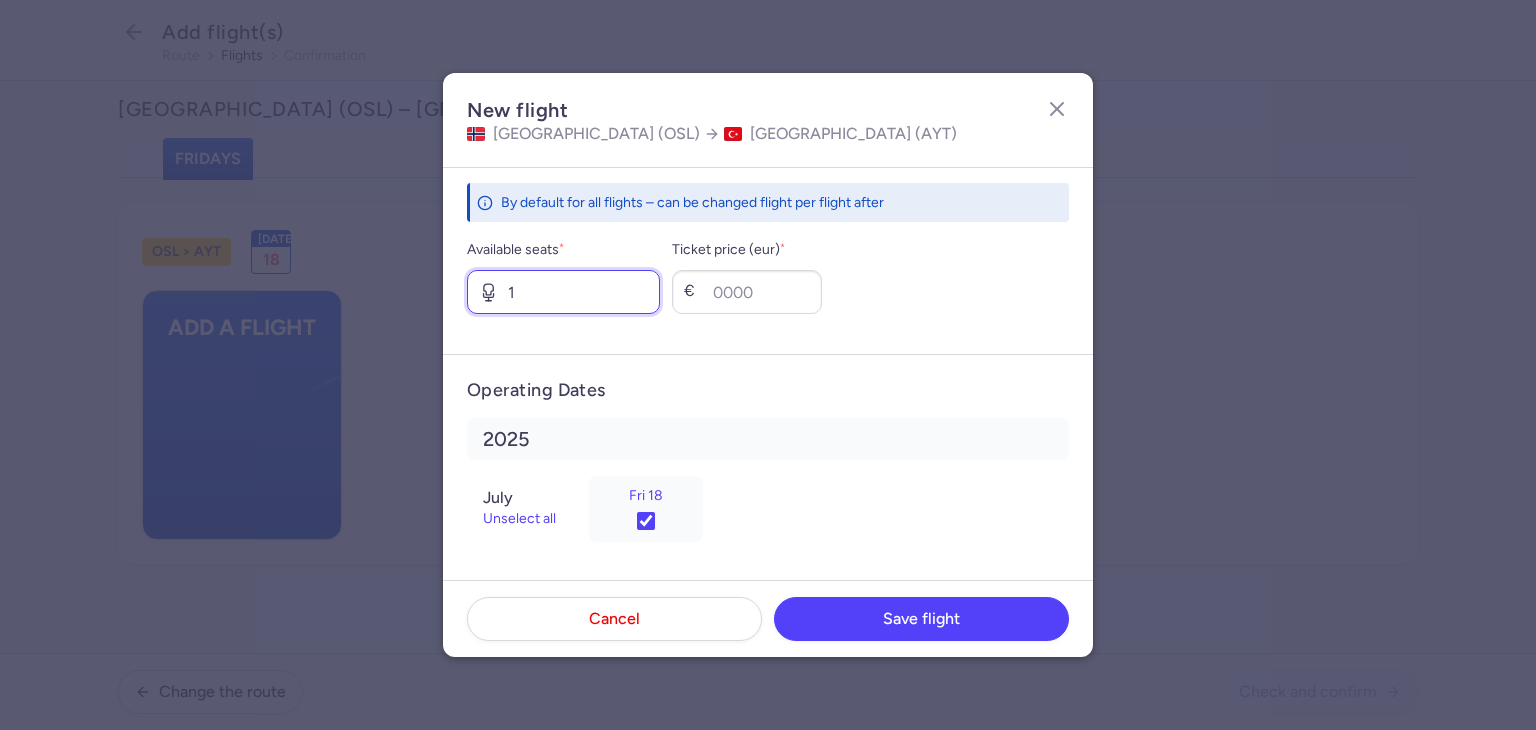 type on "1" 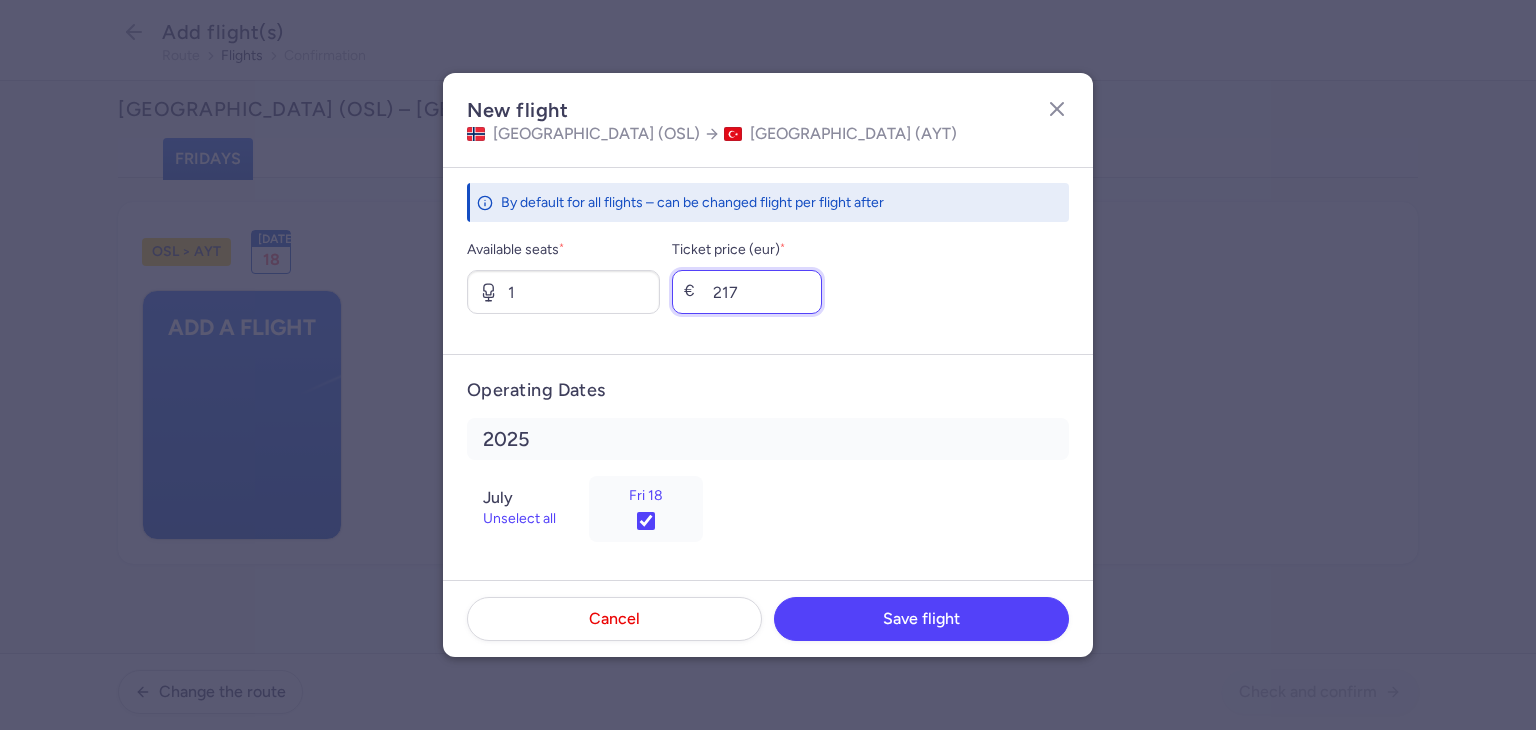 drag, startPoint x: 820, startPoint y: 303, endPoint x: 699, endPoint y: 294, distance: 121.33425 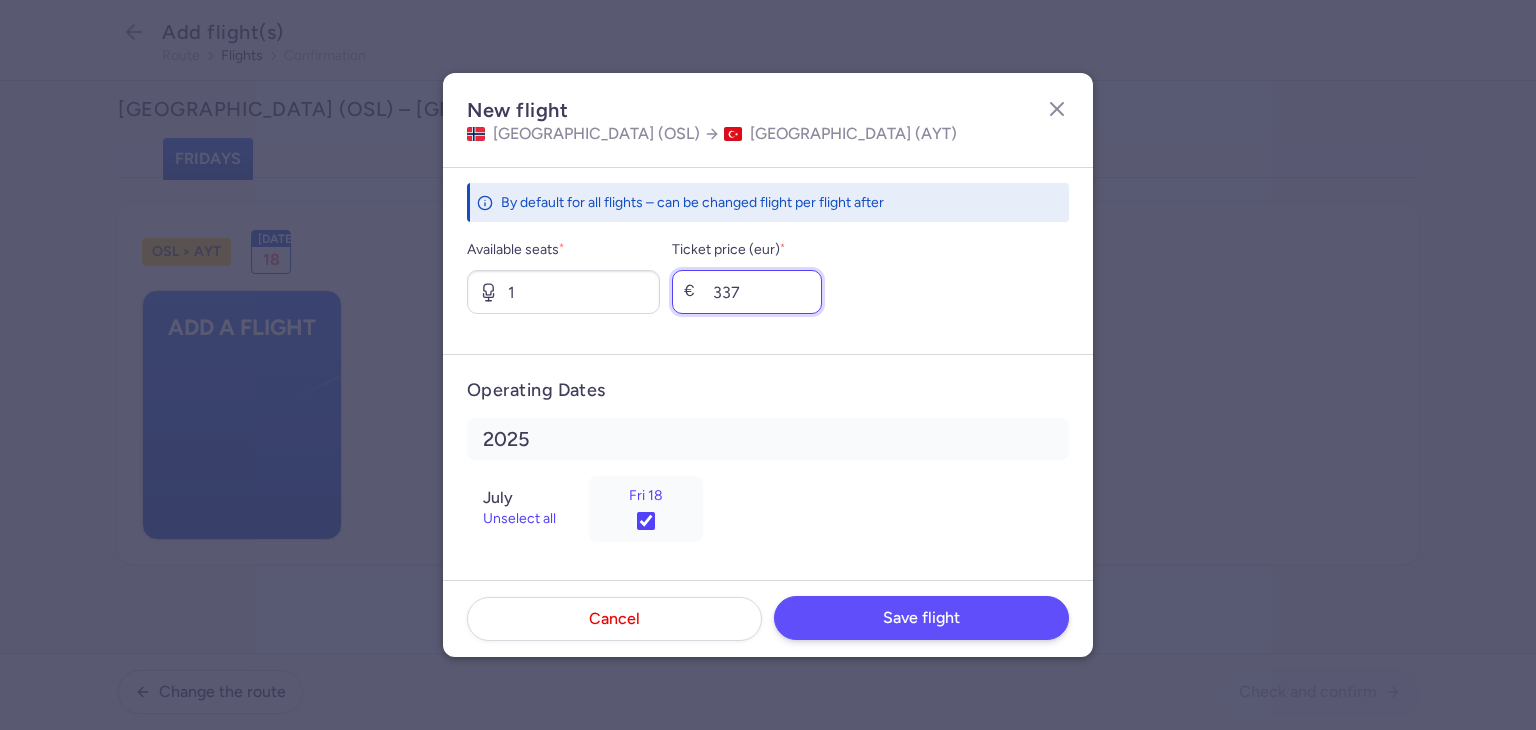 type on "337" 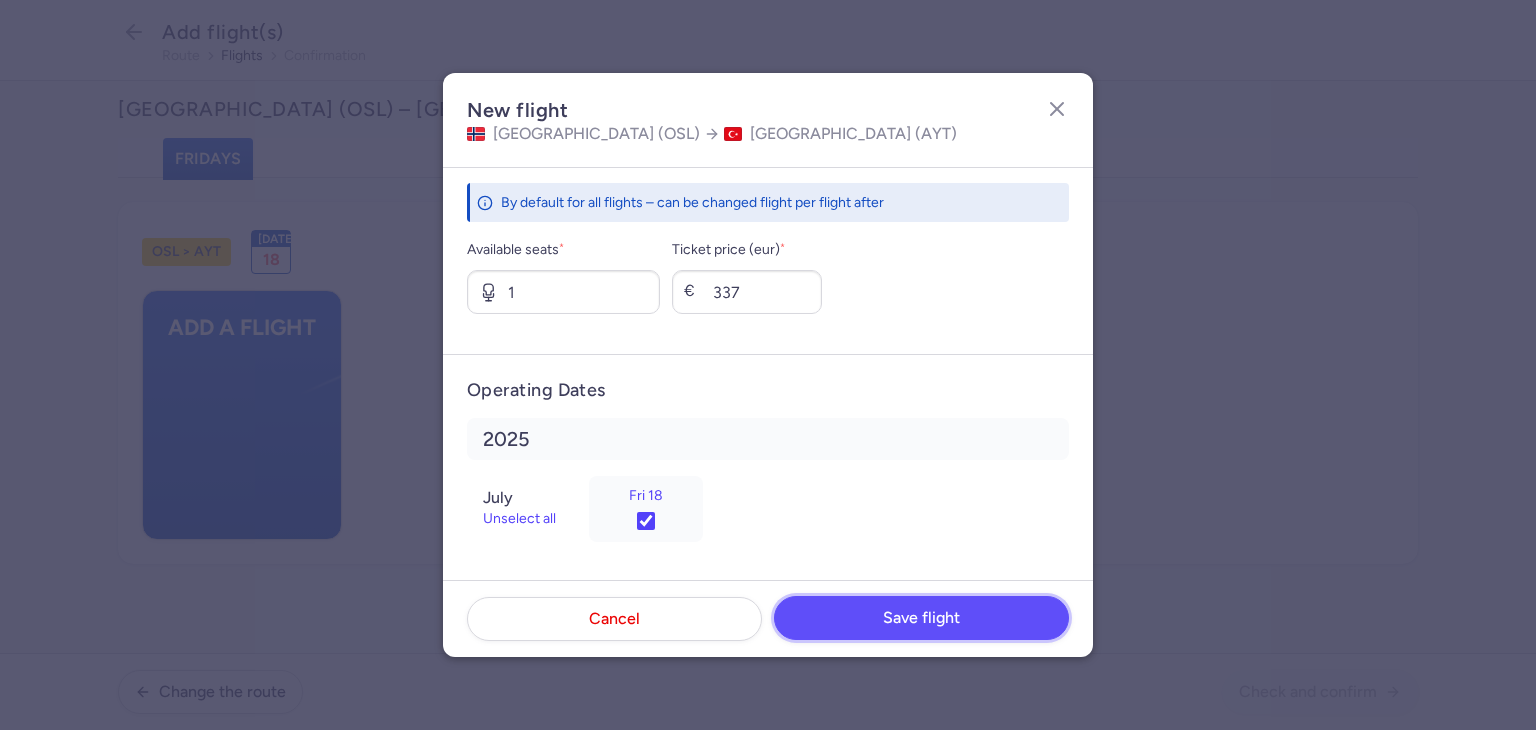 click on "Save flight" at bounding box center (921, 618) 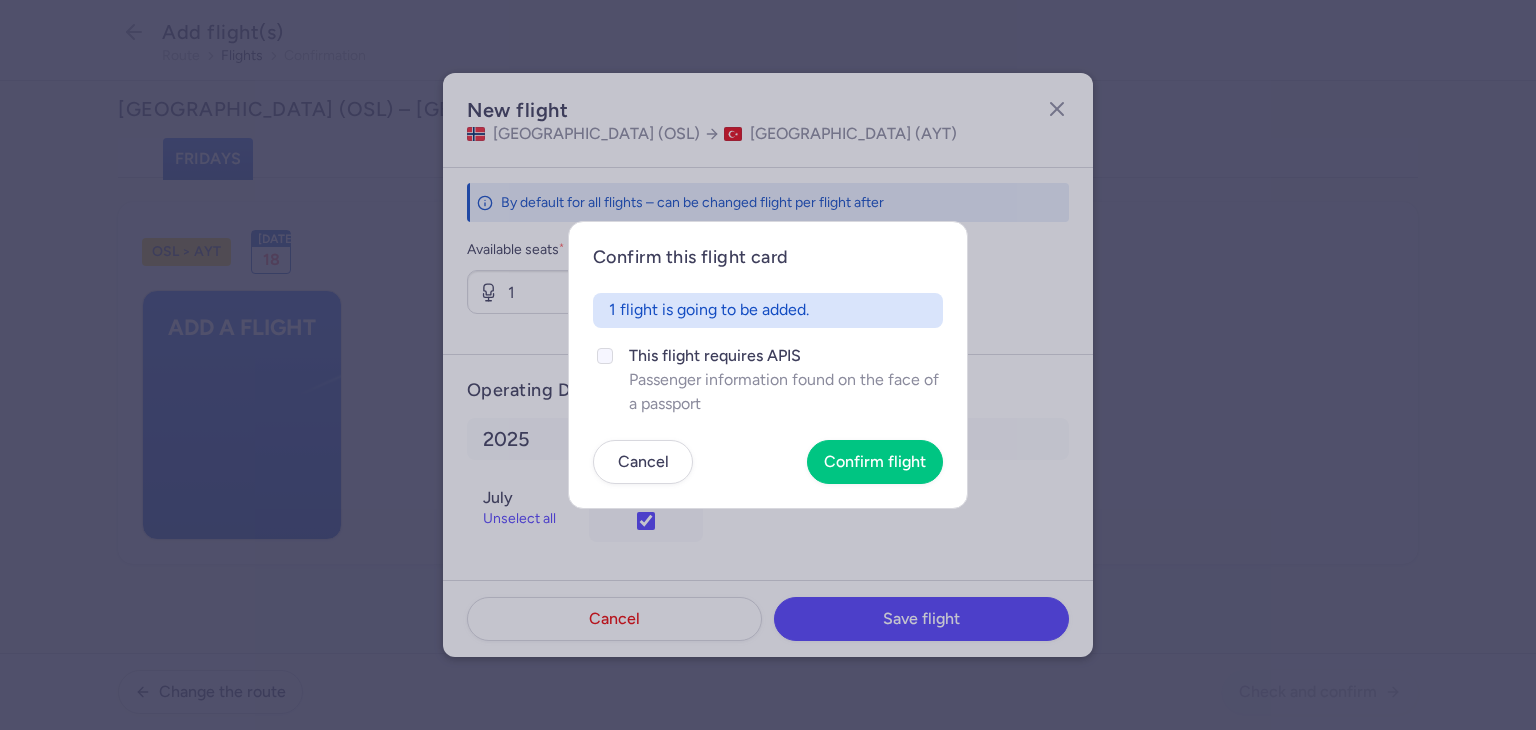 click on "Passenger information found on the face of a passport" 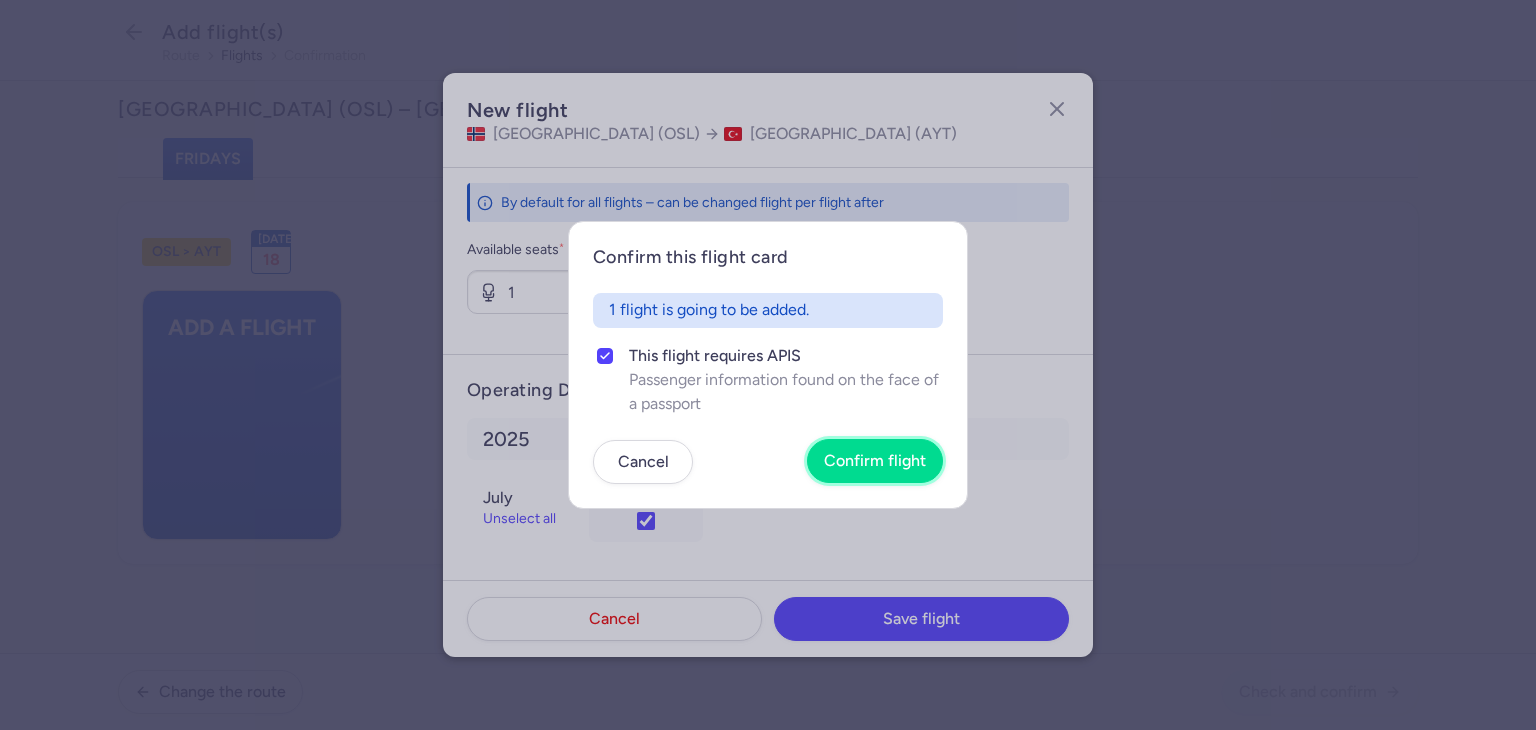 click on "Confirm flight" at bounding box center (875, 461) 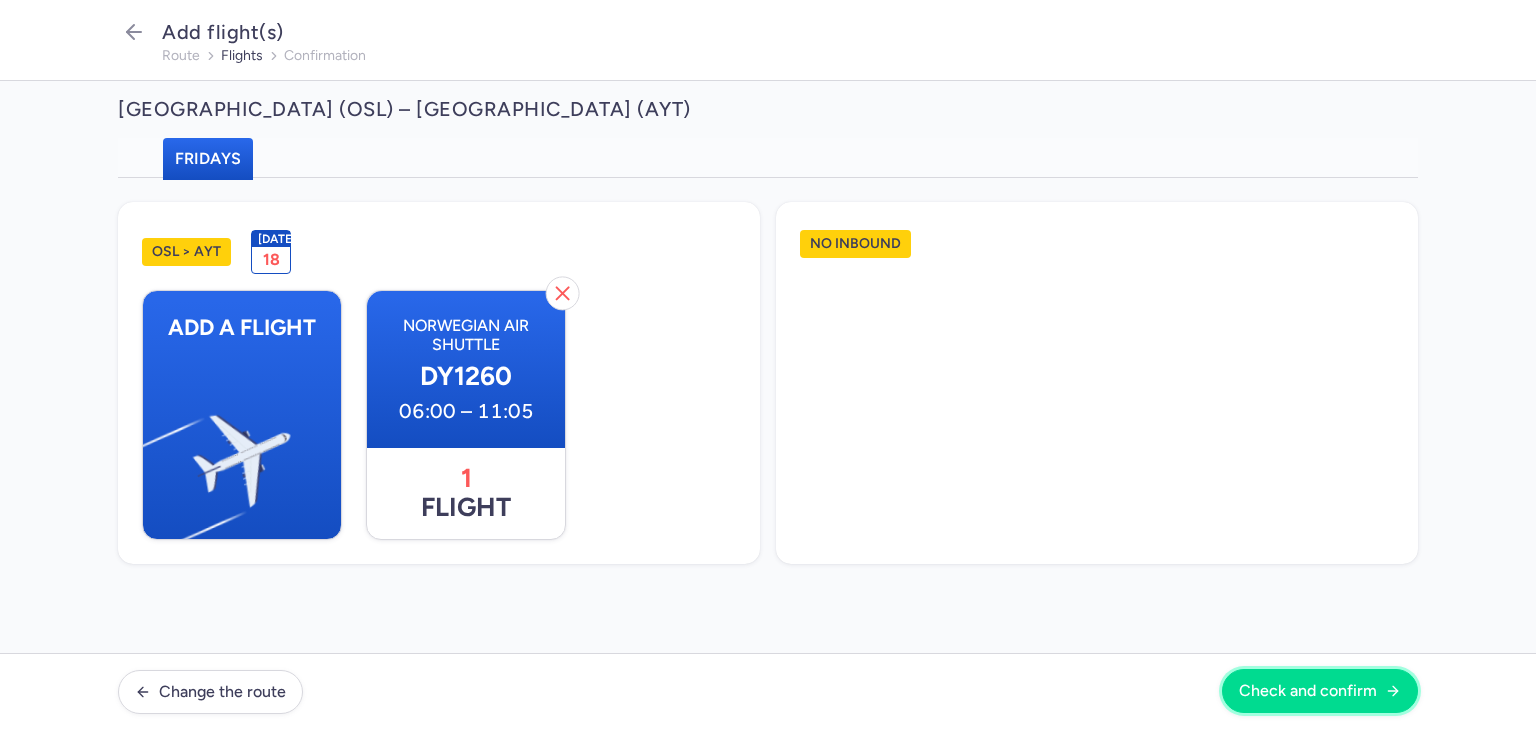 click on "Check and confirm" at bounding box center [1320, 691] 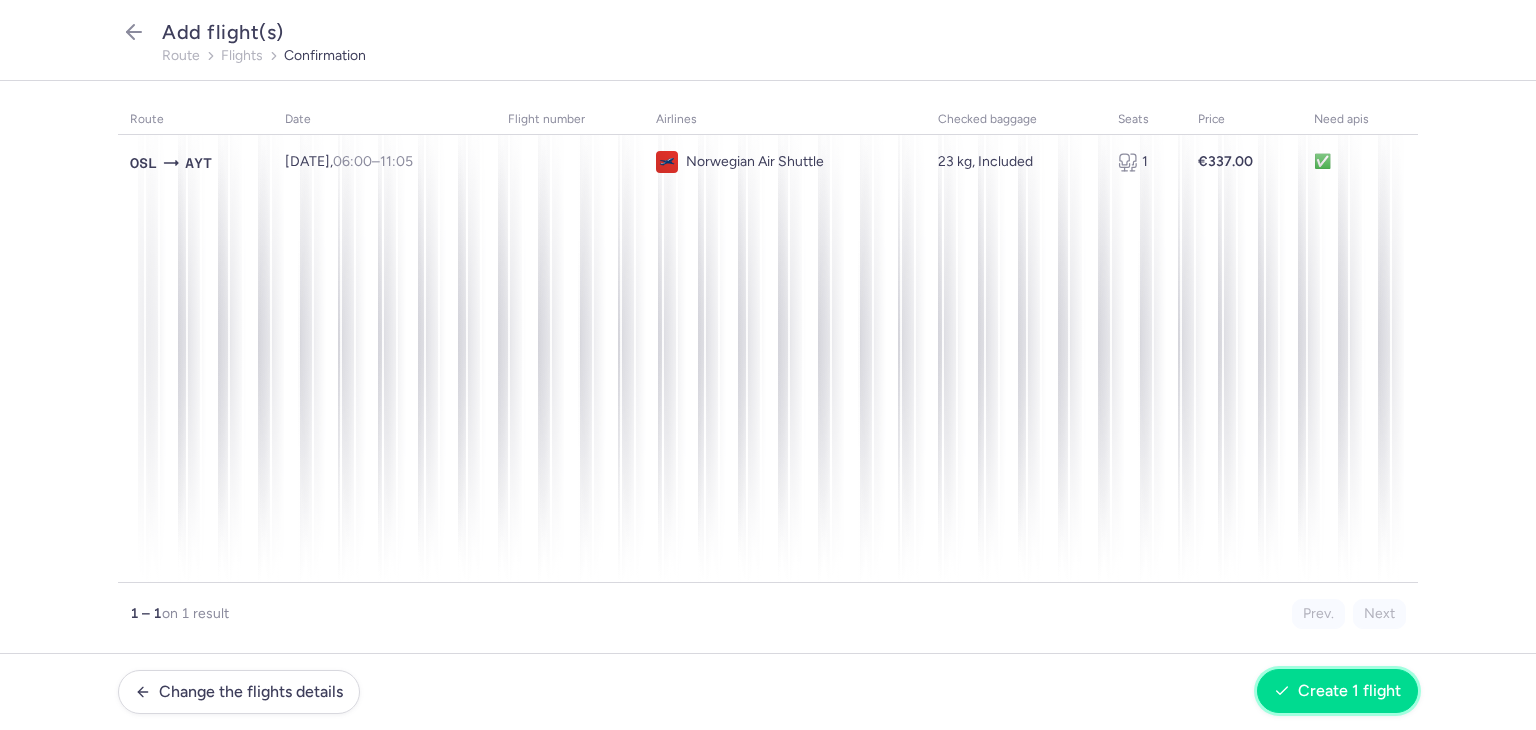 click on "Create 1 flight" at bounding box center [1337, 691] 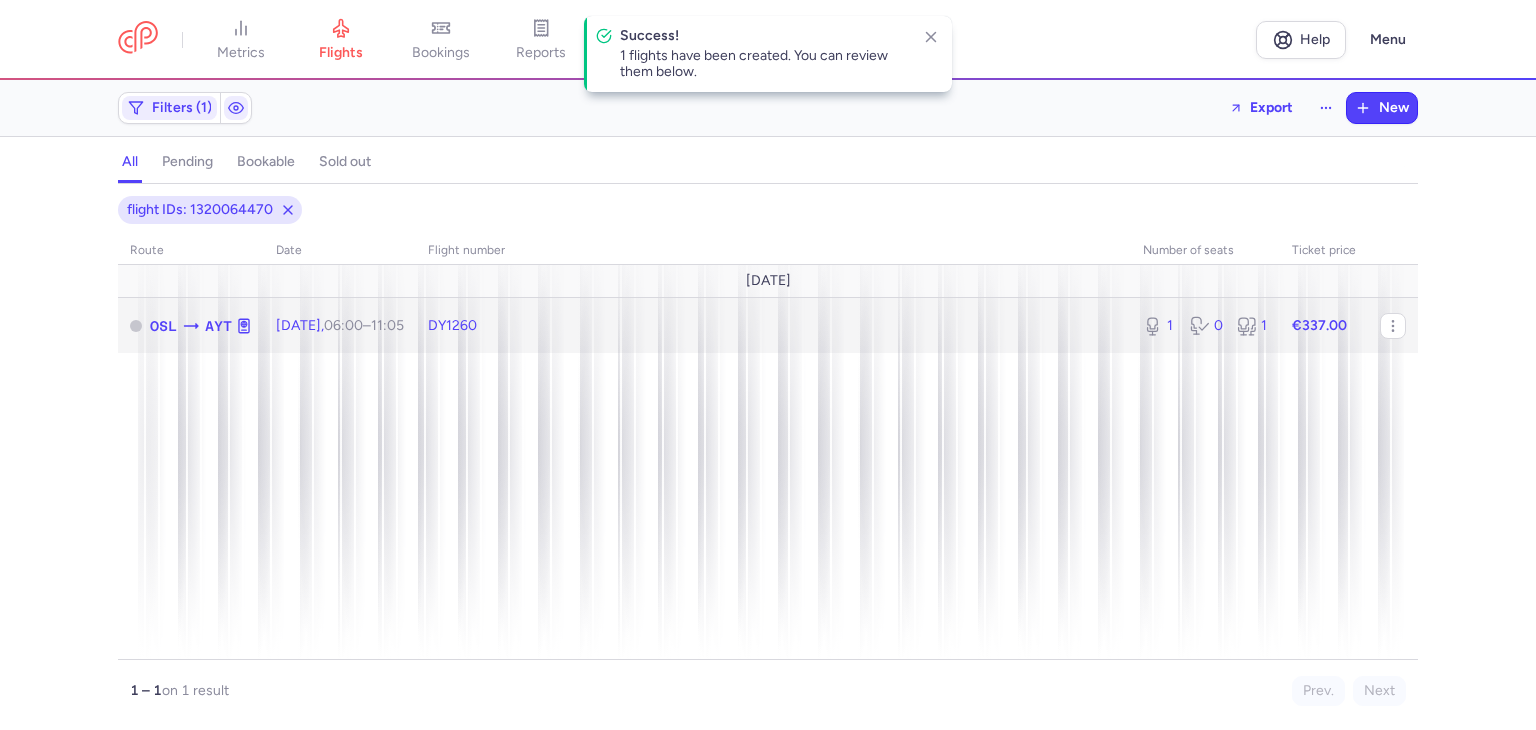 click on "€337.00" 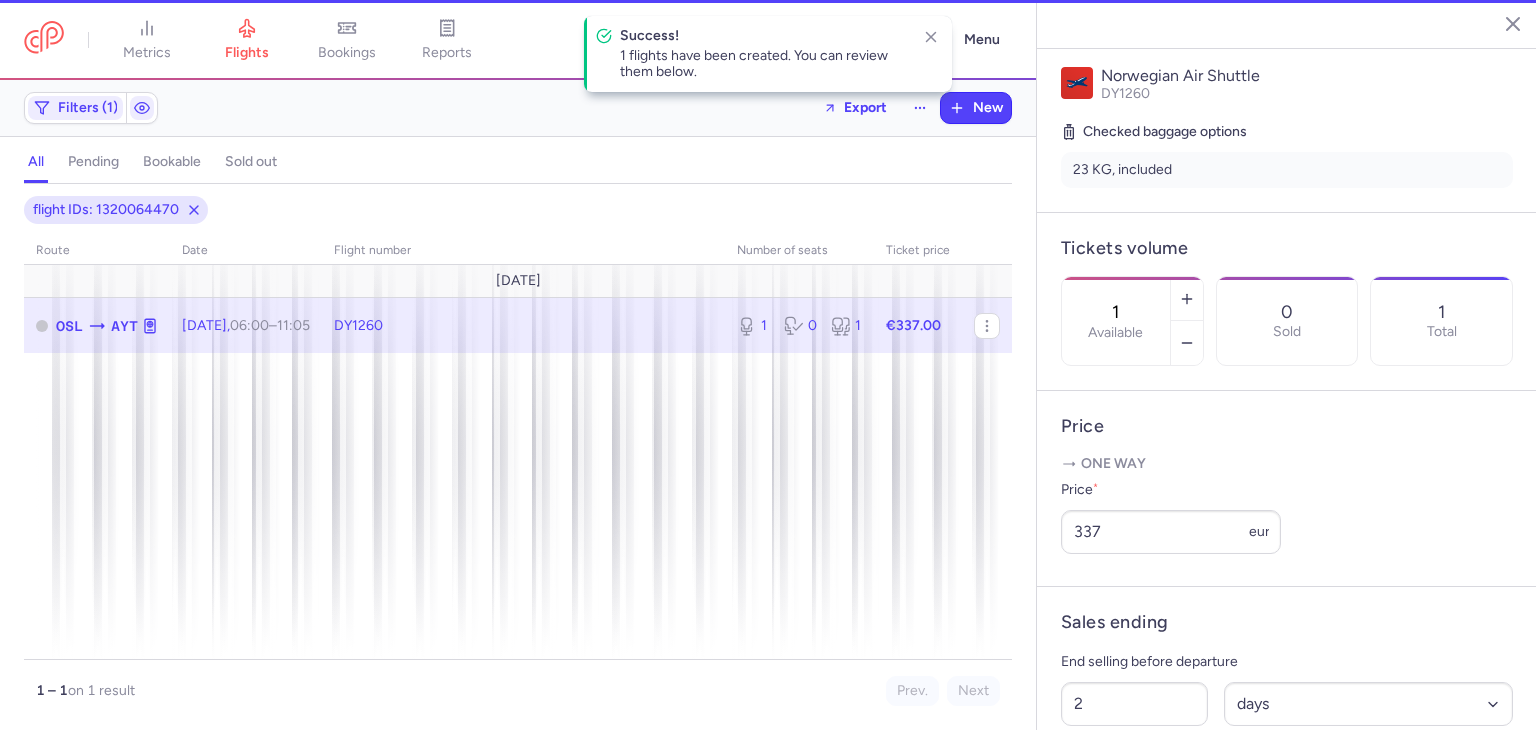 scroll, scrollTop: 648, scrollLeft: 0, axis: vertical 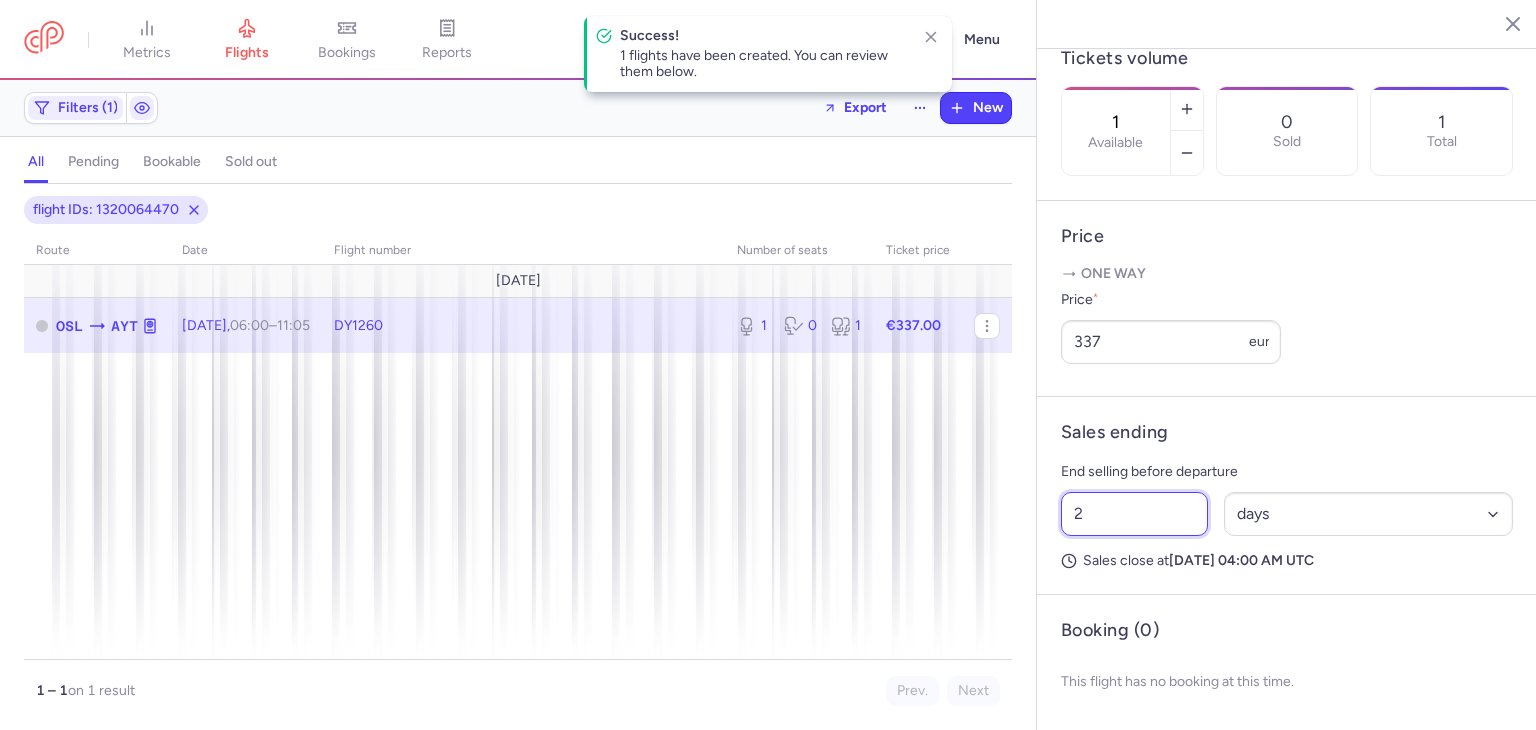 drag, startPoint x: 1043, startPoint y: 526, endPoint x: 1084, endPoint y: 528, distance: 41.04875 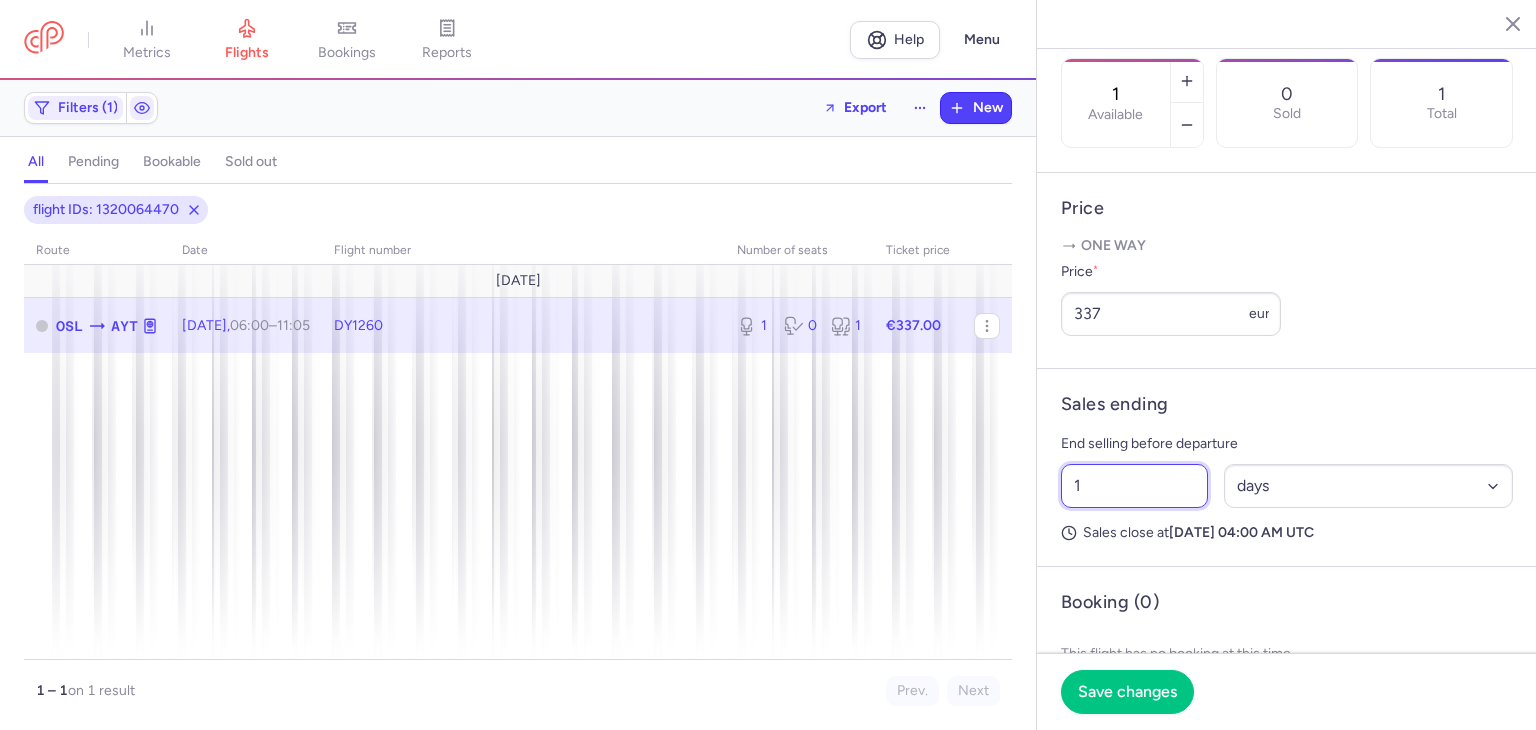 click on "1" at bounding box center [1134, 486] 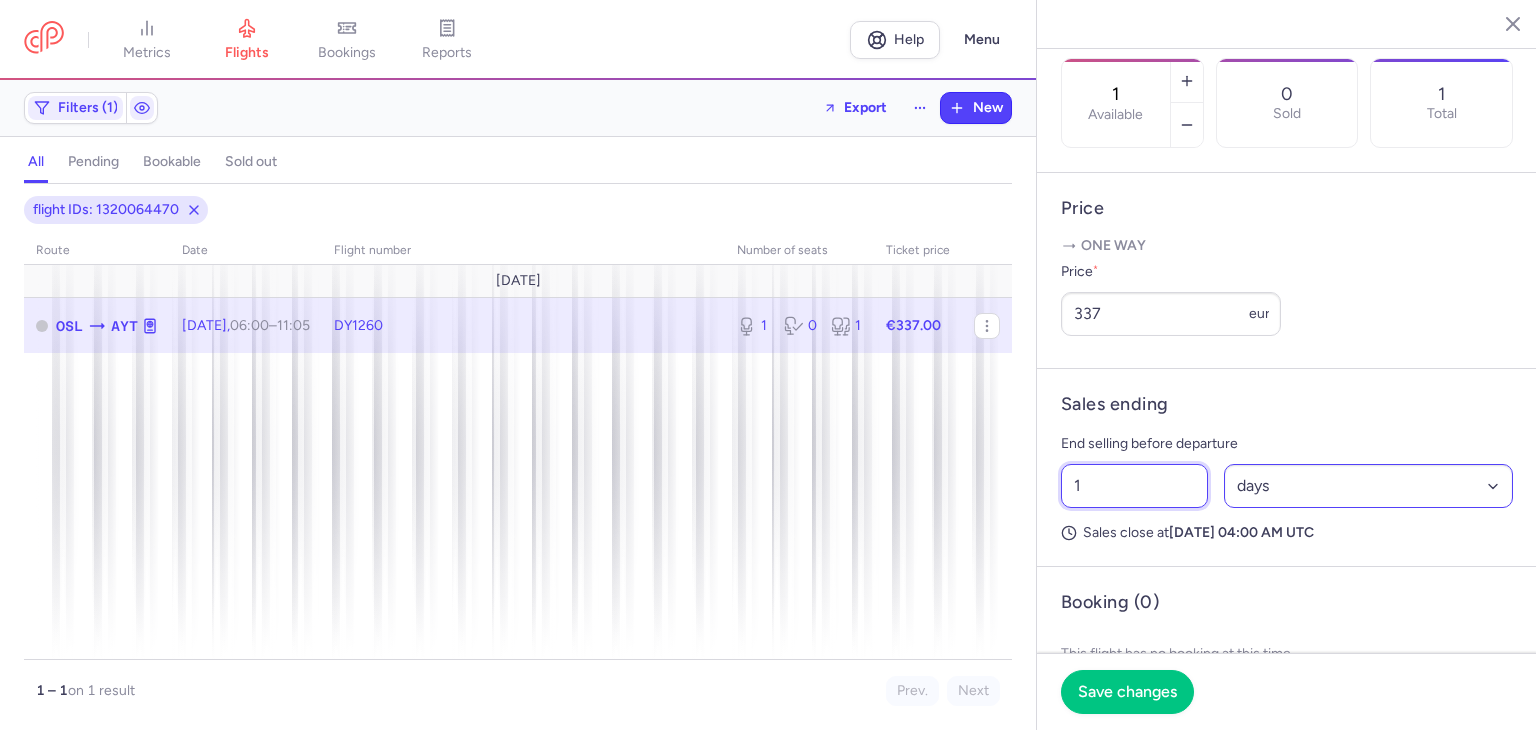 type on "1" 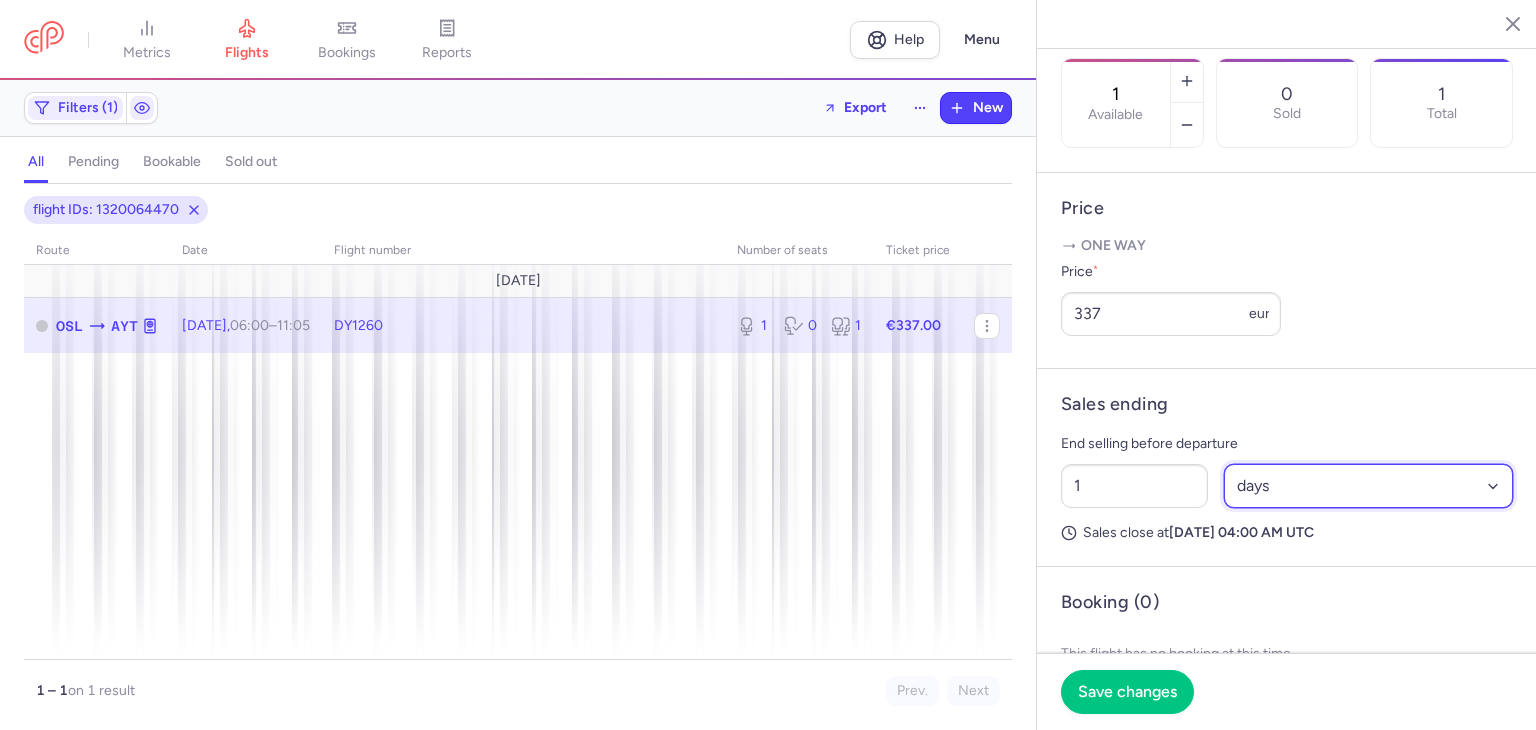 click on "Select an option hours days" at bounding box center [1369, 486] 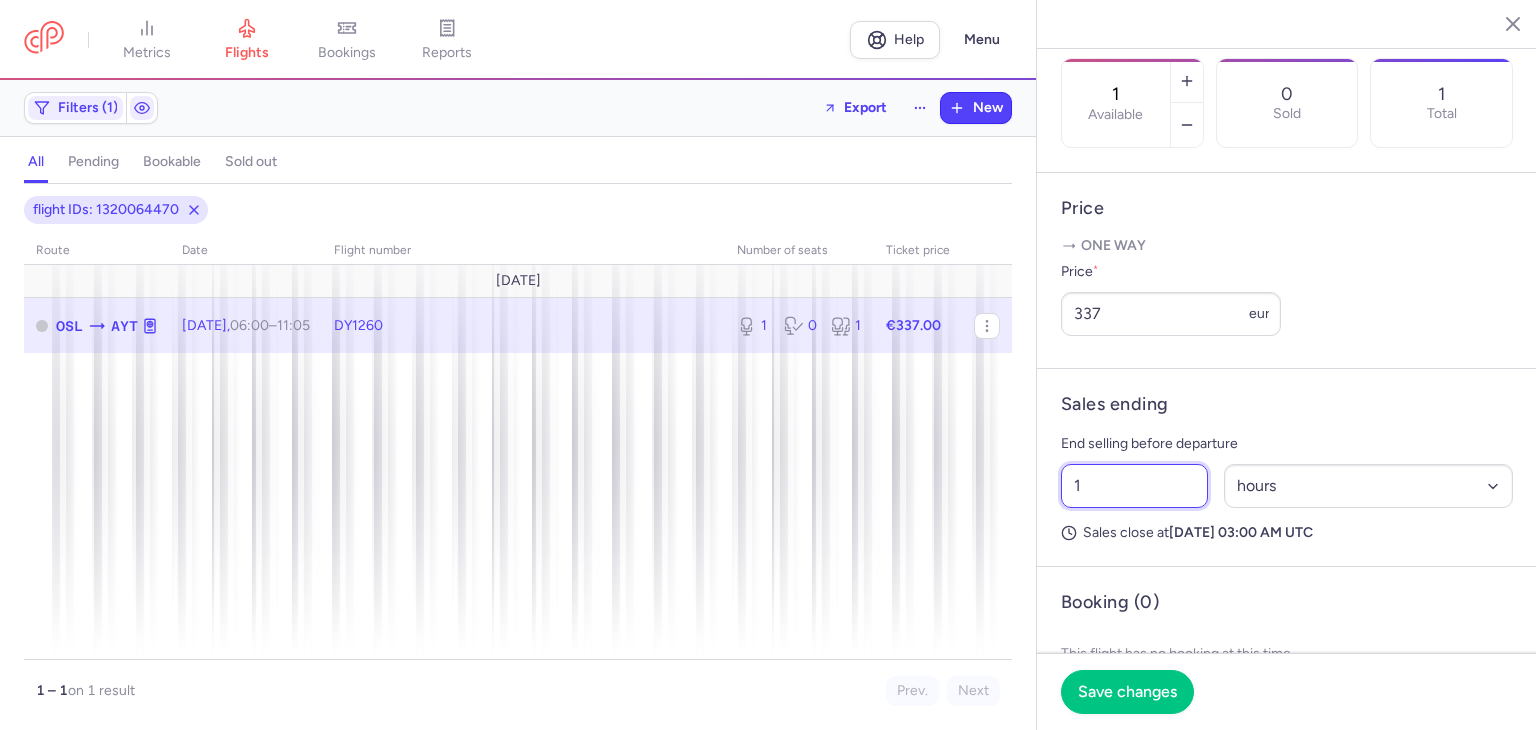 click on "1" at bounding box center [1134, 486] 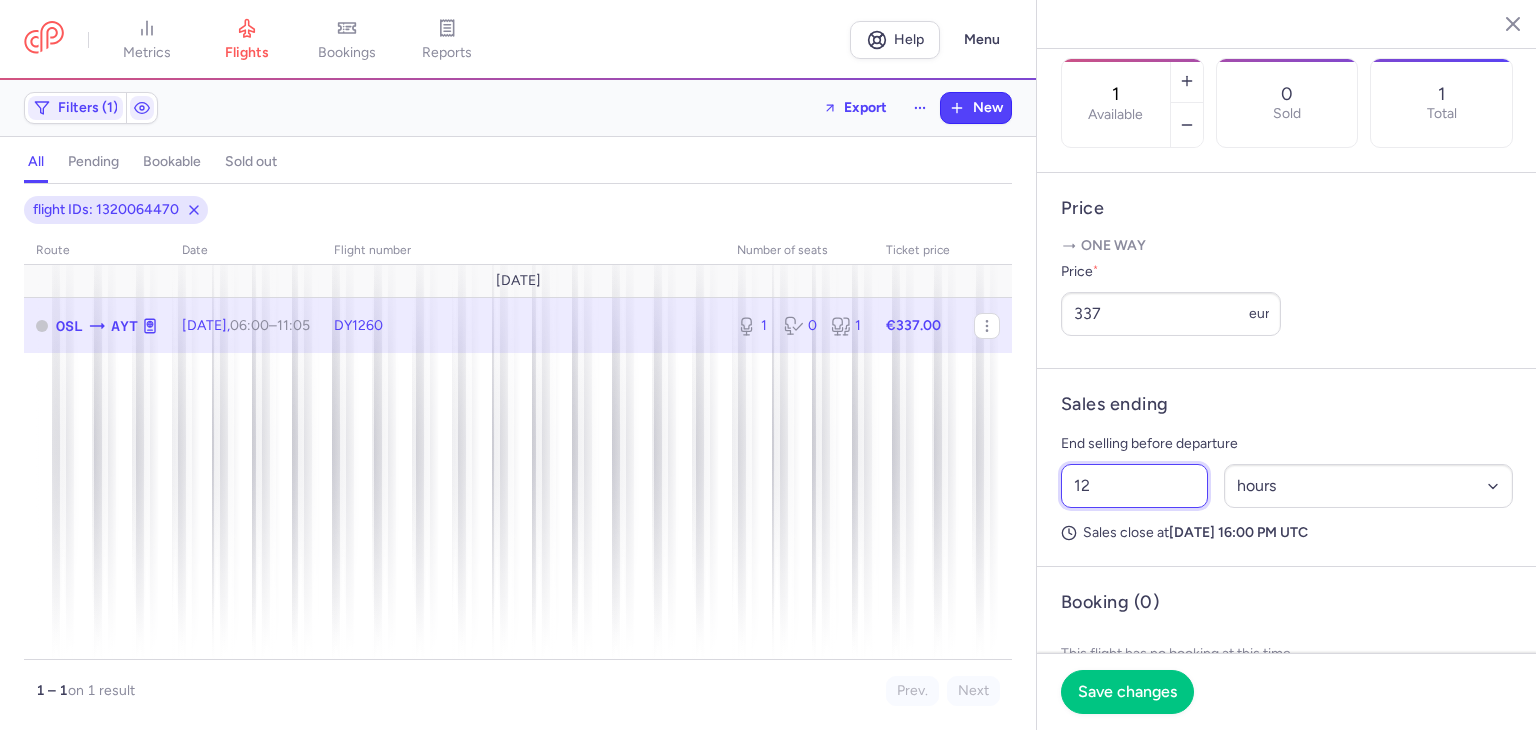 type on "1" 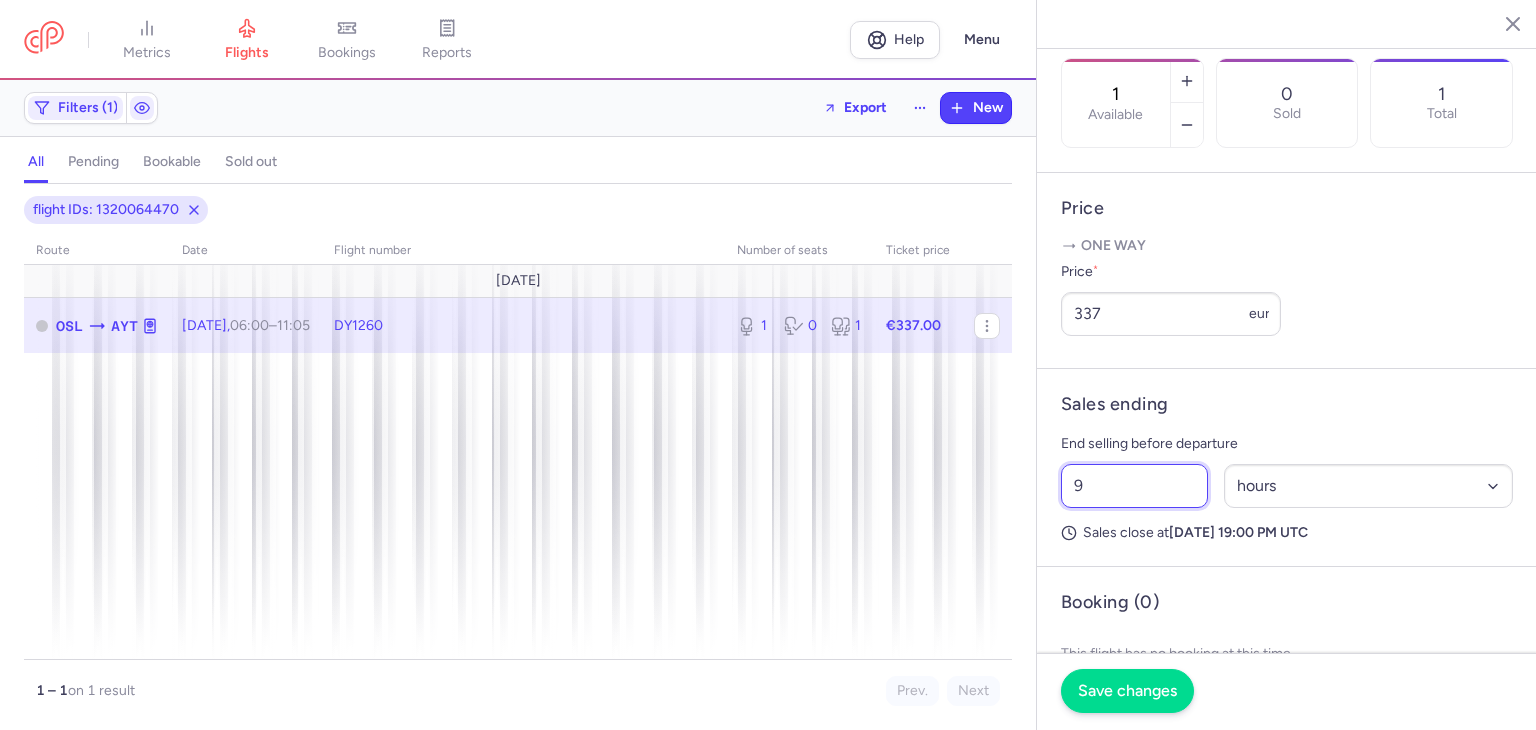 type on "9" 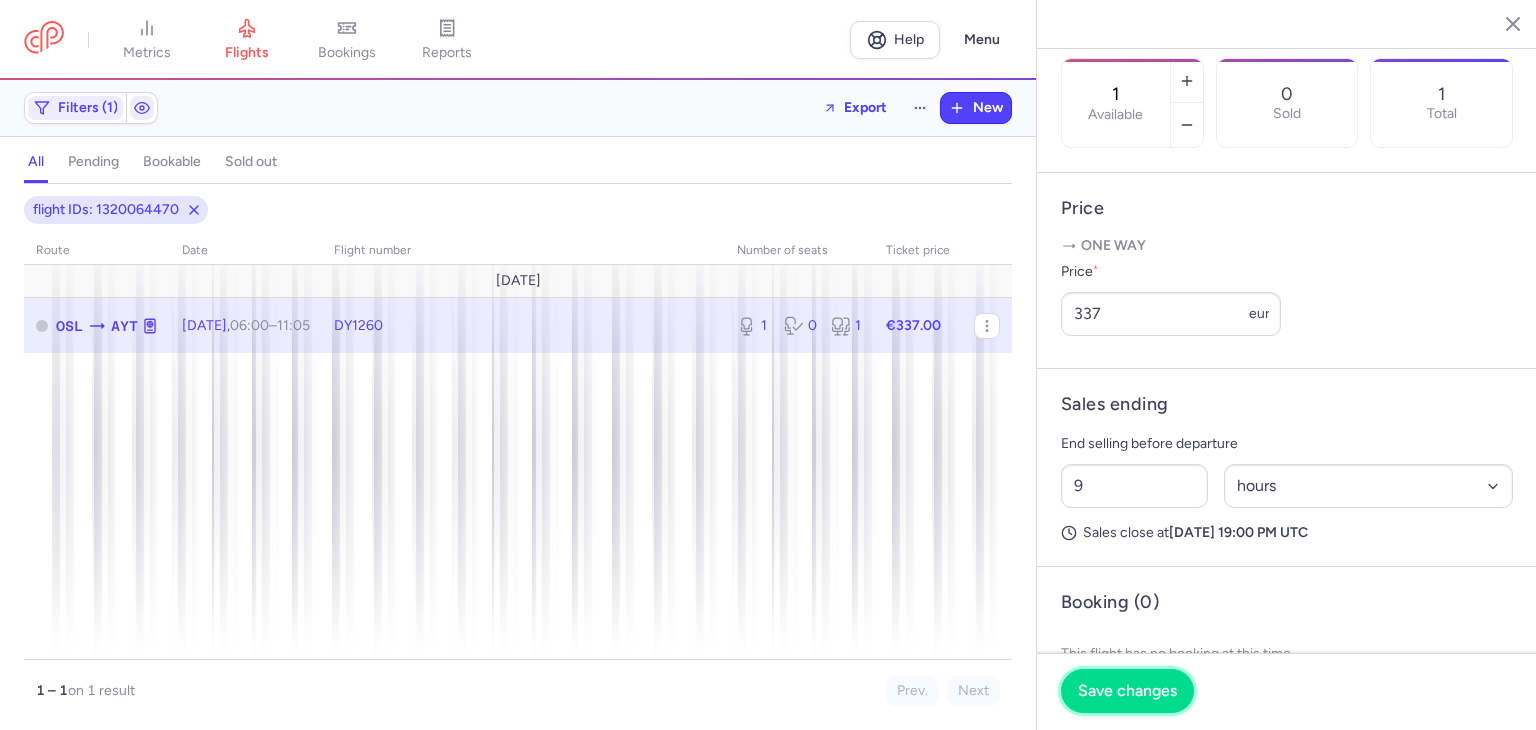 click on "Save changes" at bounding box center (1127, 691) 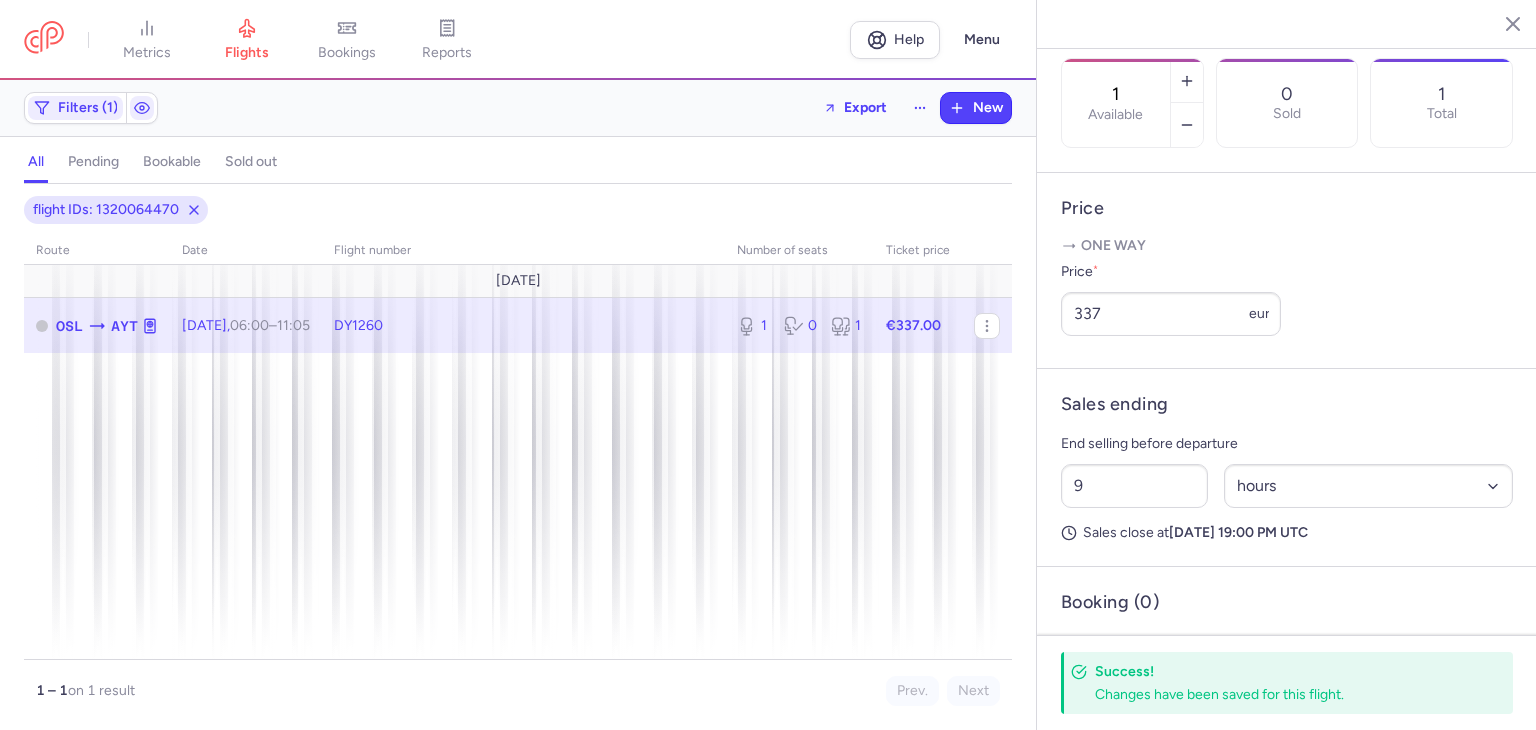 click on "flight IDs: 1320064470" 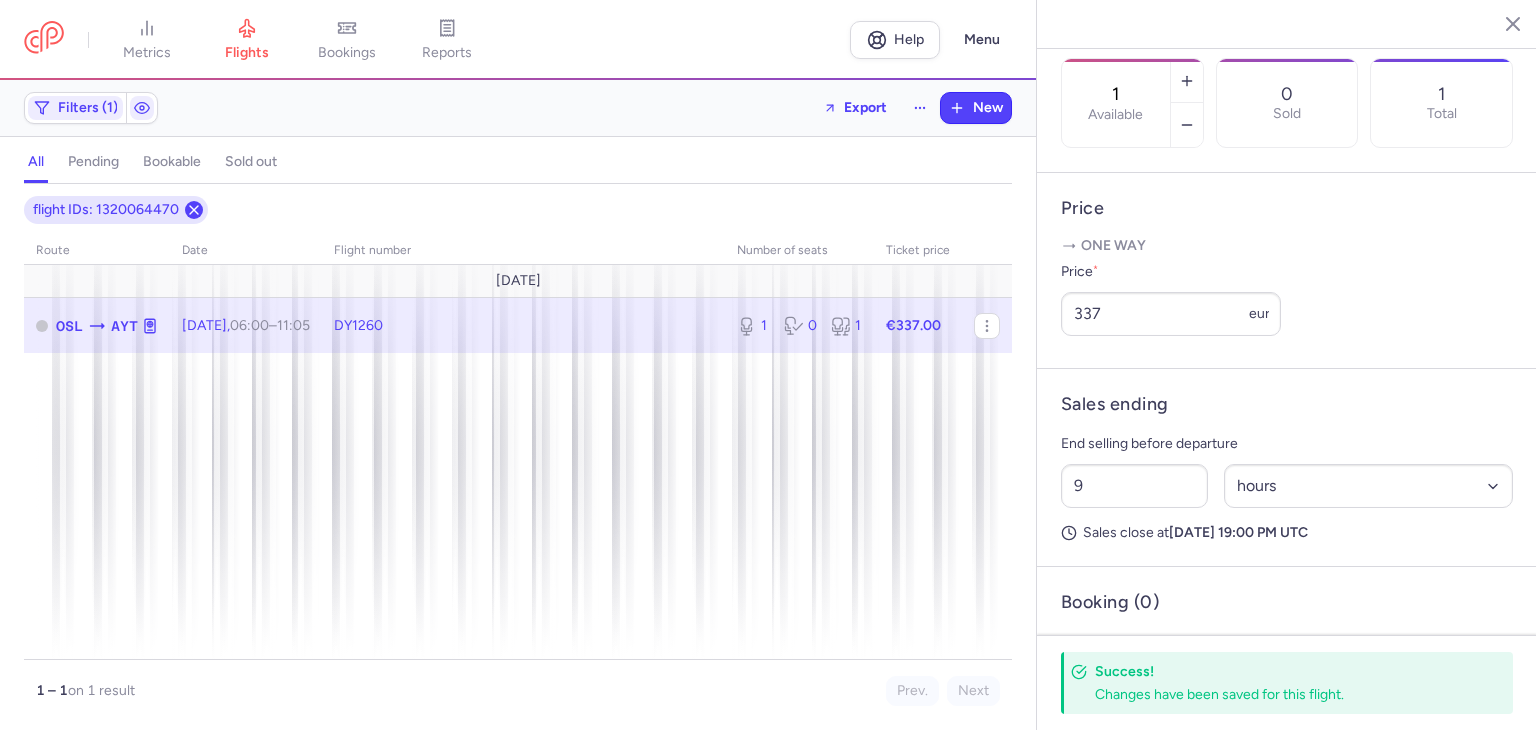 click 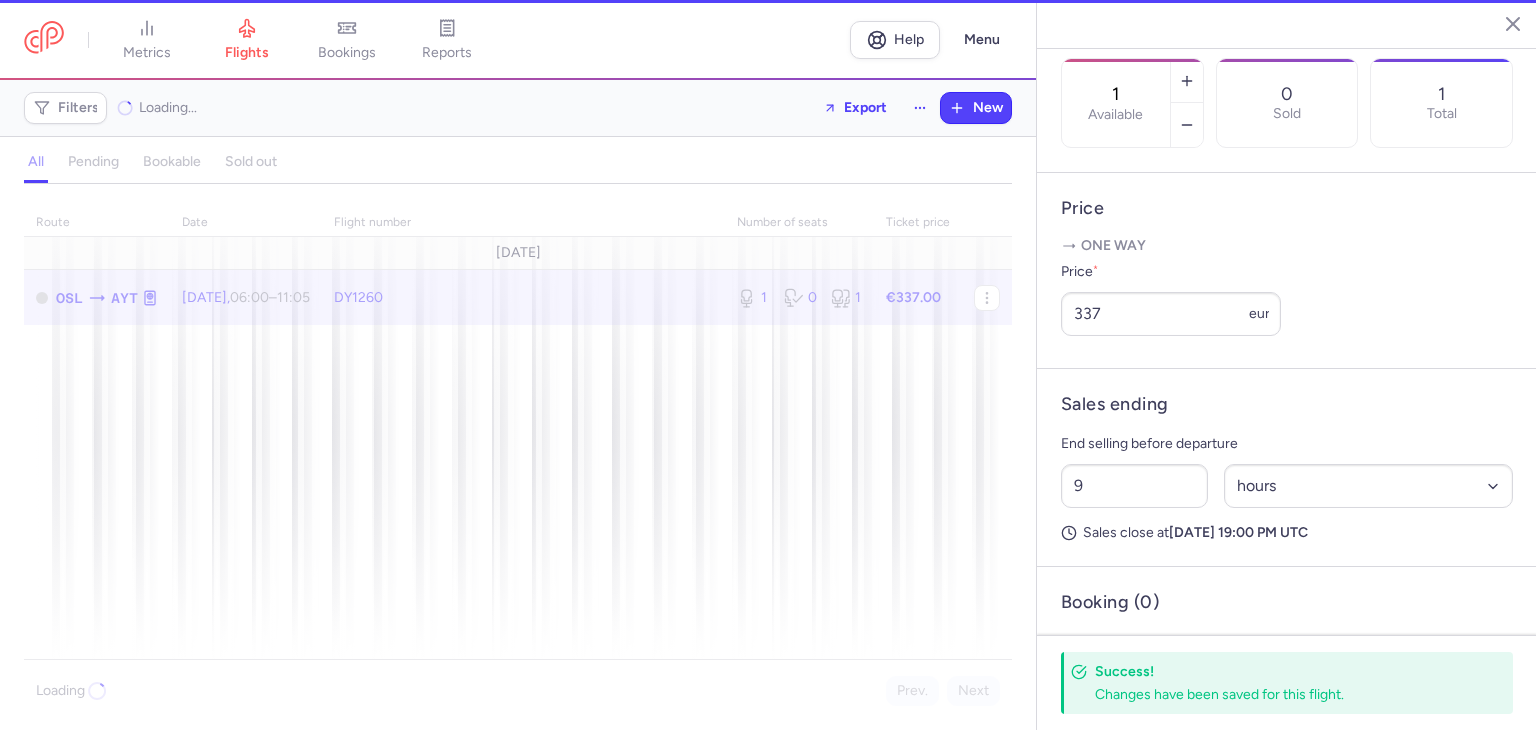 click on "Filters" 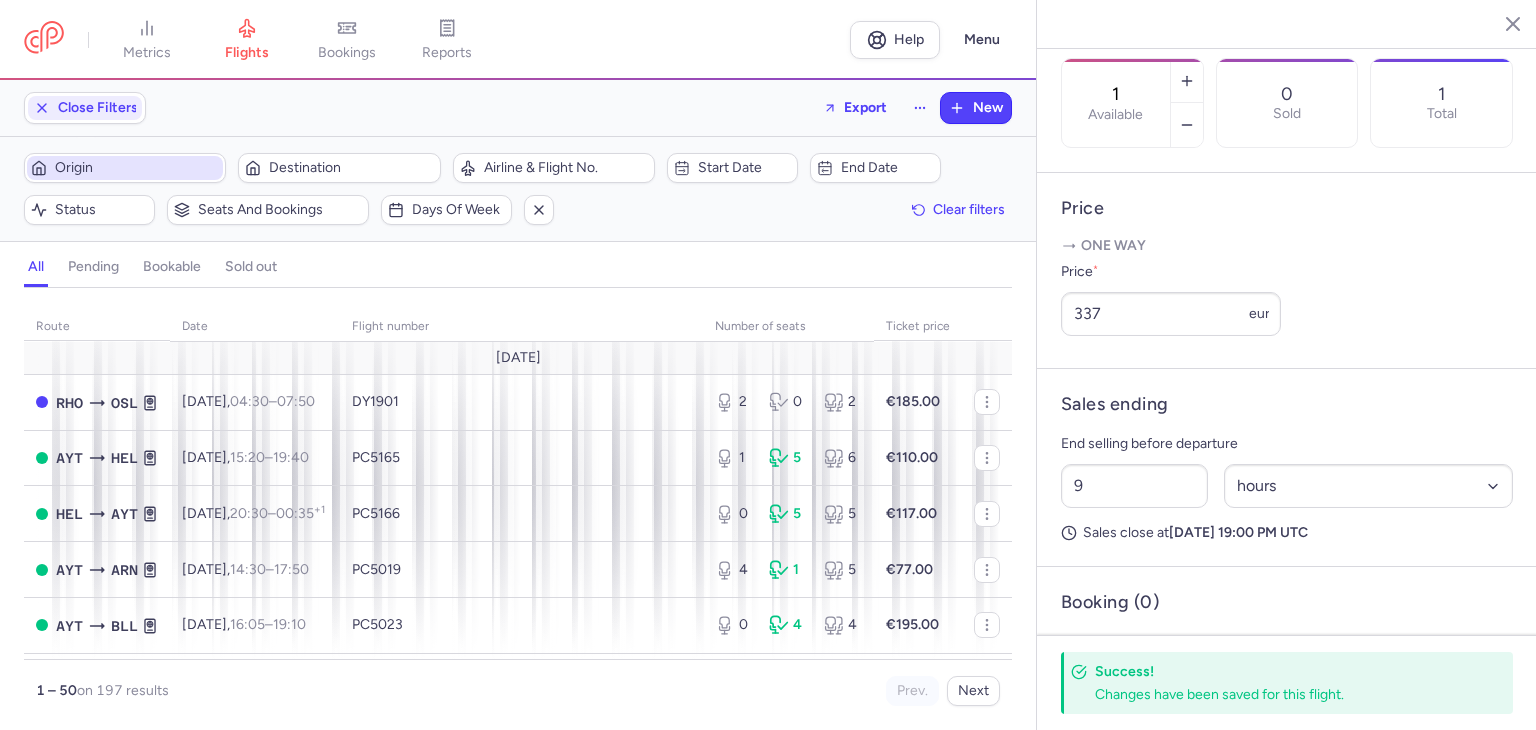 scroll, scrollTop: 0, scrollLeft: 0, axis: both 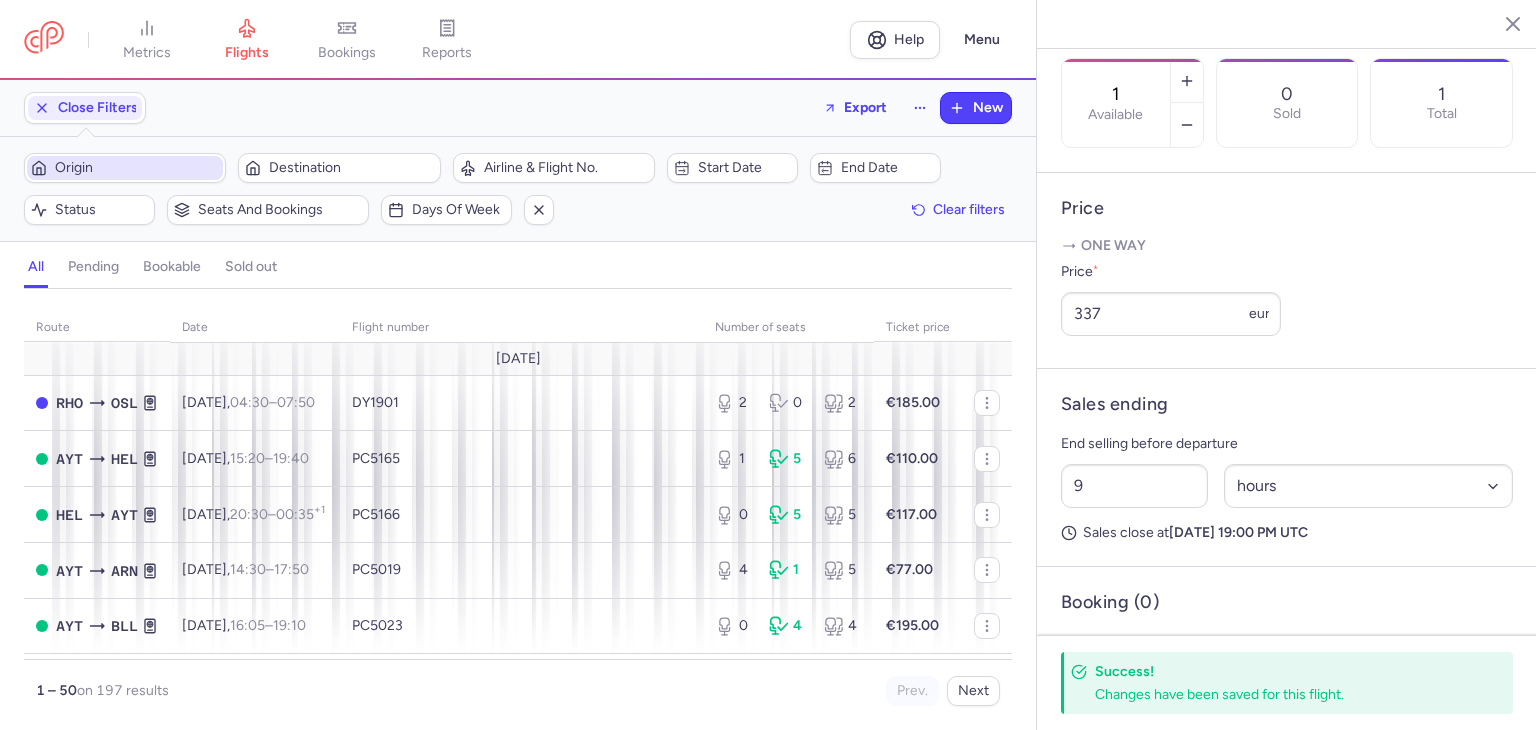 click on "Origin" at bounding box center [137, 168] 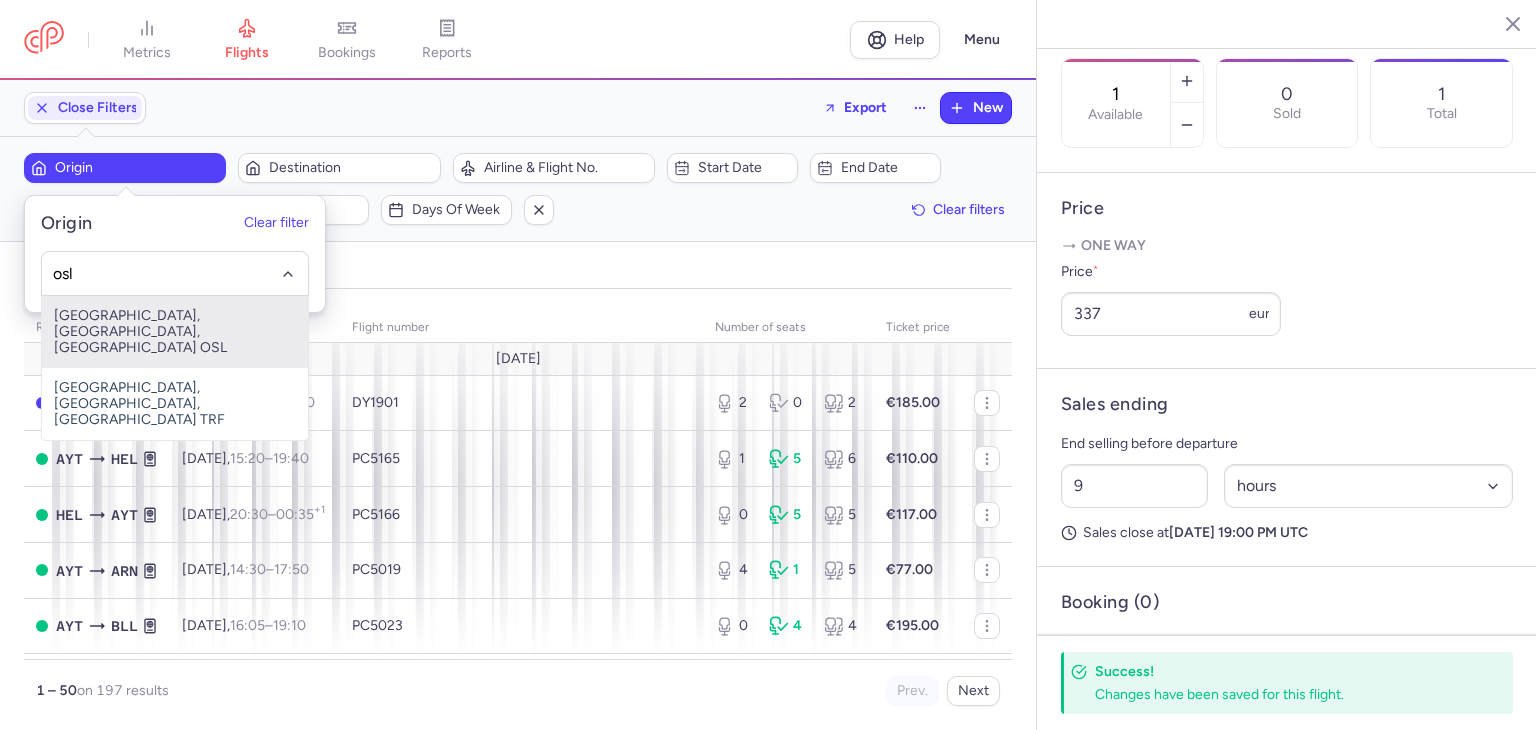 click on "[GEOGRAPHIC_DATA], [GEOGRAPHIC_DATA], [GEOGRAPHIC_DATA] OSL" at bounding box center (175, 332) 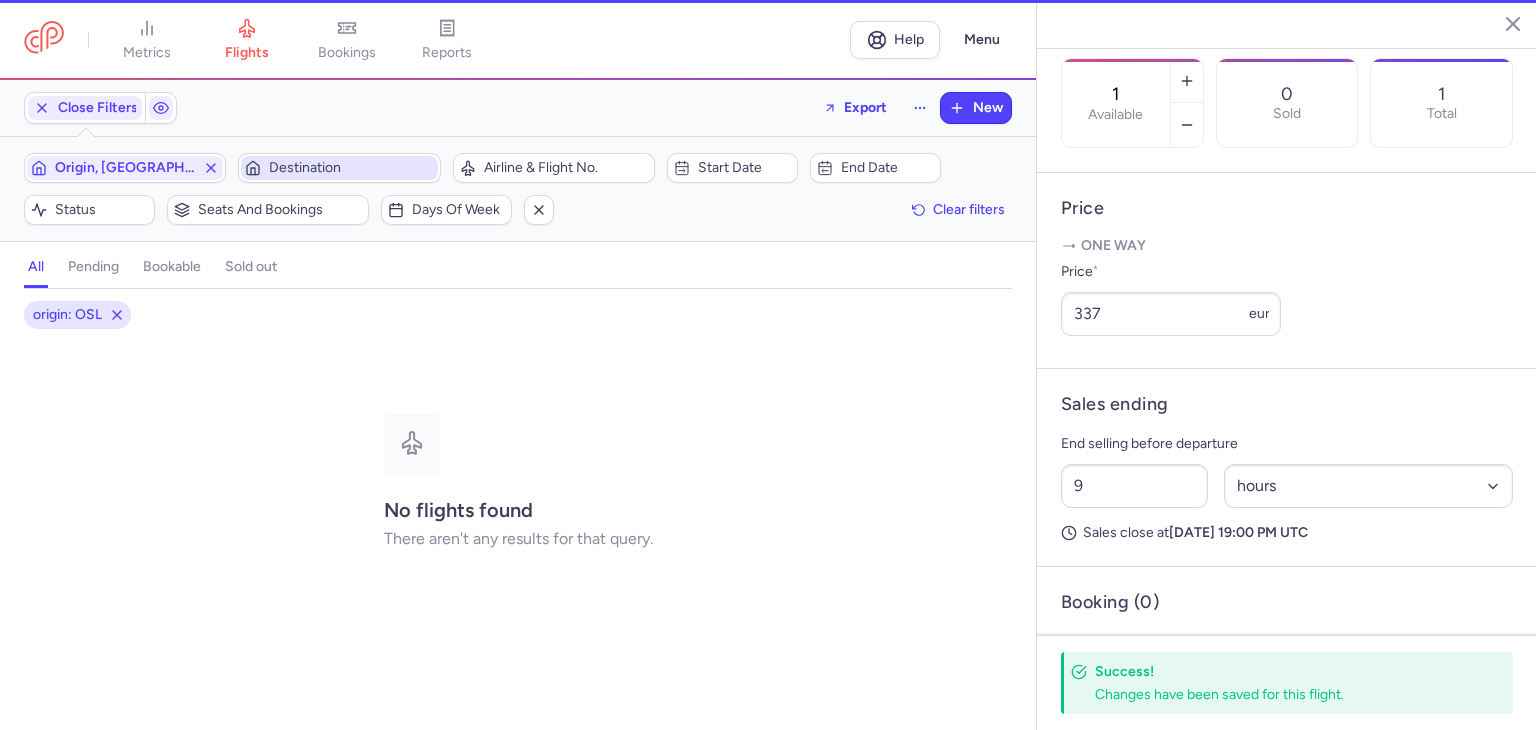 click on "Destination" at bounding box center (351, 168) 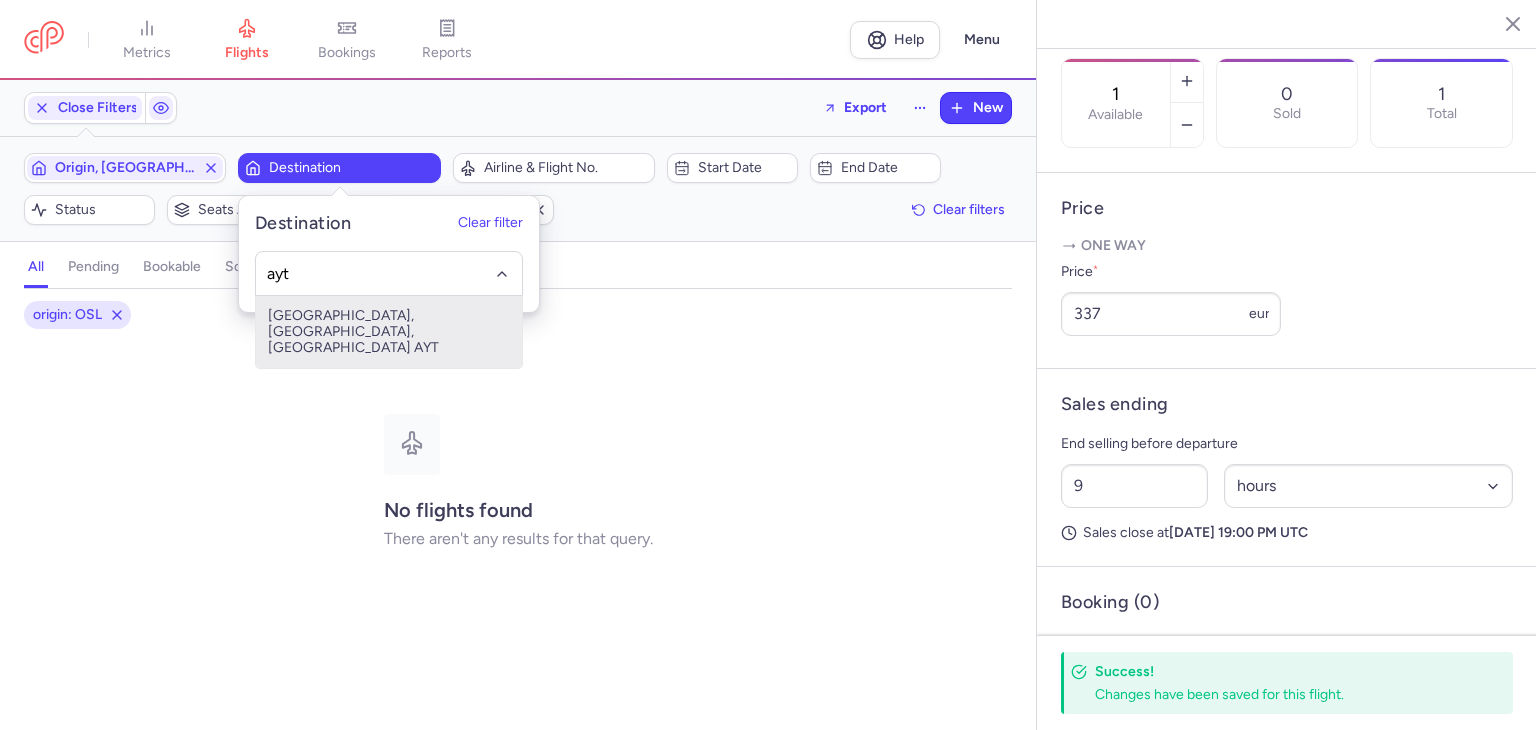 click on "[GEOGRAPHIC_DATA], [GEOGRAPHIC_DATA], [GEOGRAPHIC_DATA] AYT" at bounding box center (389, 332) 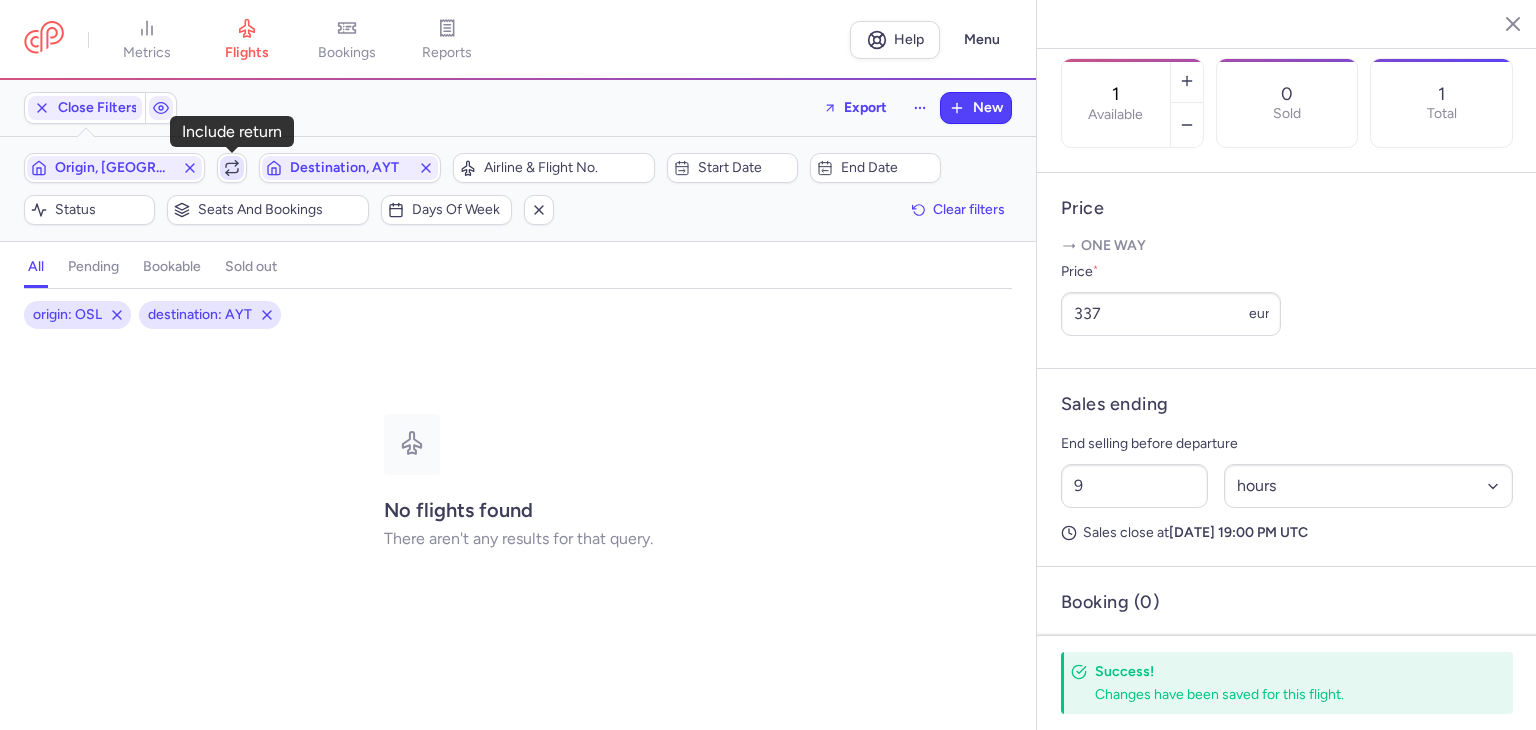 click 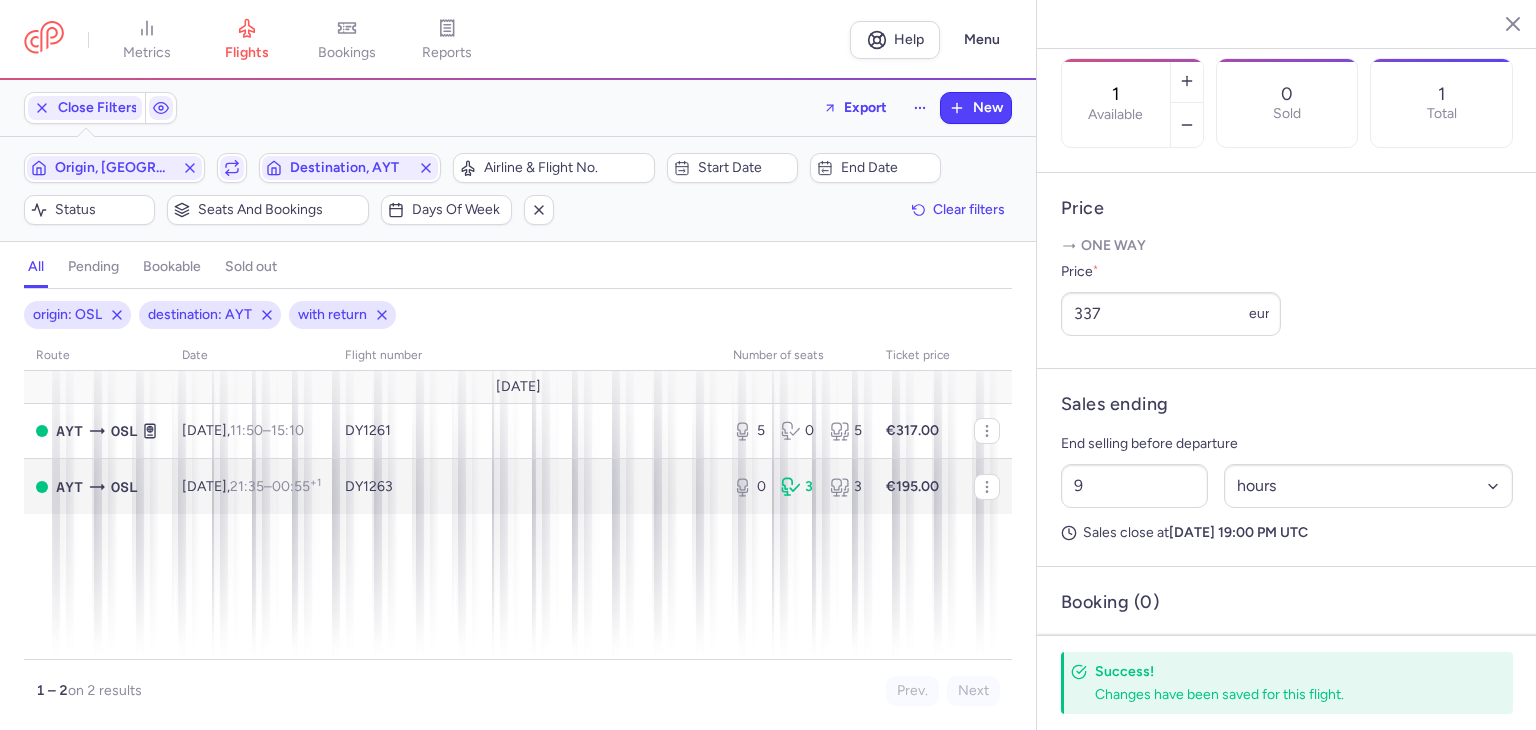 type 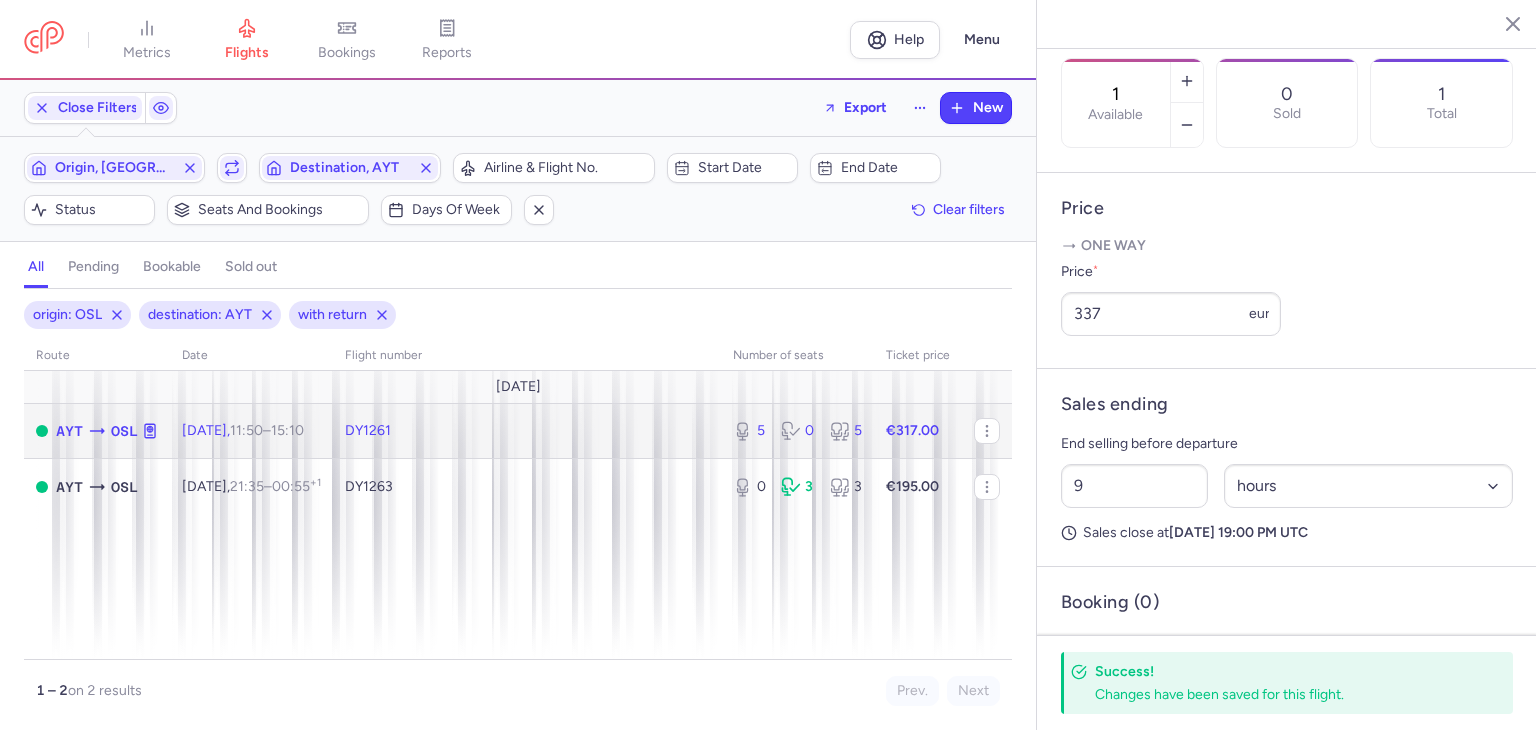 click on "€317.00" 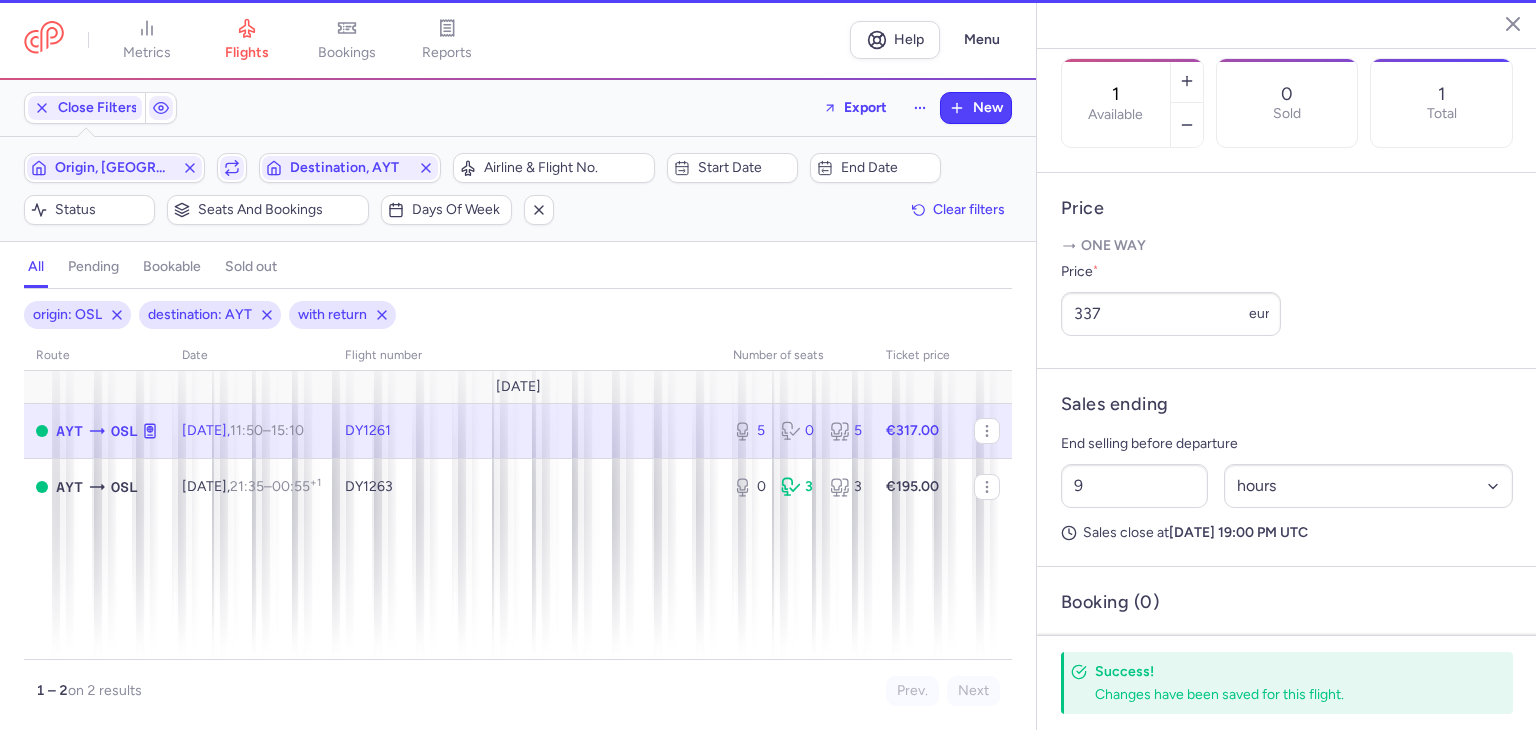 type on "5" 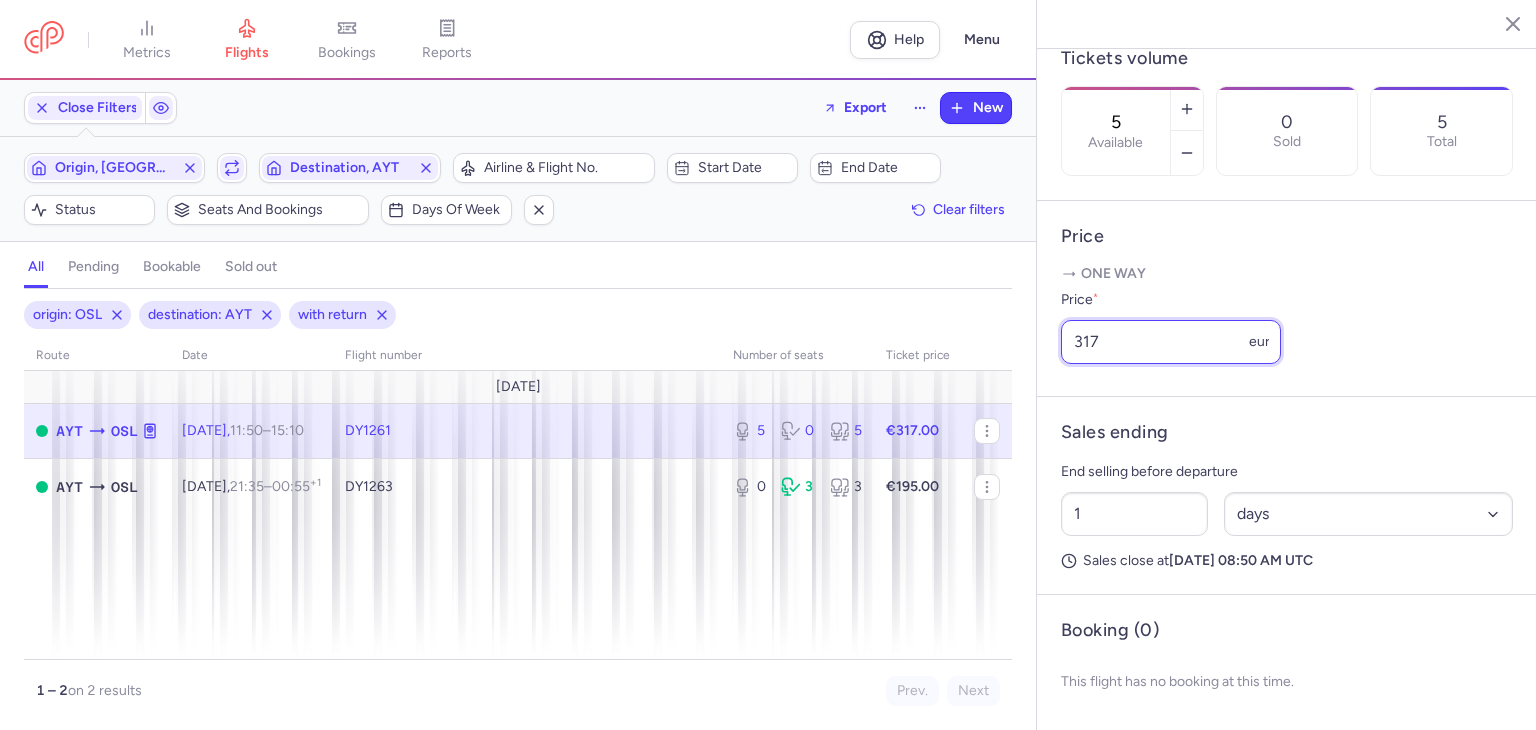 click on "Price  One way  Price  * 317 eur" at bounding box center (1287, 299) 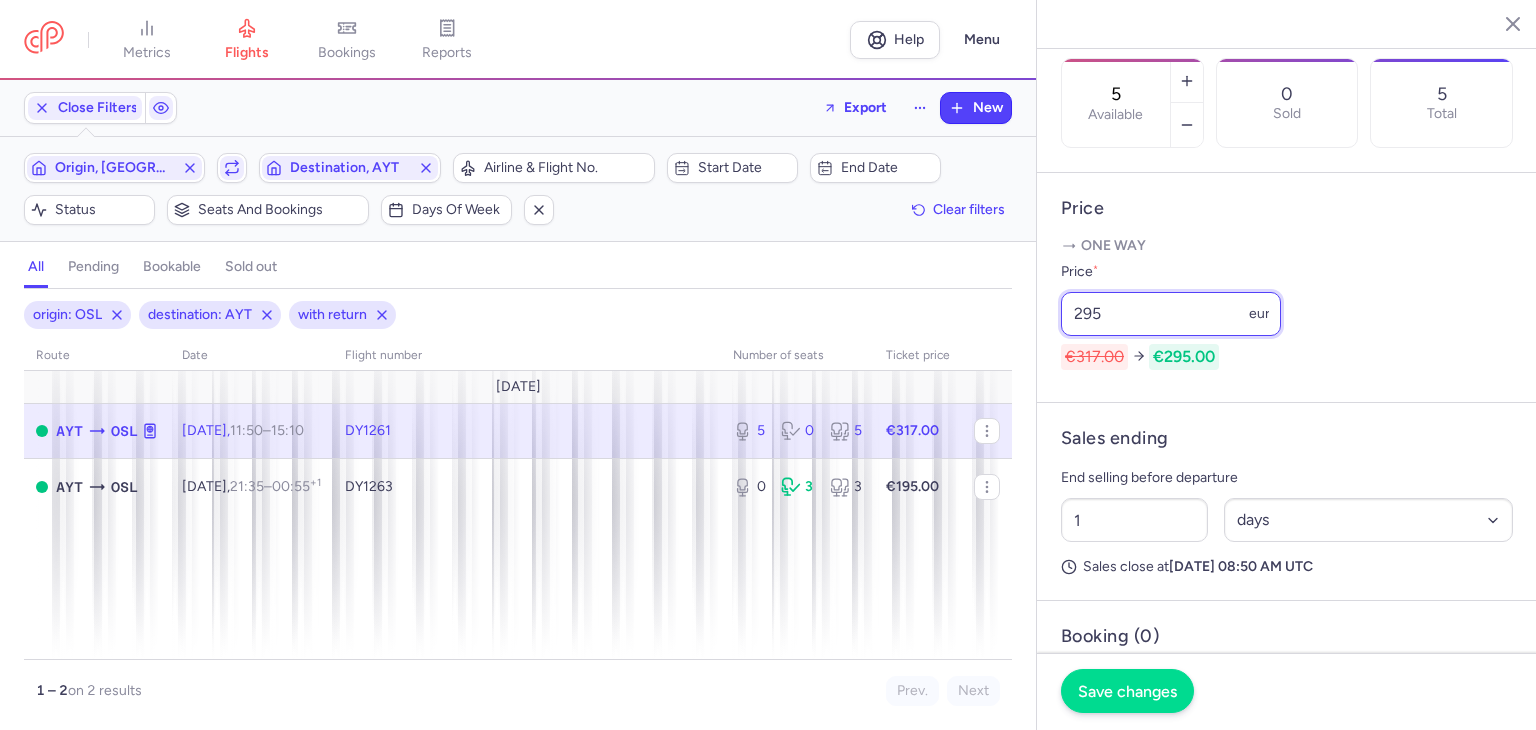 type on "295" 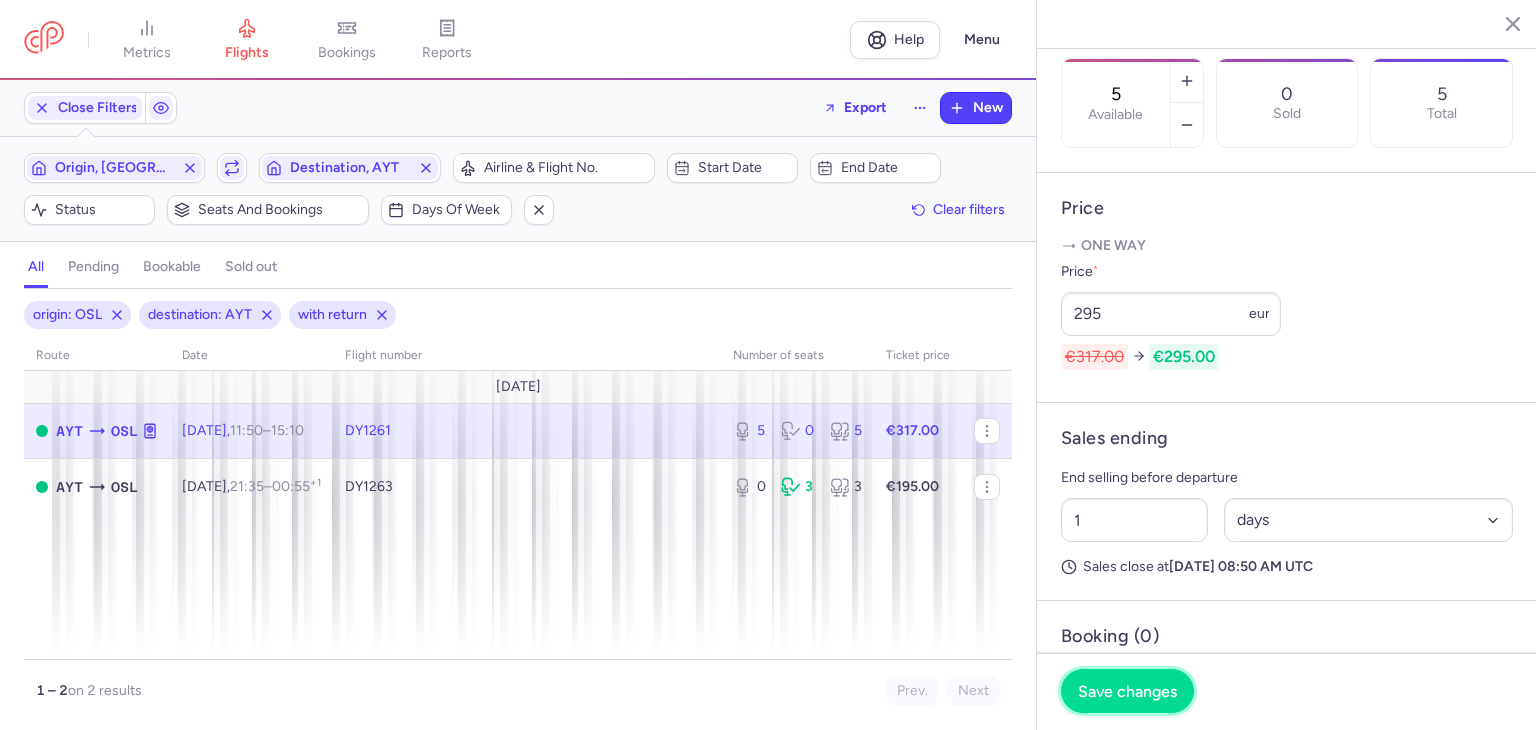 drag, startPoint x: 1166, startPoint y: 693, endPoint x: 1156, endPoint y: 673, distance: 22.36068 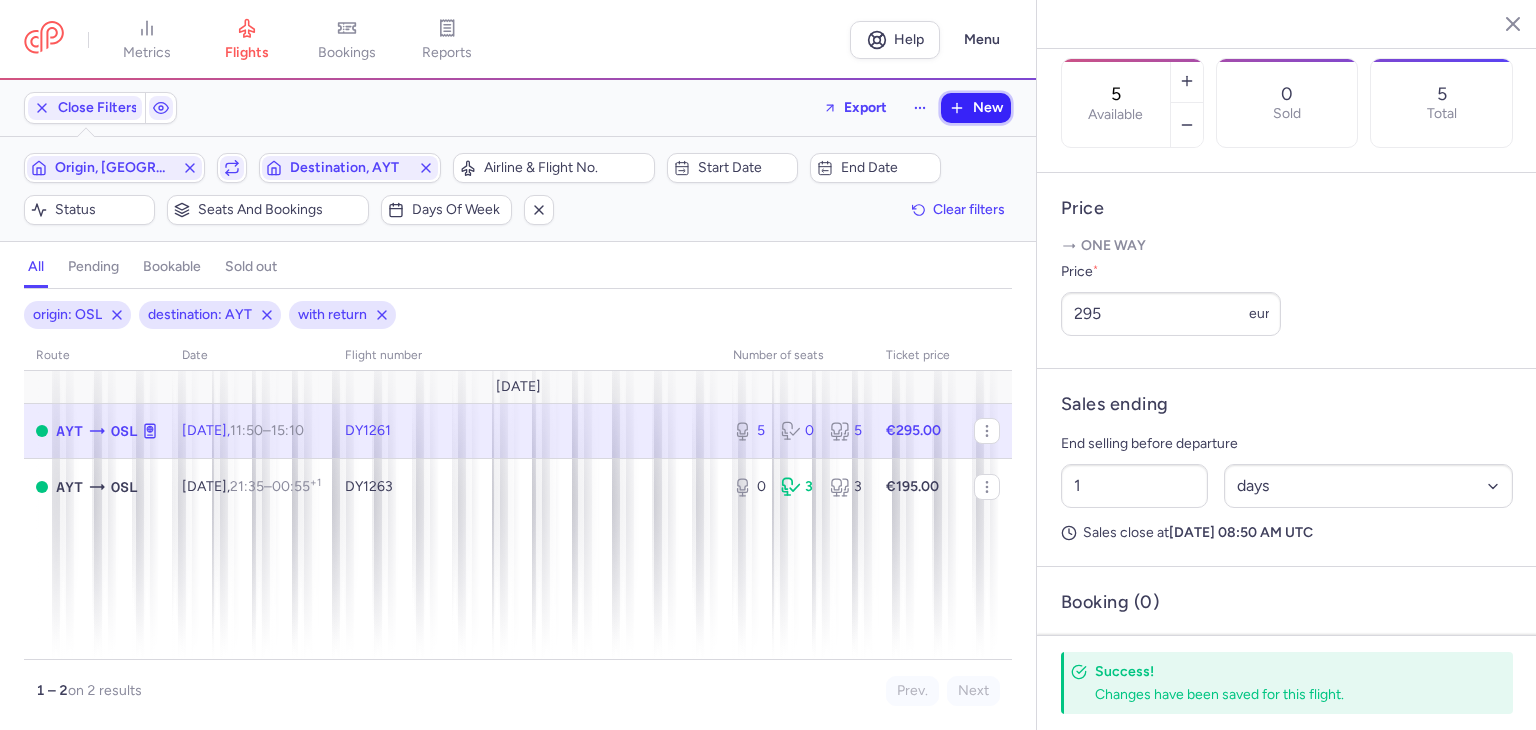 click on "New" at bounding box center [976, 108] 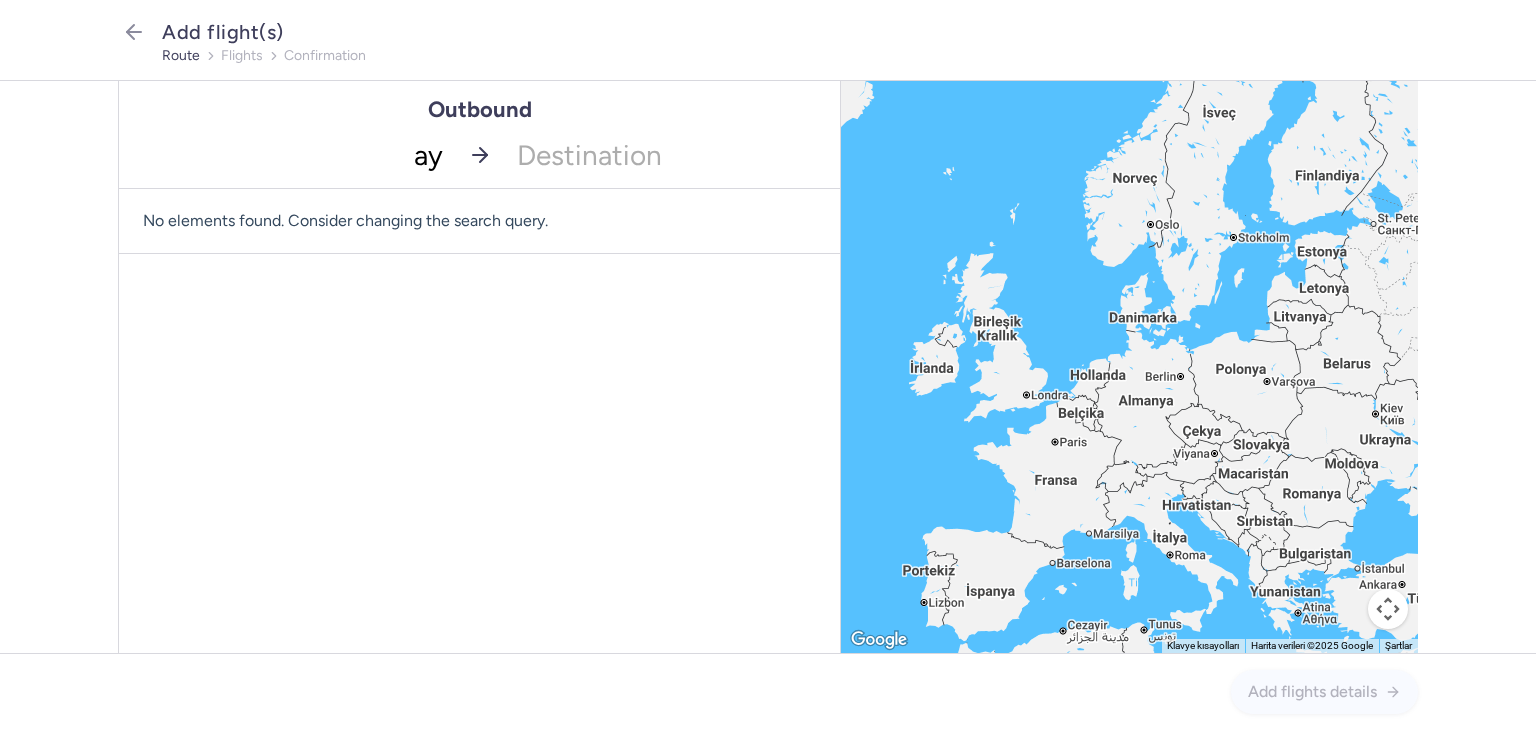 type on "ayt" 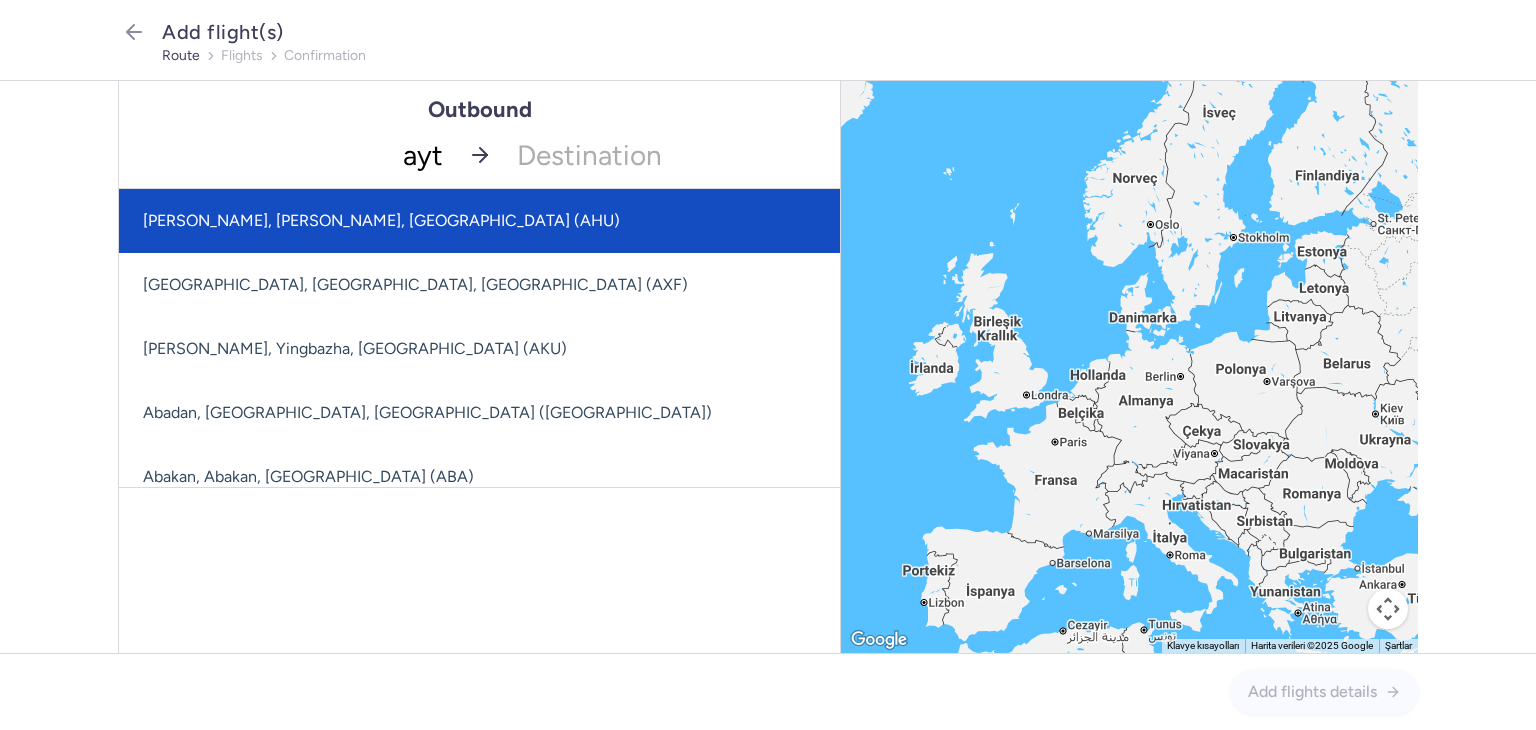 drag, startPoint x: 429, startPoint y: 221, endPoint x: 451, endPoint y: 221, distance: 22 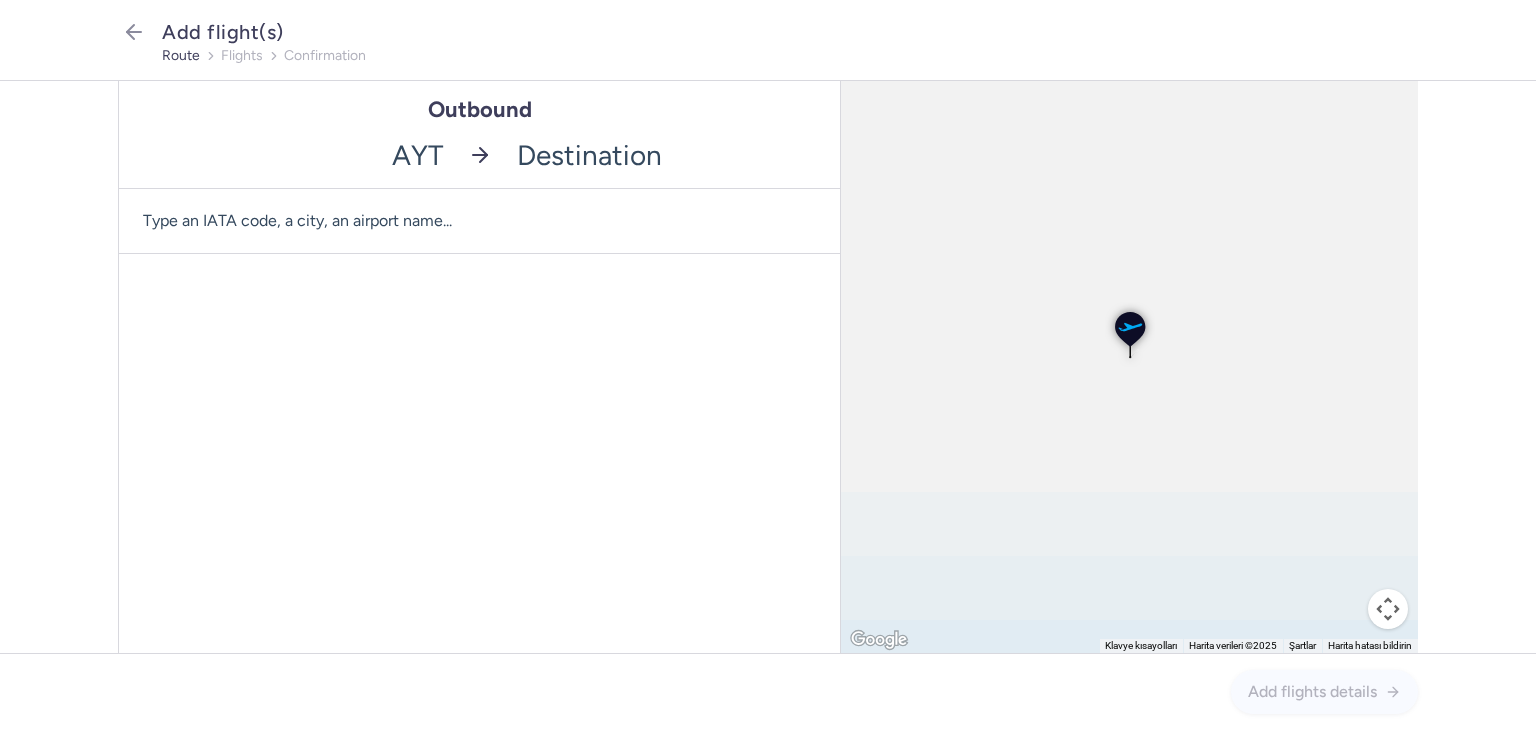 click 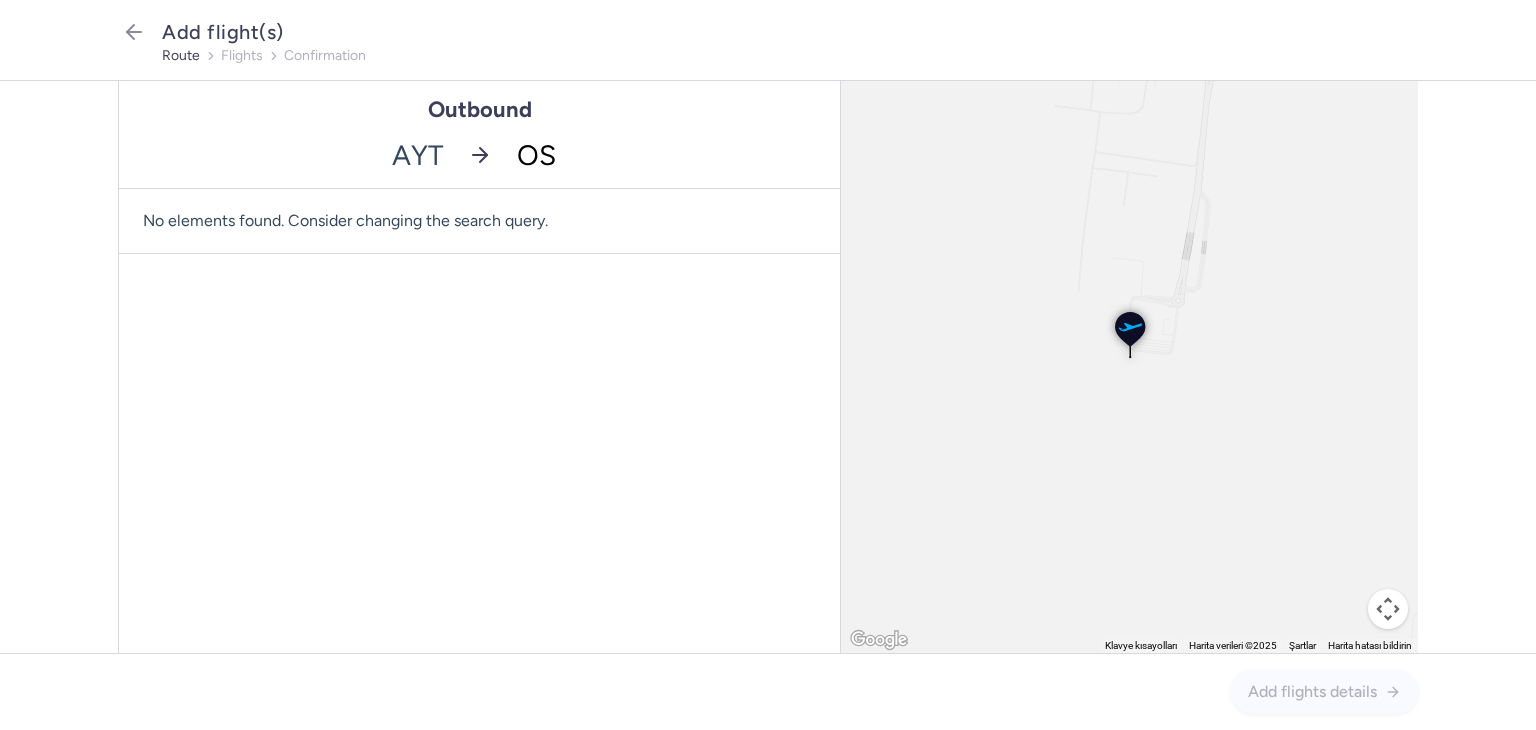 type on "OSL" 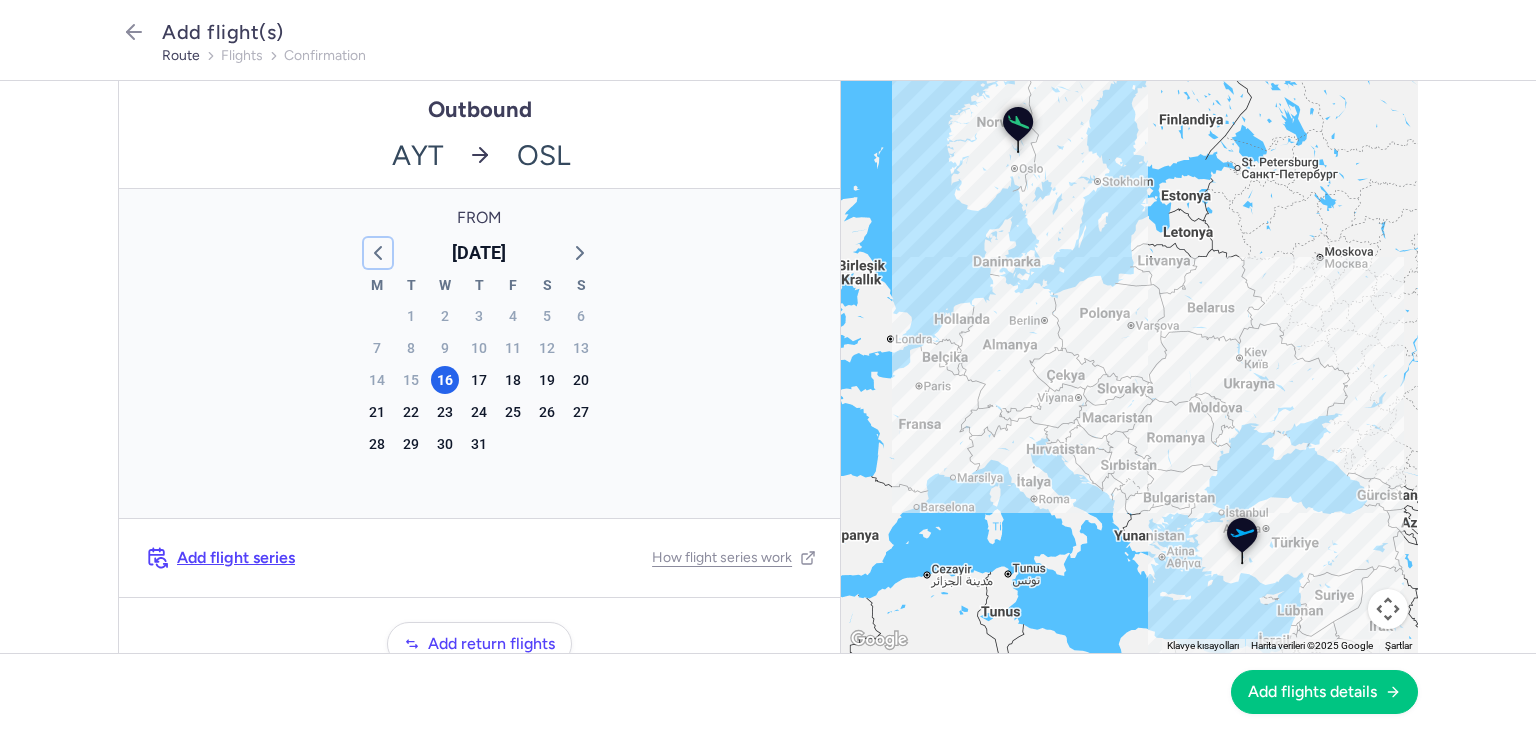 type 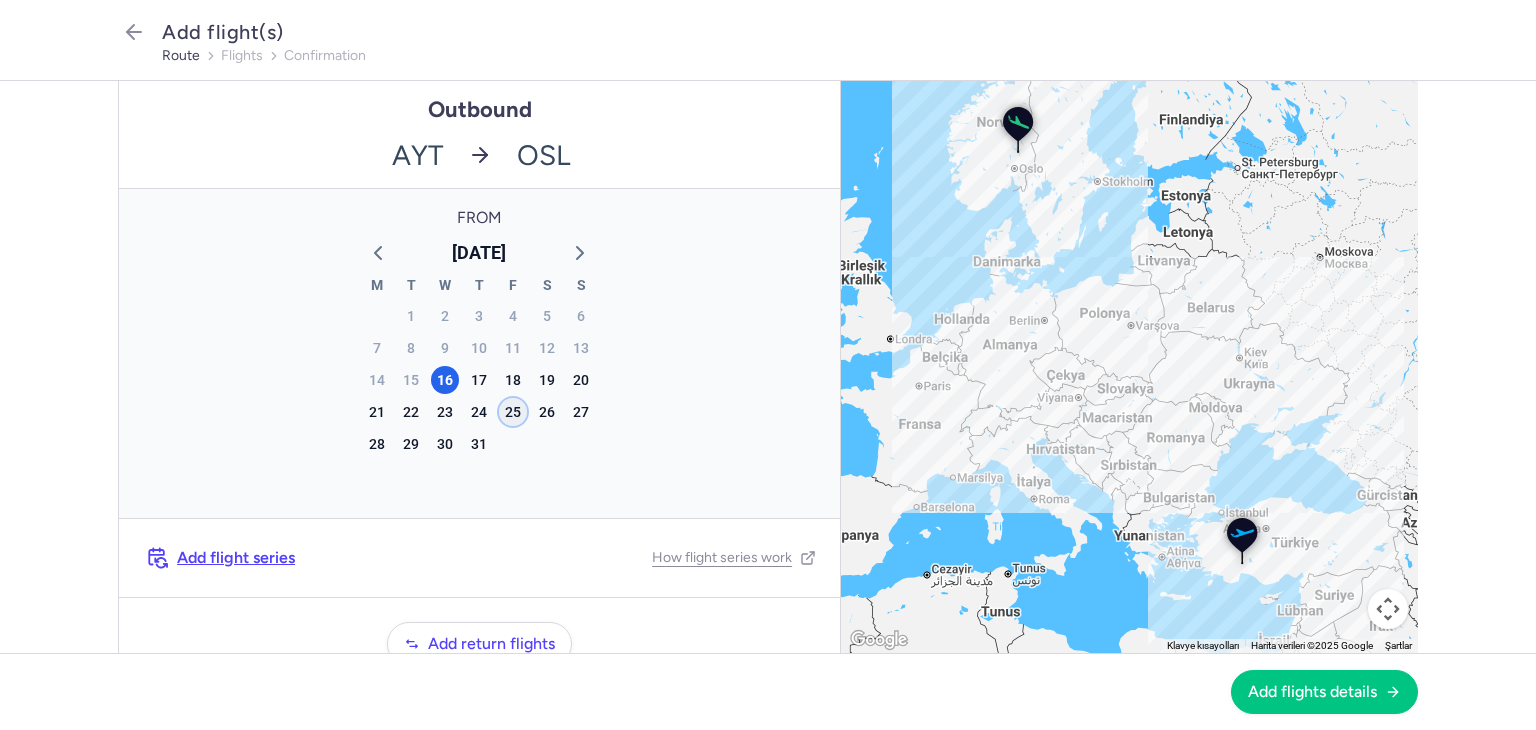 click on "25" 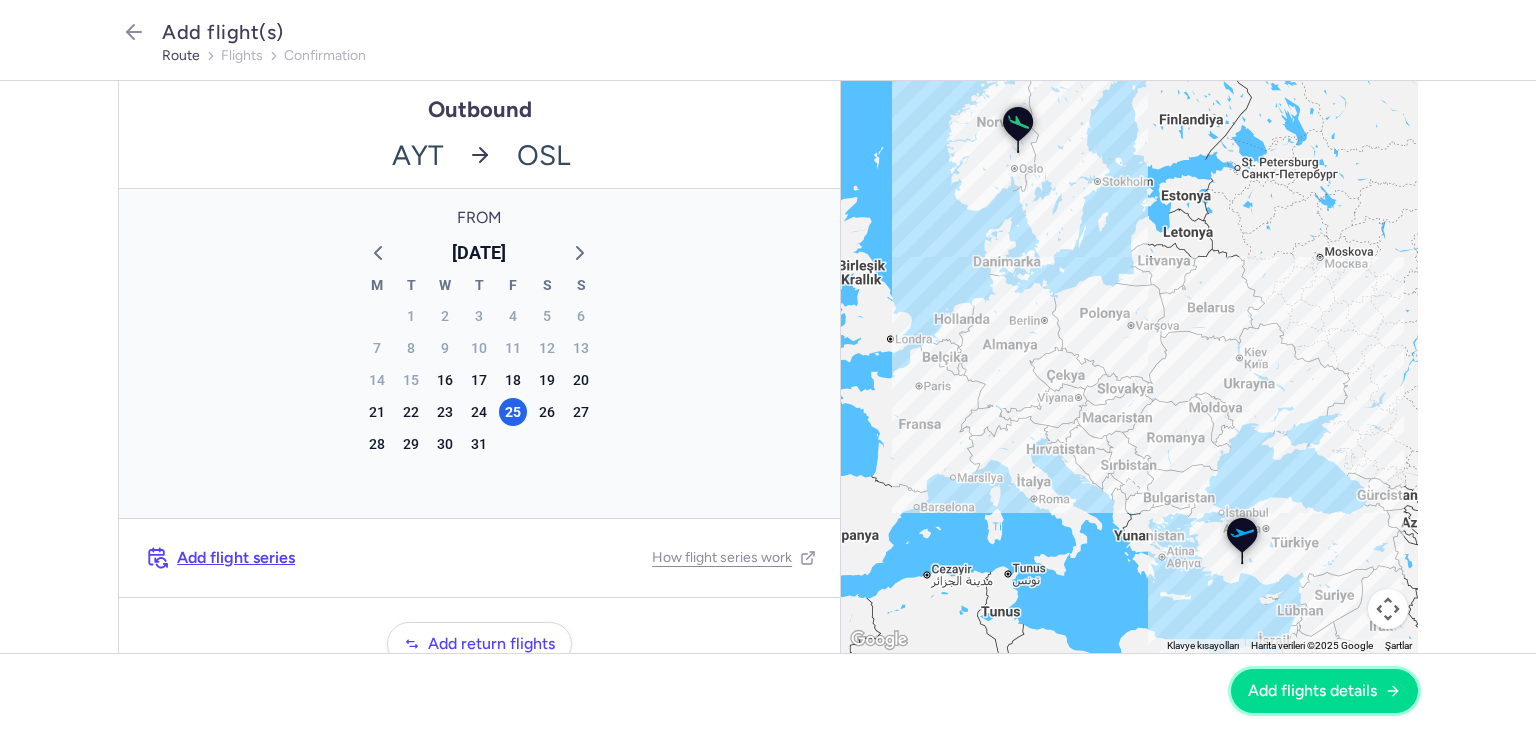 click on "Add flights details" at bounding box center (1312, 691) 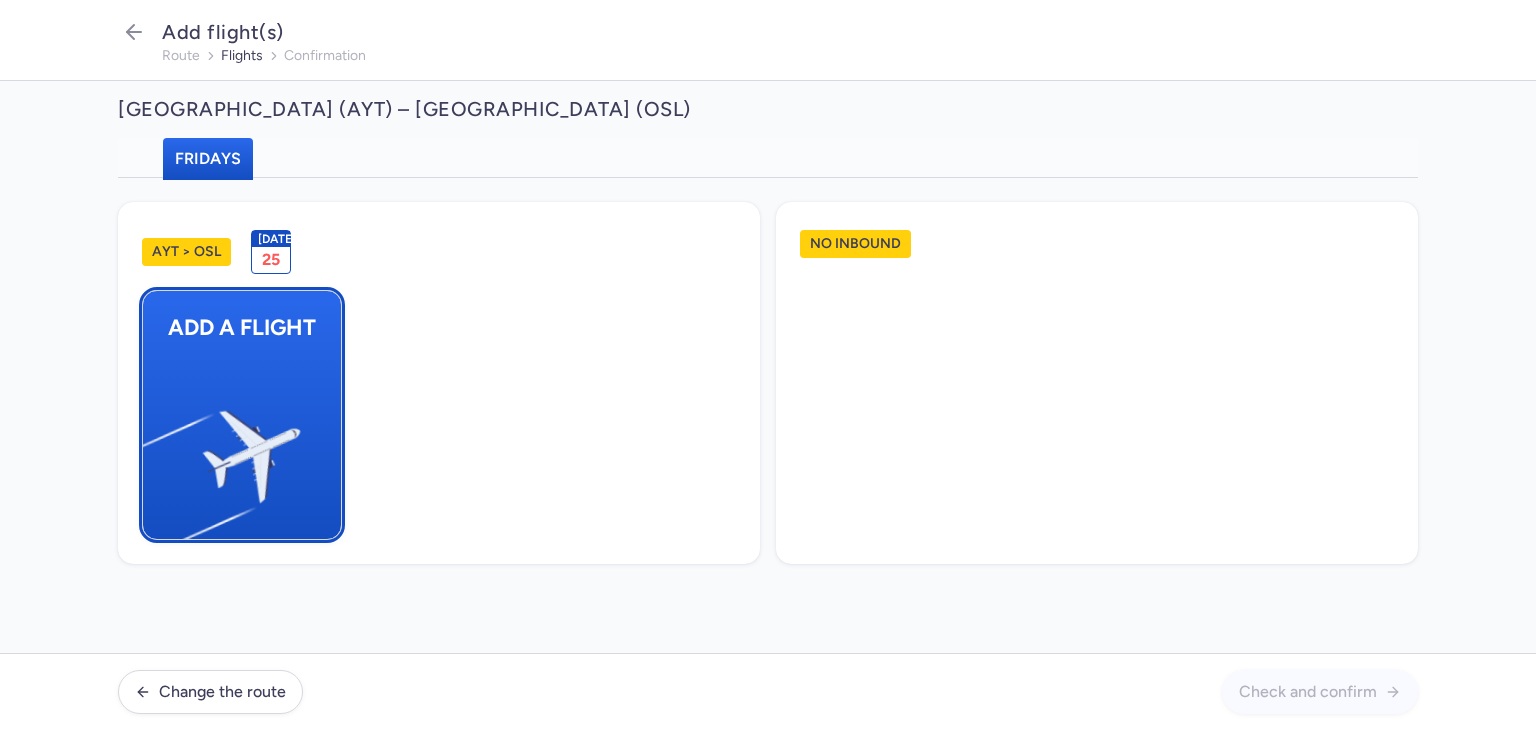 click on "Add a flight" at bounding box center (242, 327) 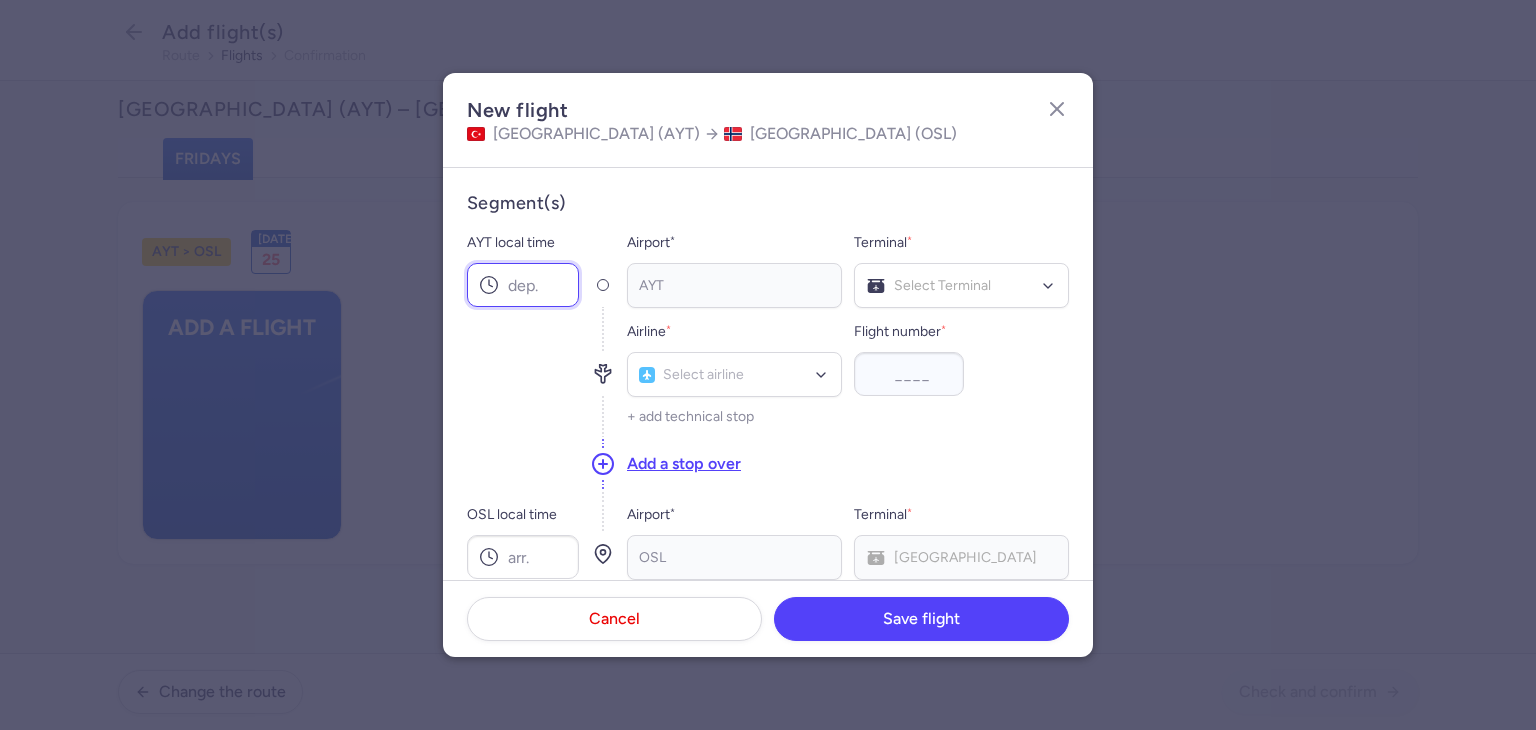 click on "AYT local time" at bounding box center (523, 285) 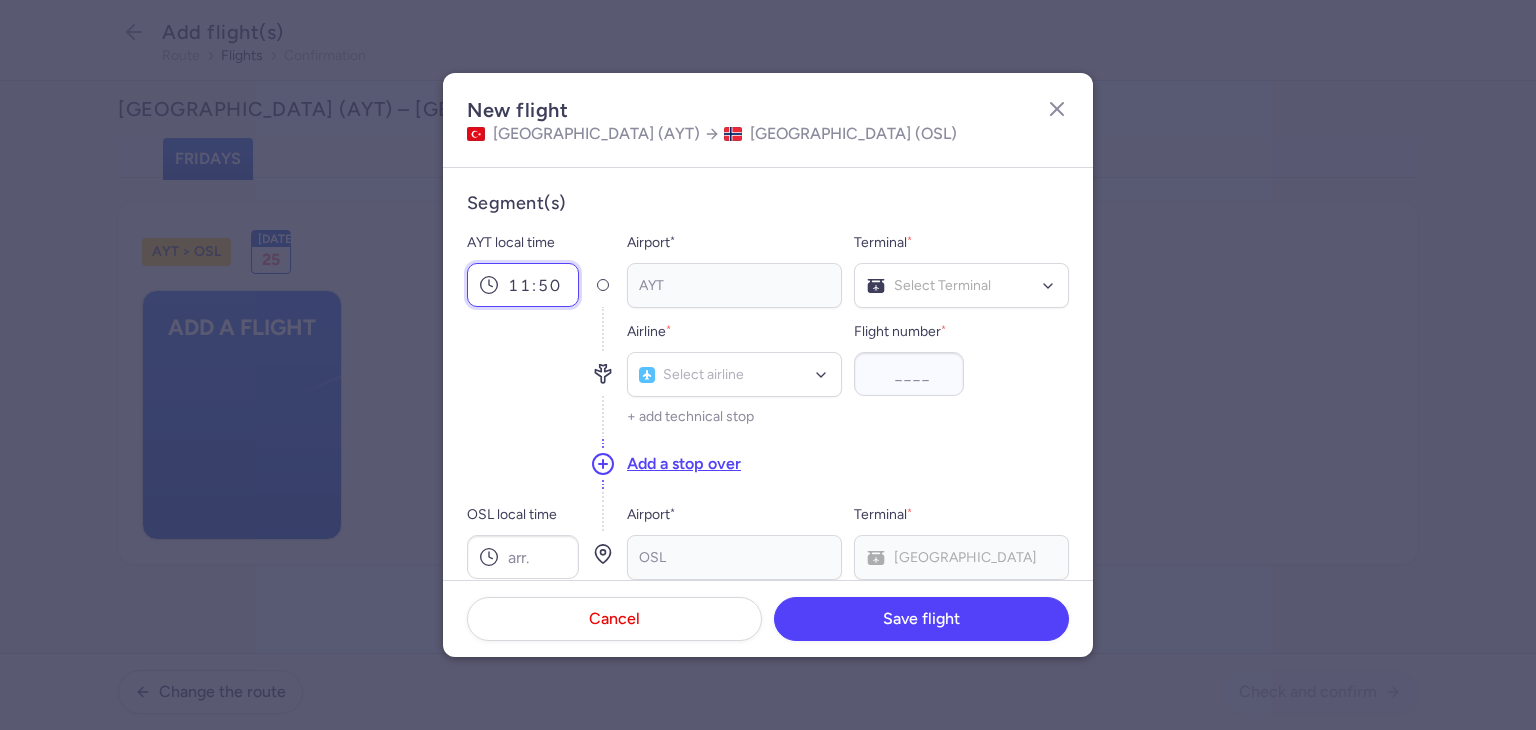 type on "11:50" 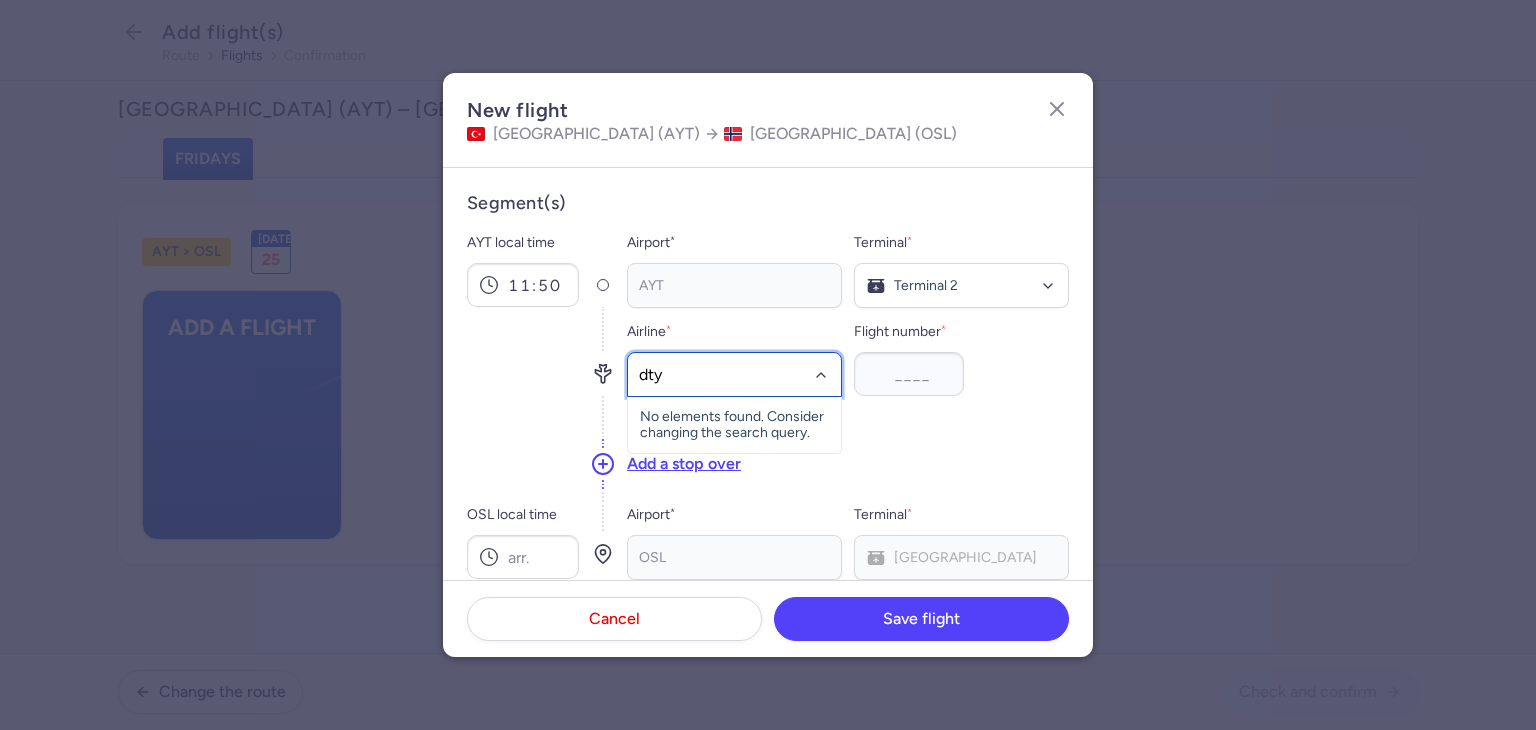 drag, startPoint x: 672, startPoint y: 376, endPoint x: 538, endPoint y: 376, distance: 134 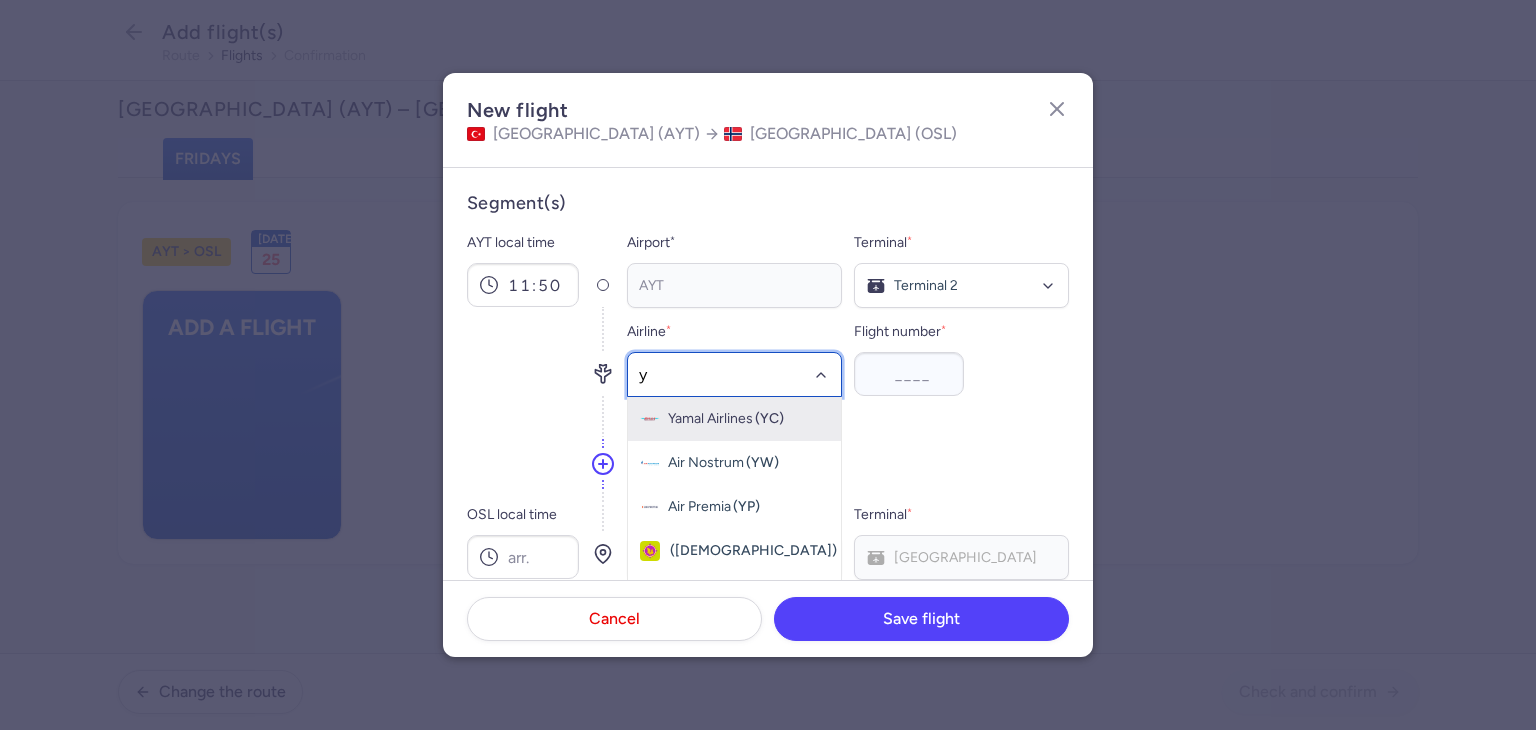 drag, startPoint x: 654, startPoint y: 374, endPoint x: 580, endPoint y: 367, distance: 74.330345 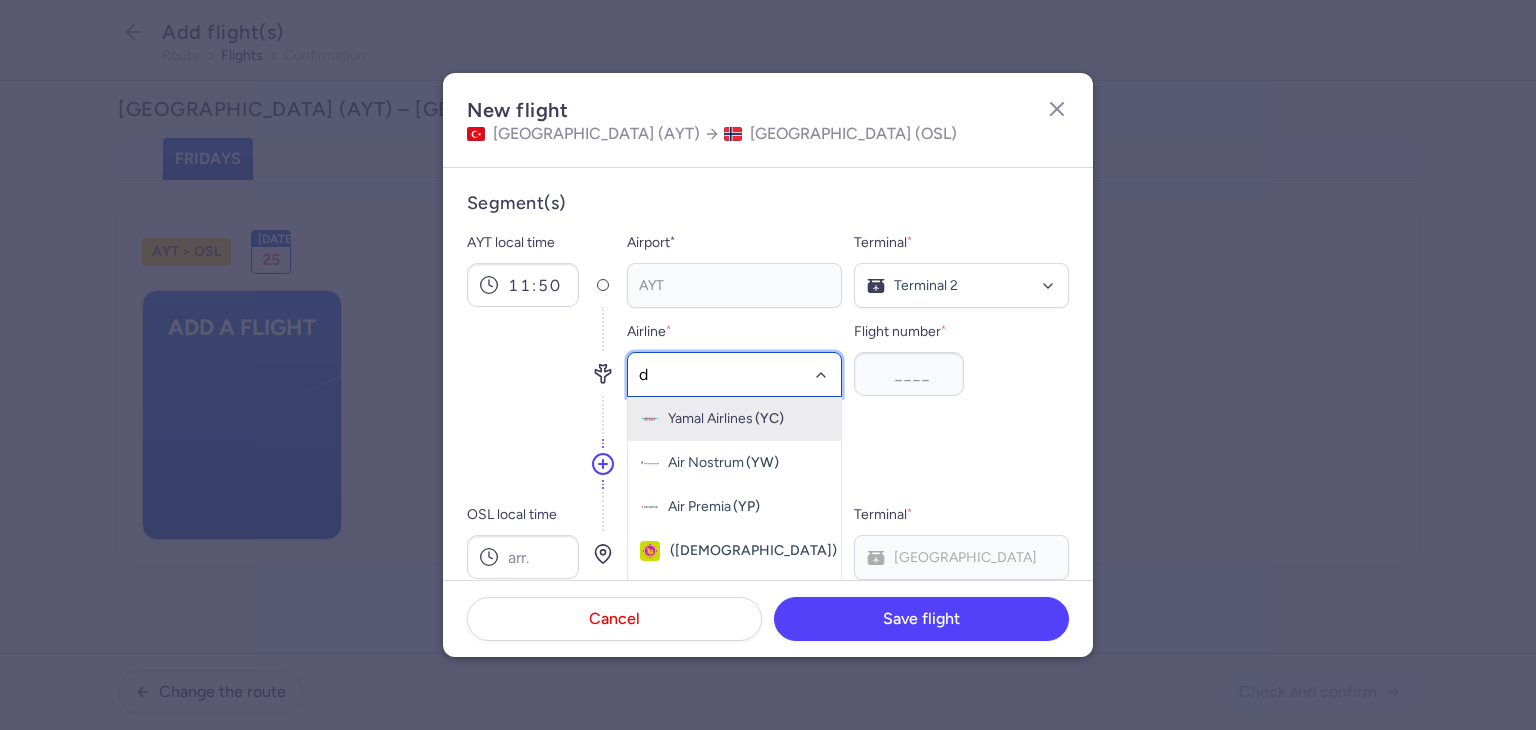 type on "dy" 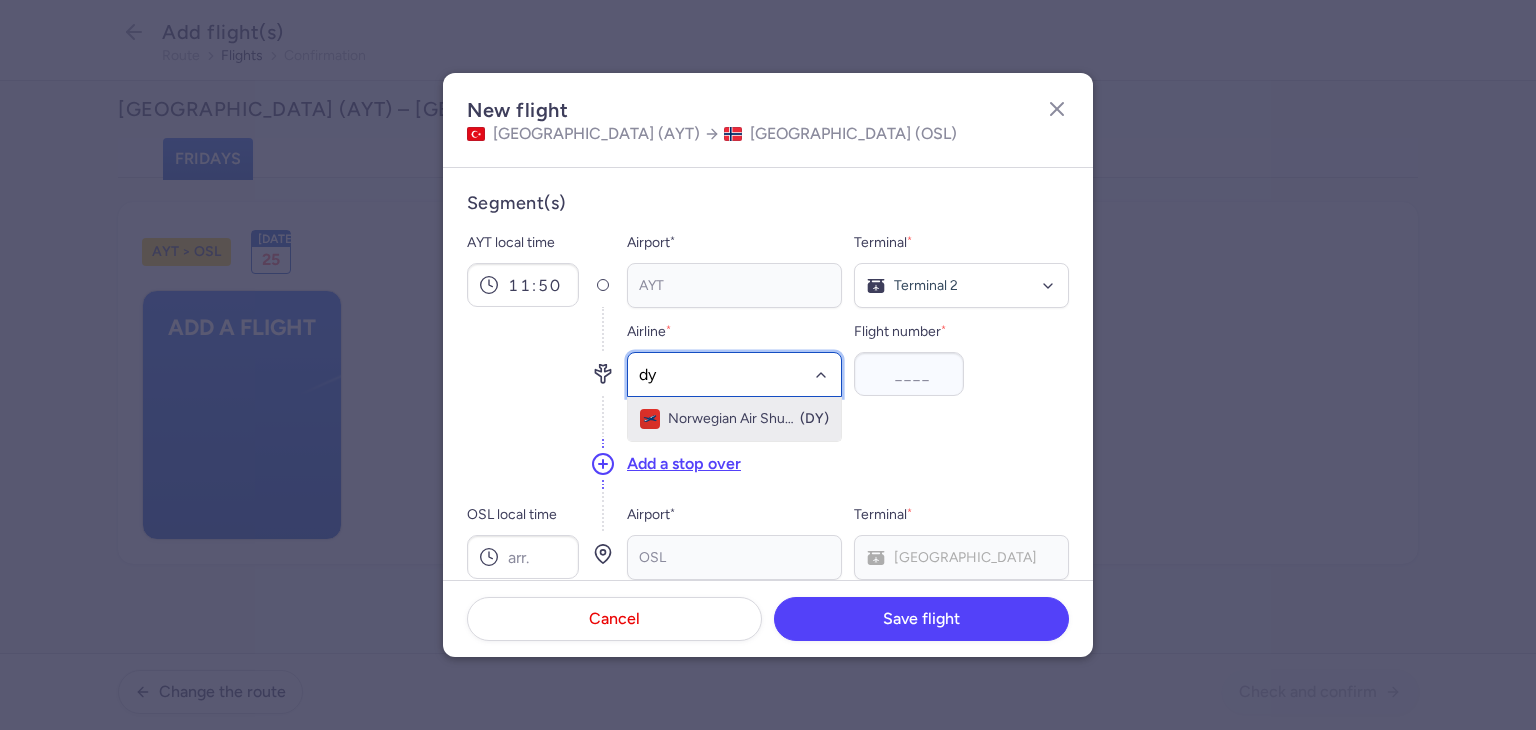 click on "Norwegian Air Shuttle" at bounding box center [733, 419] 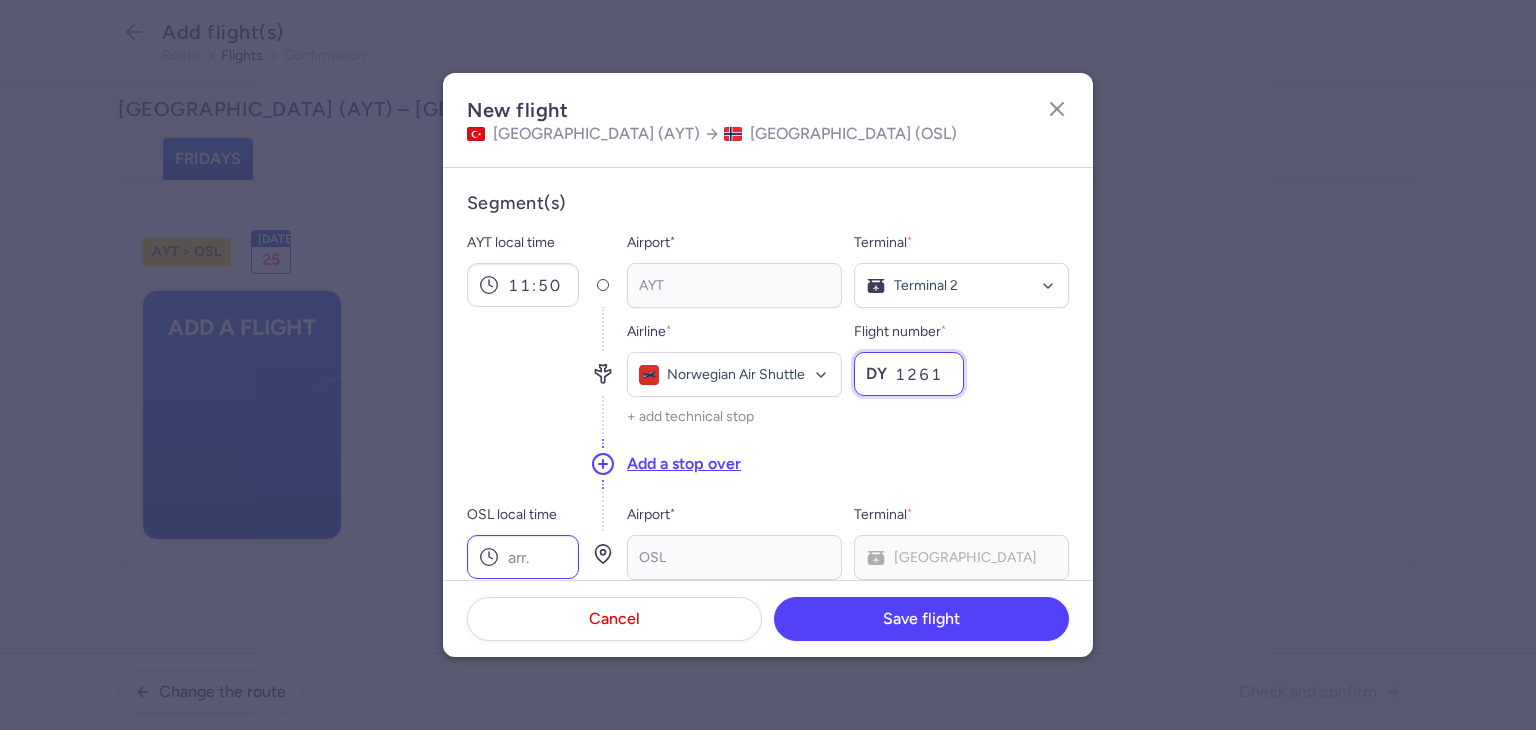type on "1261" 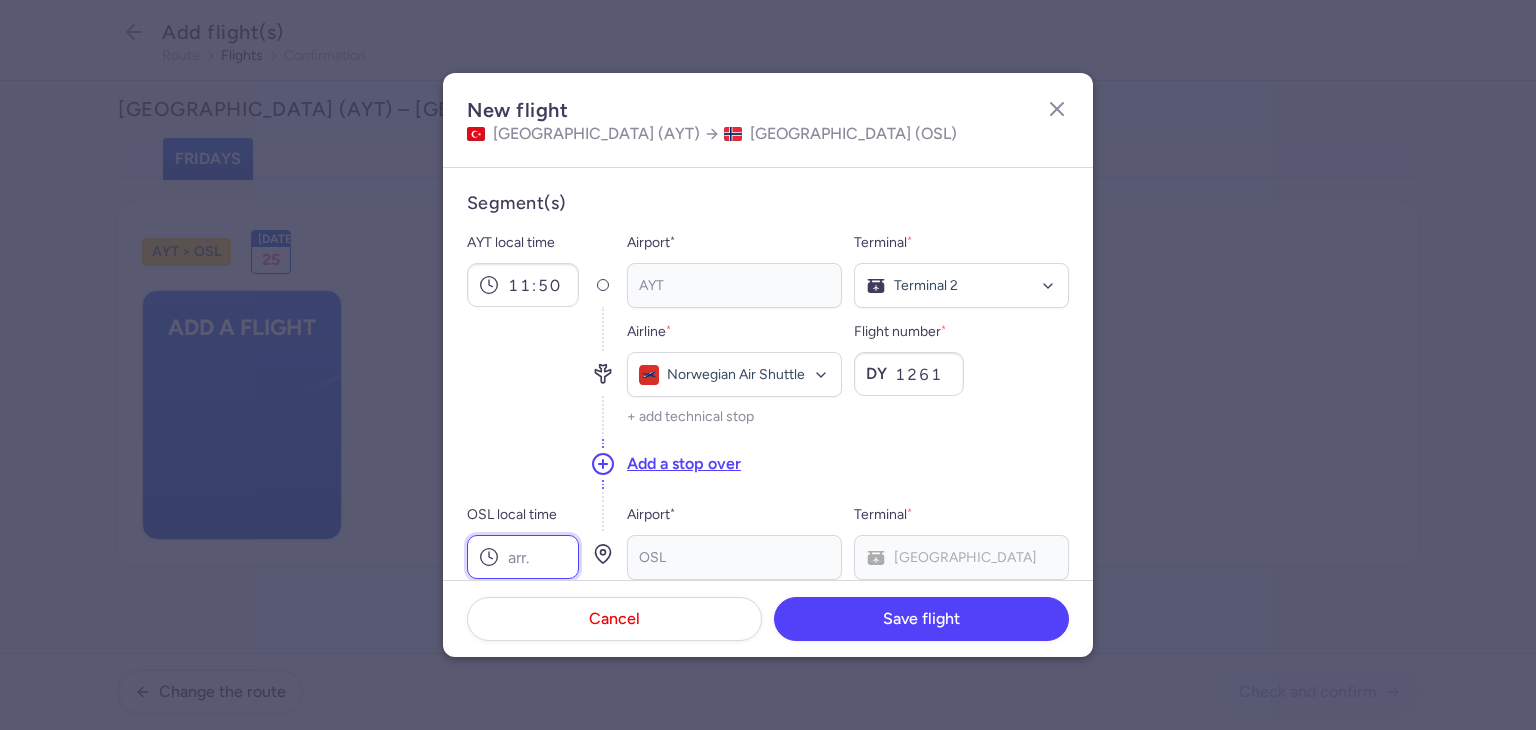 drag, startPoint x: 481, startPoint y: 575, endPoint x: 552, endPoint y: 570, distance: 71.17584 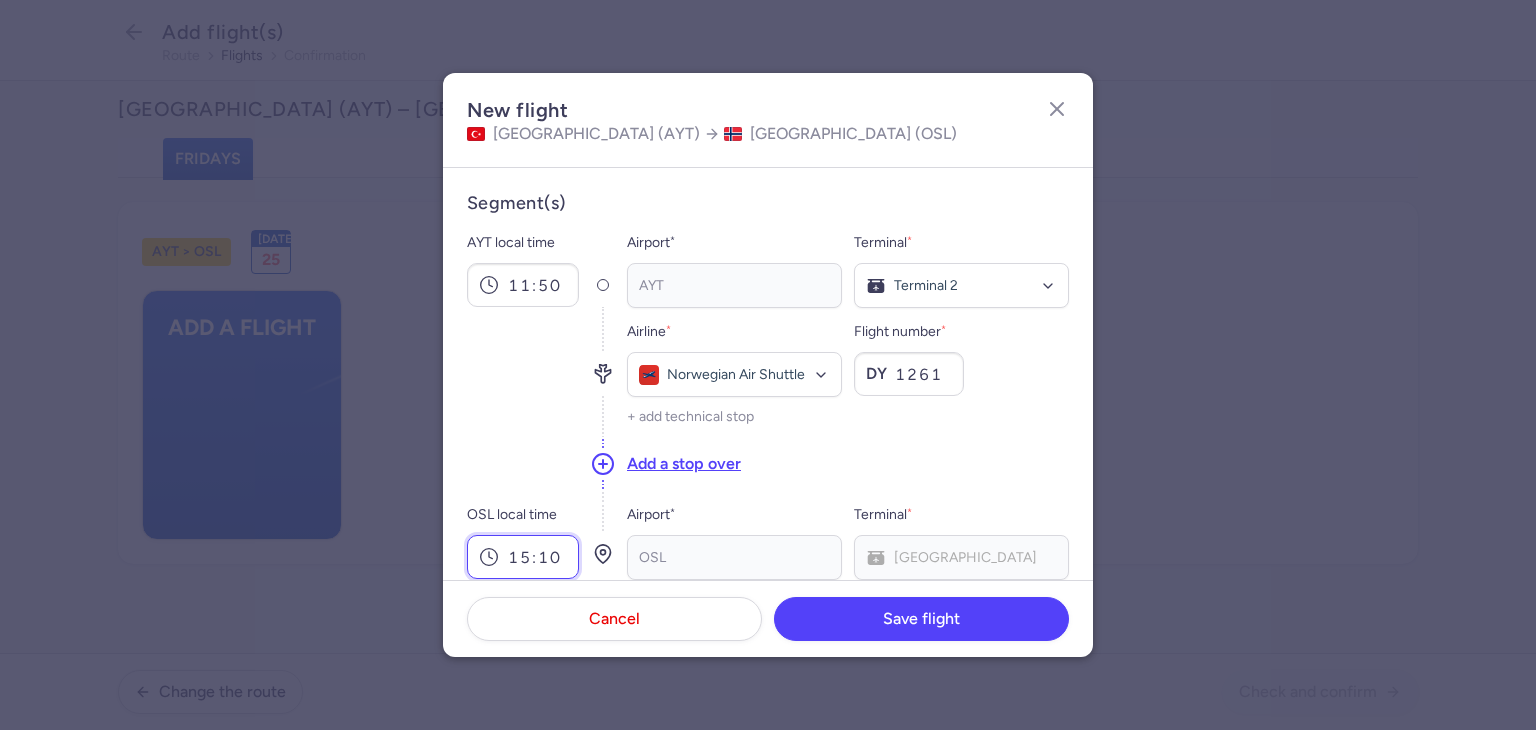 type on "15:10" 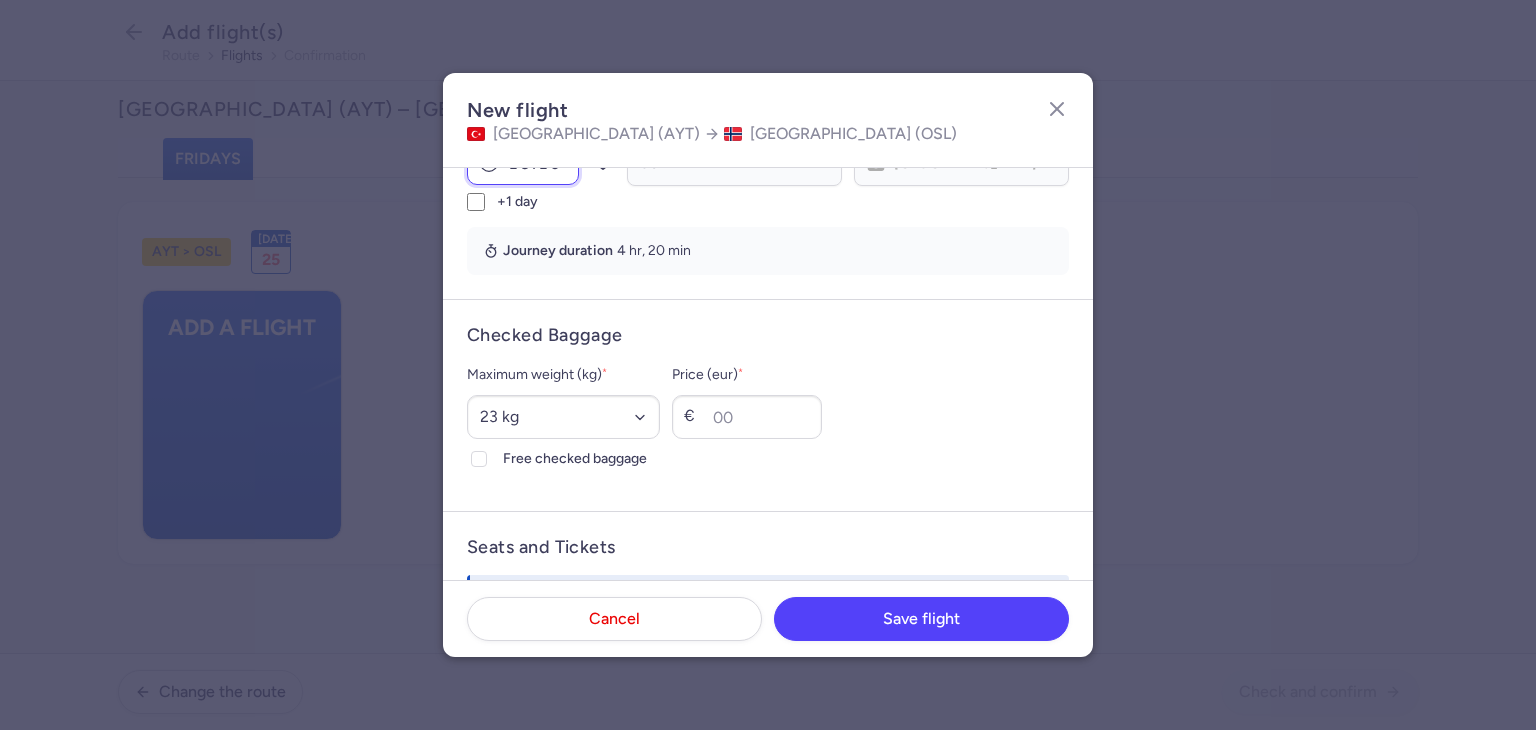 scroll, scrollTop: 600, scrollLeft: 0, axis: vertical 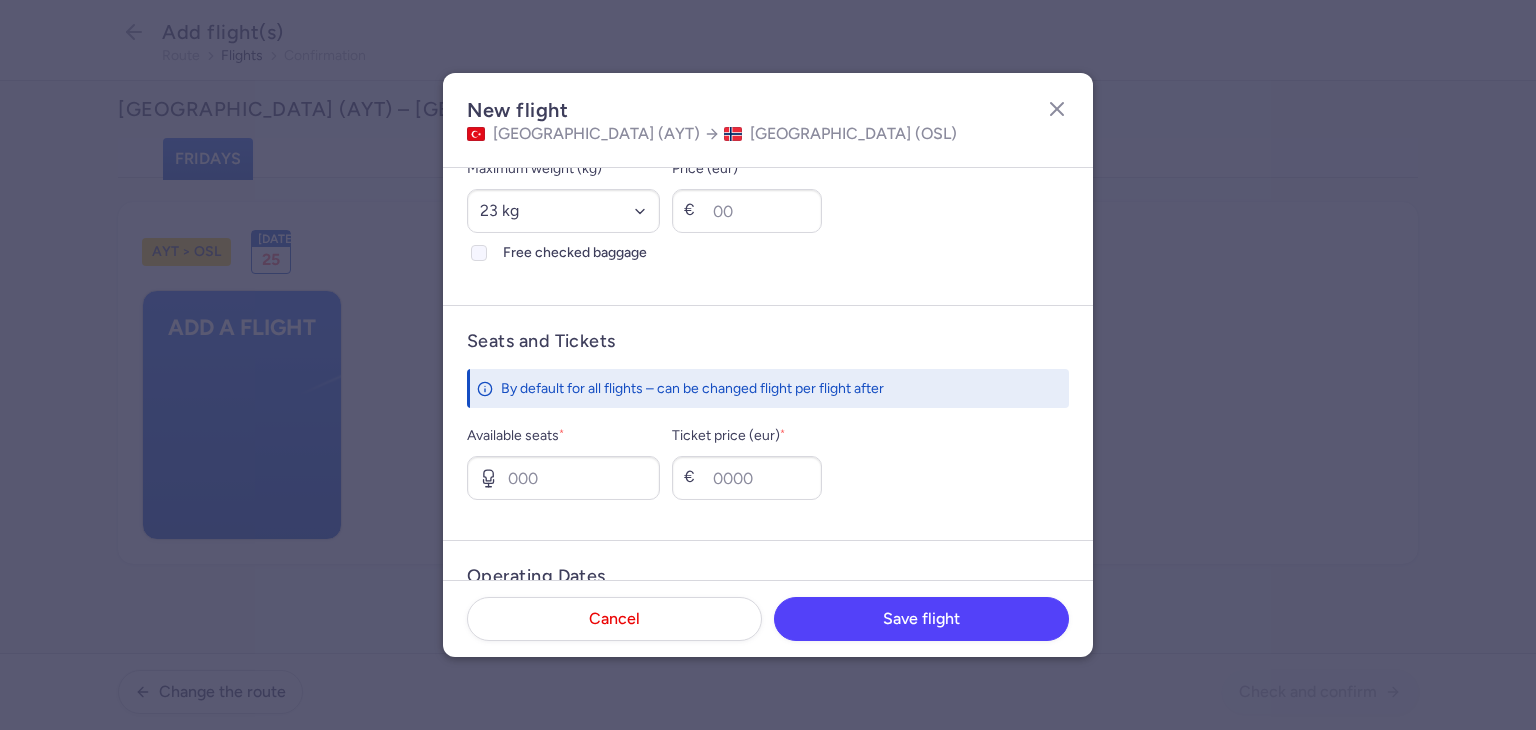 click 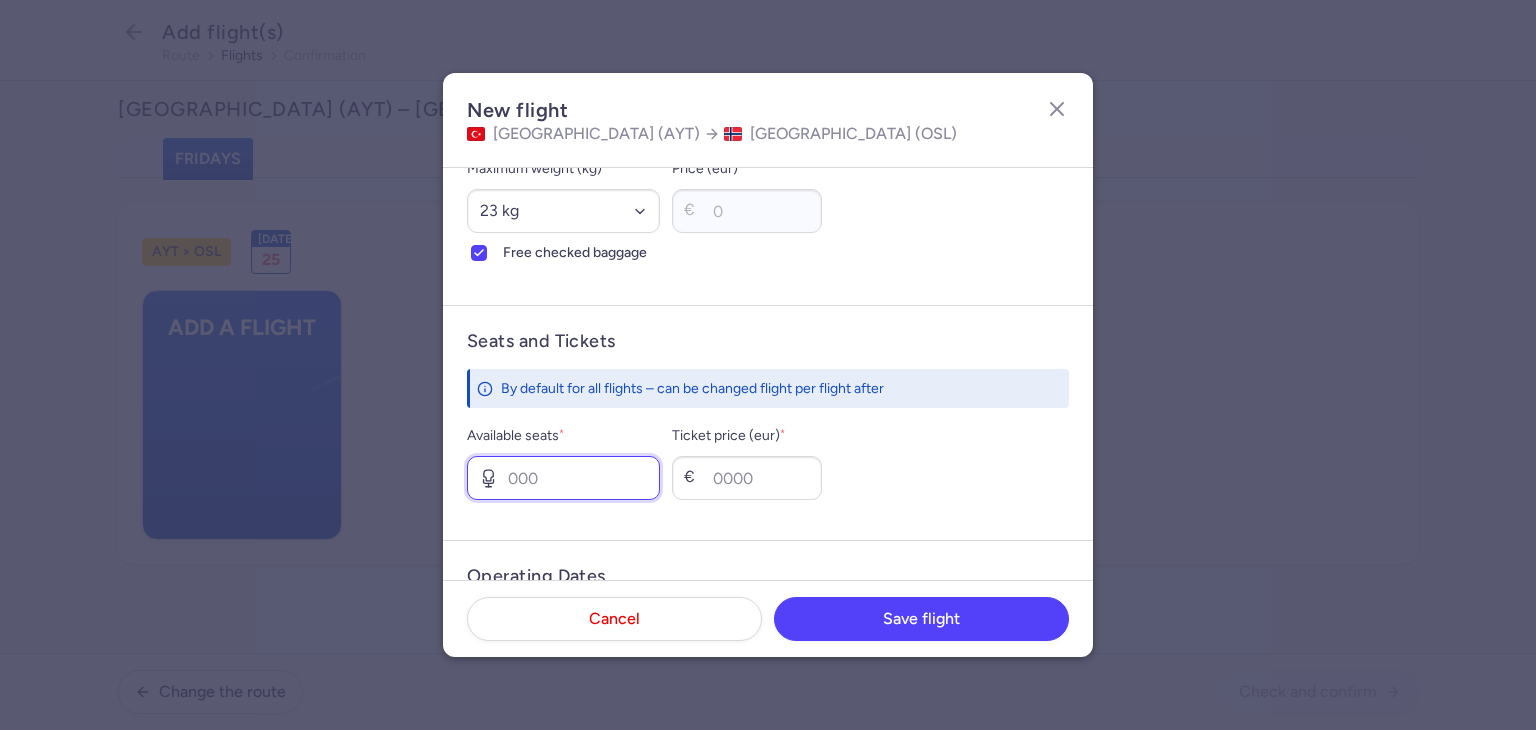 click on "Available seats  *" at bounding box center (563, 478) 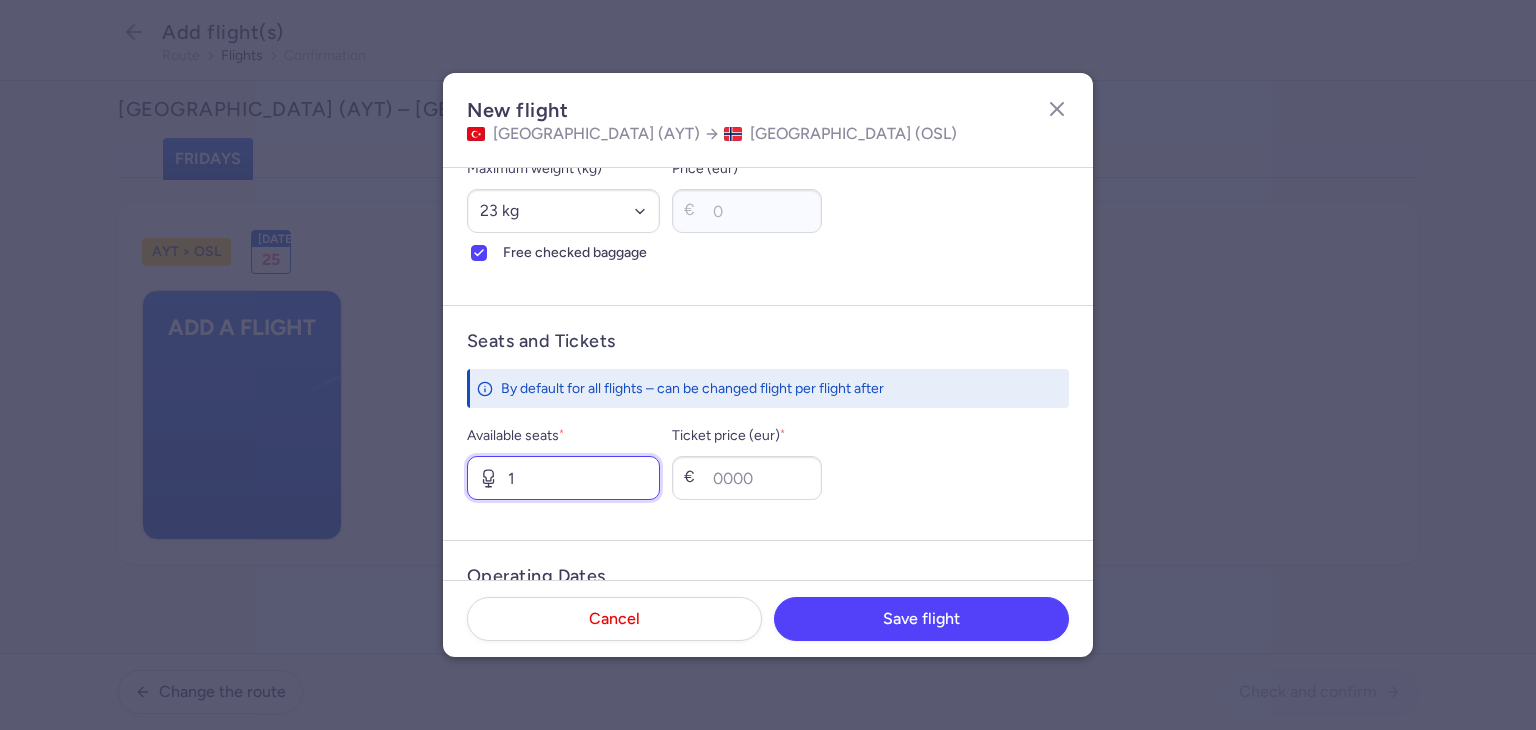 type on "1" 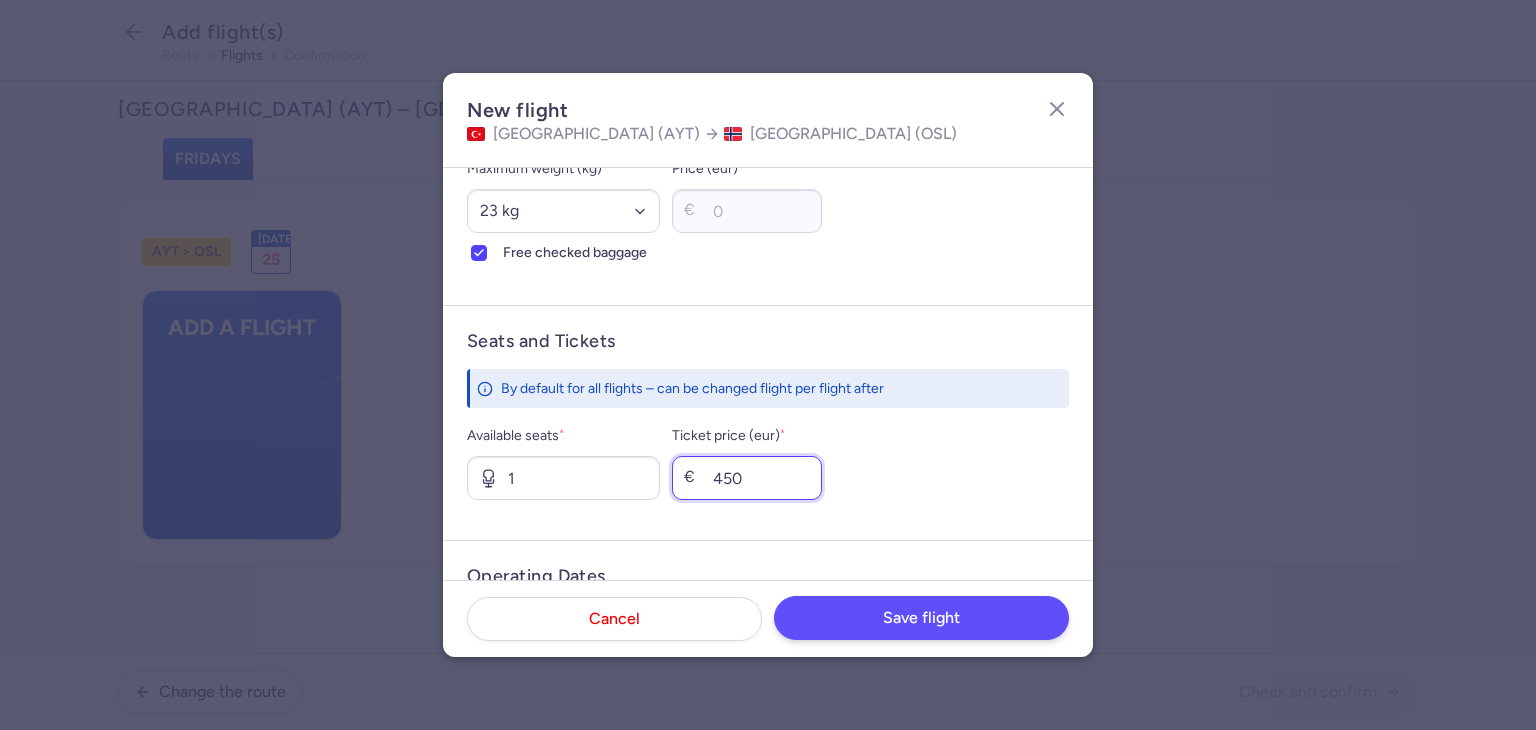 type on "450" 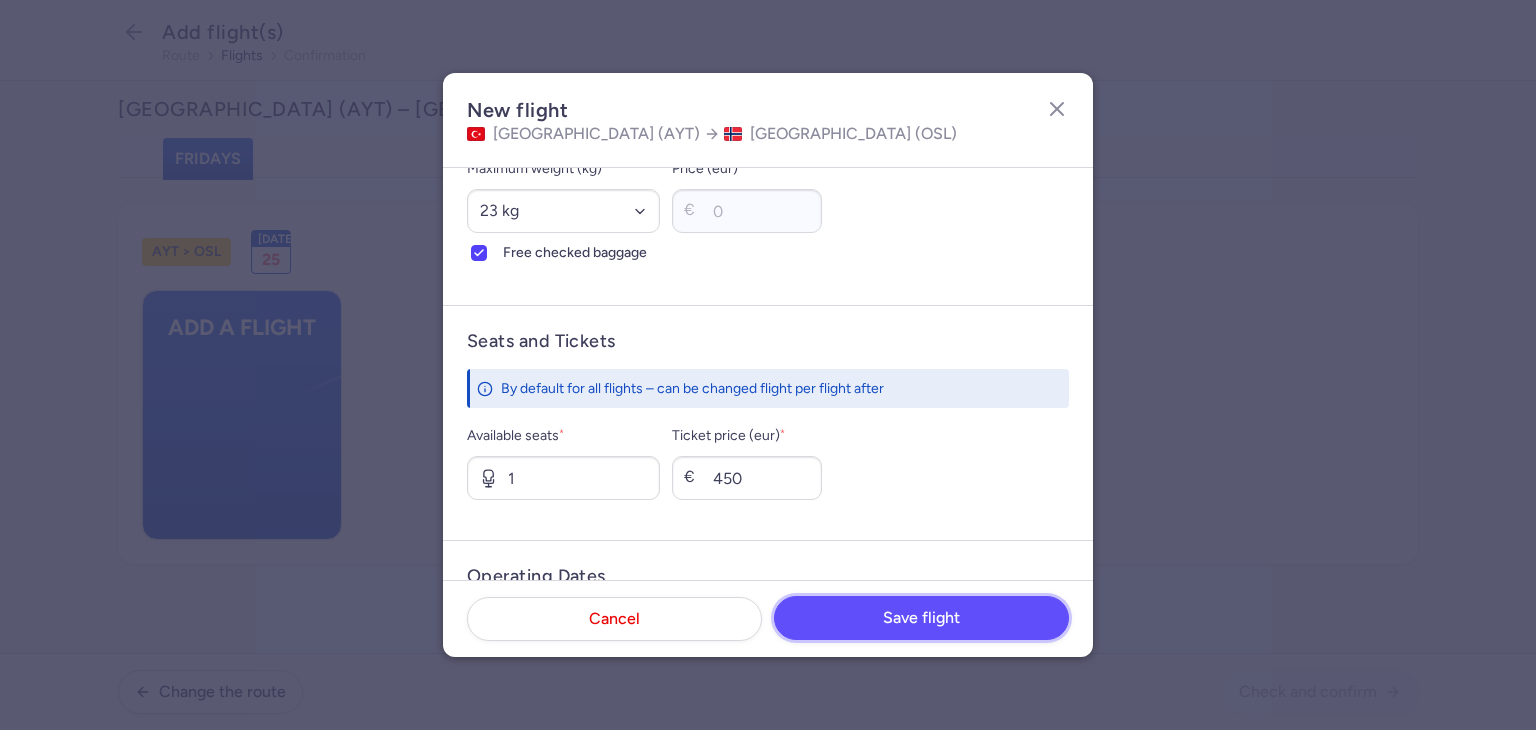 click on "Save flight" at bounding box center [921, 618] 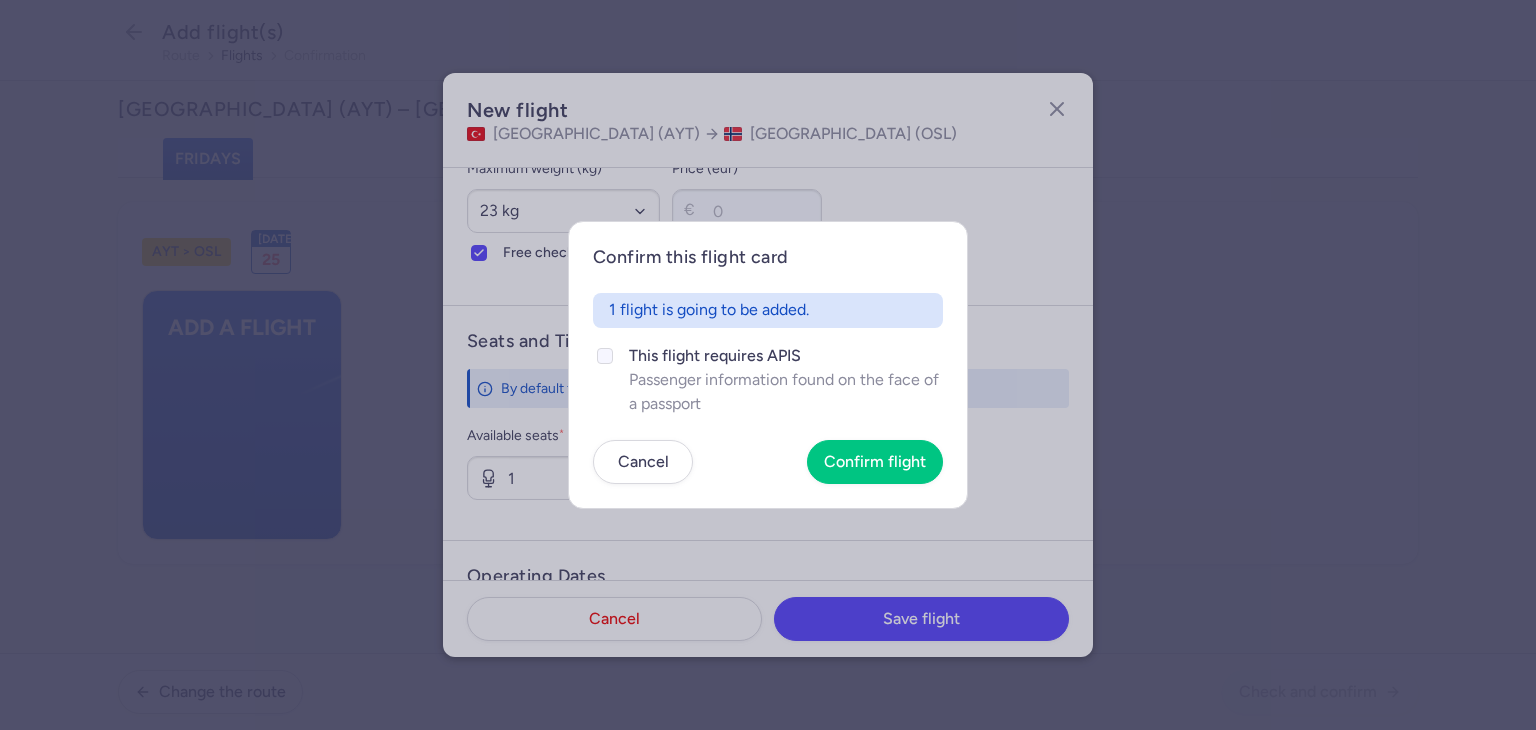 drag, startPoint x: 638, startPoint y: 361, endPoint x: 759, endPoint y: 405, distance: 128.7517 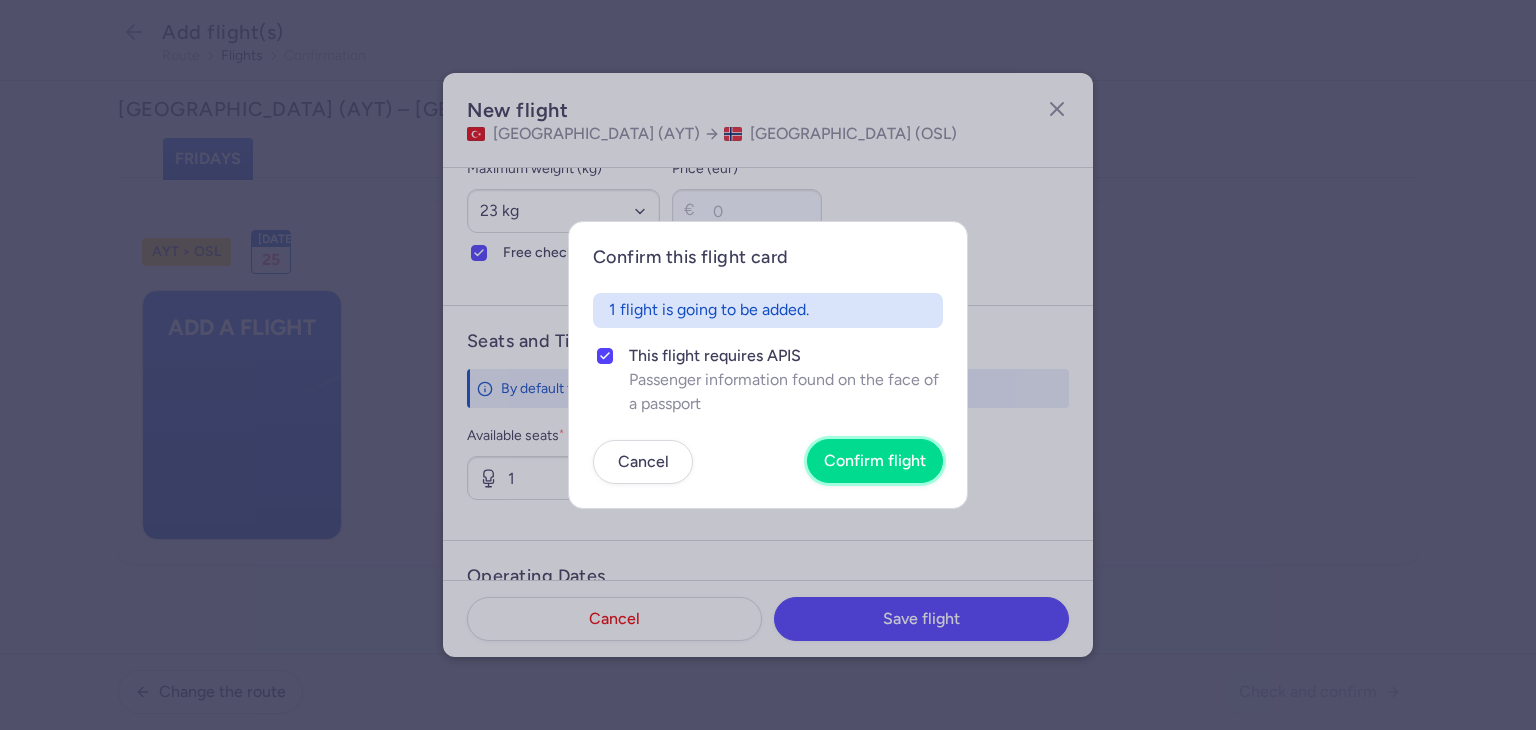 click on "Confirm flight" at bounding box center [875, 461] 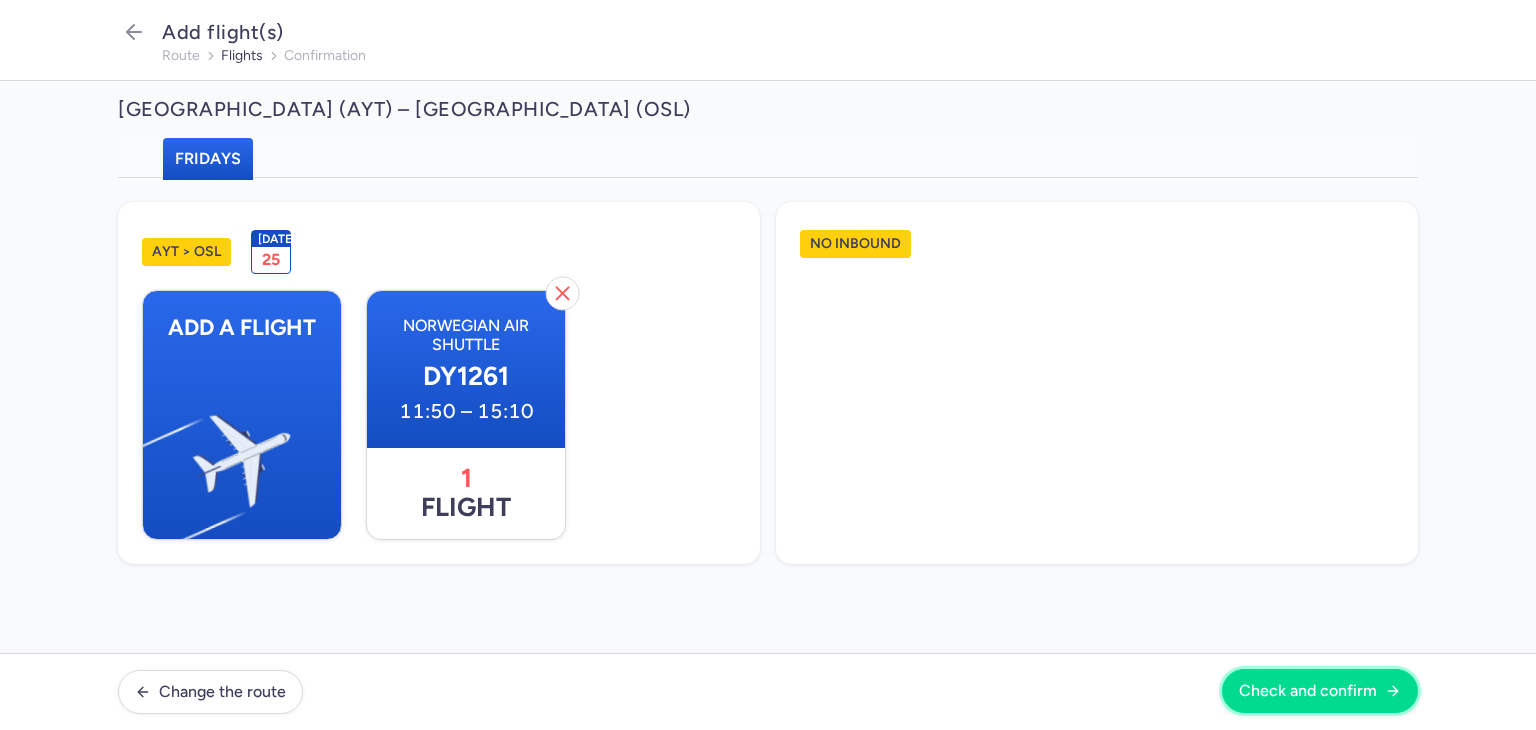 drag, startPoint x: 1290, startPoint y: 697, endPoint x: 1285, endPoint y: 687, distance: 11.18034 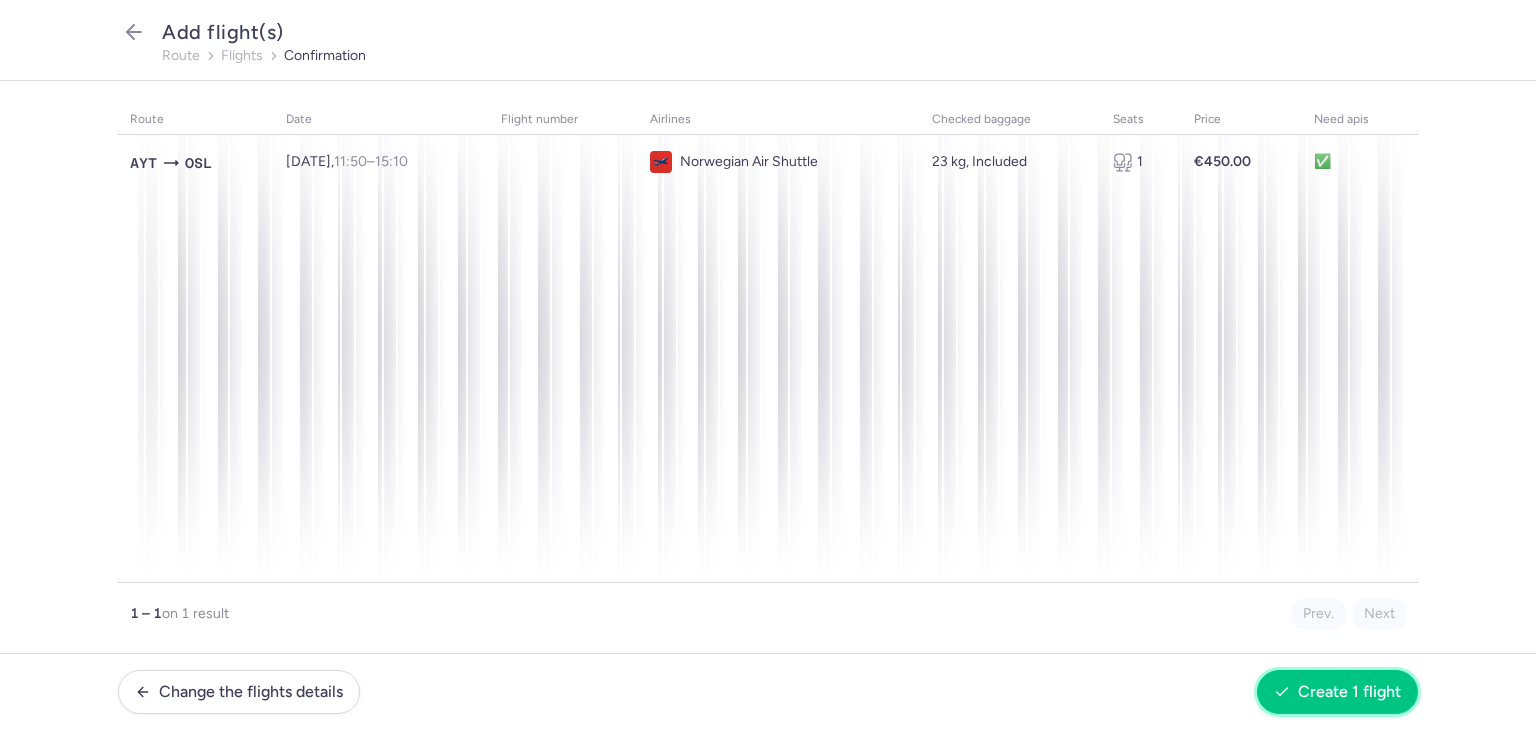 drag, startPoint x: 1364, startPoint y: 686, endPoint x: 1369, endPoint y: 501, distance: 185.06755 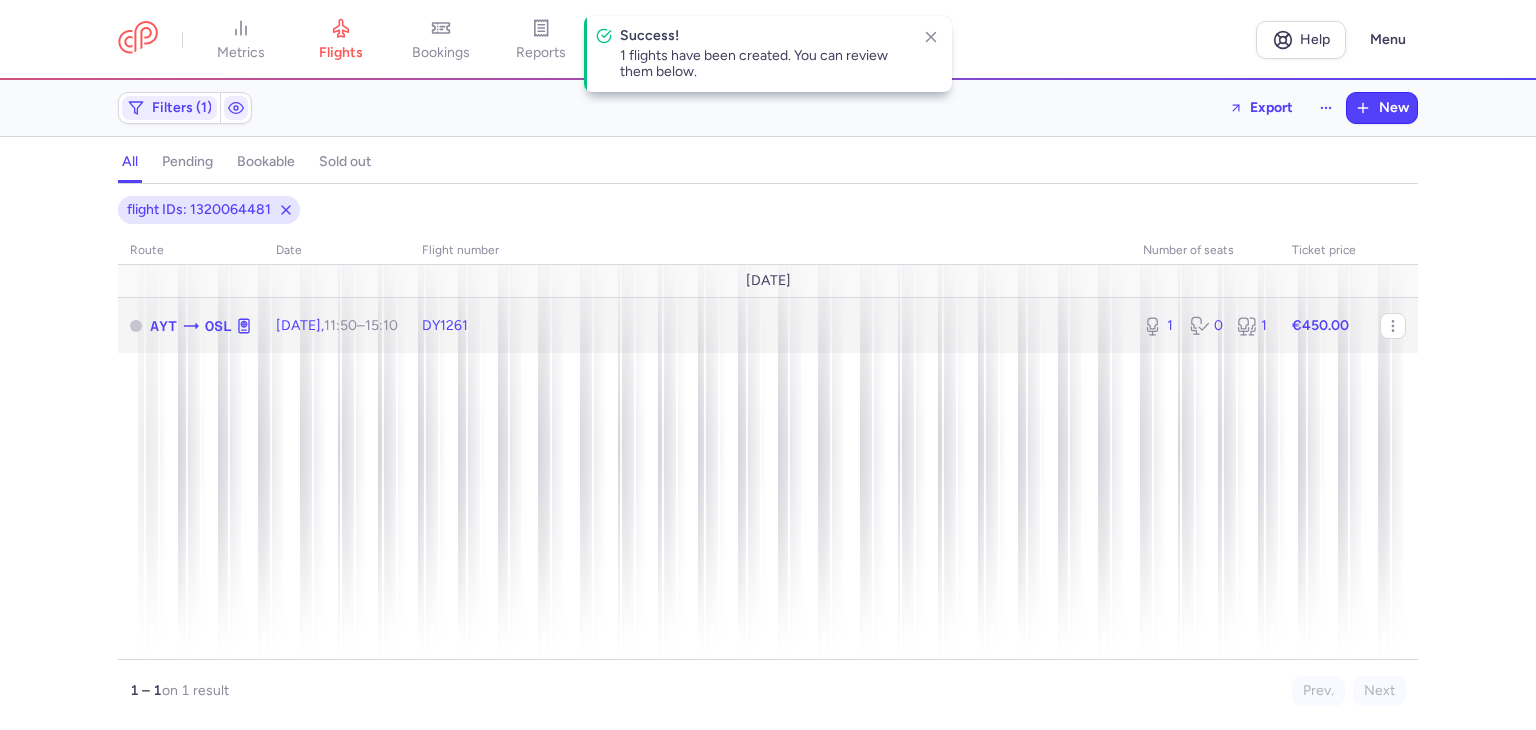 click on "€450.00" 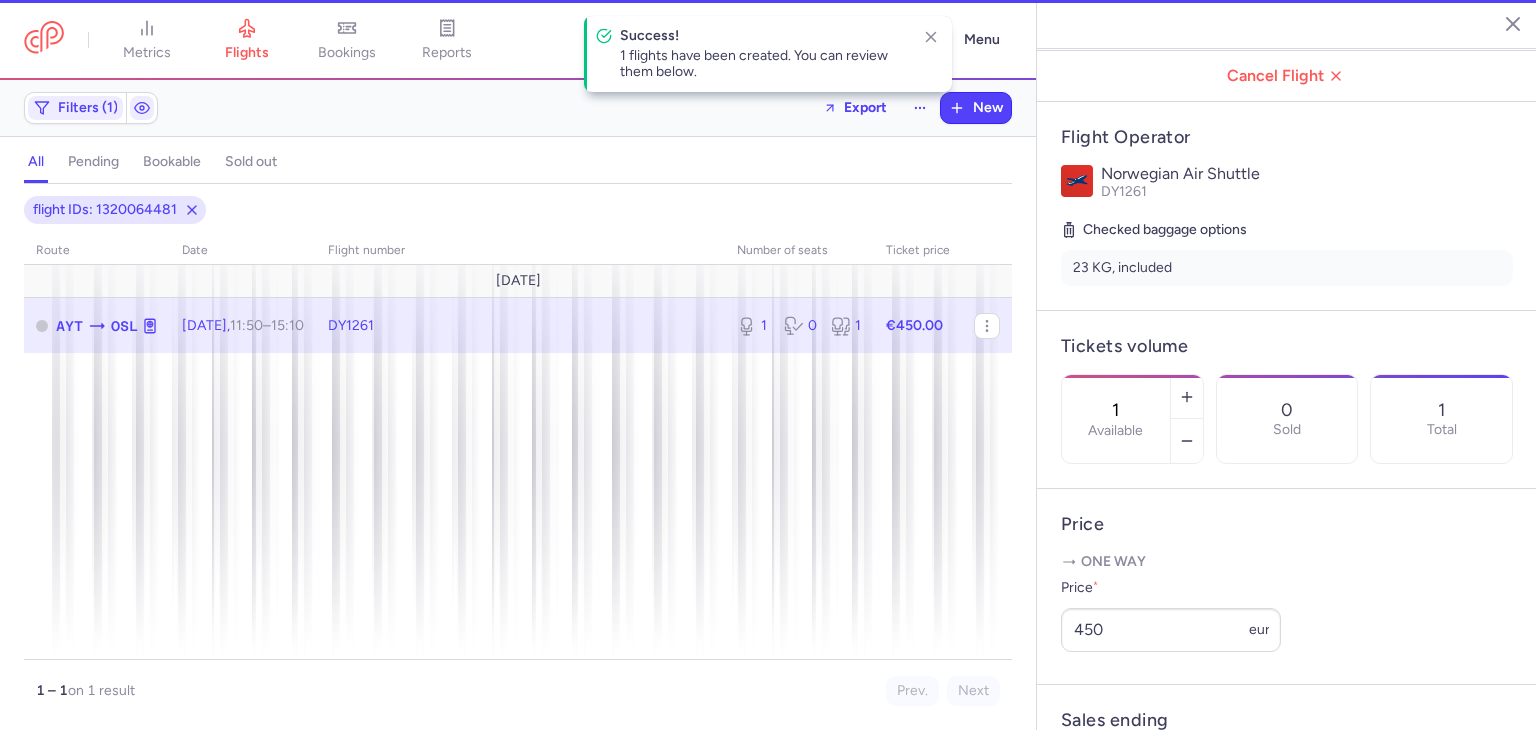 scroll, scrollTop: 648, scrollLeft: 0, axis: vertical 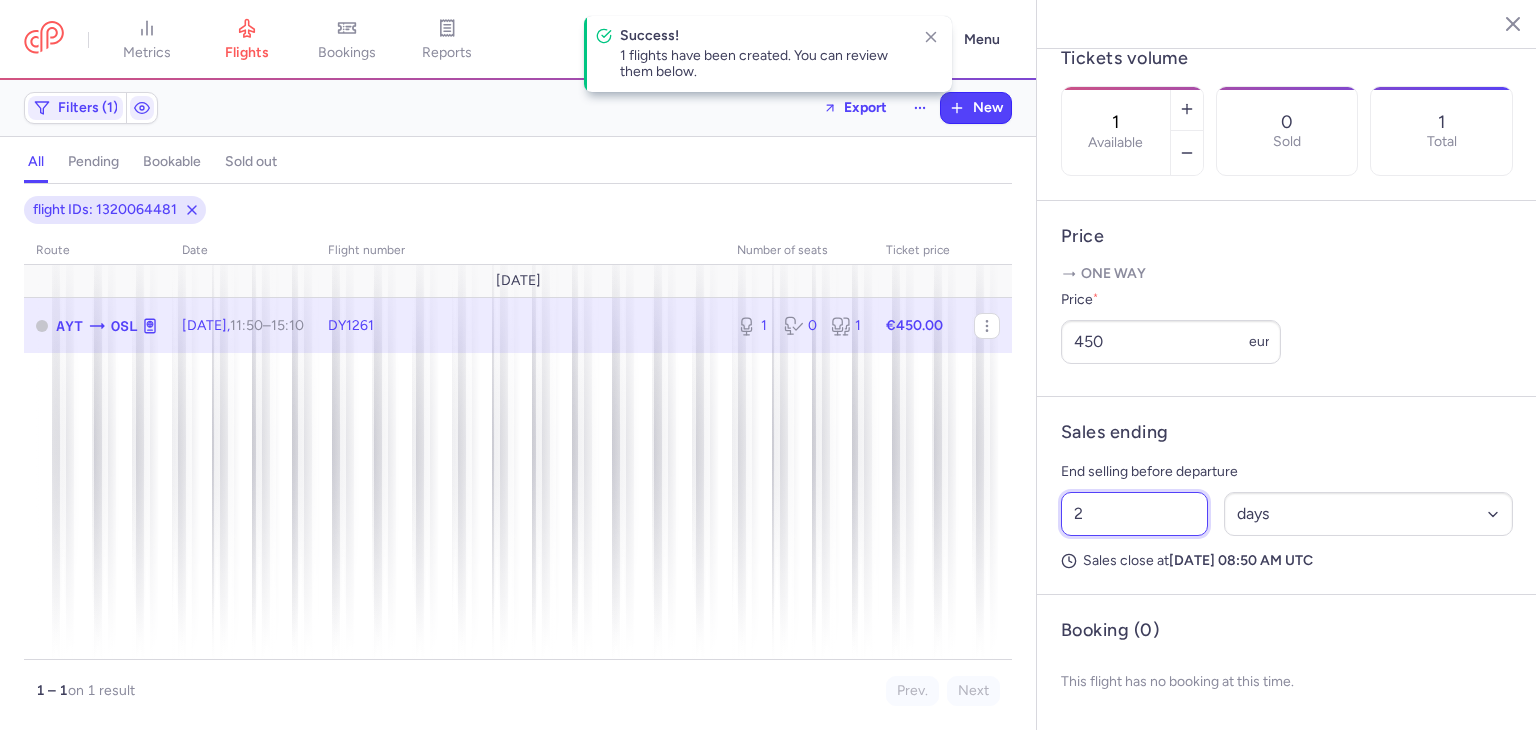 drag, startPoint x: 1044, startPoint y: 502, endPoint x: 988, endPoint y: 501, distance: 56.008926 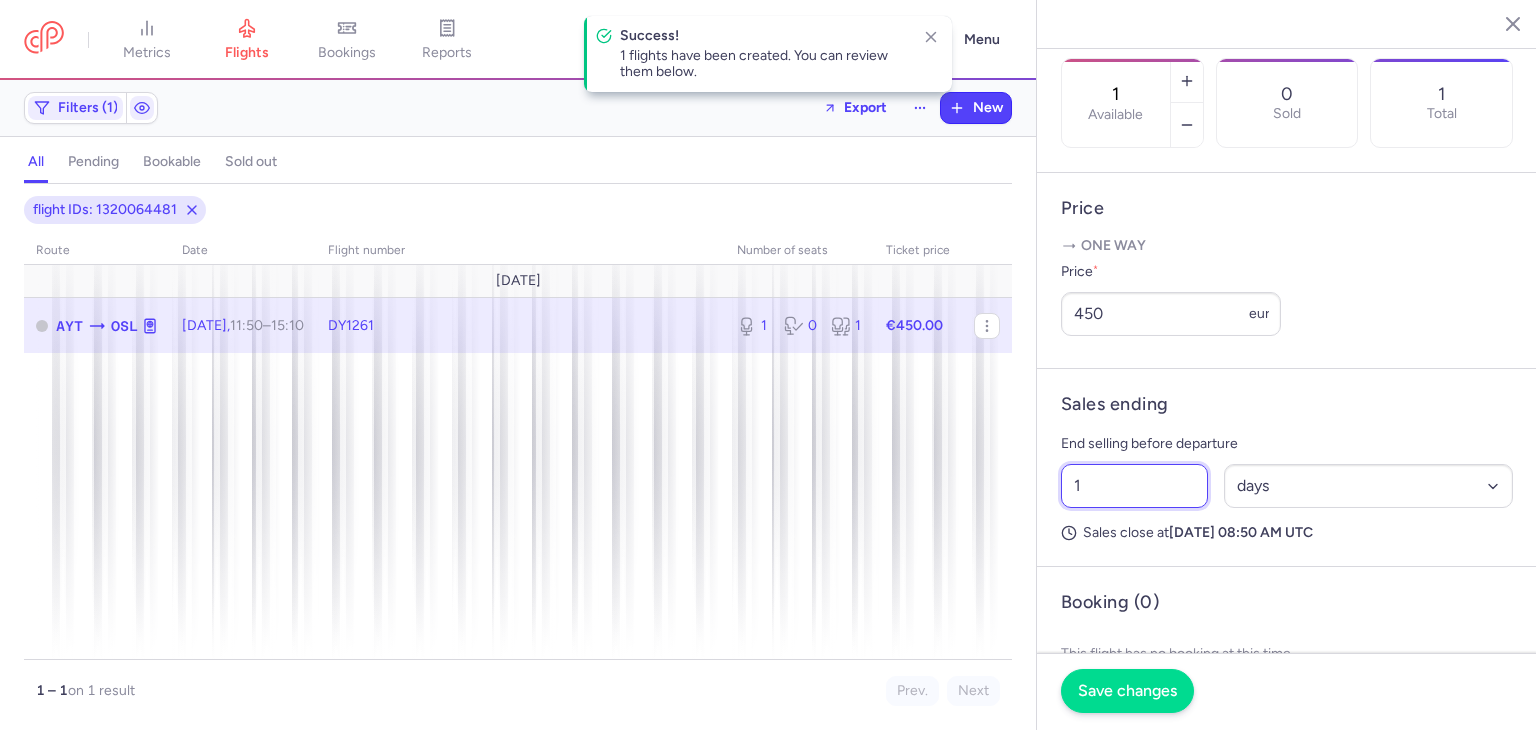 type on "1" 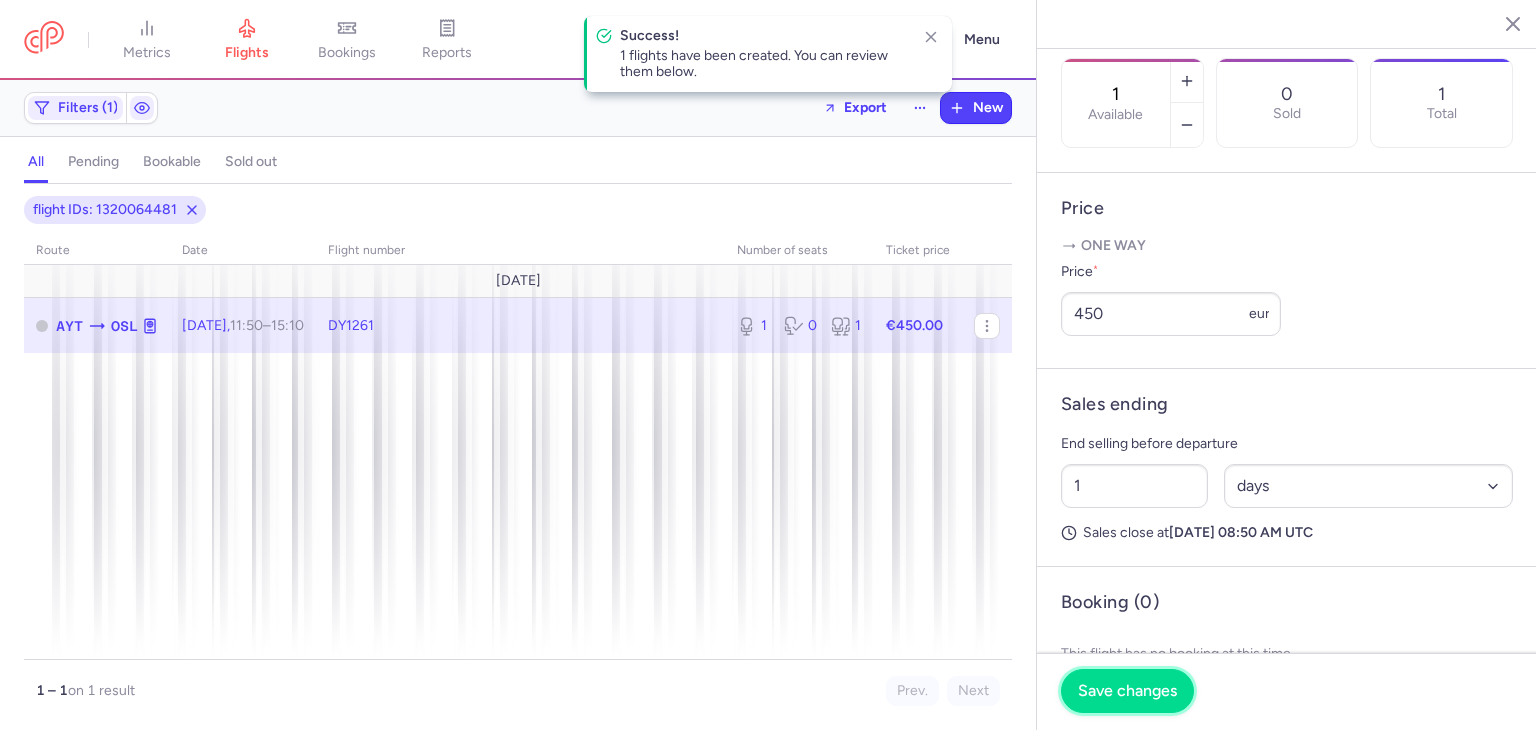 click on "Save changes" at bounding box center [1127, 691] 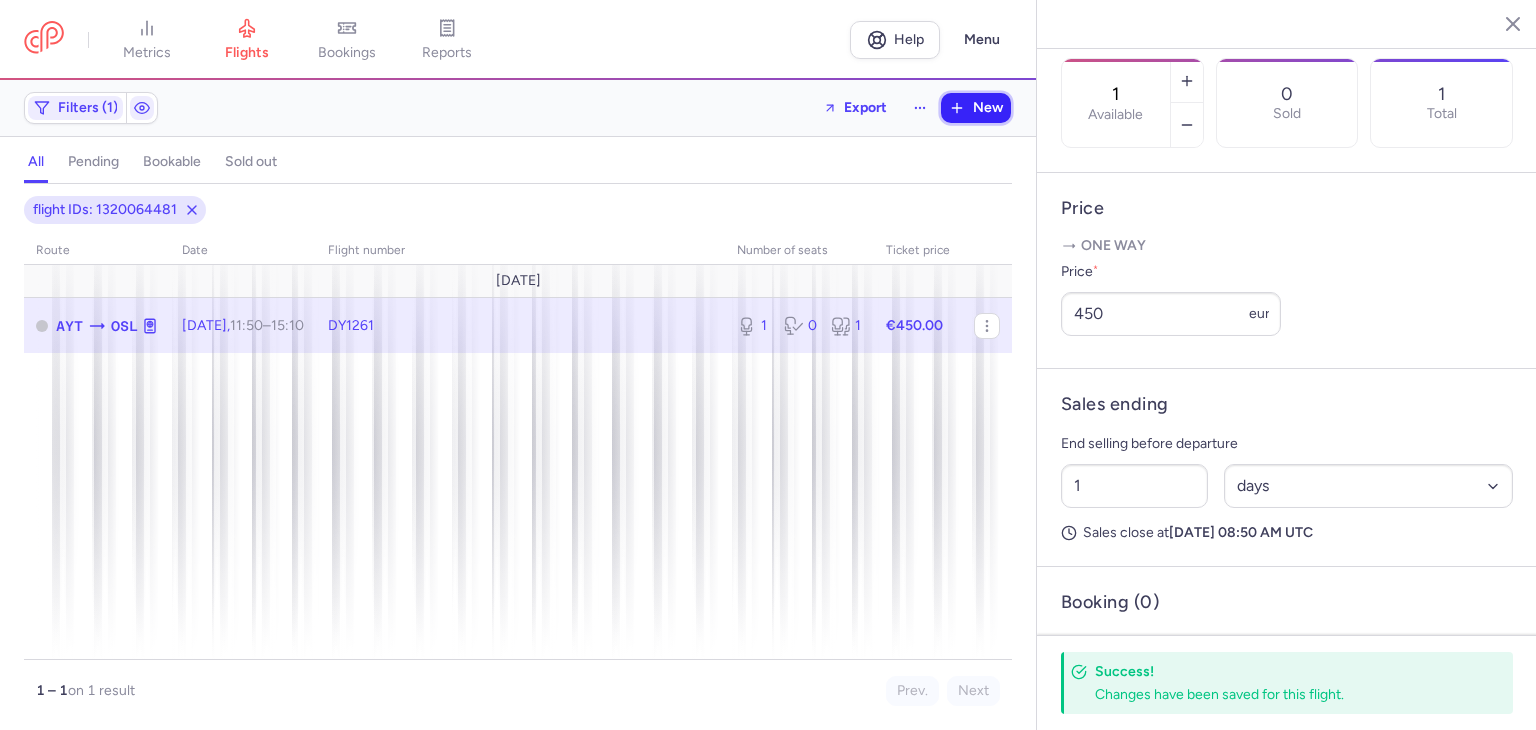 click on "New" at bounding box center (988, 108) 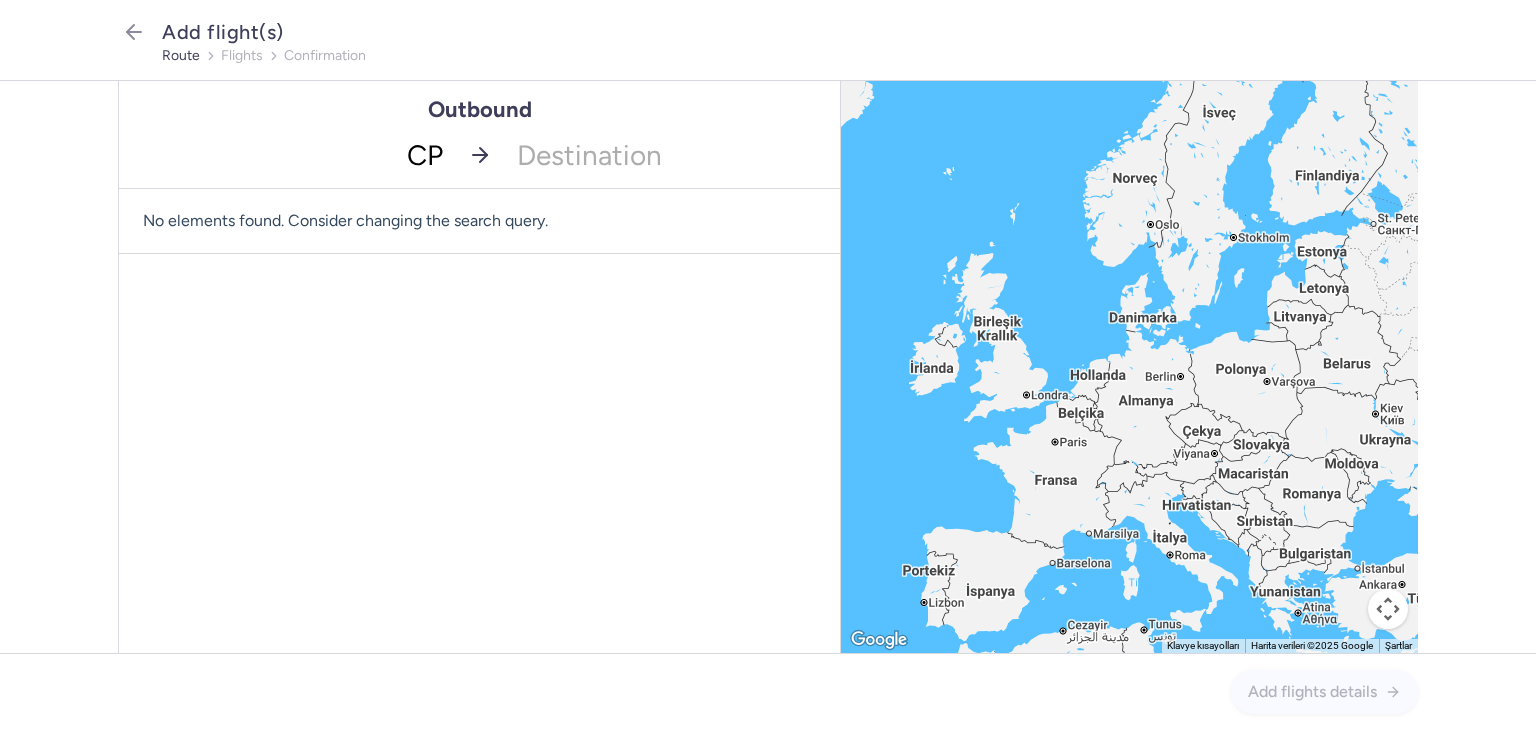 type on "CPH" 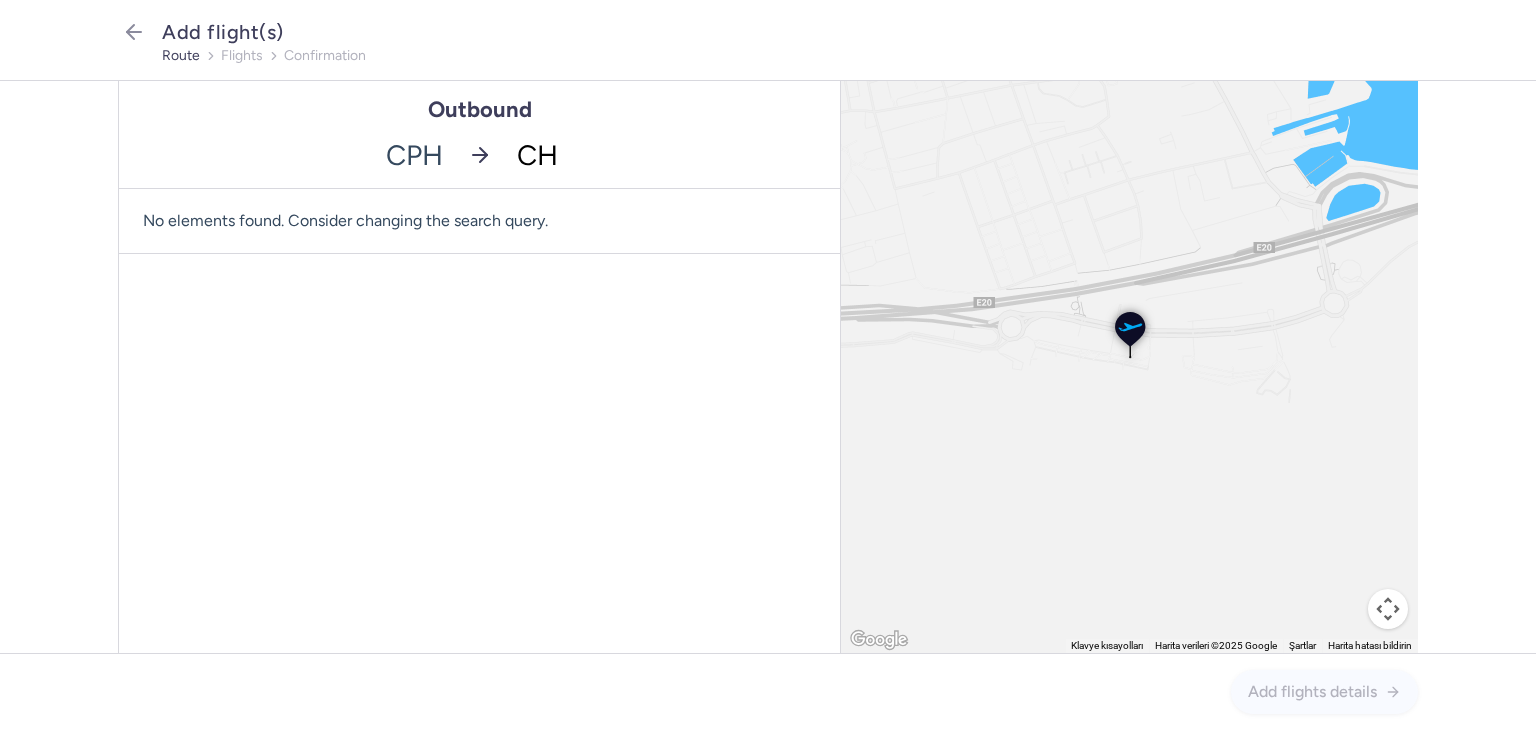 type on "CHQ" 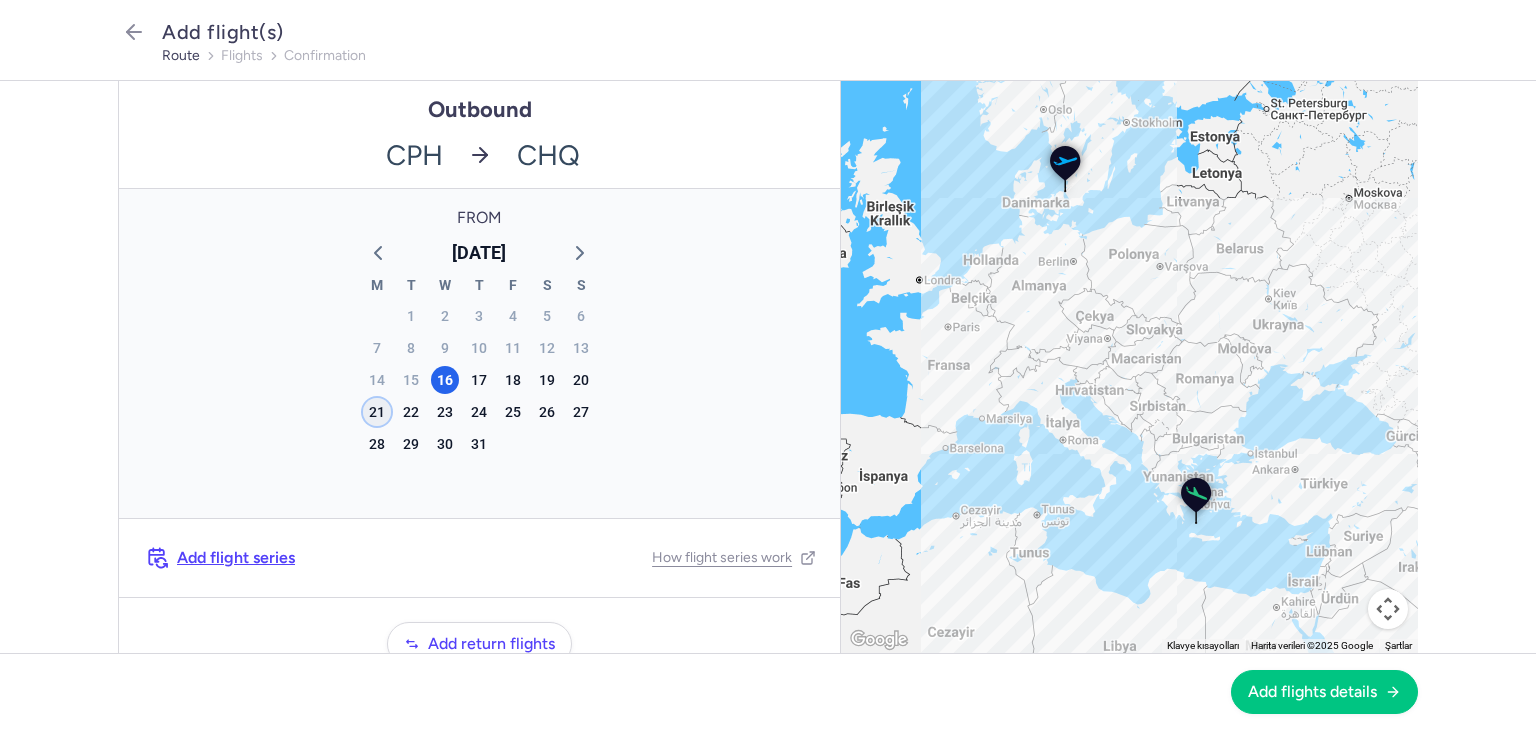 click on "21" 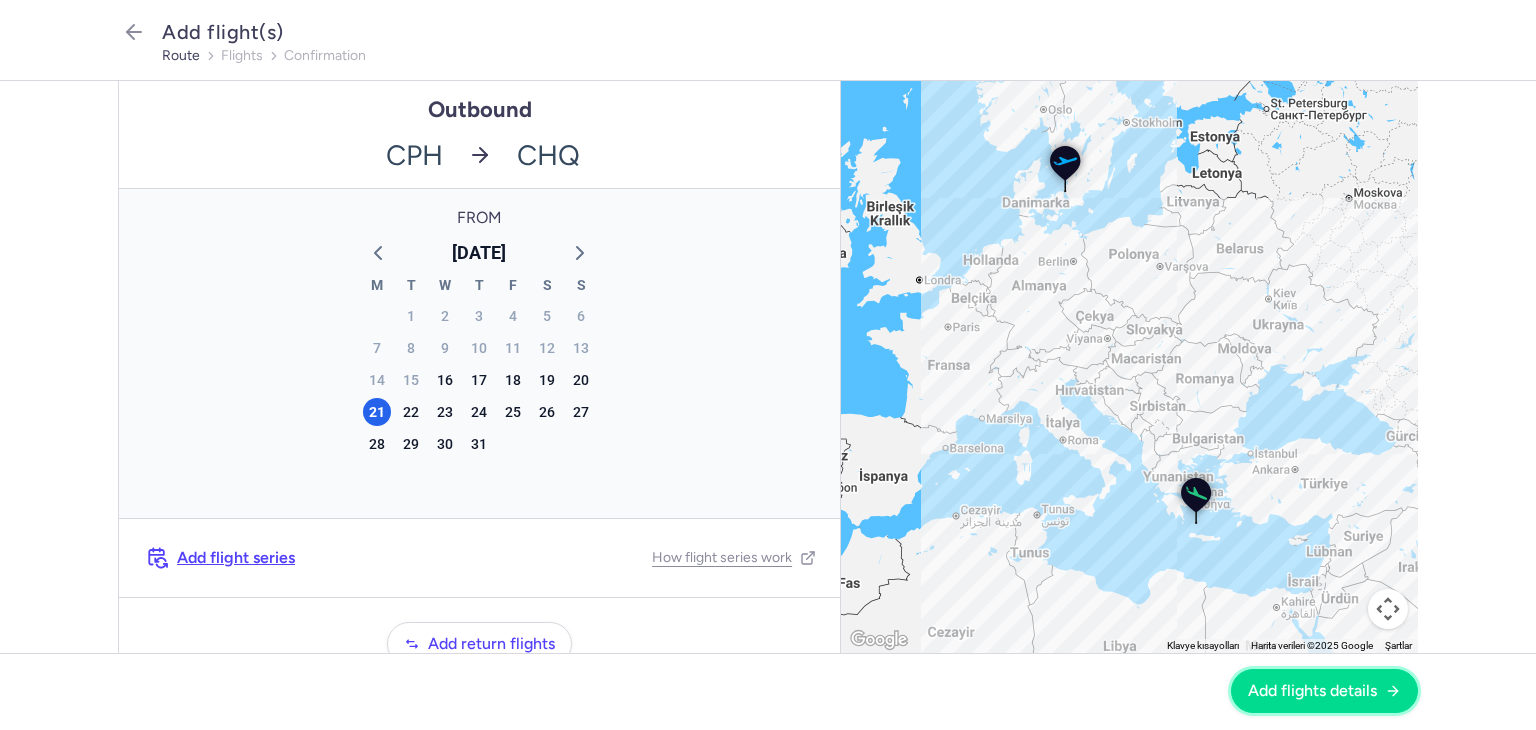 click on "Add flights details" at bounding box center (1312, 691) 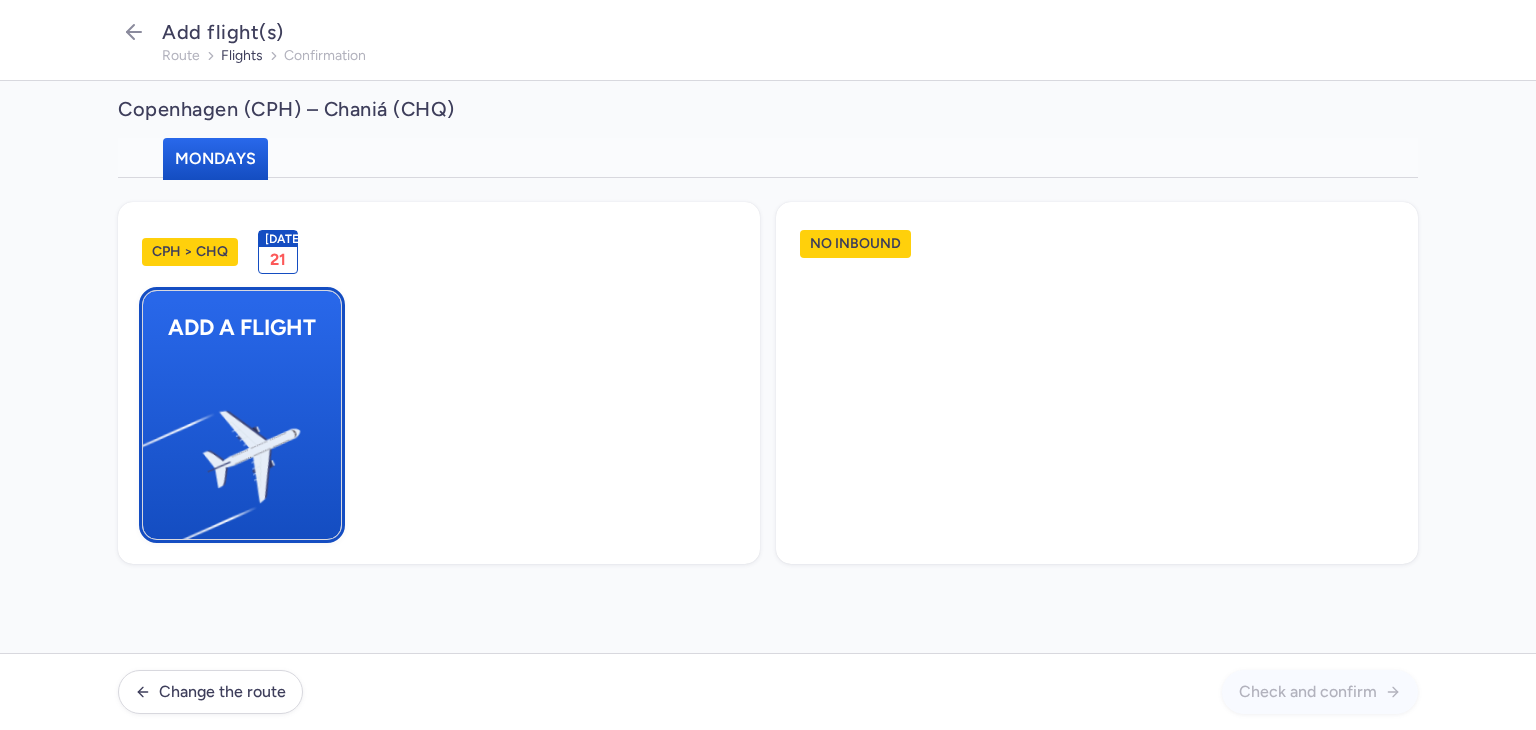 click at bounding box center (153, 448) 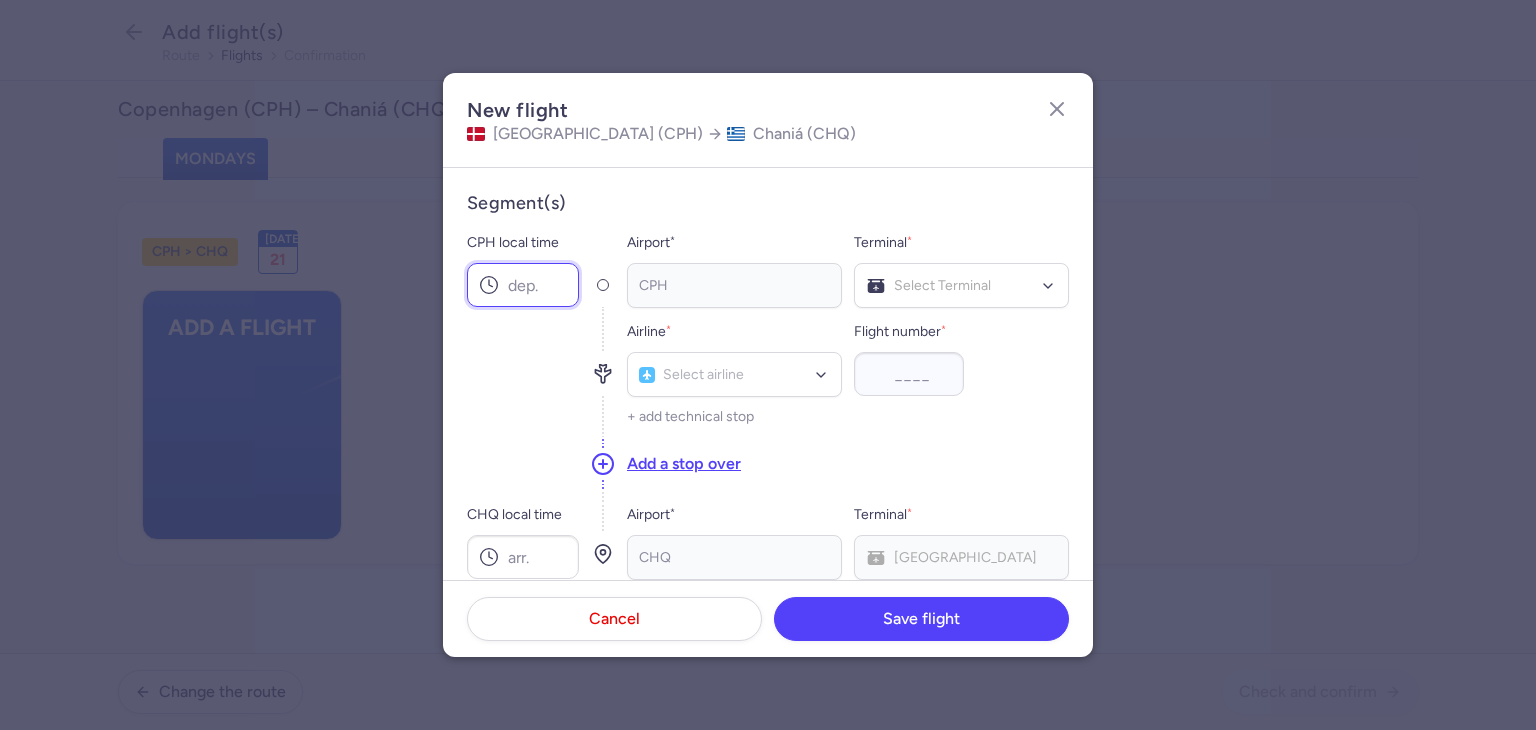 click on "CPH local time" at bounding box center [523, 285] 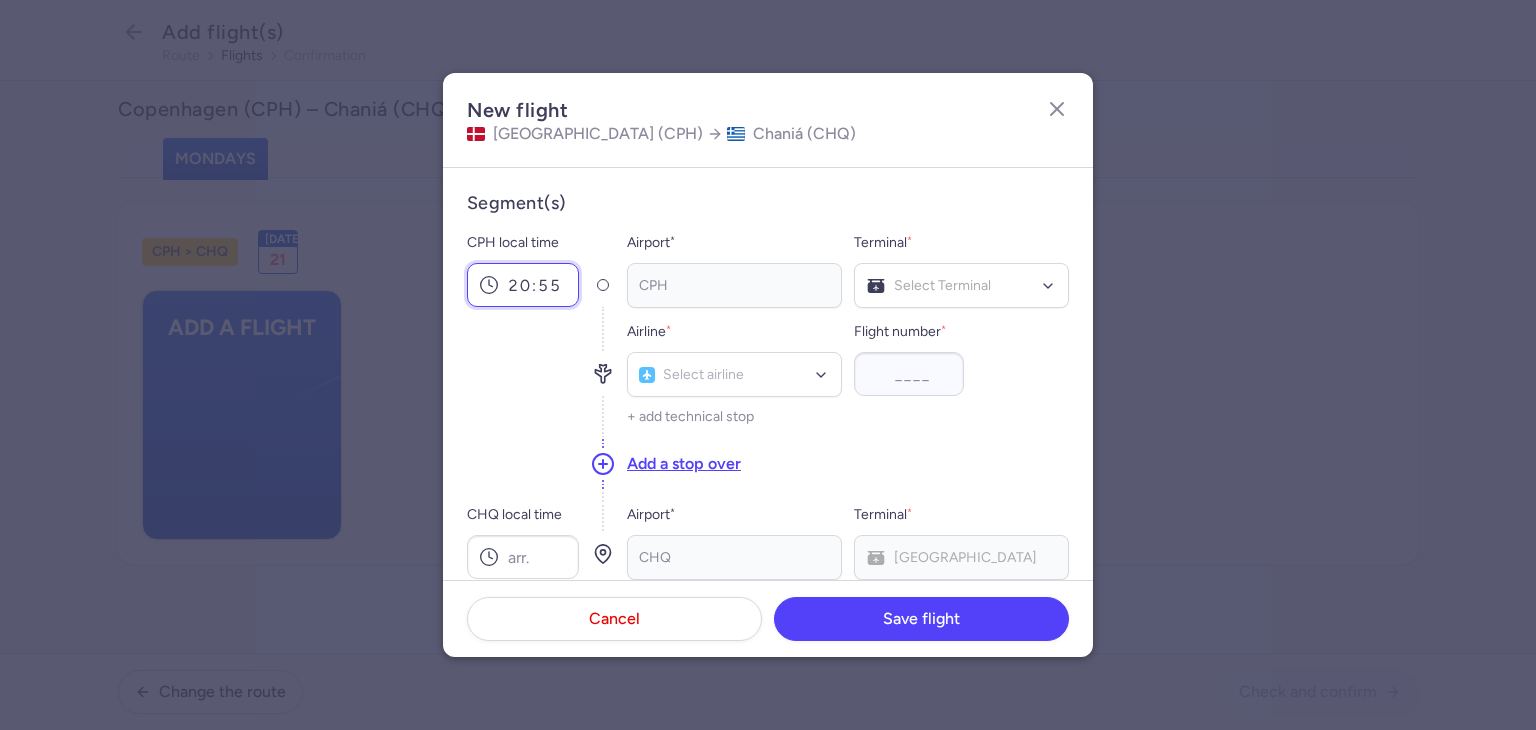 type on "20:55" 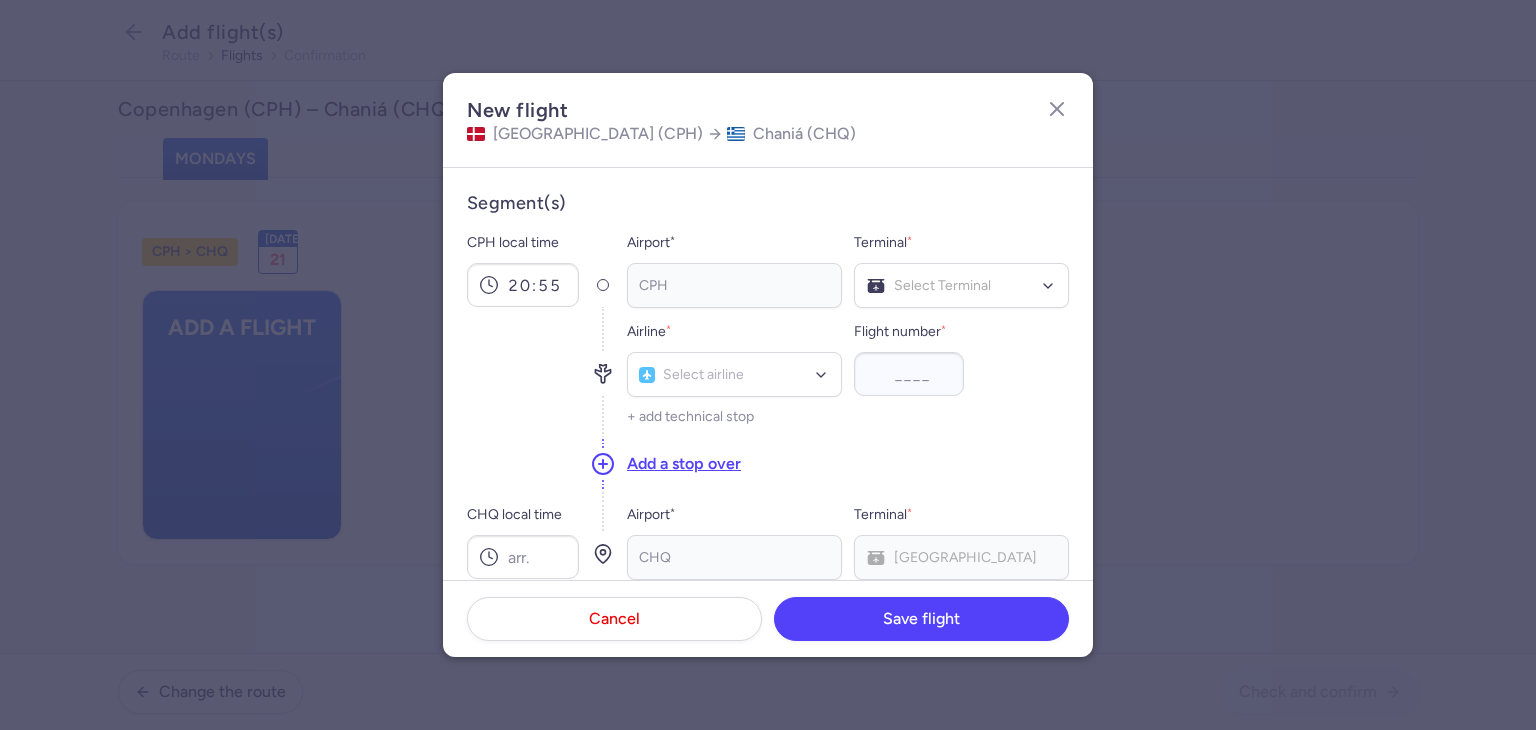 click on "Terminal  *   Select Terminal Terminal 1 Terminal 2 Terminal 3 Go Terminal No elements found. Consider changing the search query. List is empty." 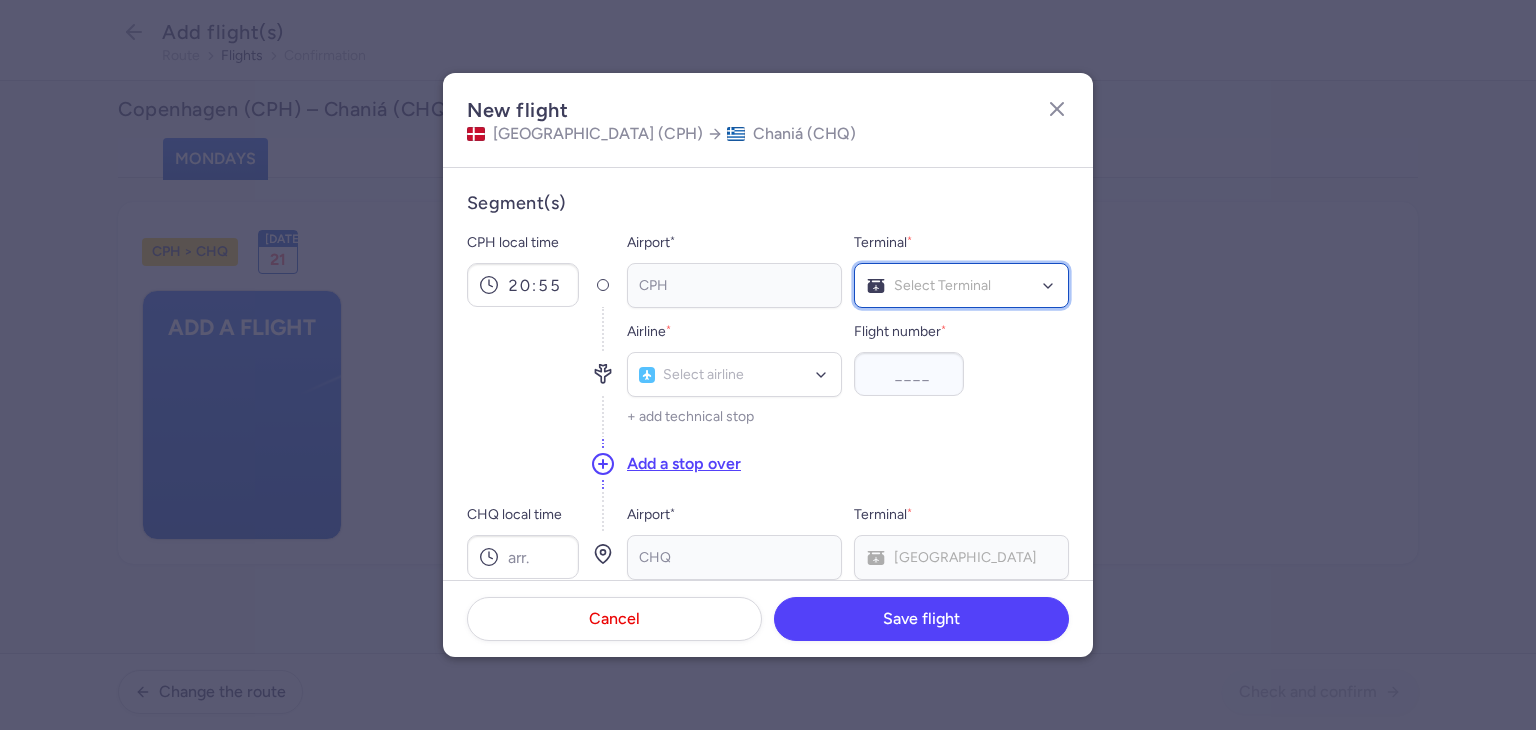 drag, startPoint x: 887, startPoint y: 268, endPoint x: 910, endPoint y: 302, distance: 41.04875 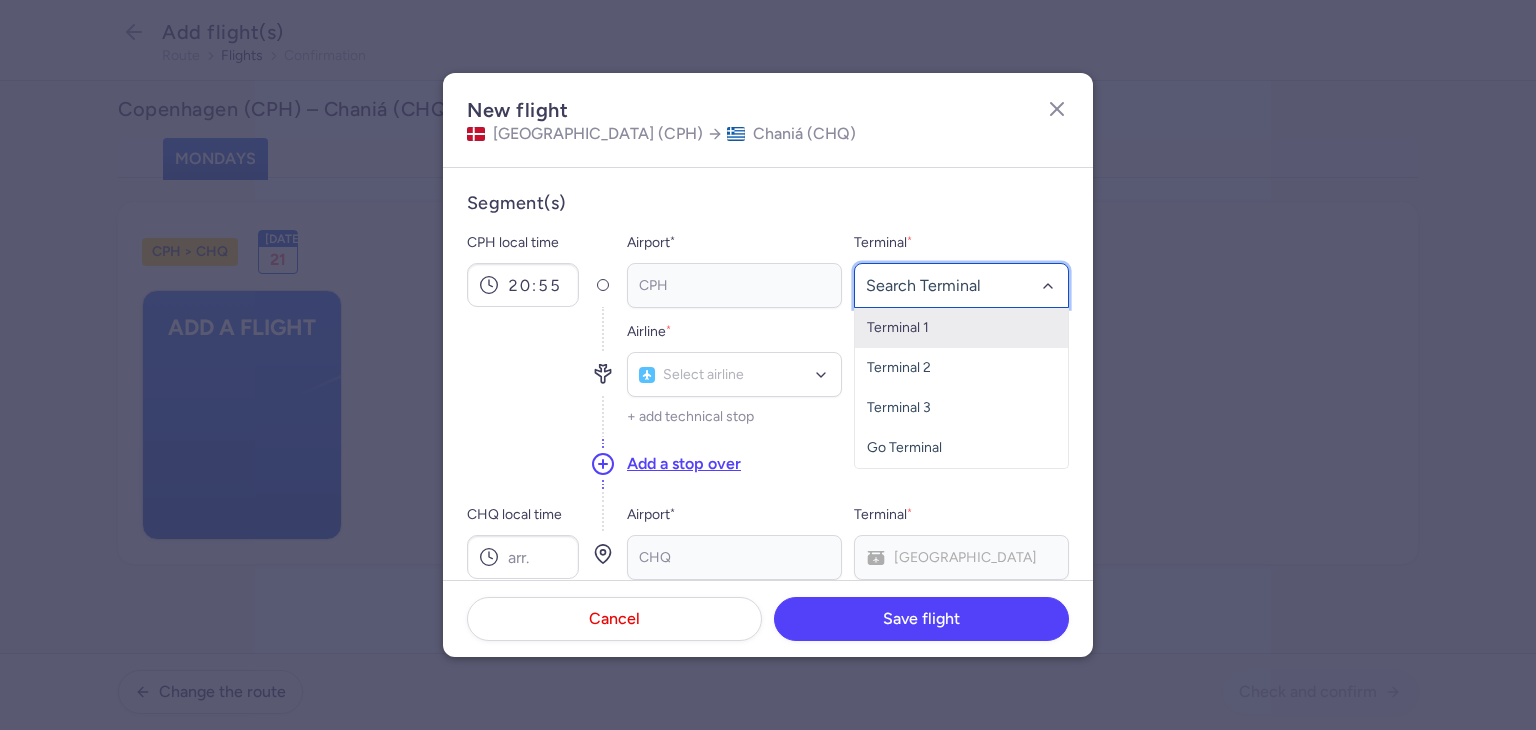 drag, startPoint x: 919, startPoint y: 329, endPoint x: 775, endPoint y: 372, distance: 150.28307 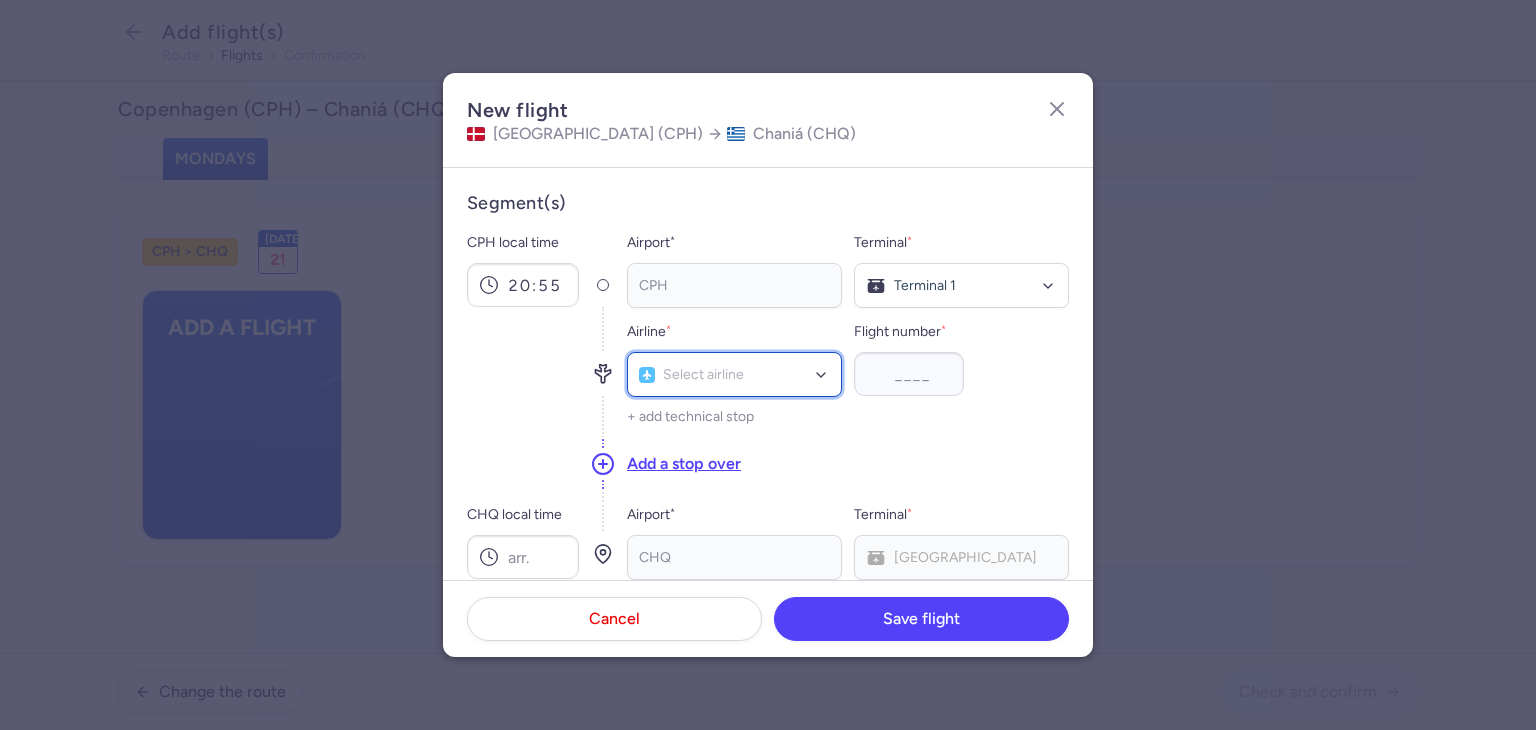 click on "Select airline" 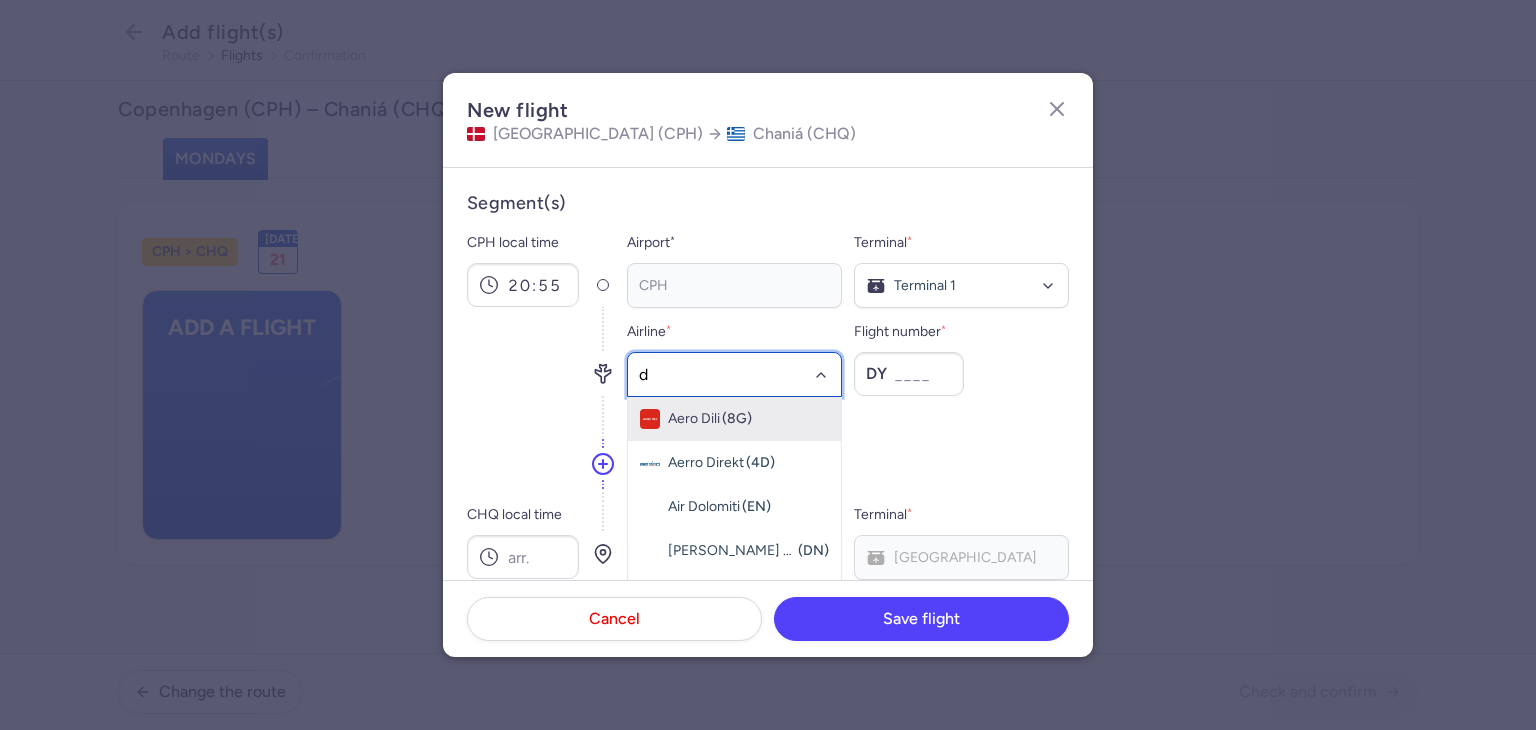 type on "d8" 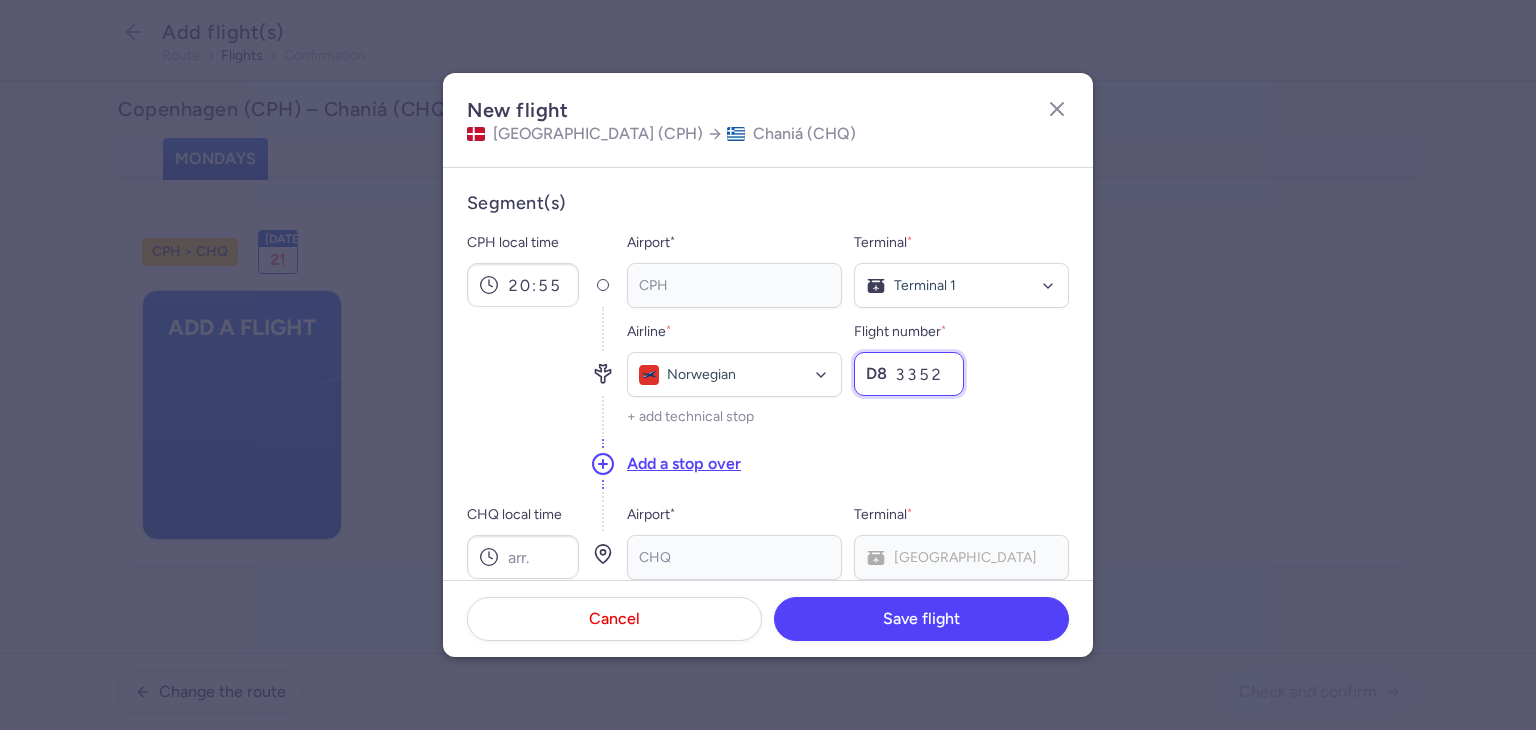 scroll, scrollTop: 200, scrollLeft: 0, axis: vertical 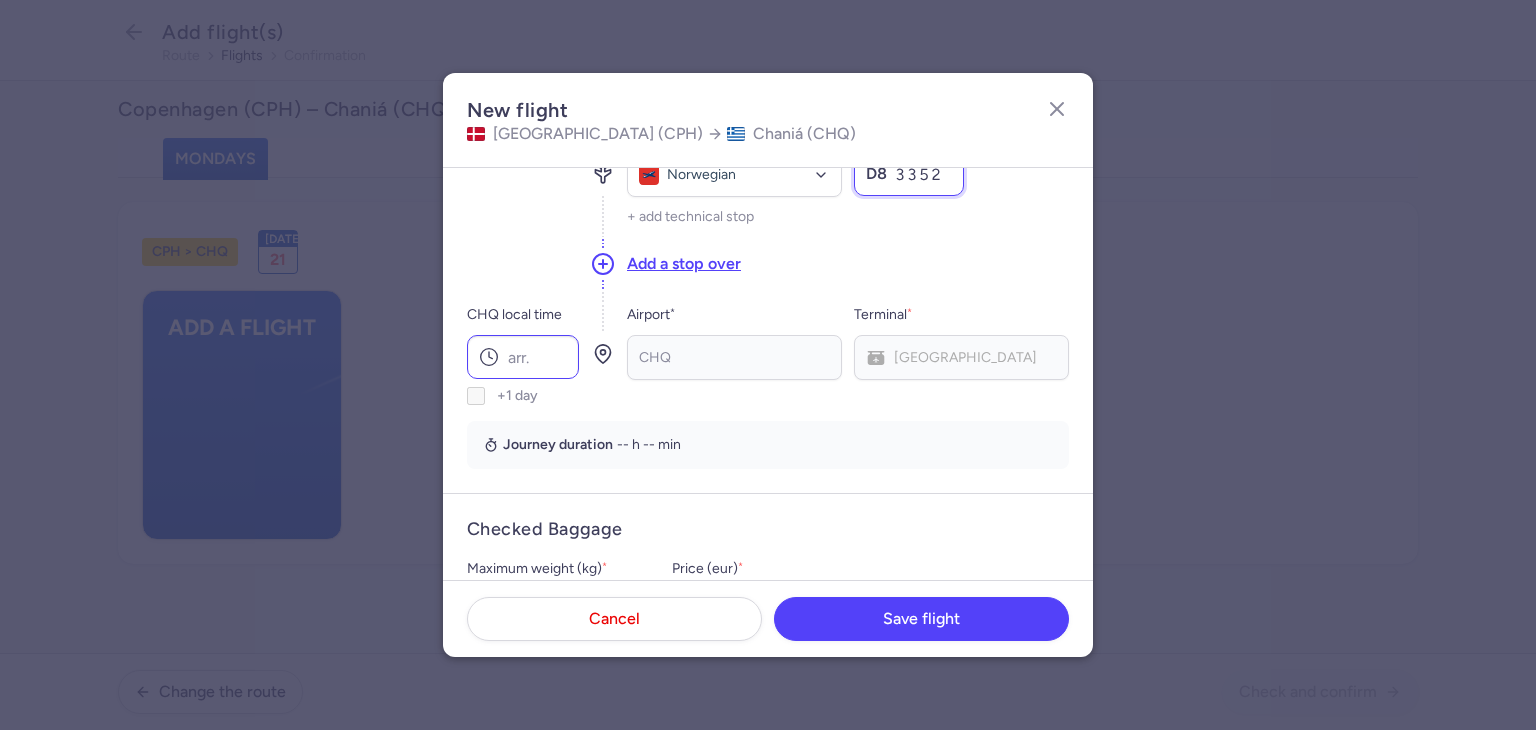 type on "3352" 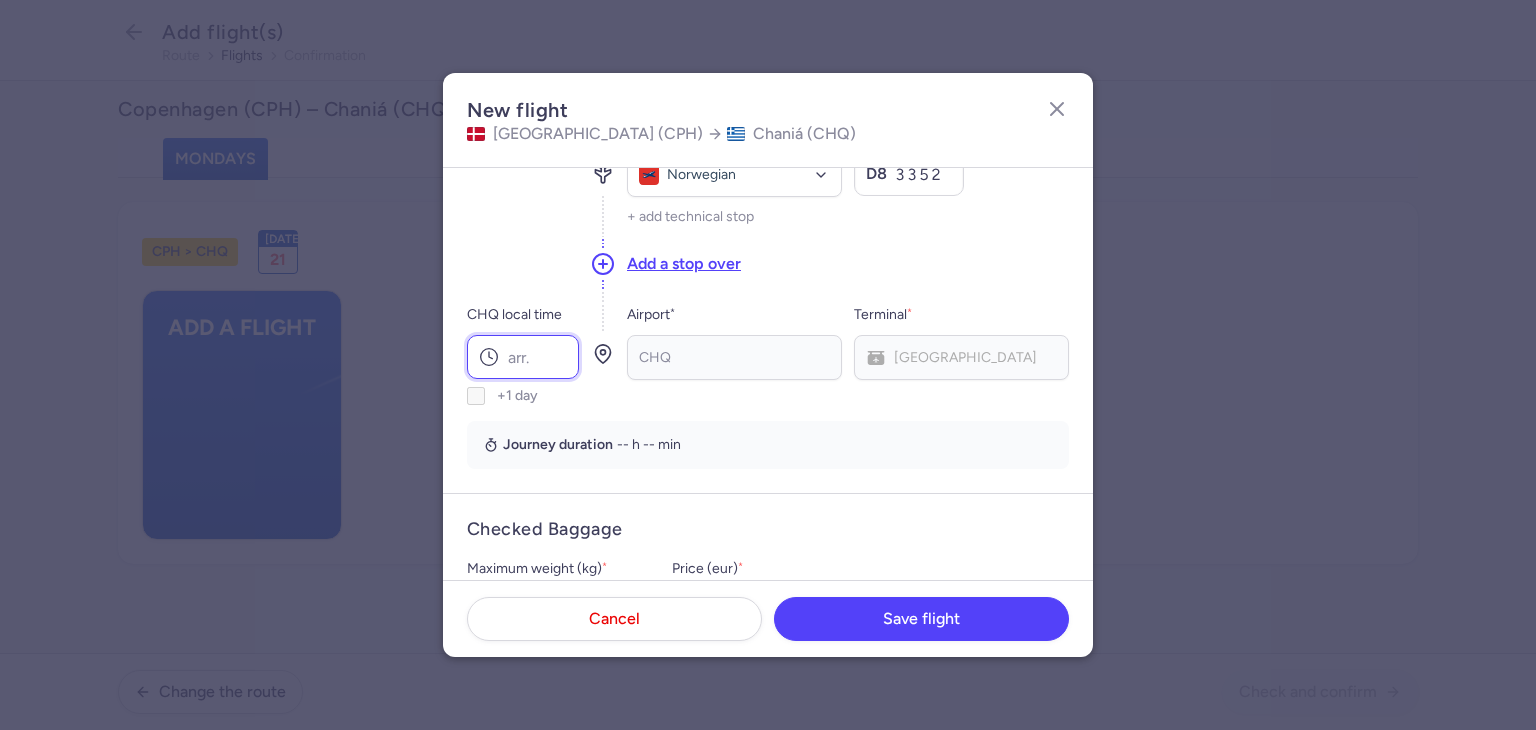 click on "CHQ local time" at bounding box center (523, 357) 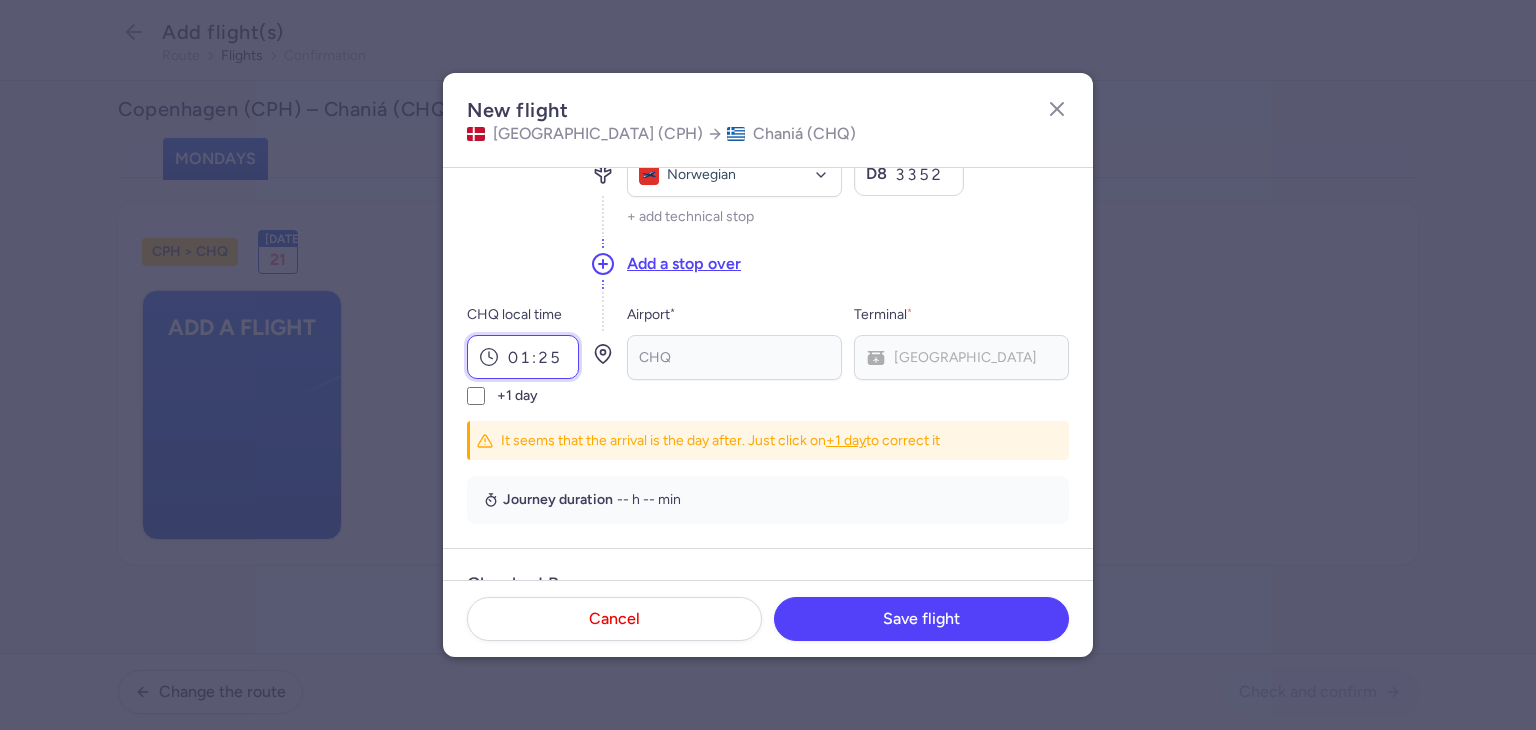 type on "01:25" 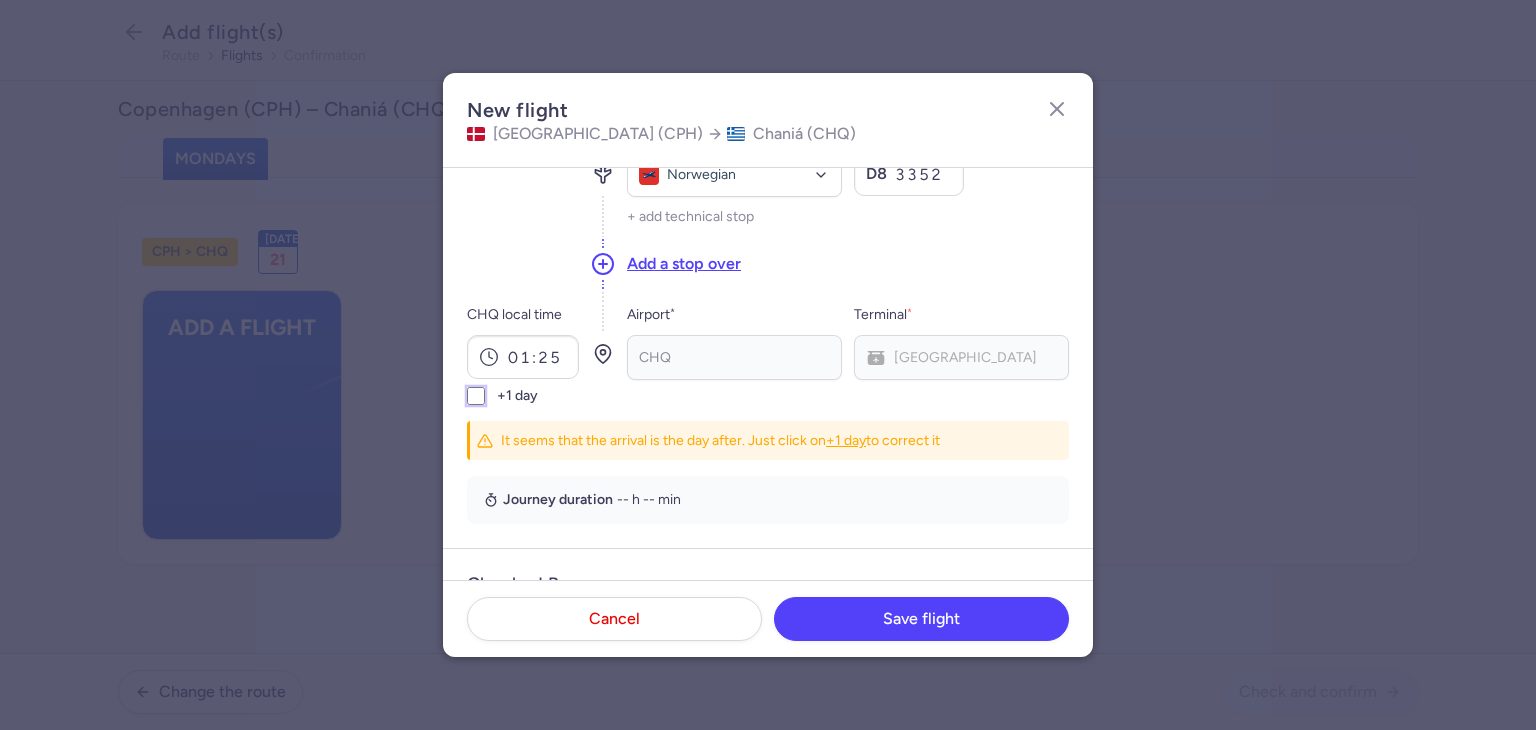 click on "+1 day" at bounding box center (476, 396) 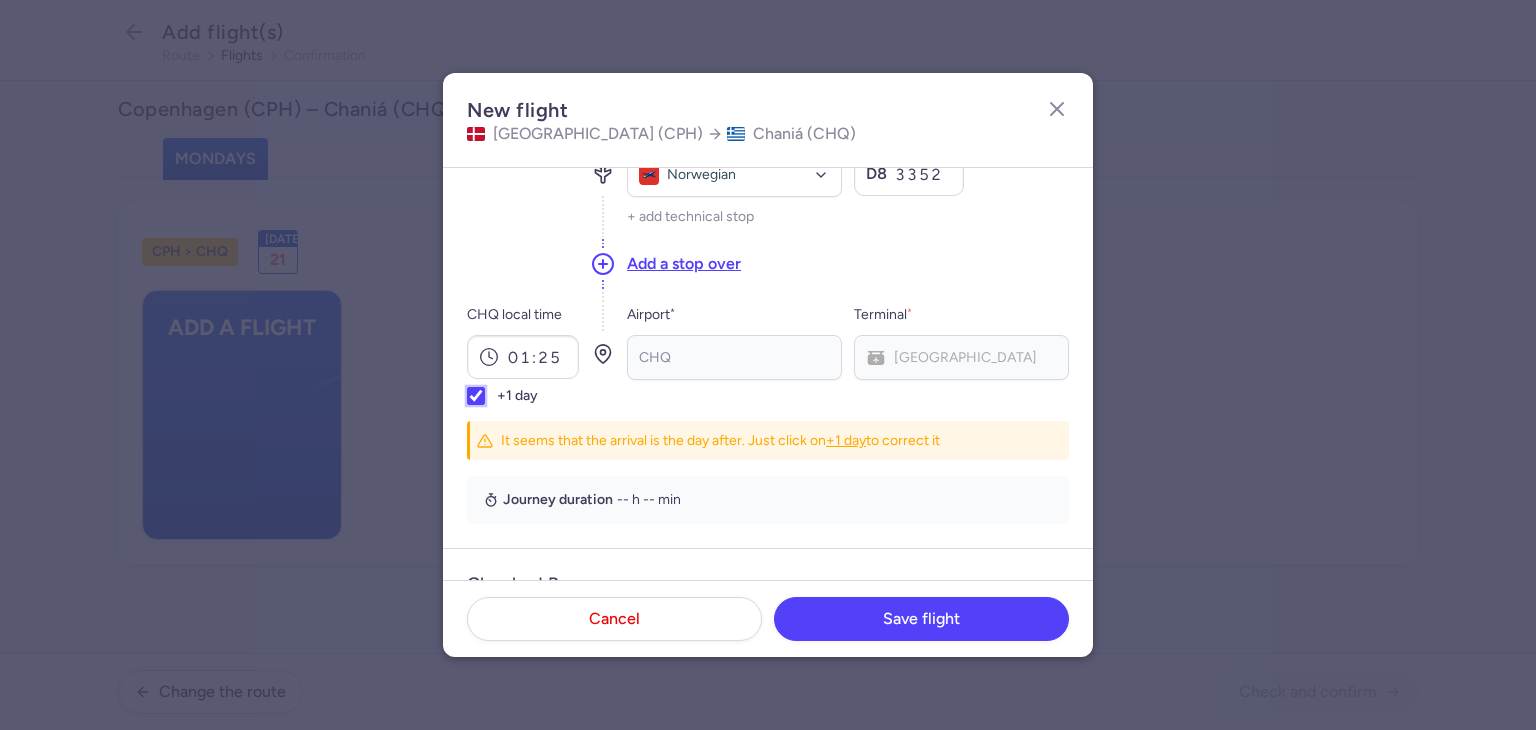 checkbox on "true" 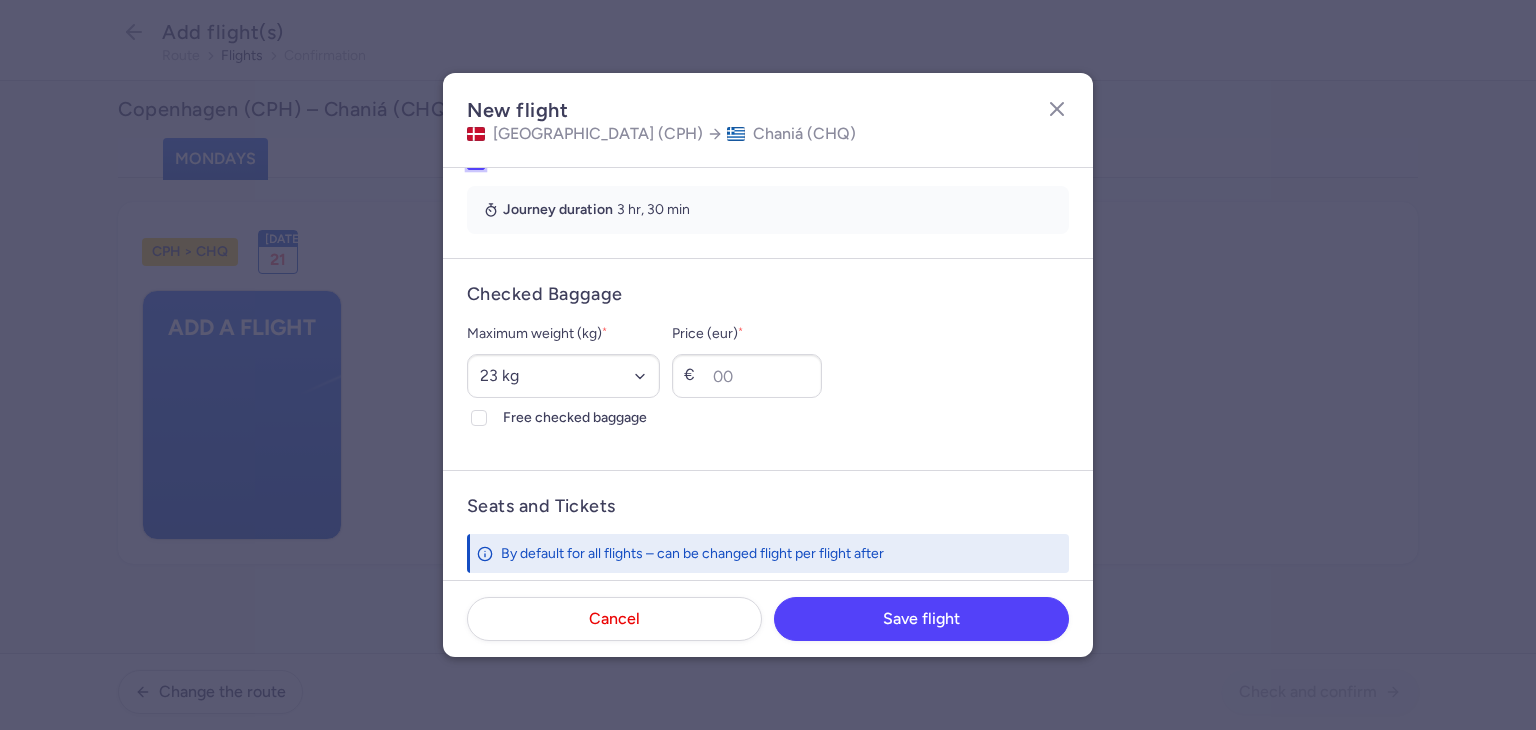 scroll, scrollTop: 500, scrollLeft: 0, axis: vertical 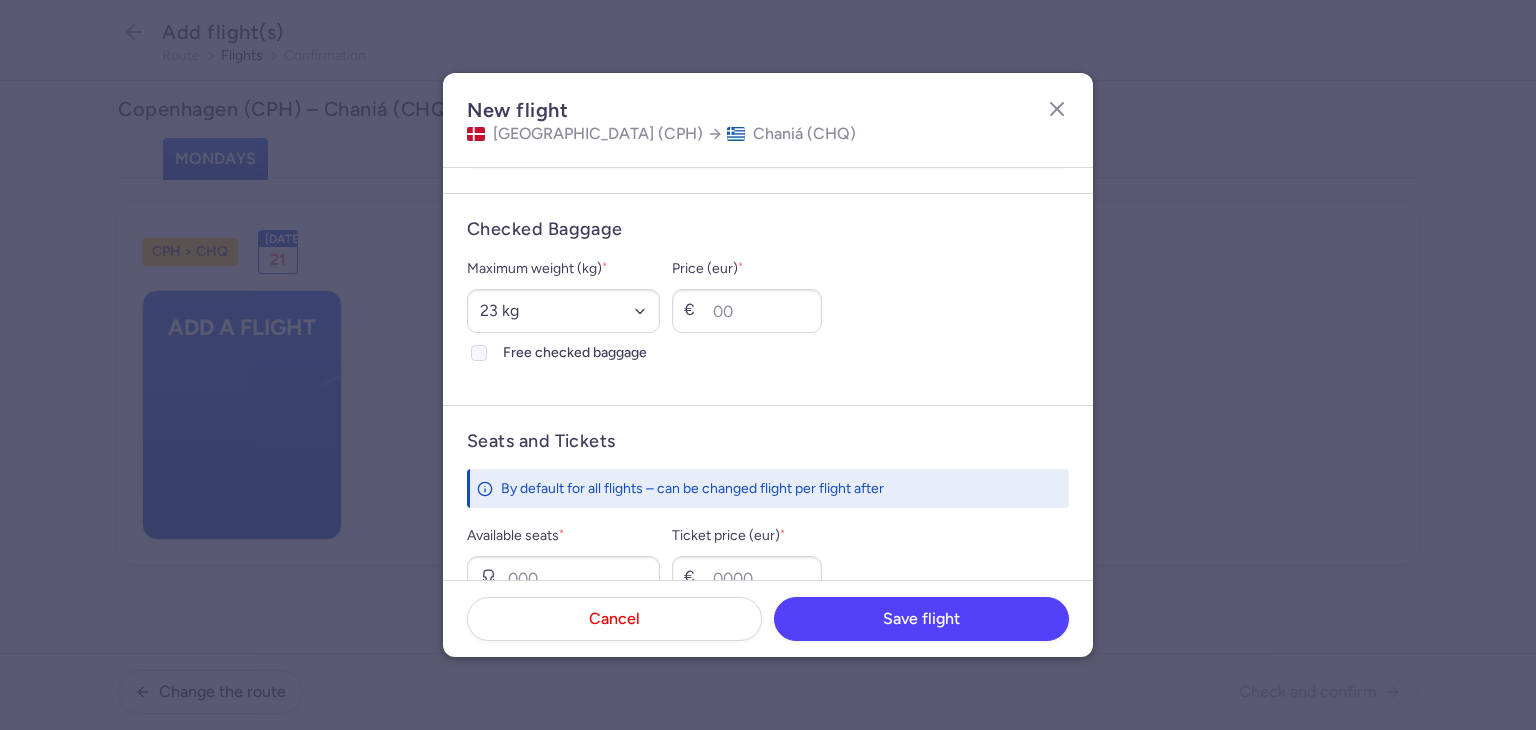 click on "Free checked baggage" 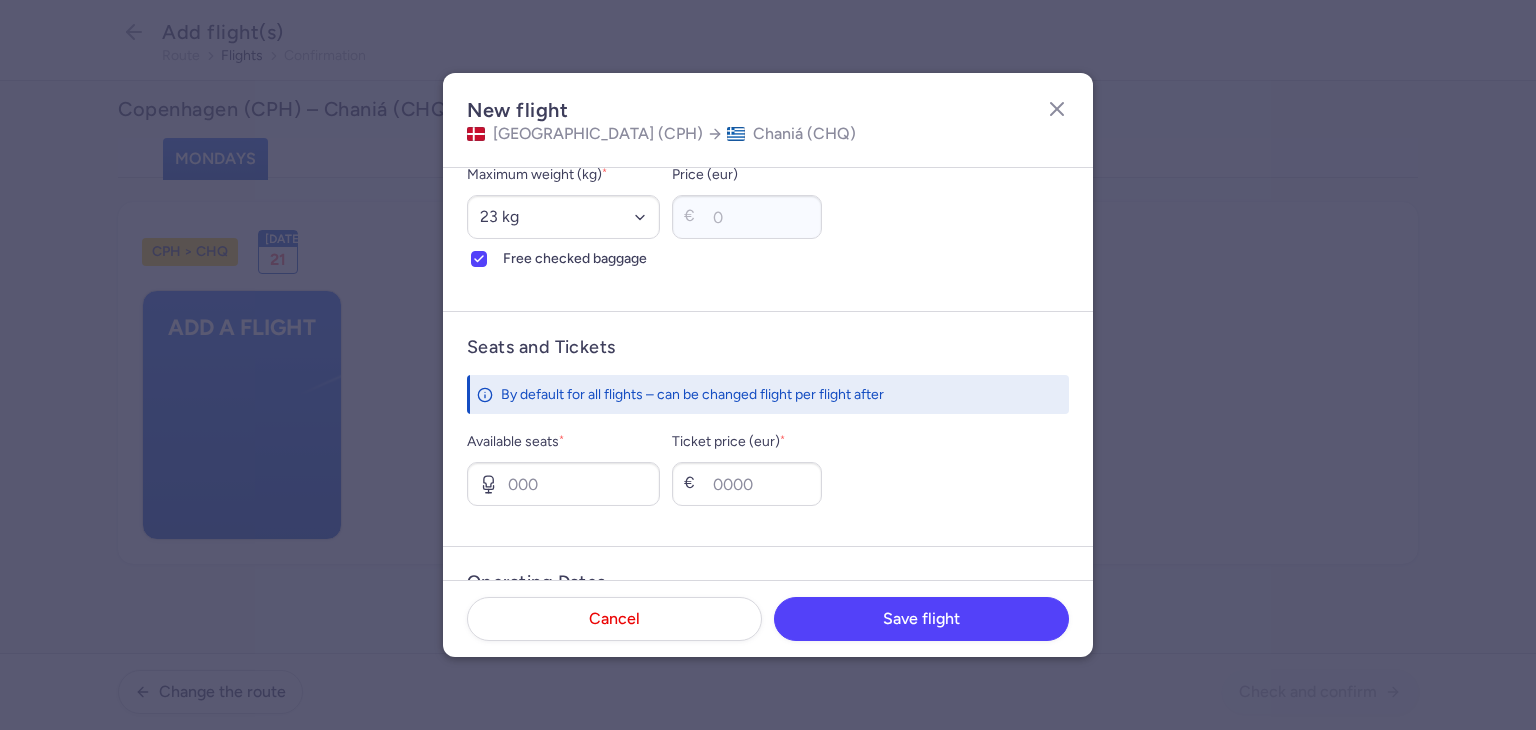 scroll, scrollTop: 700, scrollLeft: 0, axis: vertical 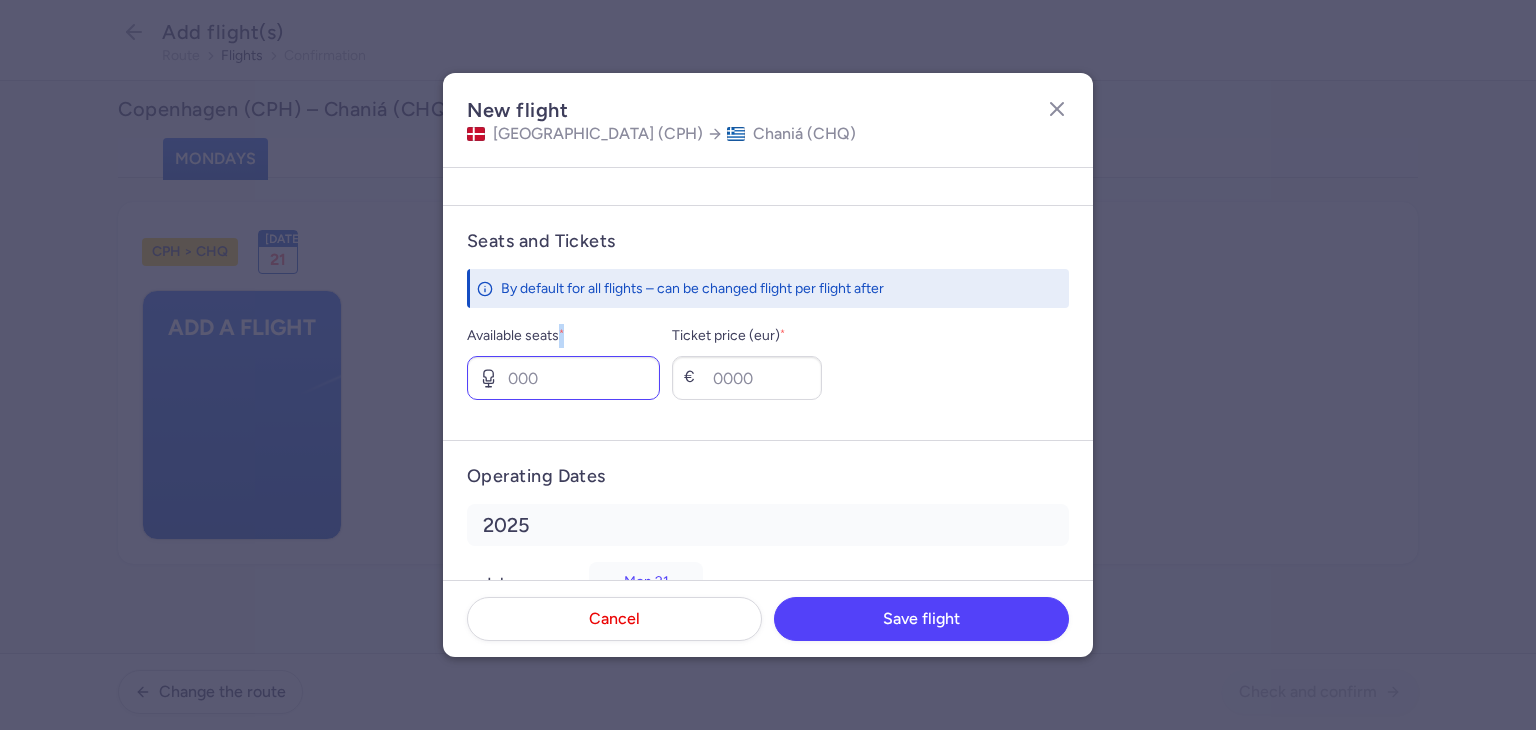 click on "Available seats  *" at bounding box center [563, 362] 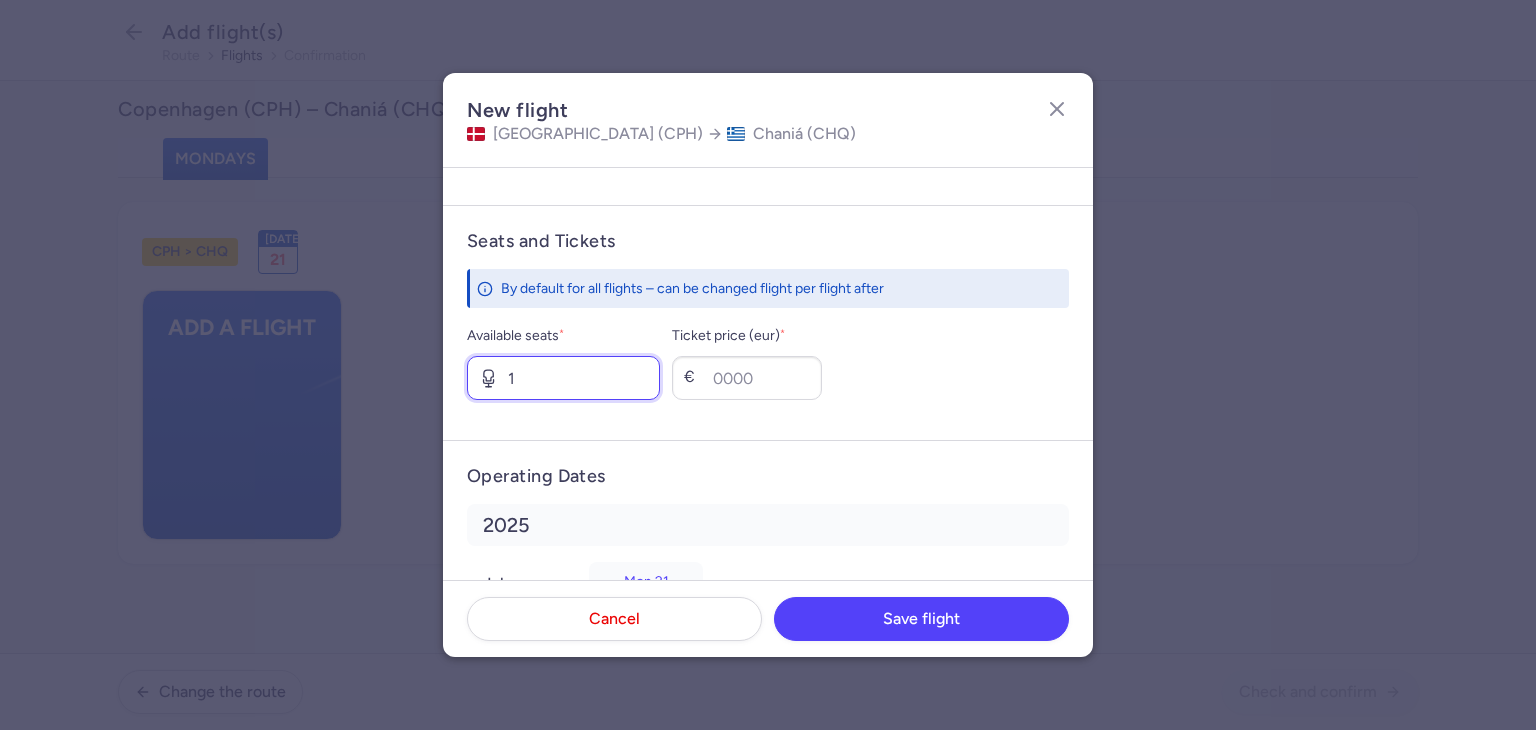 type on "1" 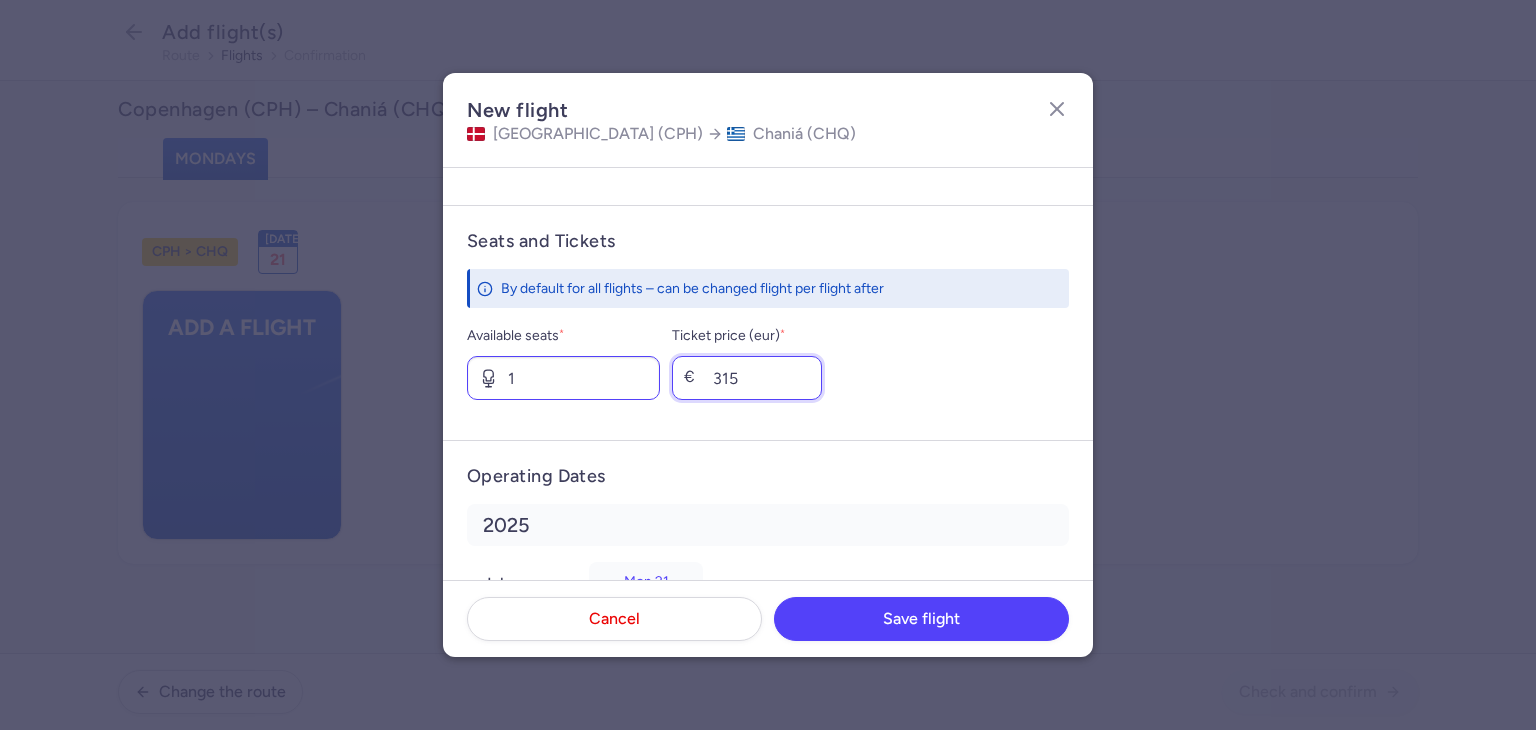 type on "315" 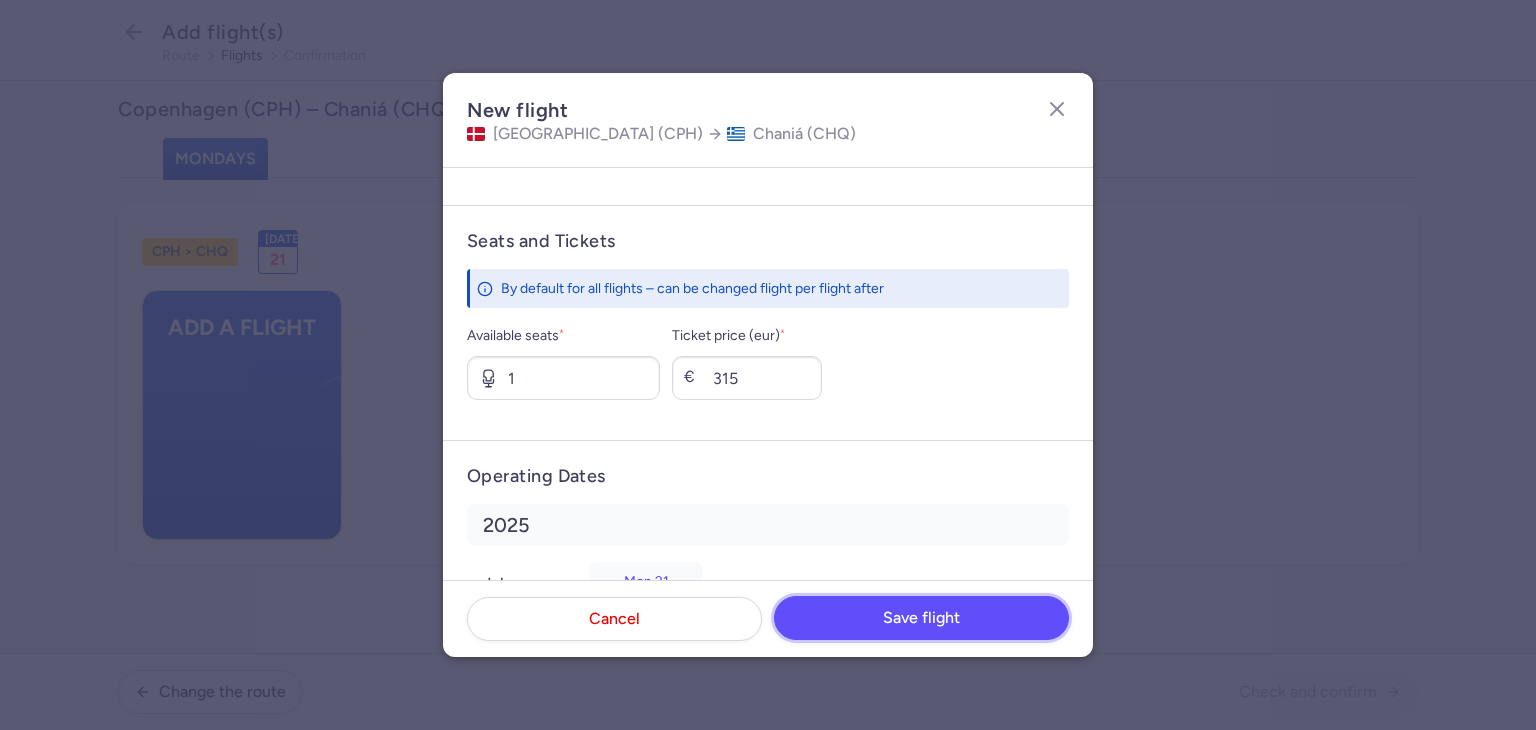 click on "Save flight" at bounding box center (921, 618) 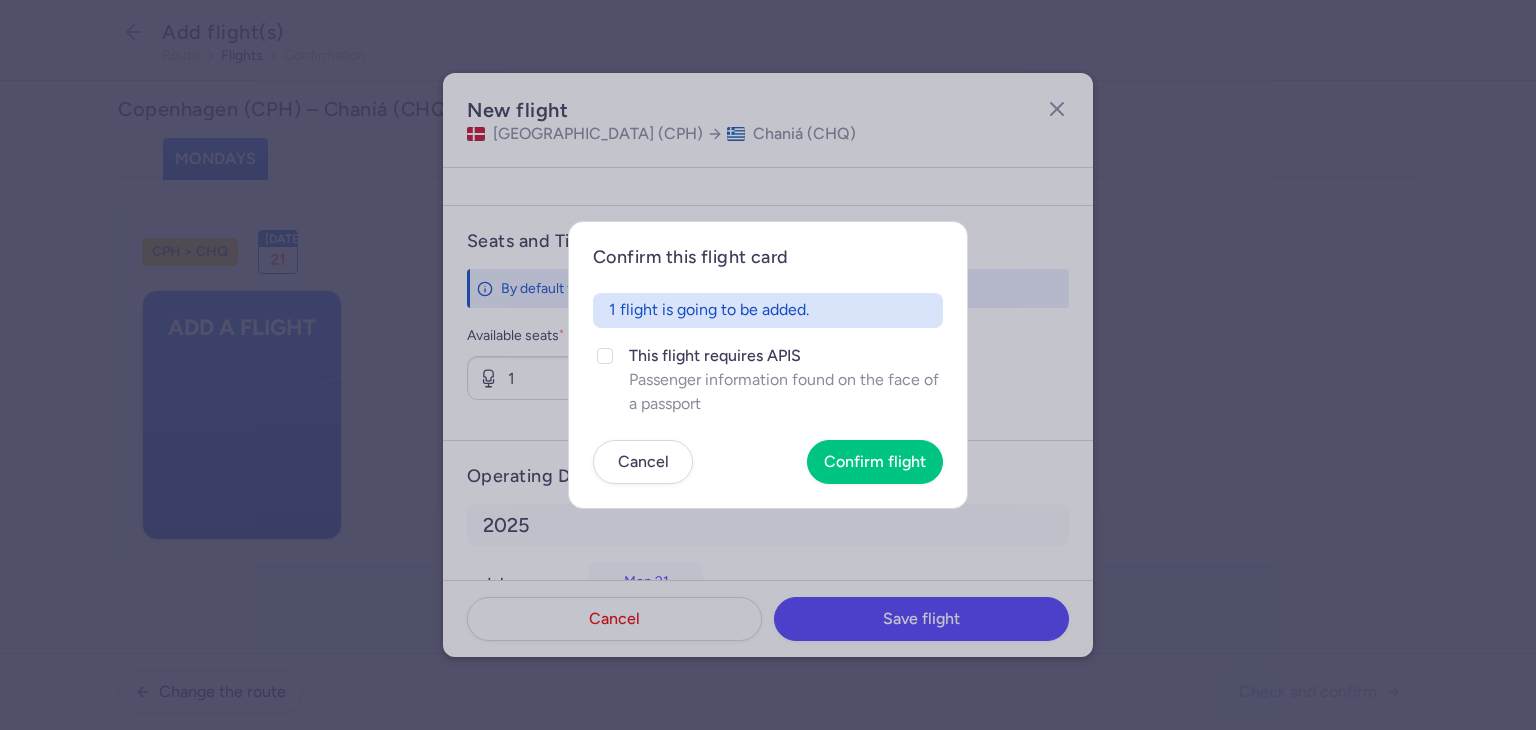 click on "Confirm this flight card 1 flight is going to be added. This flight requires APIS Passenger information found on the face of a passport Cancel Confirm flight" at bounding box center [768, 364] 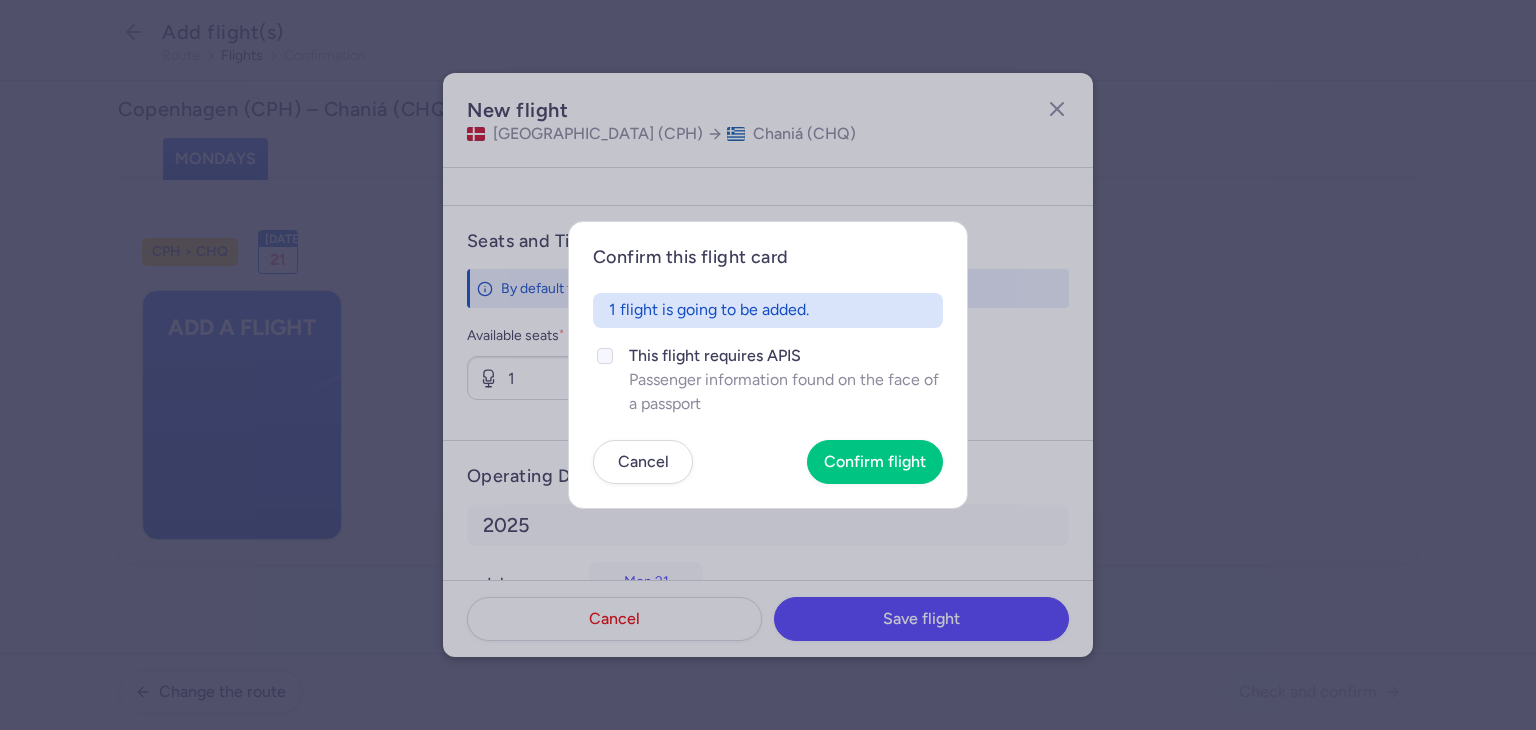 drag, startPoint x: 719, startPoint y: 401, endPoint x: 895, endPoint y: 494, distance: 199.06029 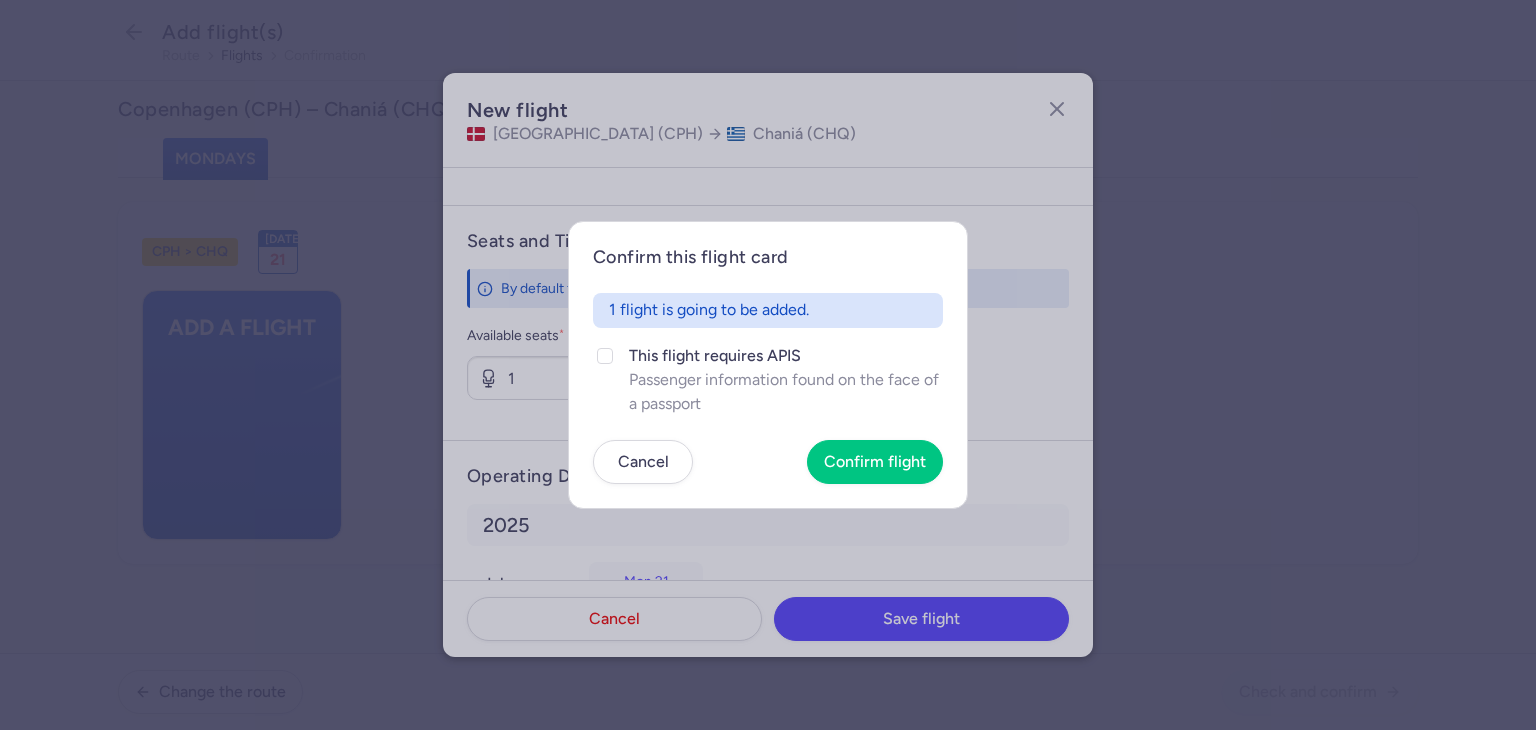 click on "Passenger information found on the face of a passport" 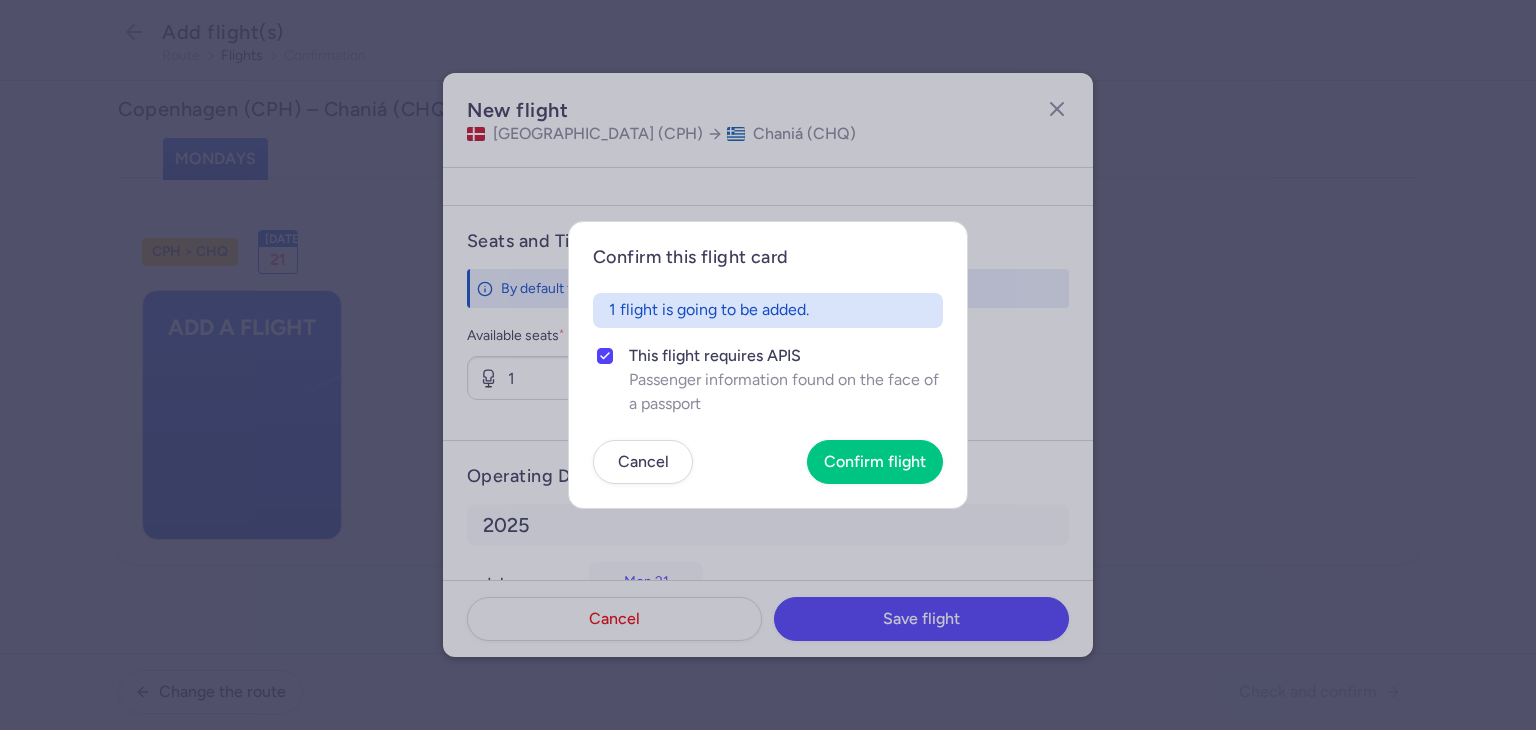click on "Confirm this flight card 1 flight is going to be added. This flight requires APIS Passenger information found on the face of a passport Cancel Confirm flight" at bounding box center (768, 364) 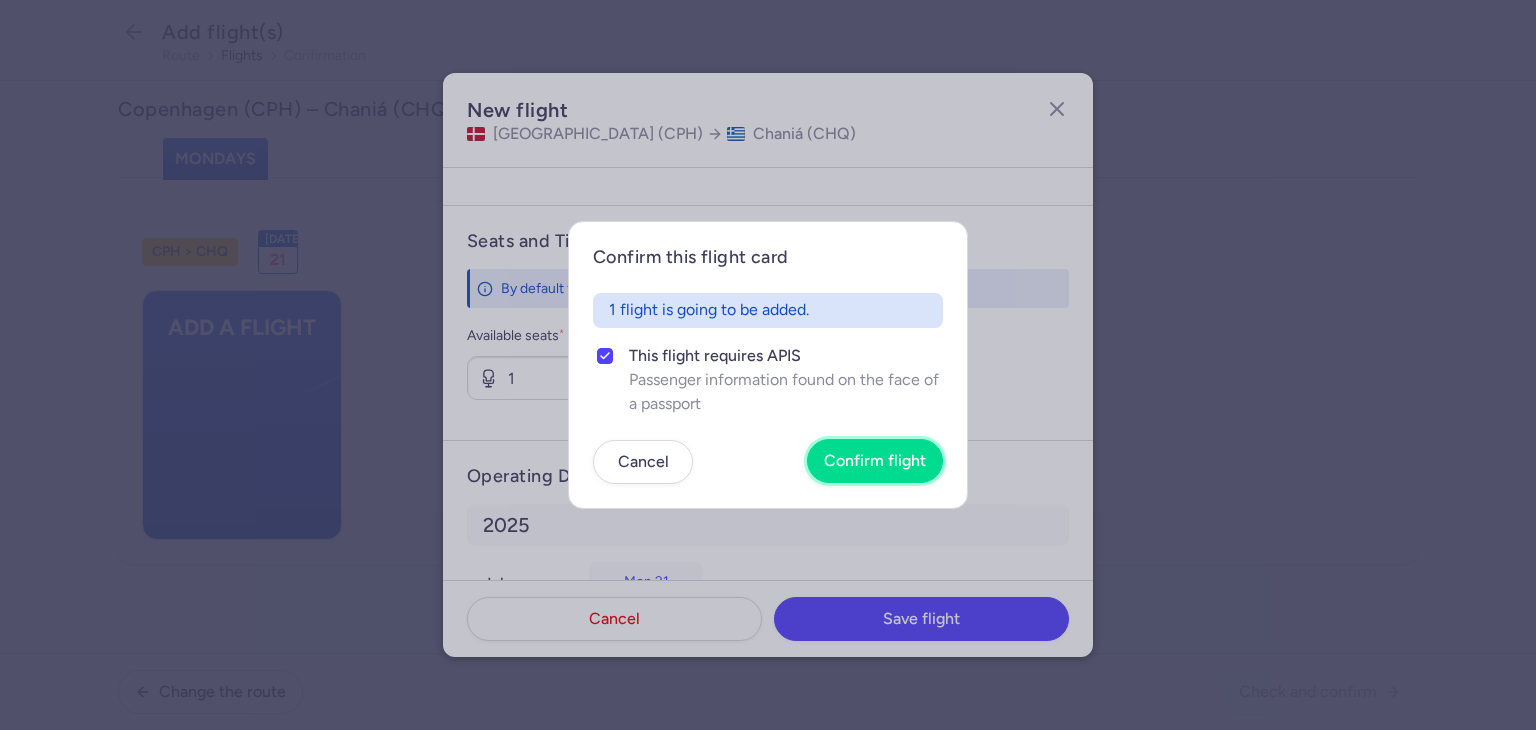 click on "Confirm flight" at bounding box center [875, 461] 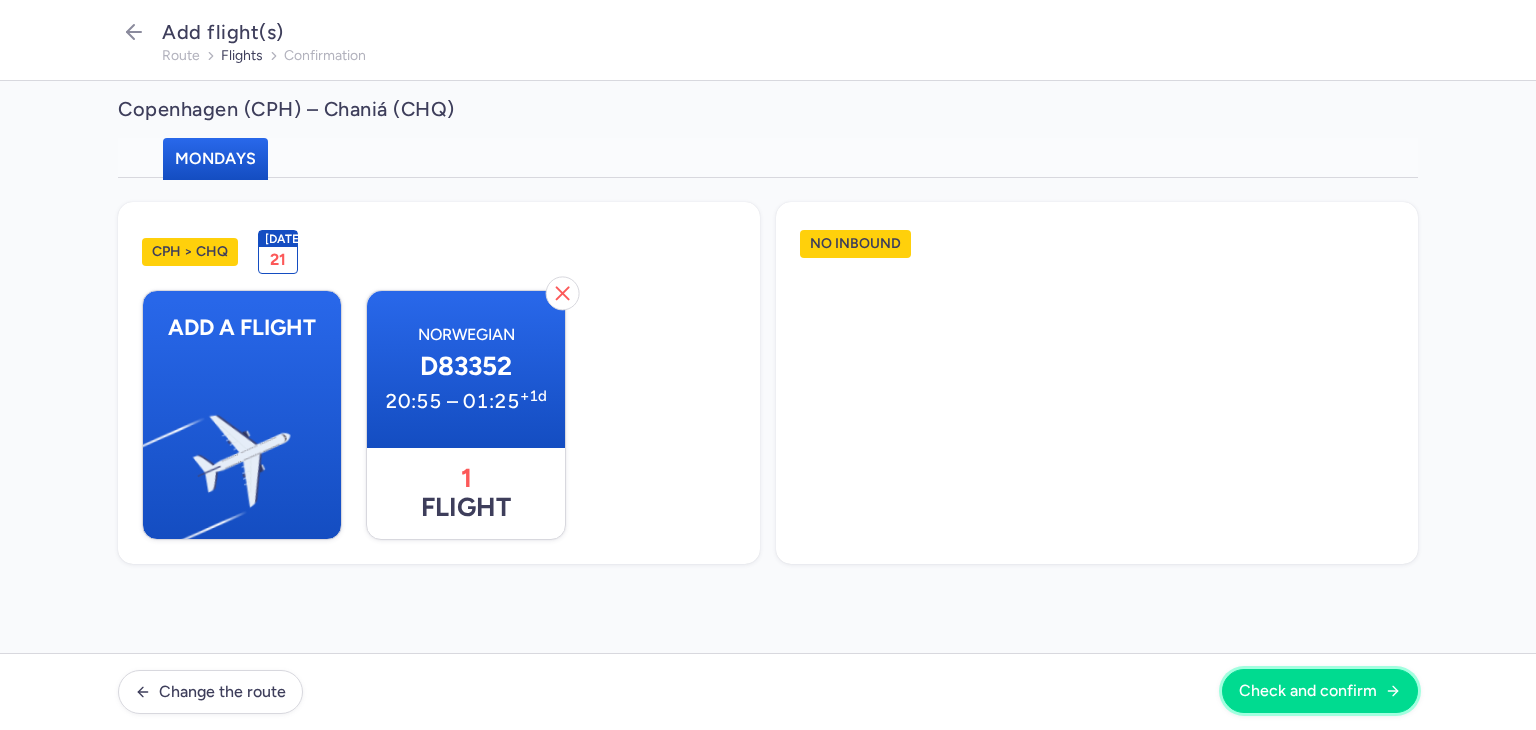 click on "Check and confirm" at bounding box center [1308, 691] 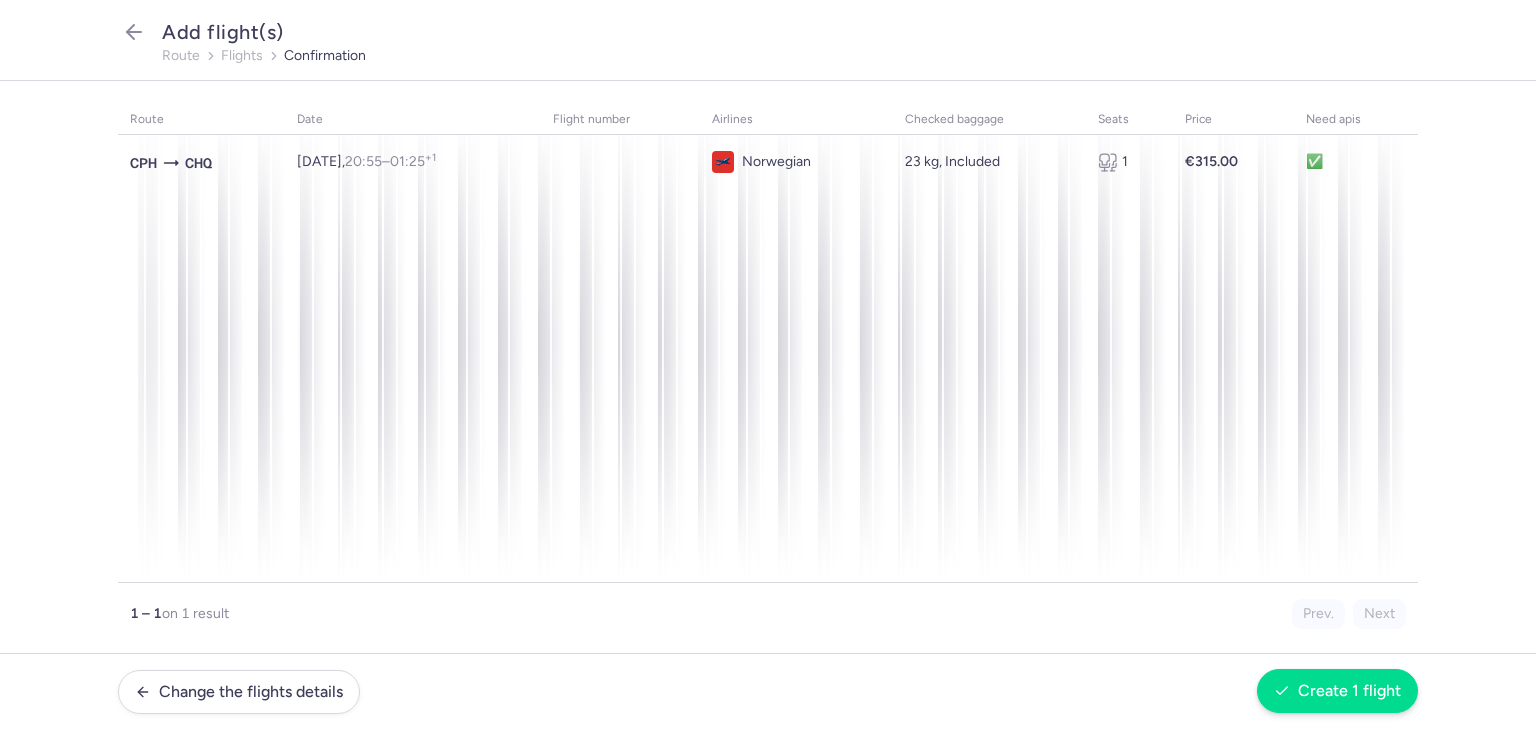 click on "Change the flights details   Create 1 flight" at bounding box center [768, 691] 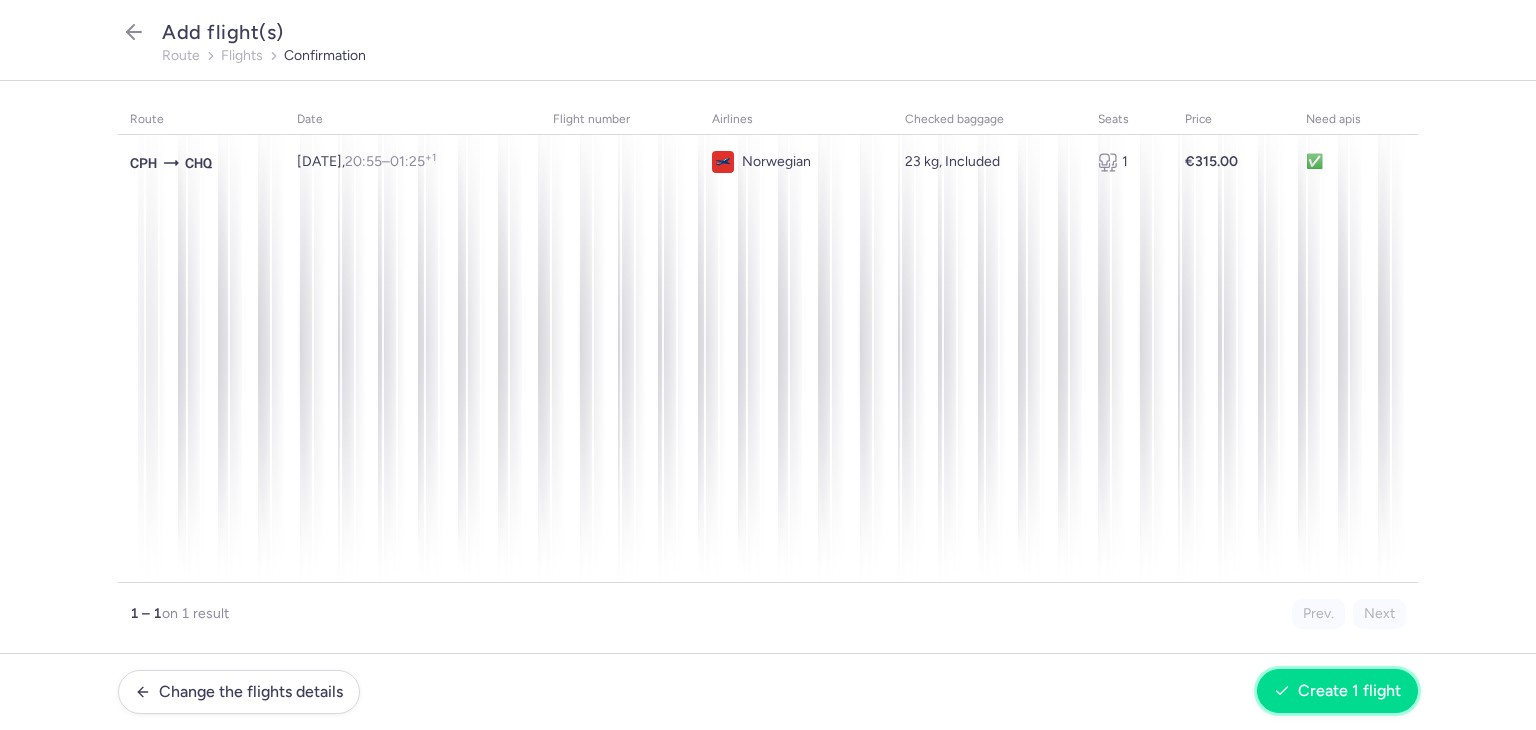 click on "Create 1 flight" at bounding box center [1337, 691] 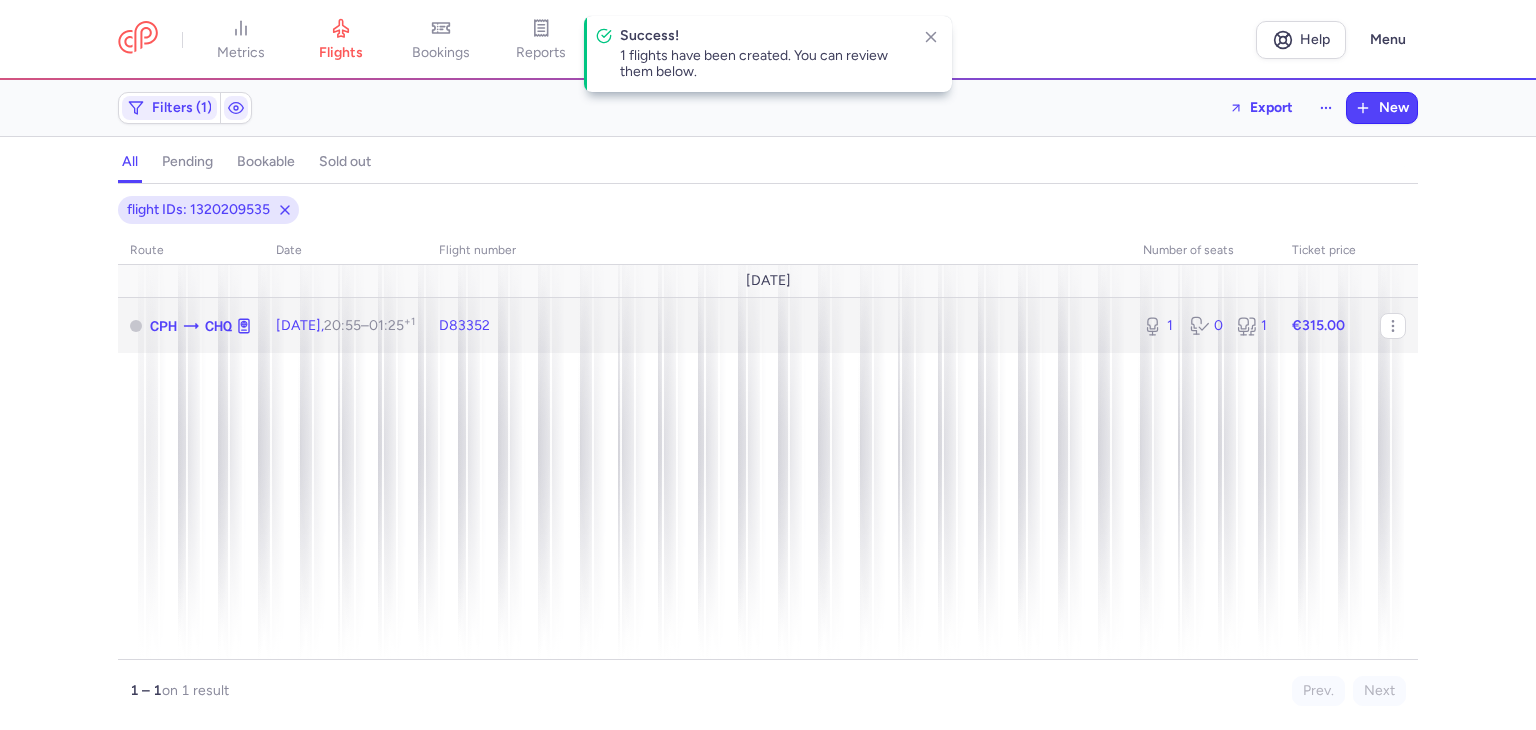 click on "€315.00" 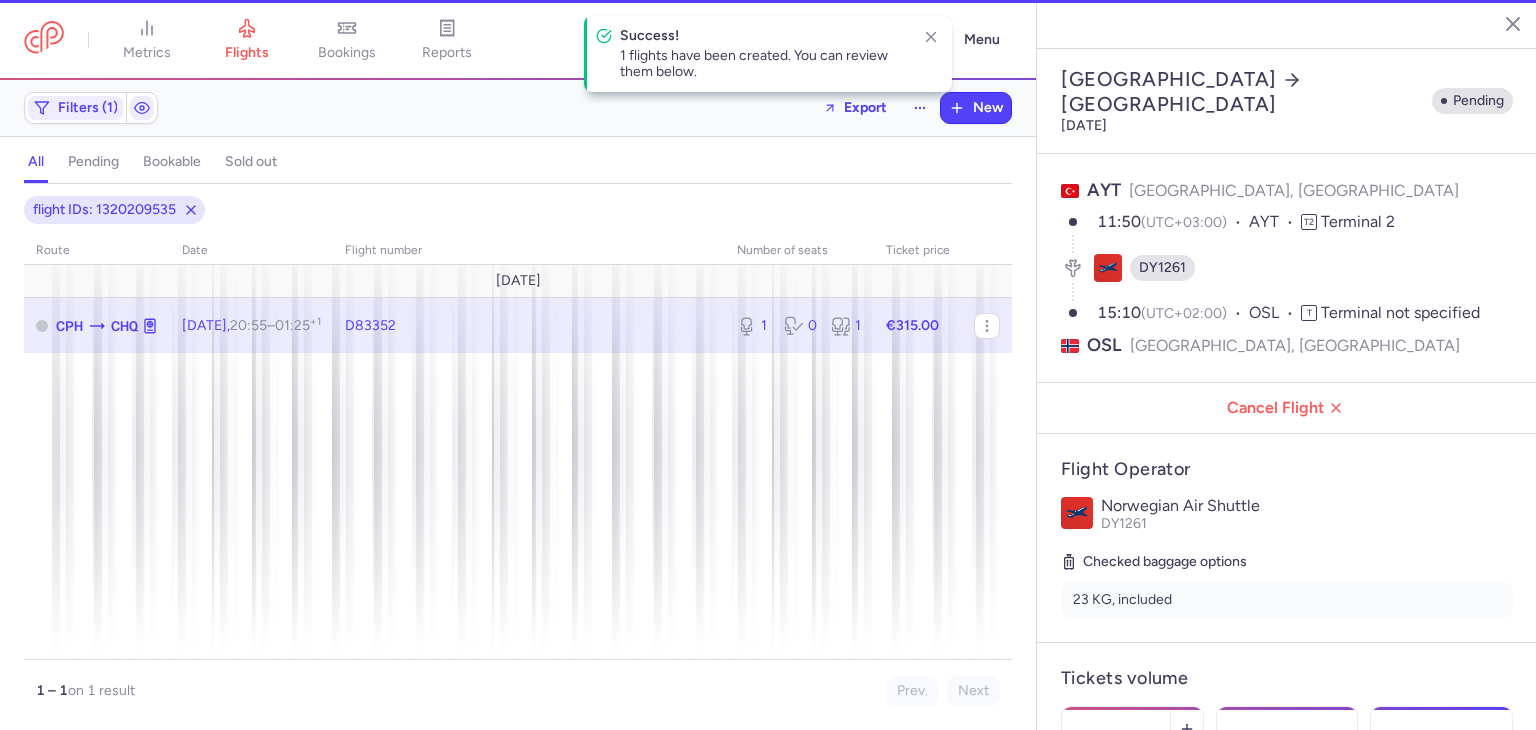 type on "2" 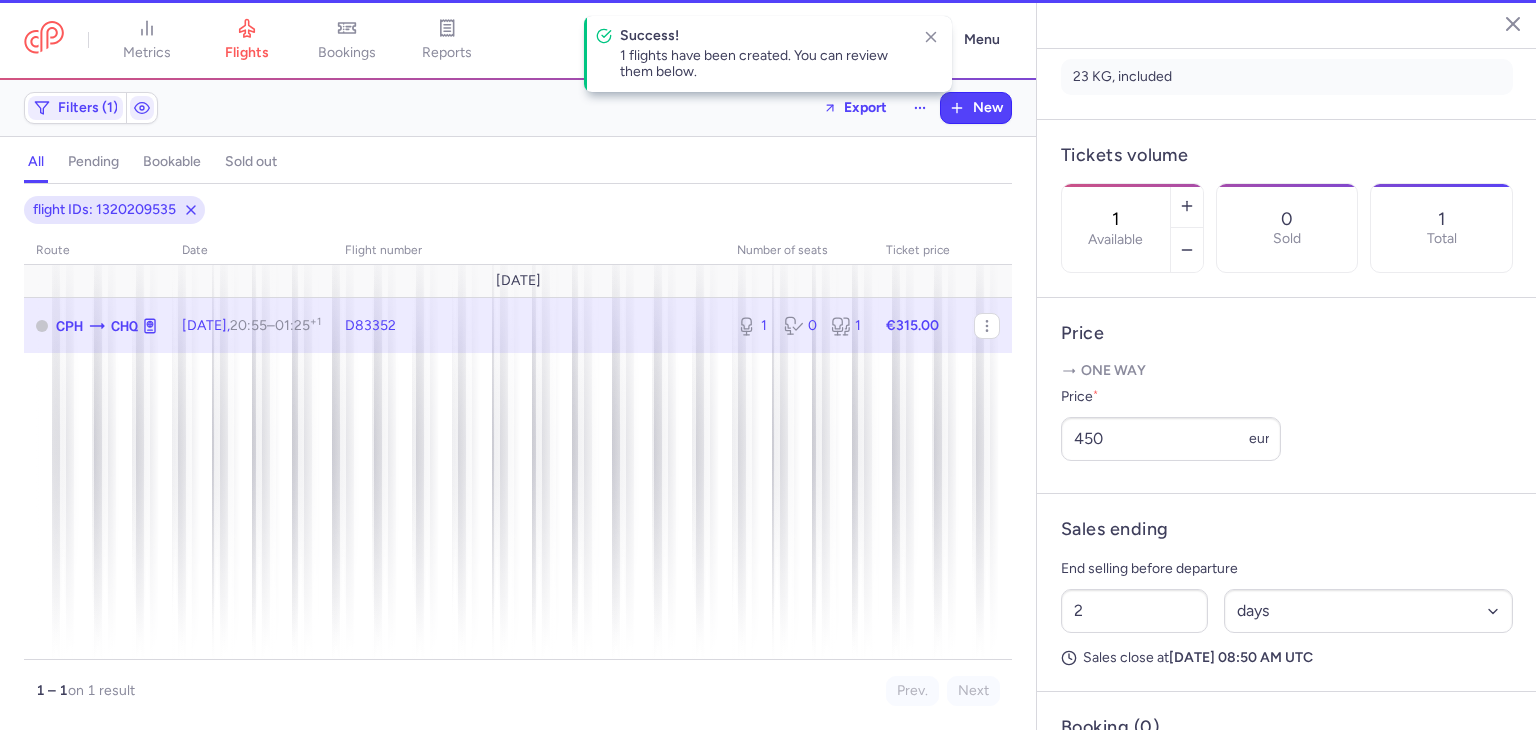 scroll, scrollTop: 670, scrollLeft: 0, axis: vertical 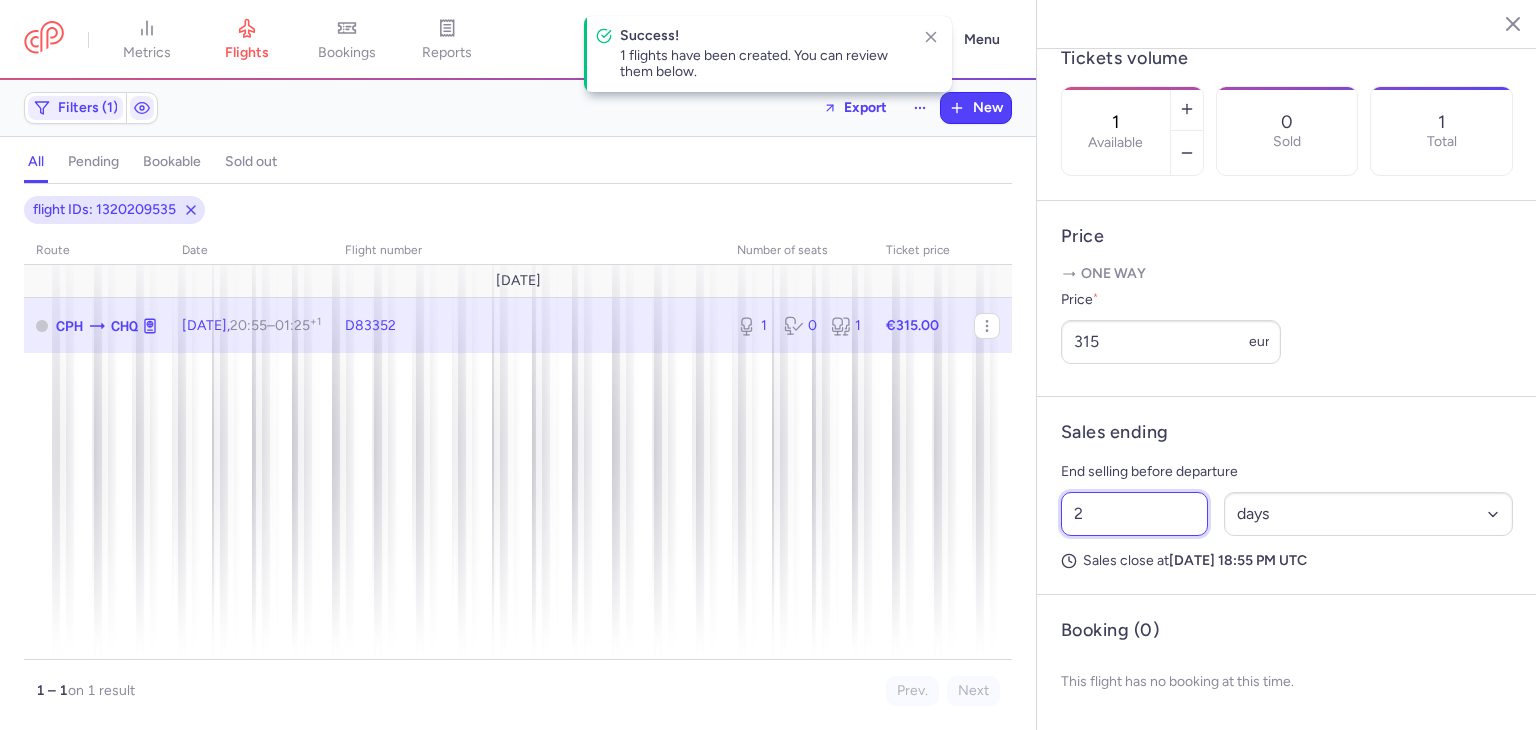 click on "2" at bounding box center (1134, 514) 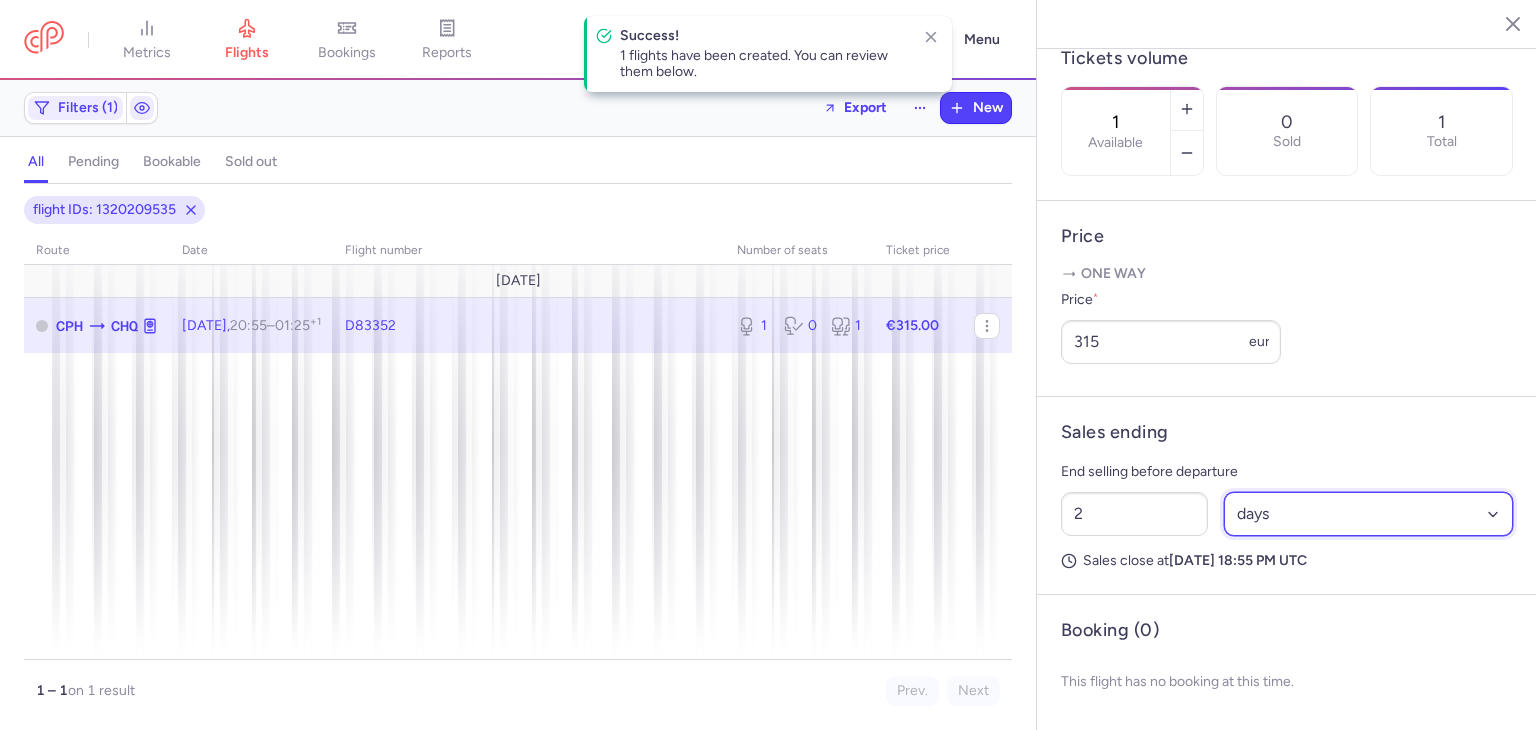 click on "Select an option hours days" at bounding box center (1369, 514) 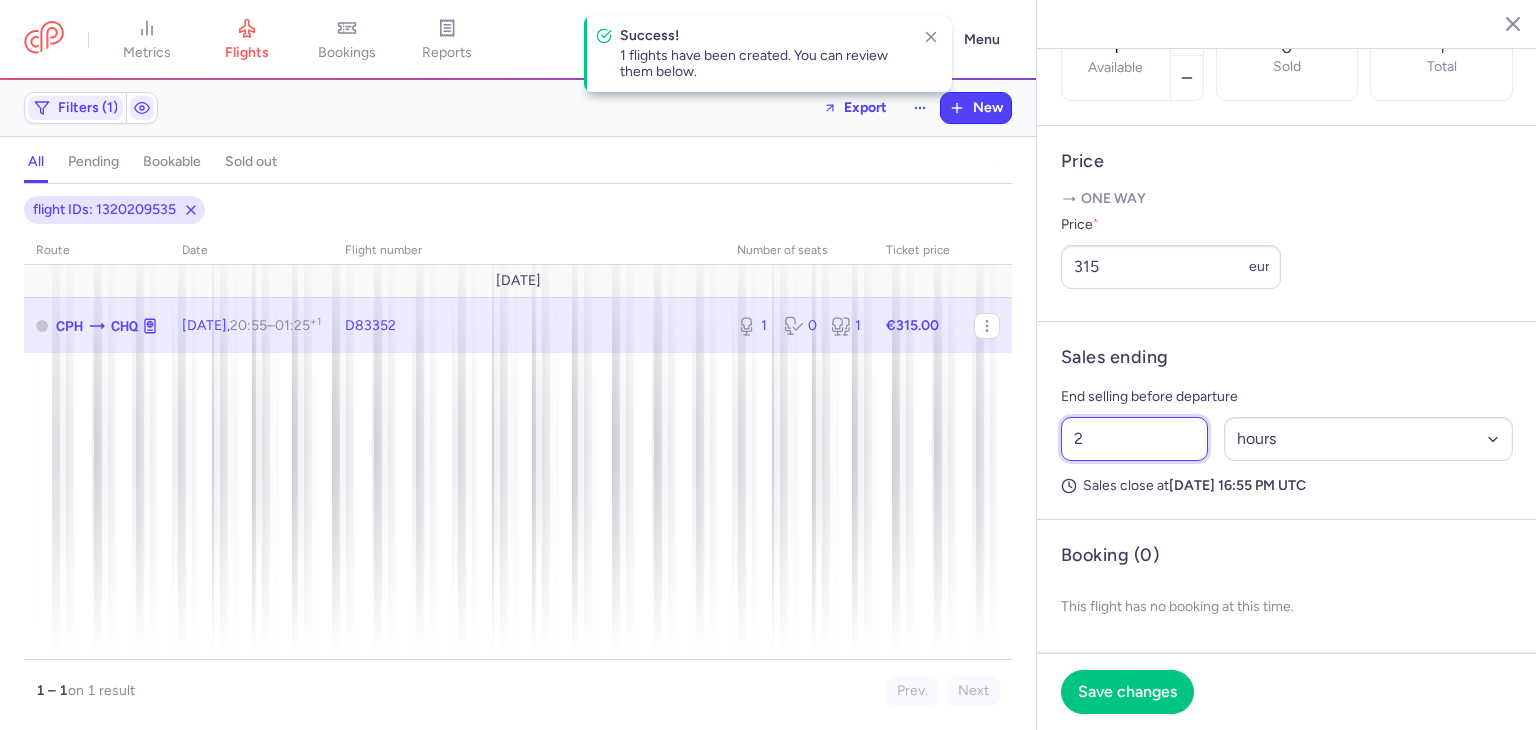 click on "2" at bounding box center (1134, 439) 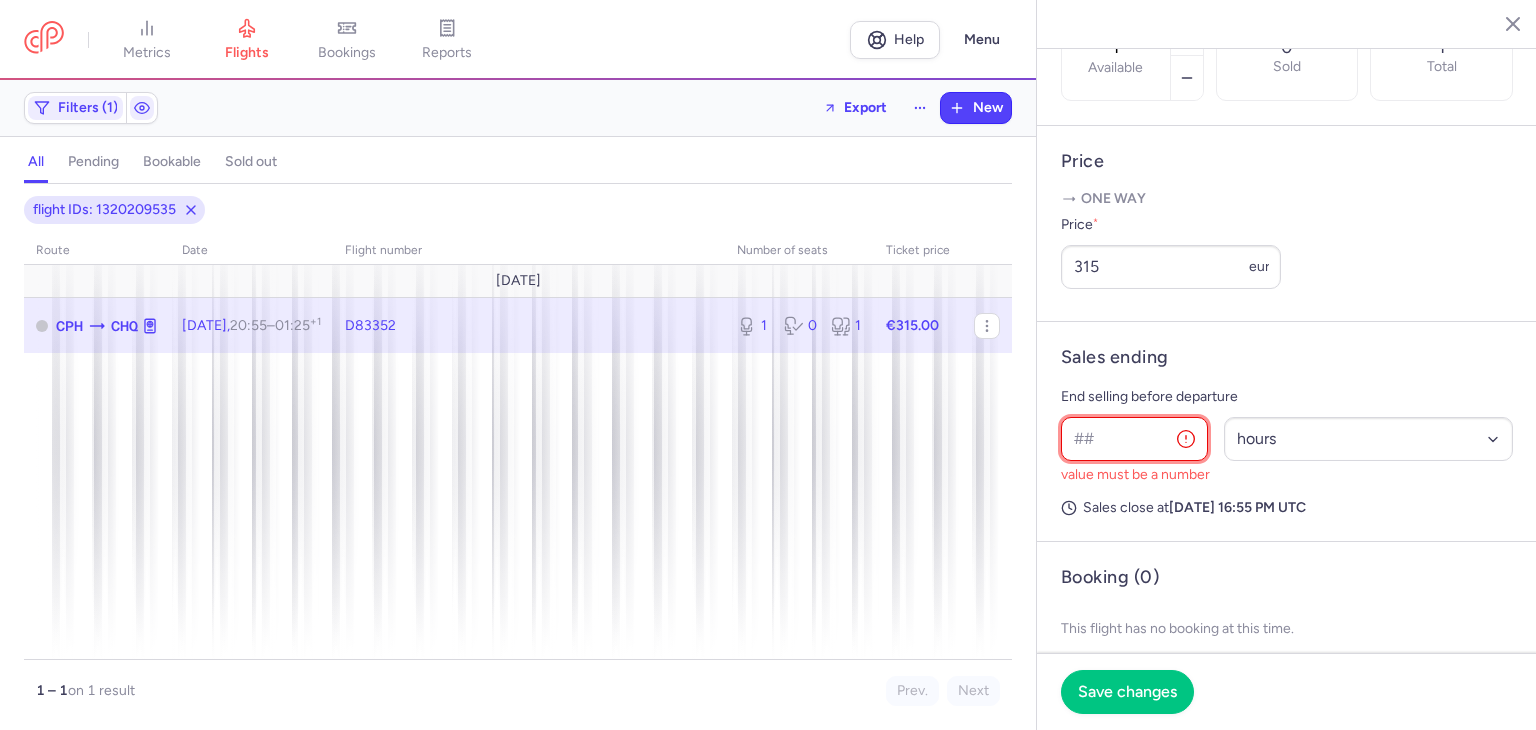 type on "4" 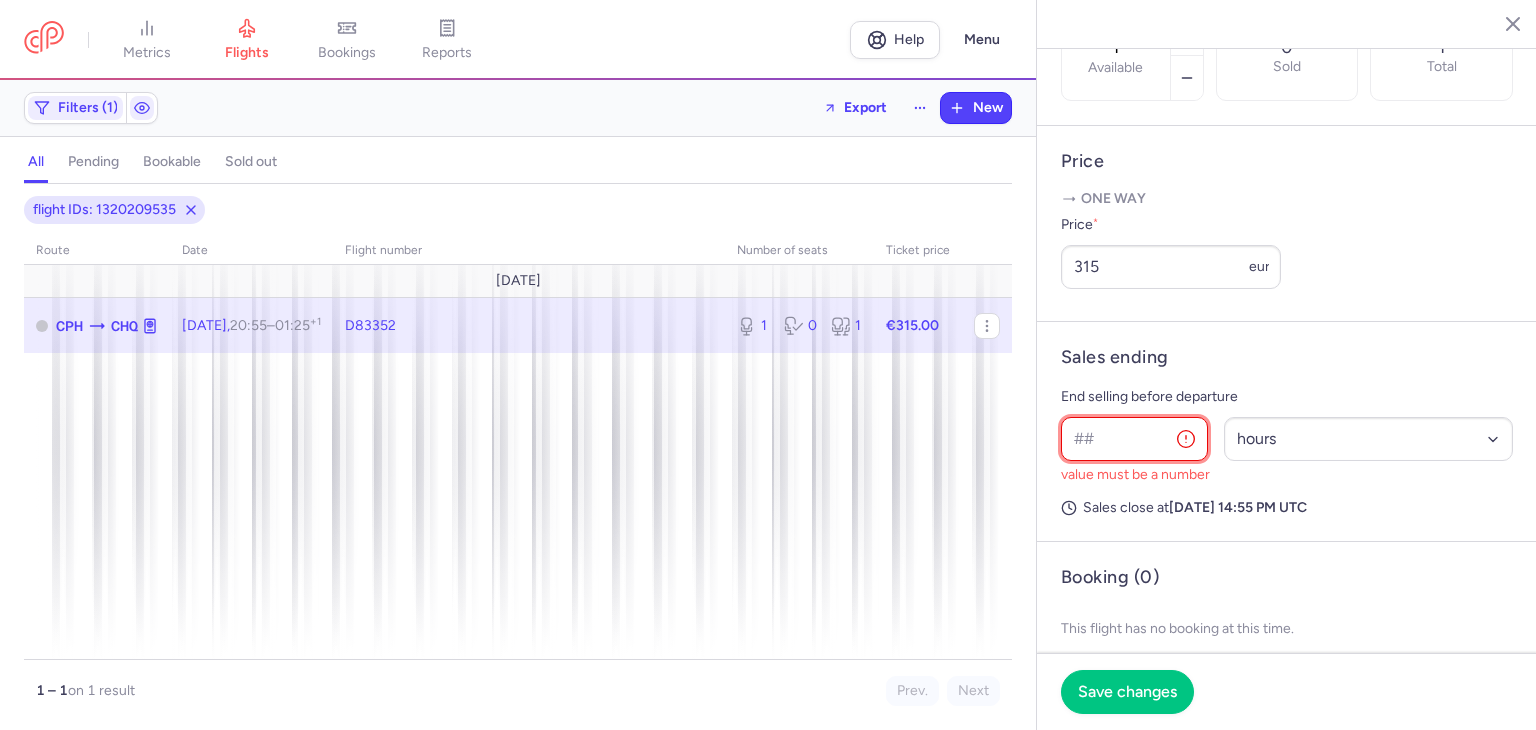 type on "5" 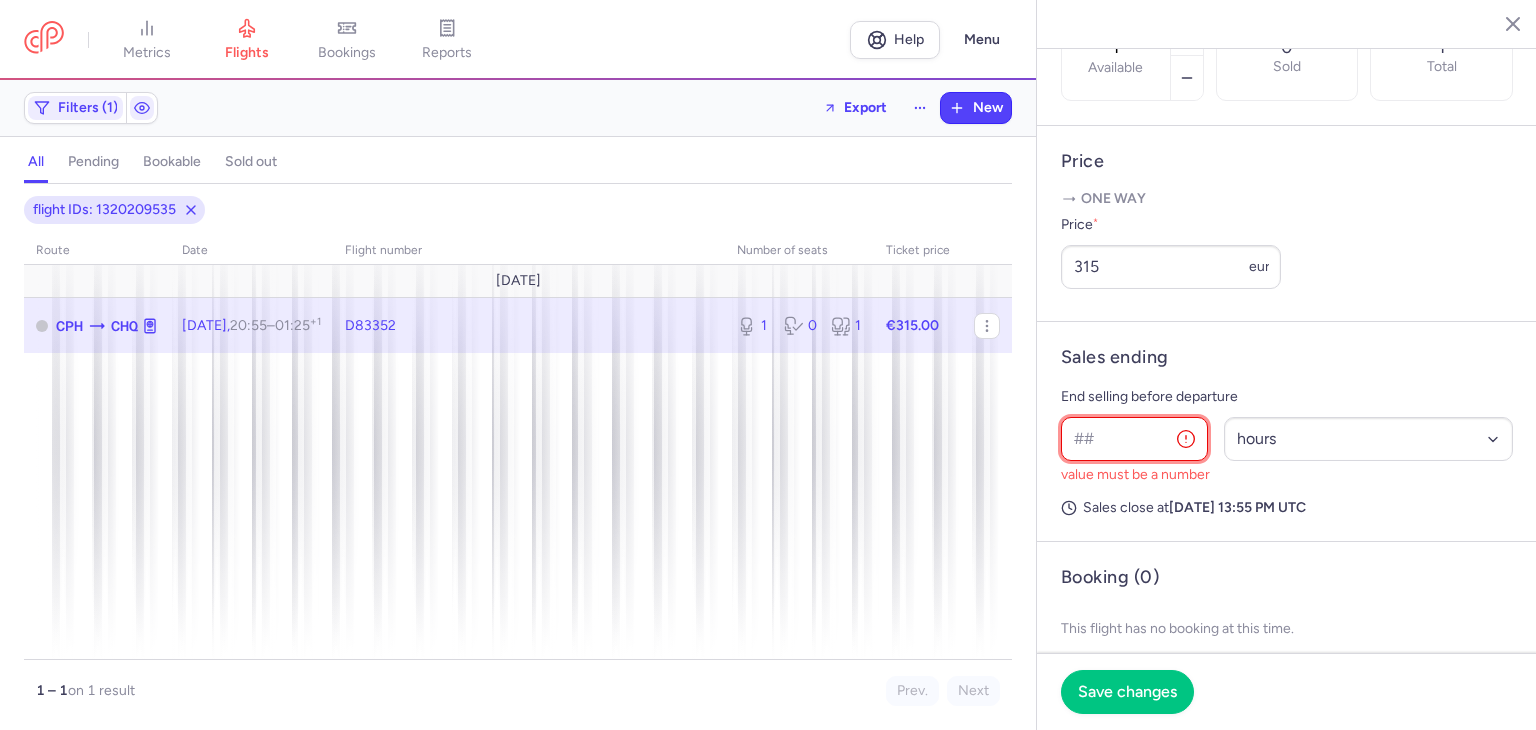 type on "3" 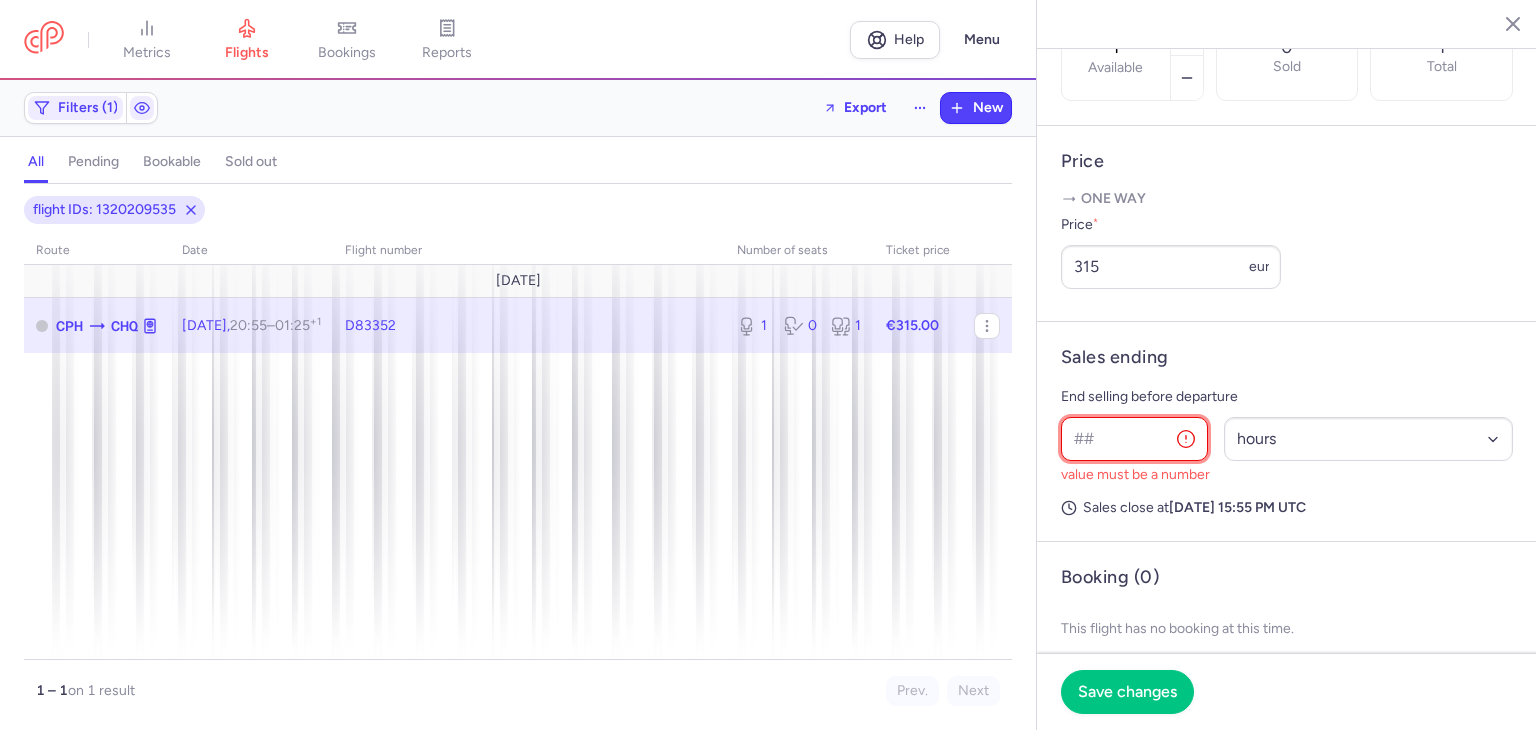 type on "2" 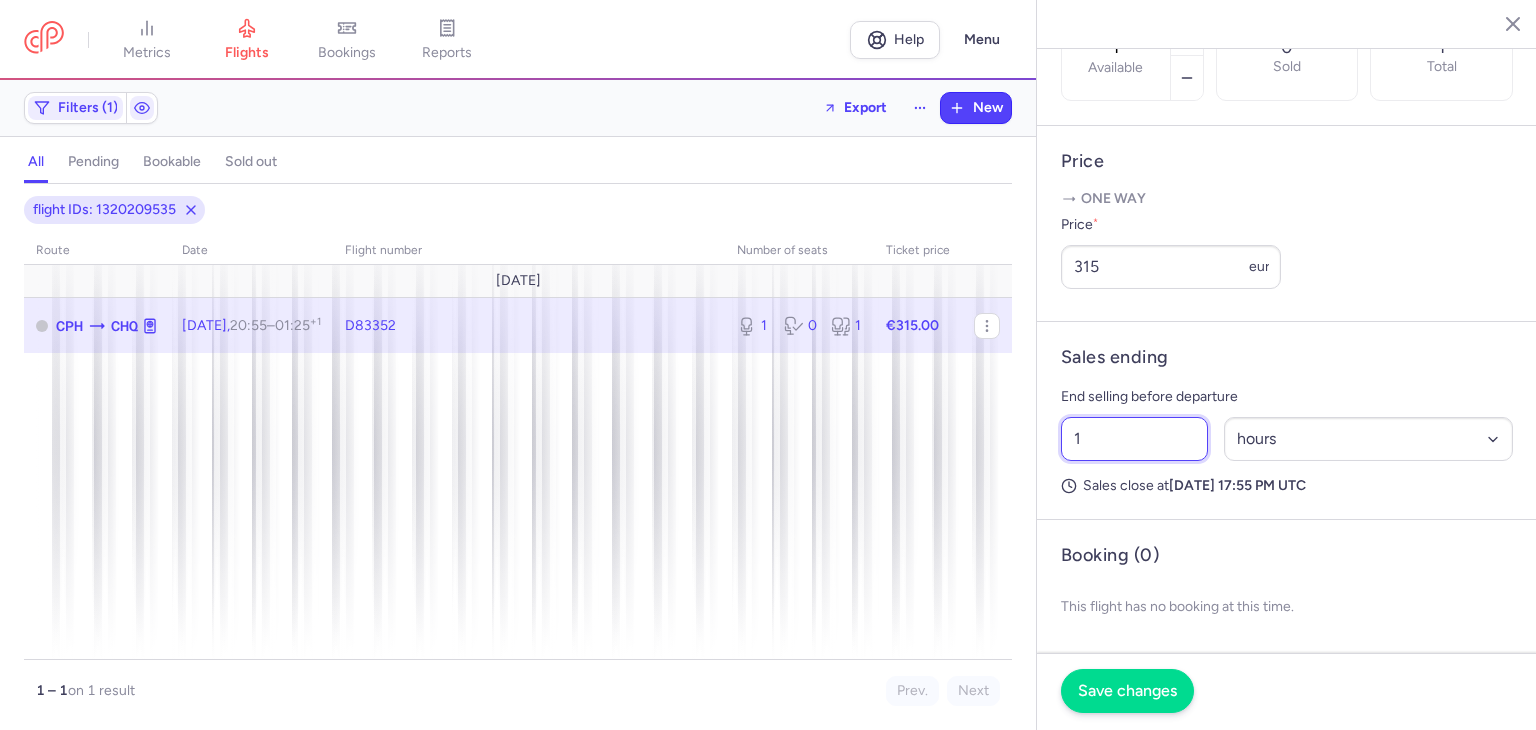 type on "1" 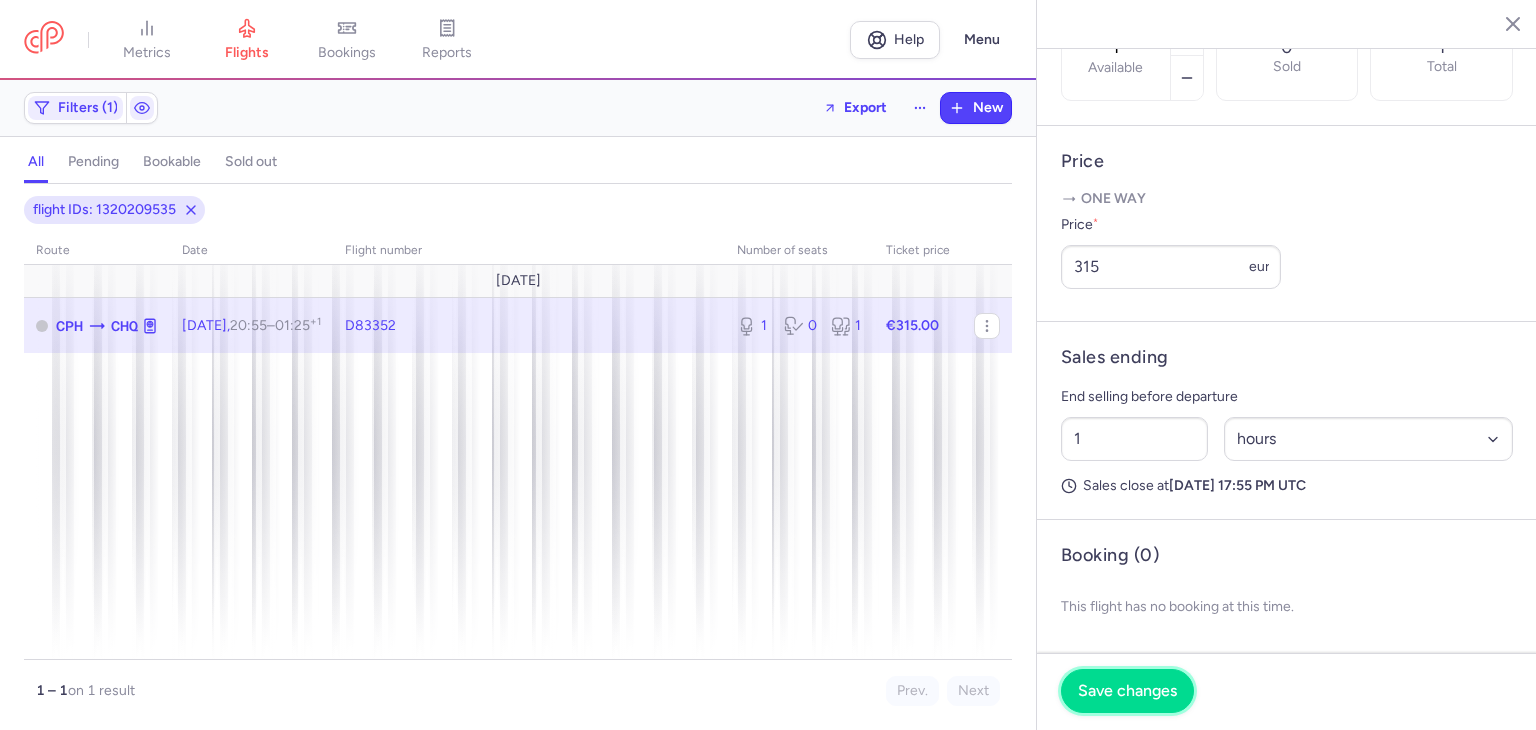 click on "Save changes" at bounding box center [1127, 691] 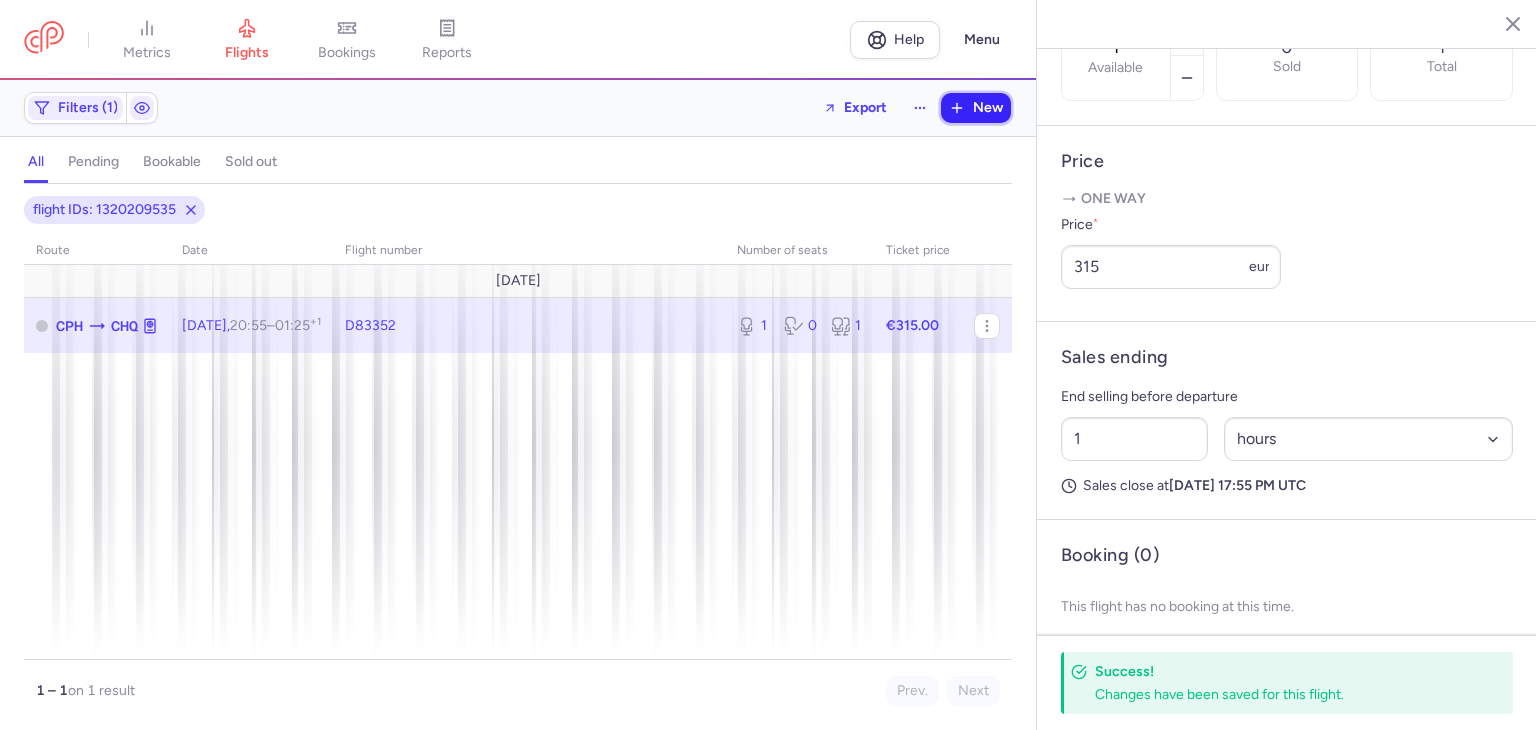 click on "New" at bounding box center (976, 108) 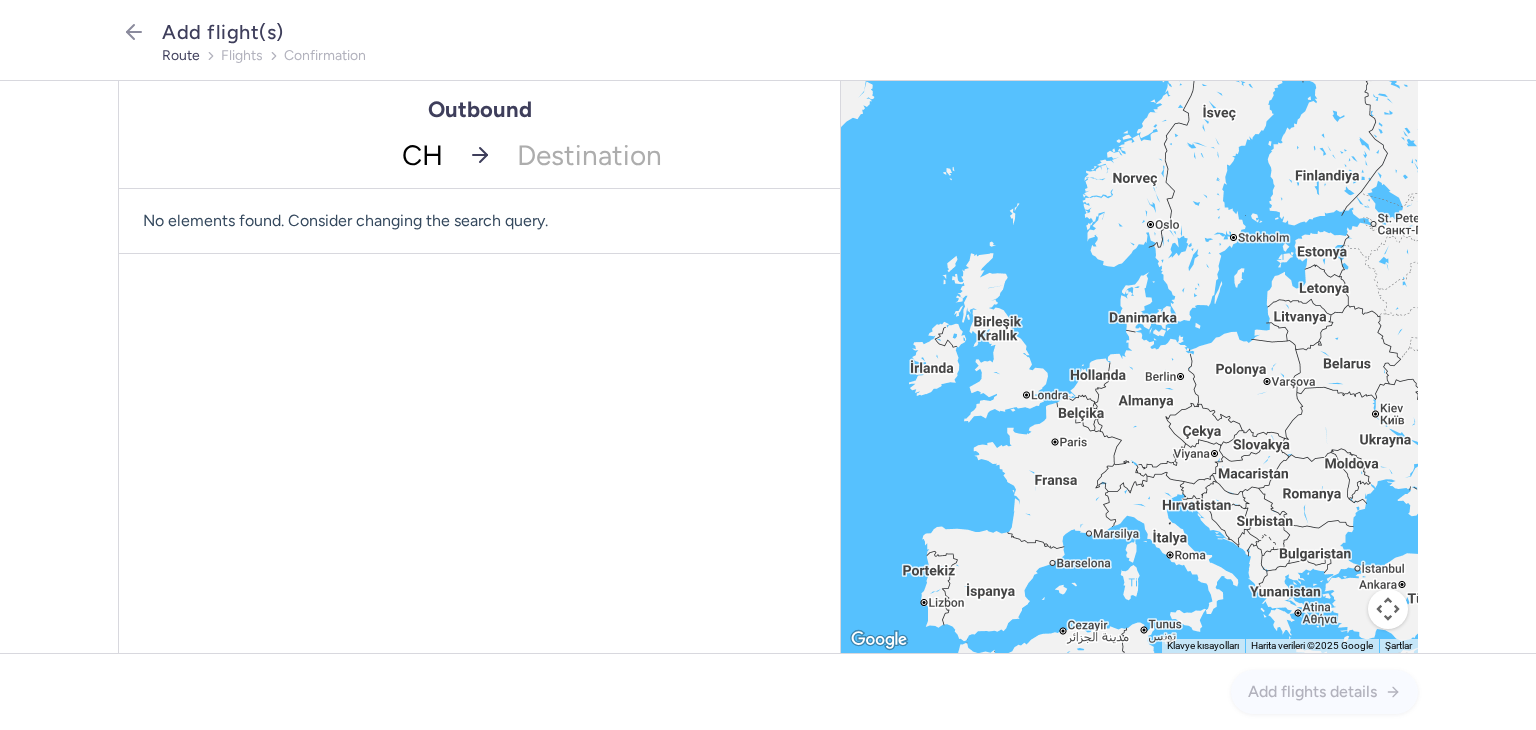 type on "CHQ" 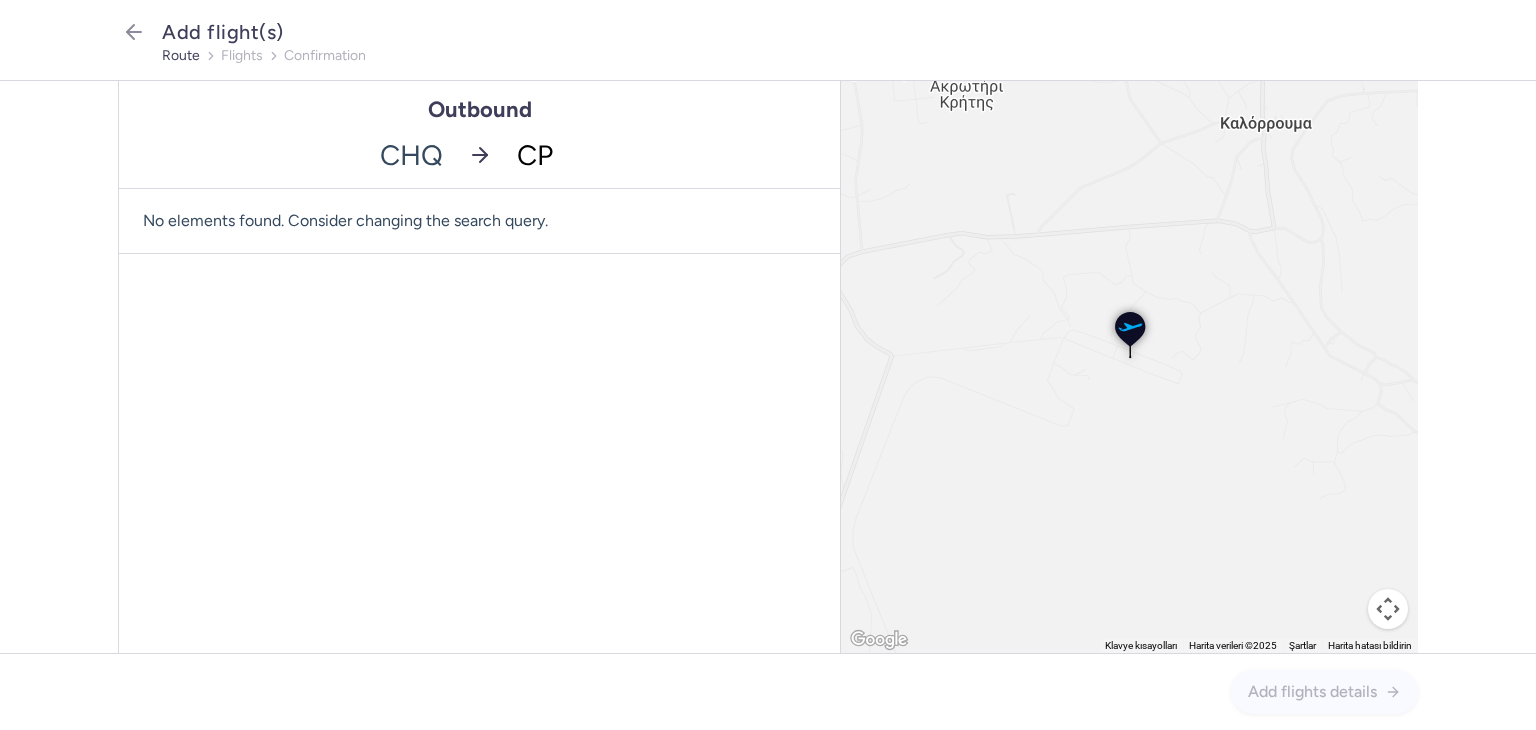 type on "CPH" 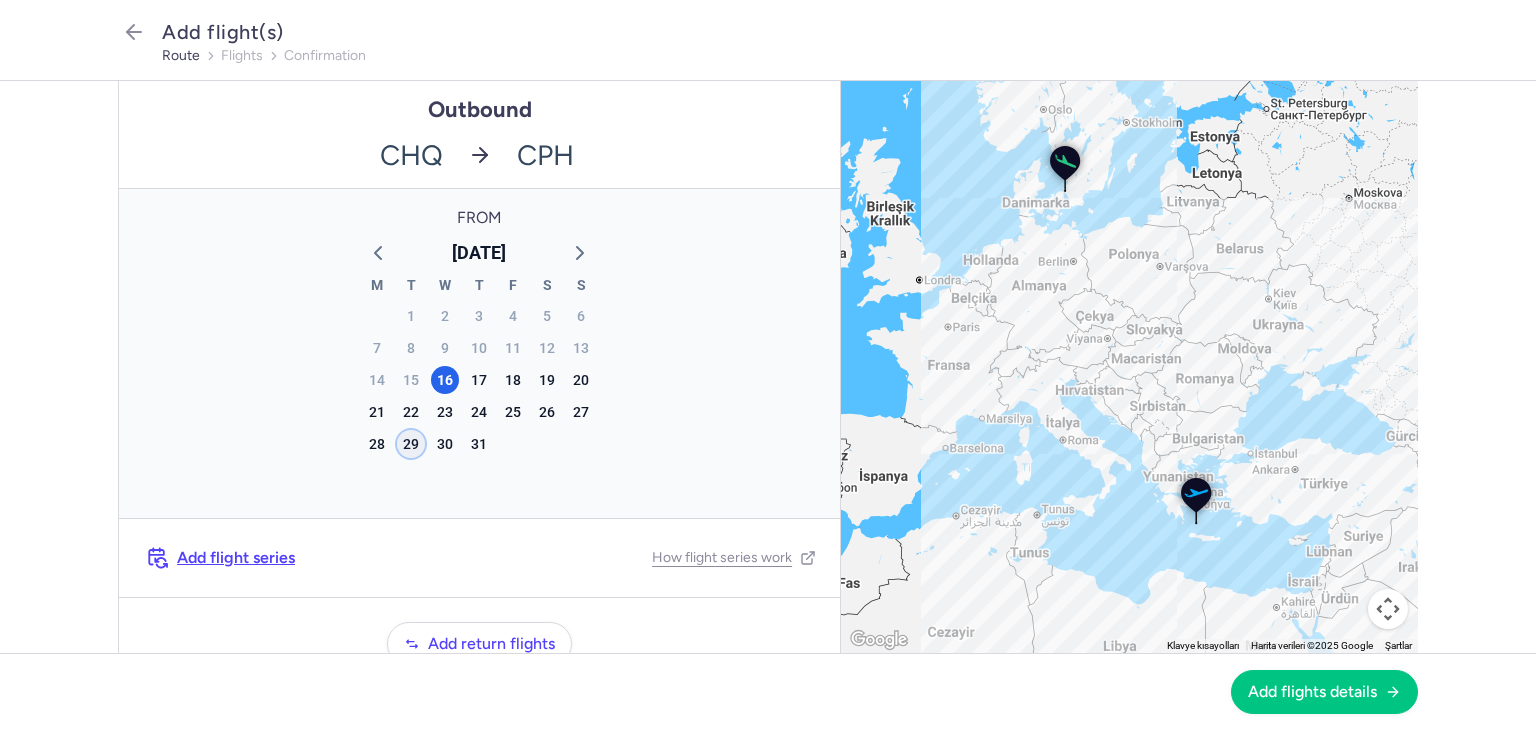 click on "29" 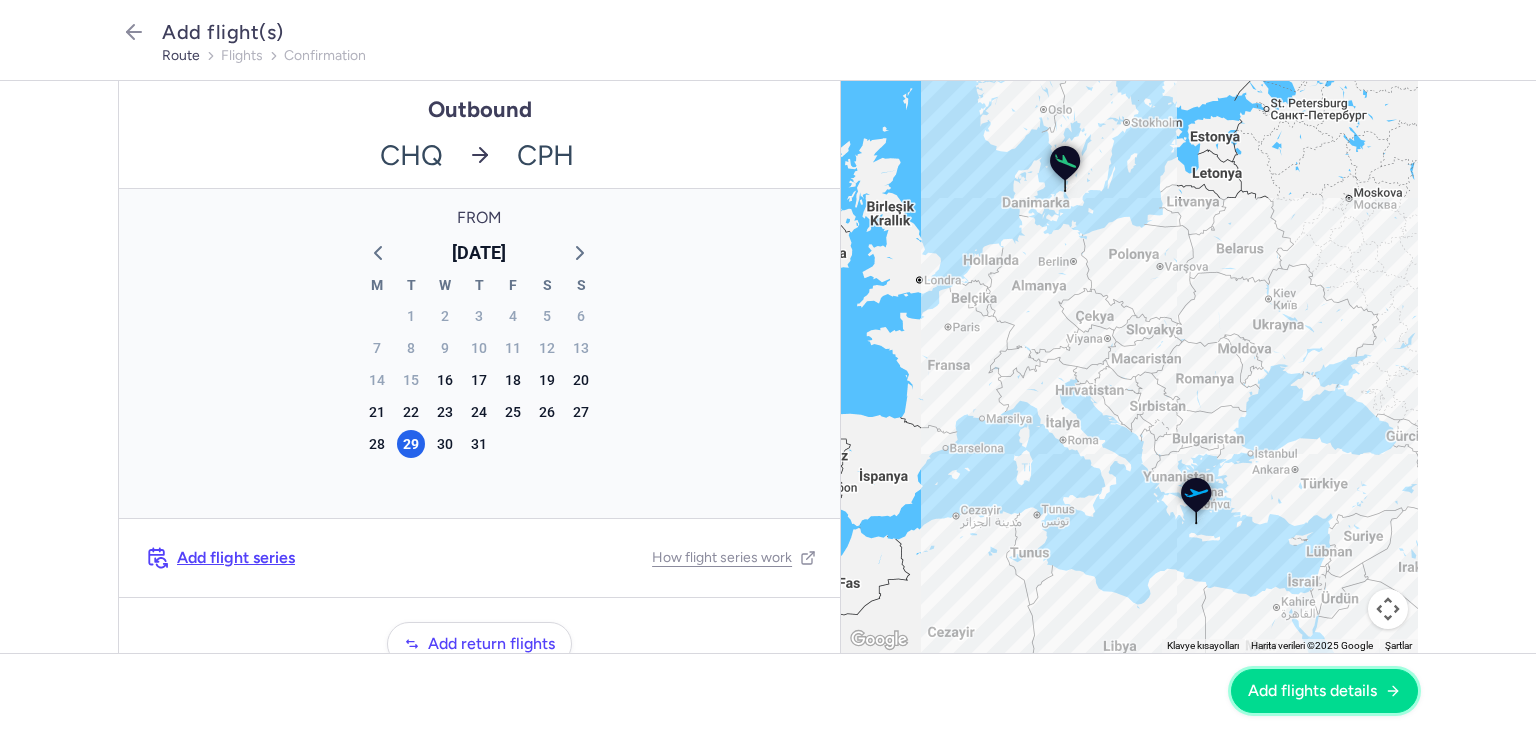 click on "Add flights details" at bounding box center (1312, 691) 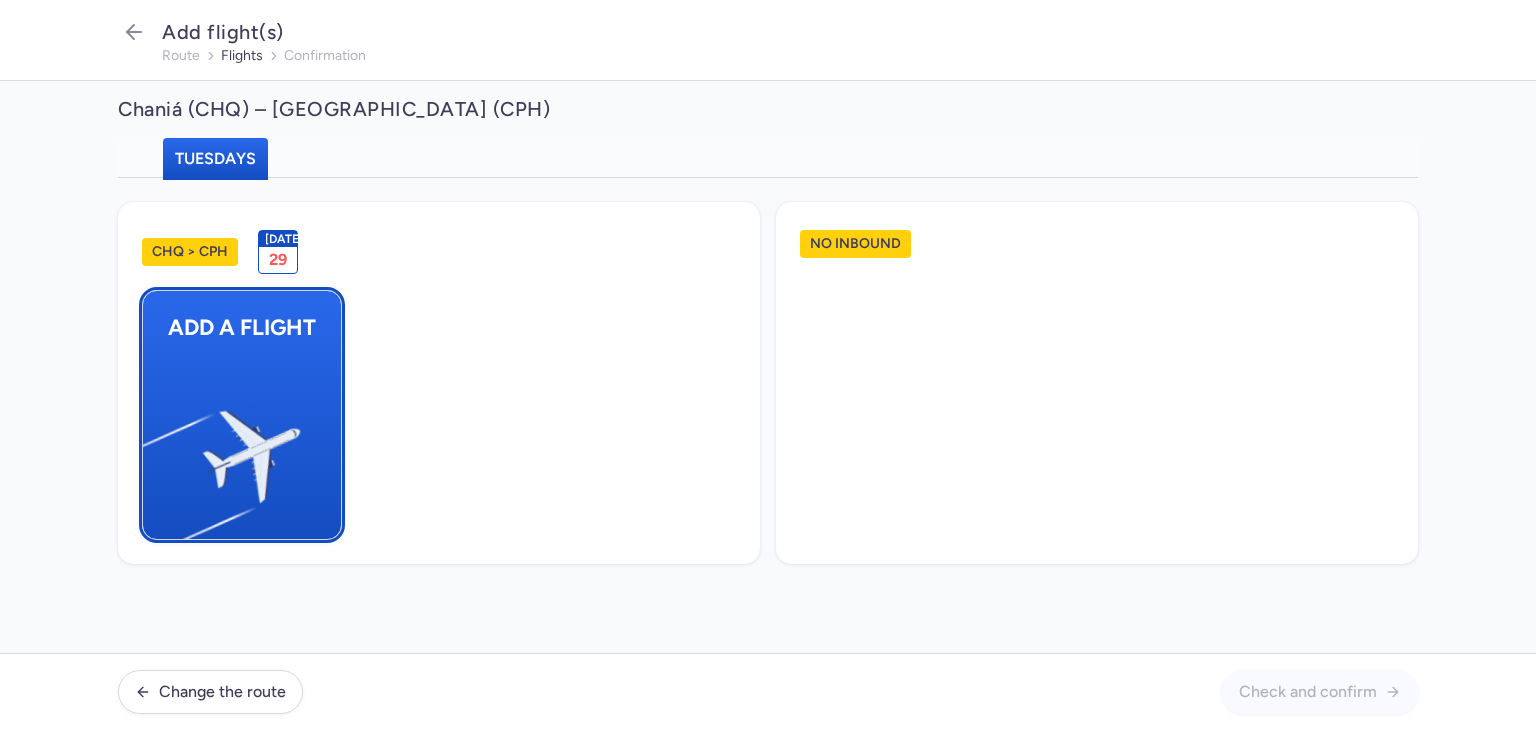 click on "Add a flight" at bounding box center [242, 327] 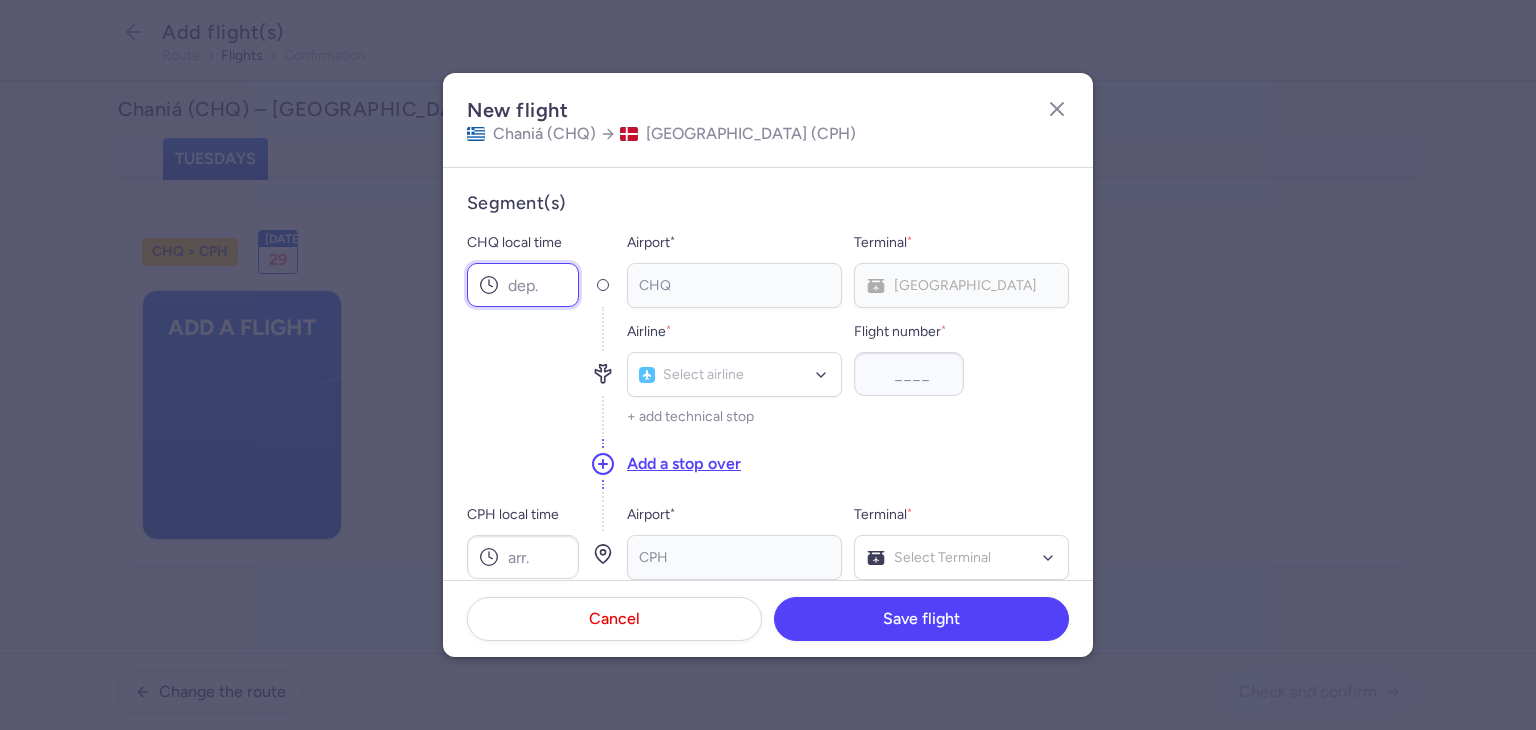 click on "CHQ local time" at bounding box center (523, 285) 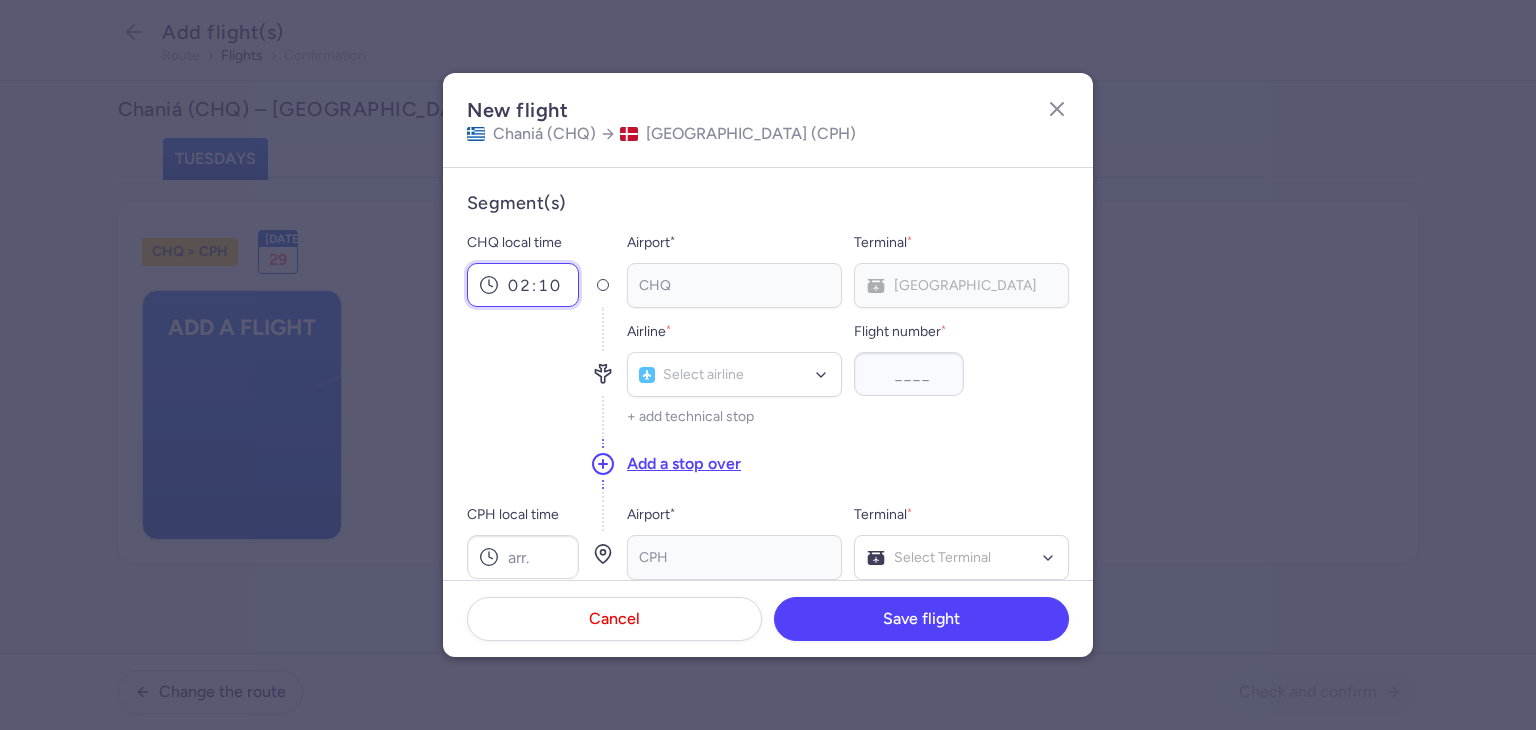 type on "02:10" 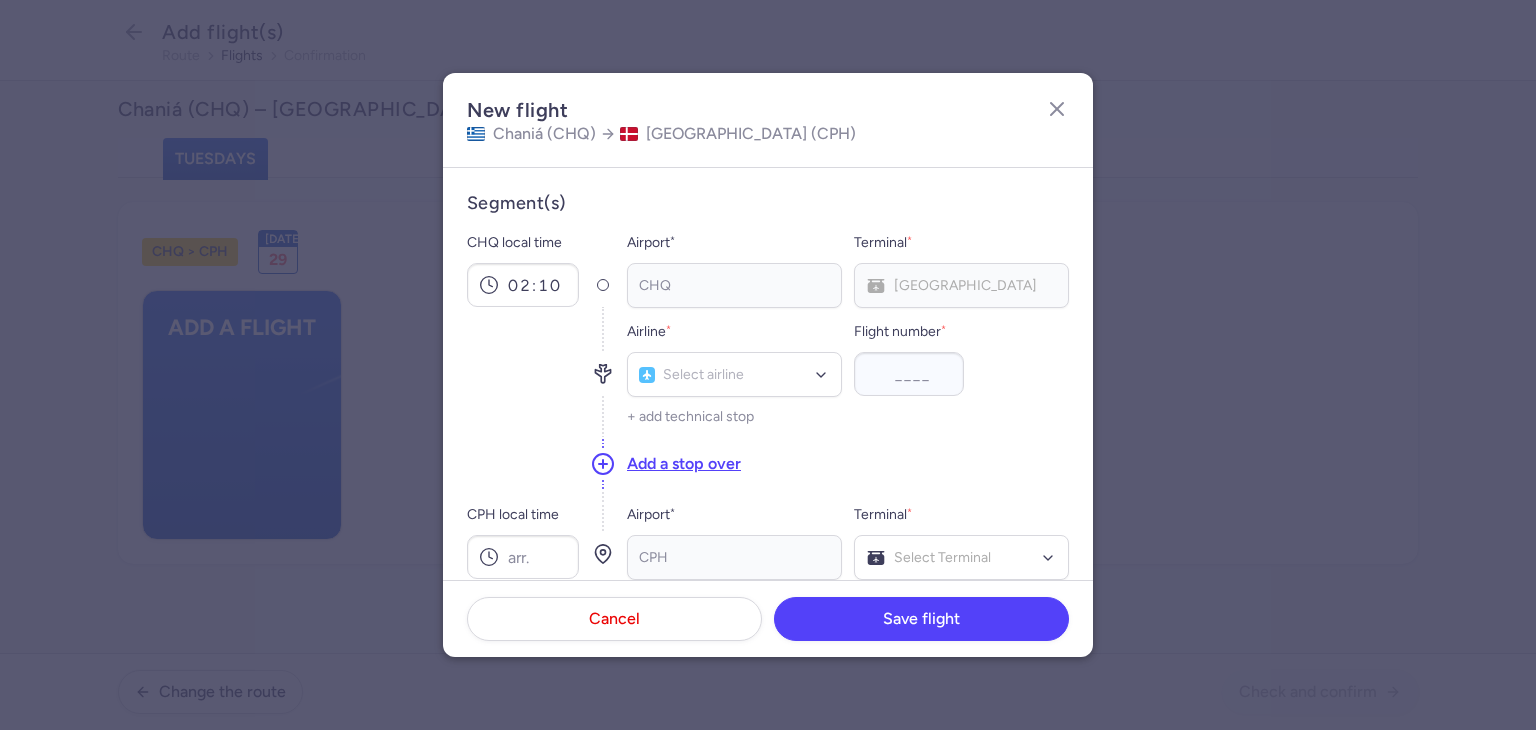 click on "Airline  * Select airline No elements found. Consider changing the search query. Type airline IATA code, name..." 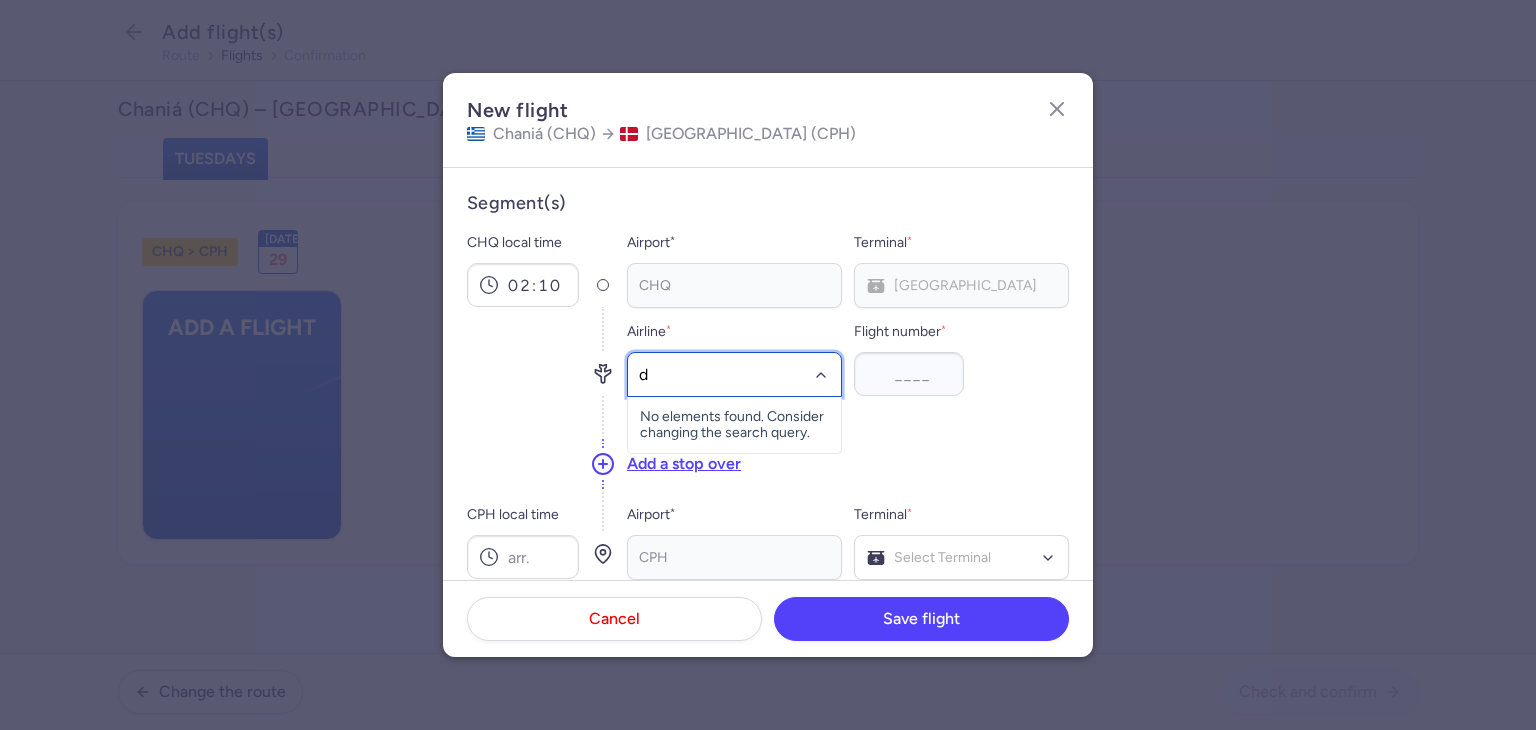 type on "d8" 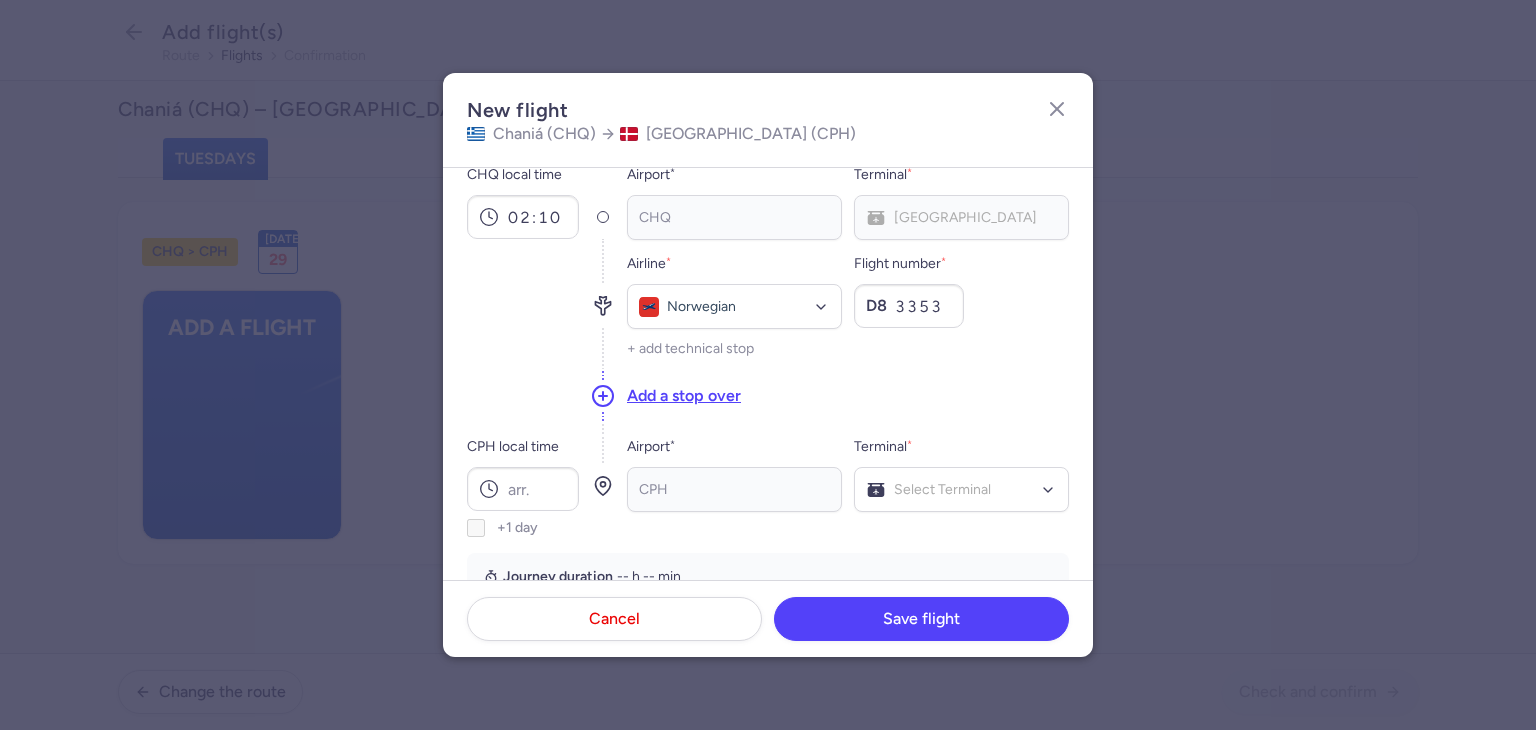 scroll, scrollTop: 100, scrollLeft: 0, axis: vertical 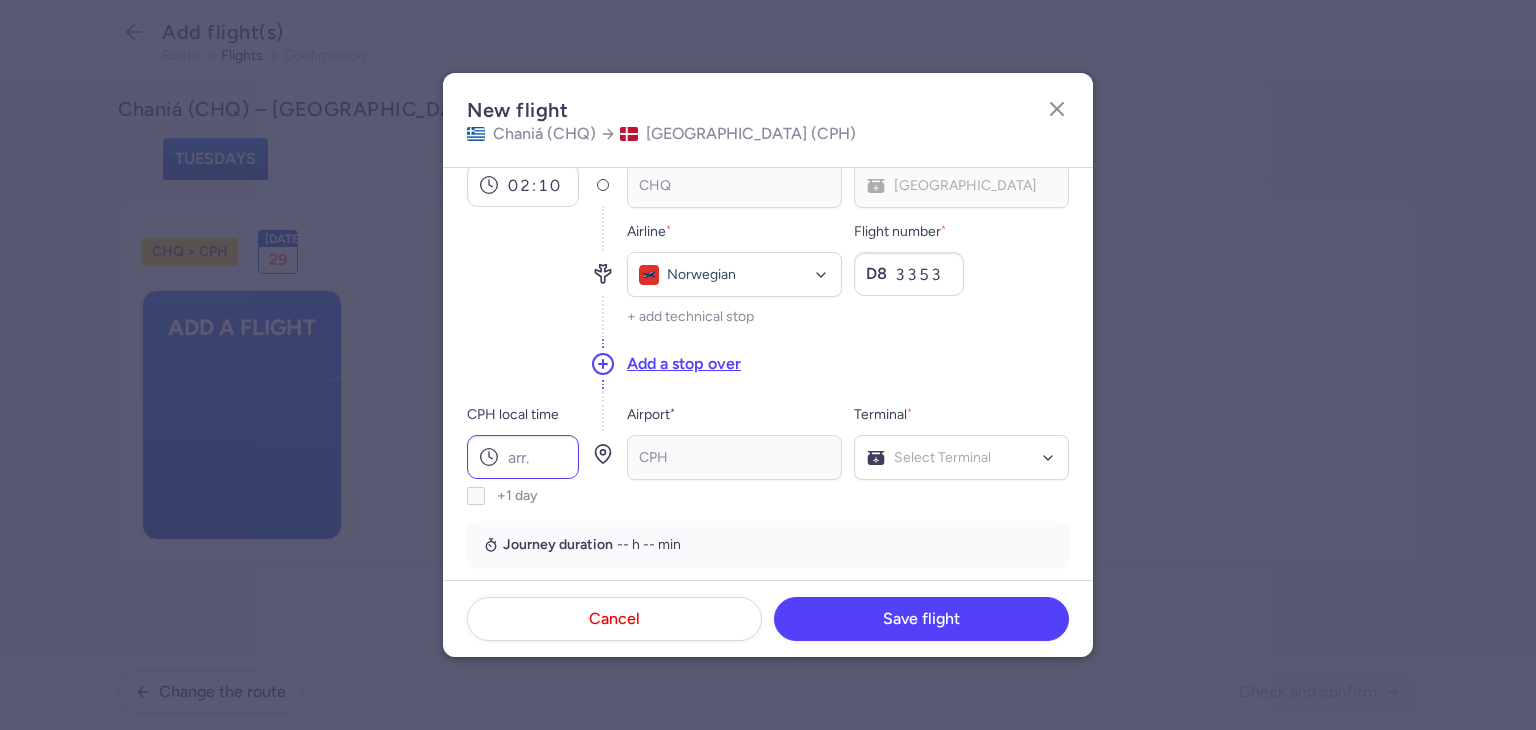 type on "3353" 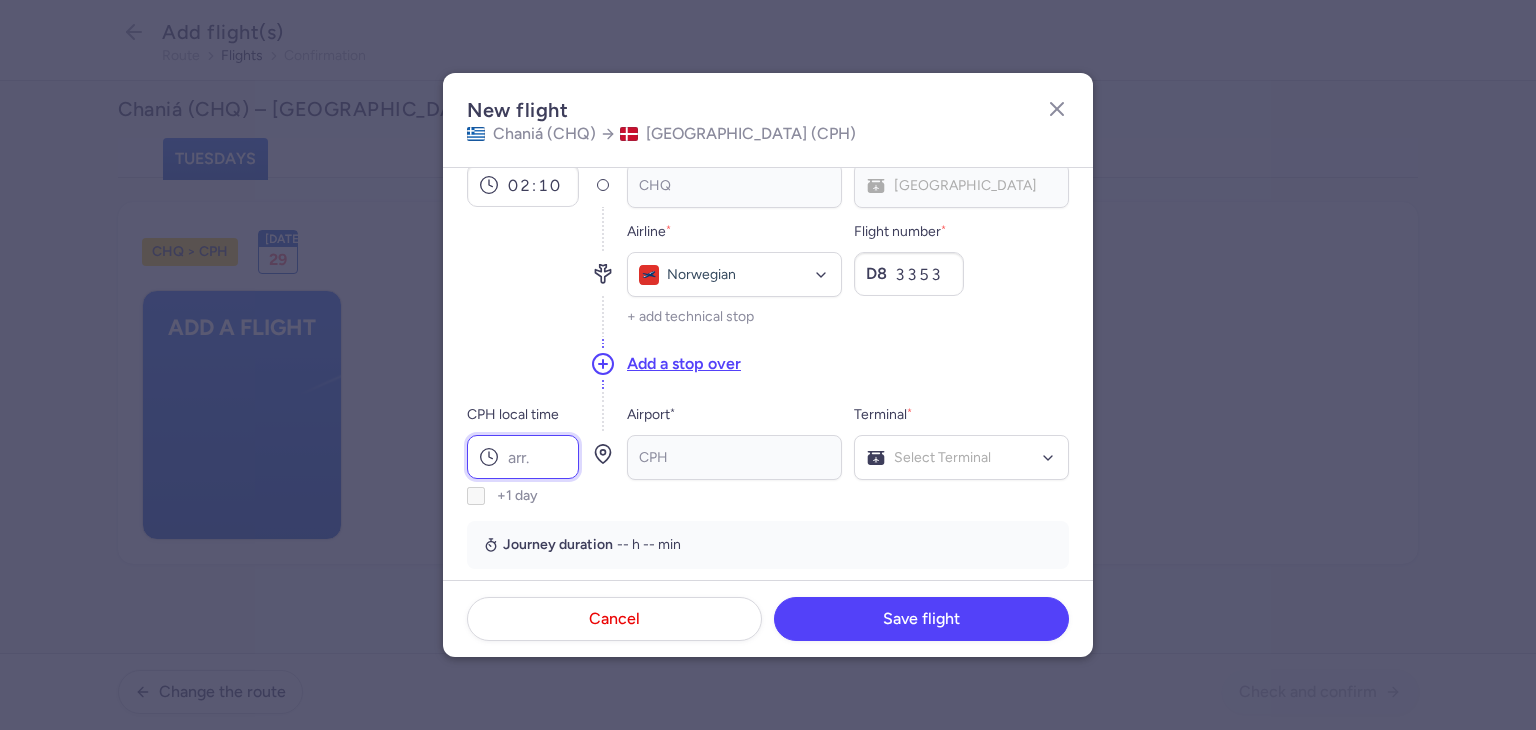 click on "CPH local time" at bounding box center [523, 457] 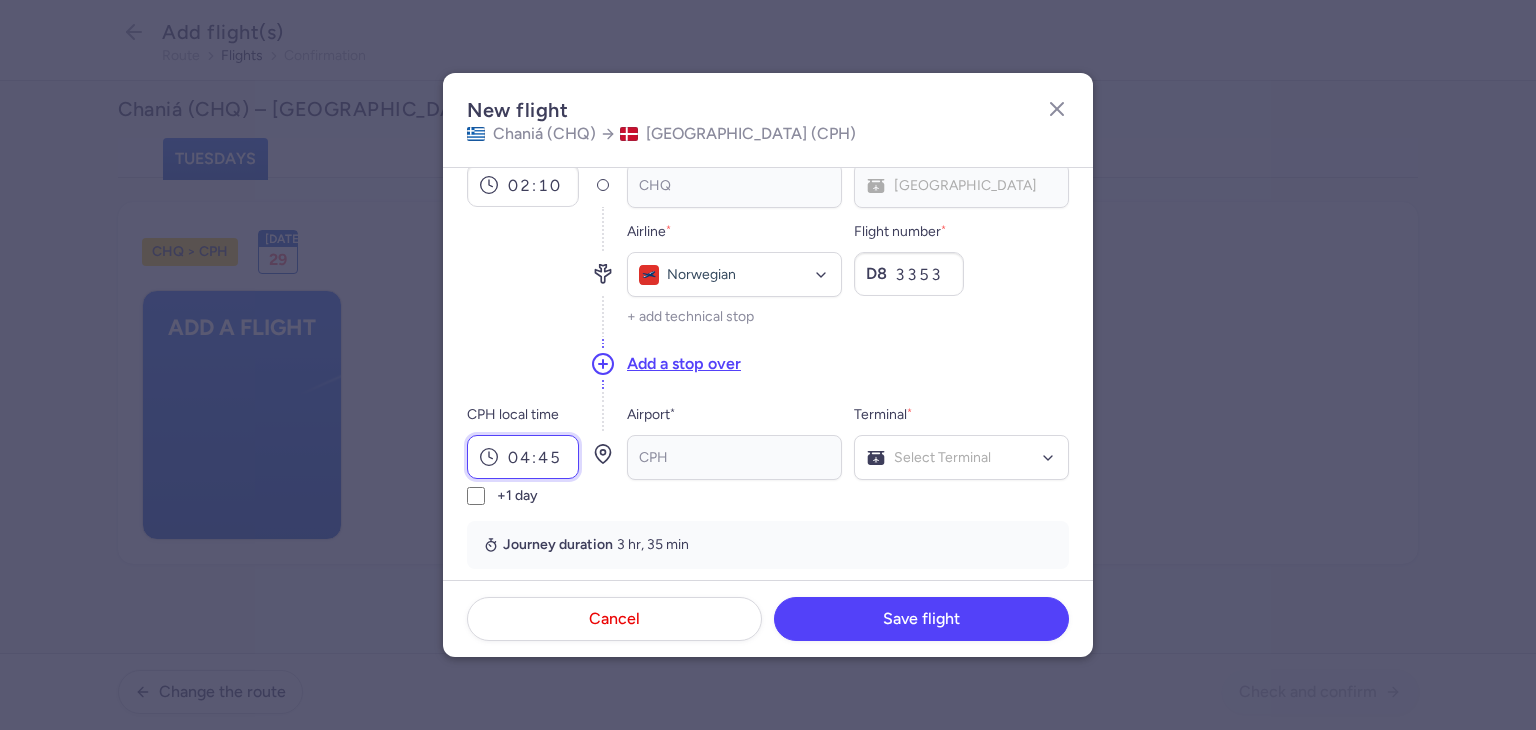 type on "04:45" 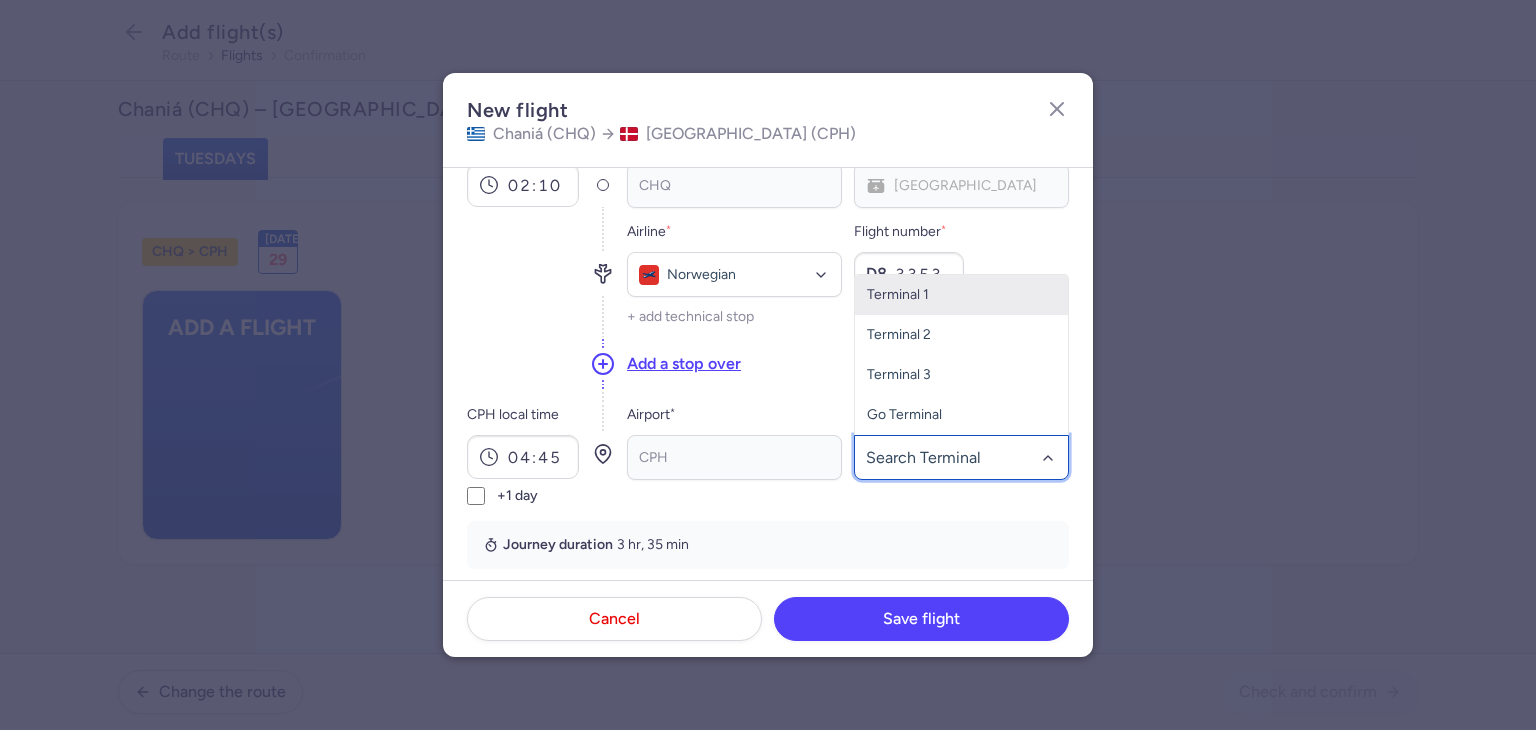 click on "Terminal 1" at bounding box center (961, 295) 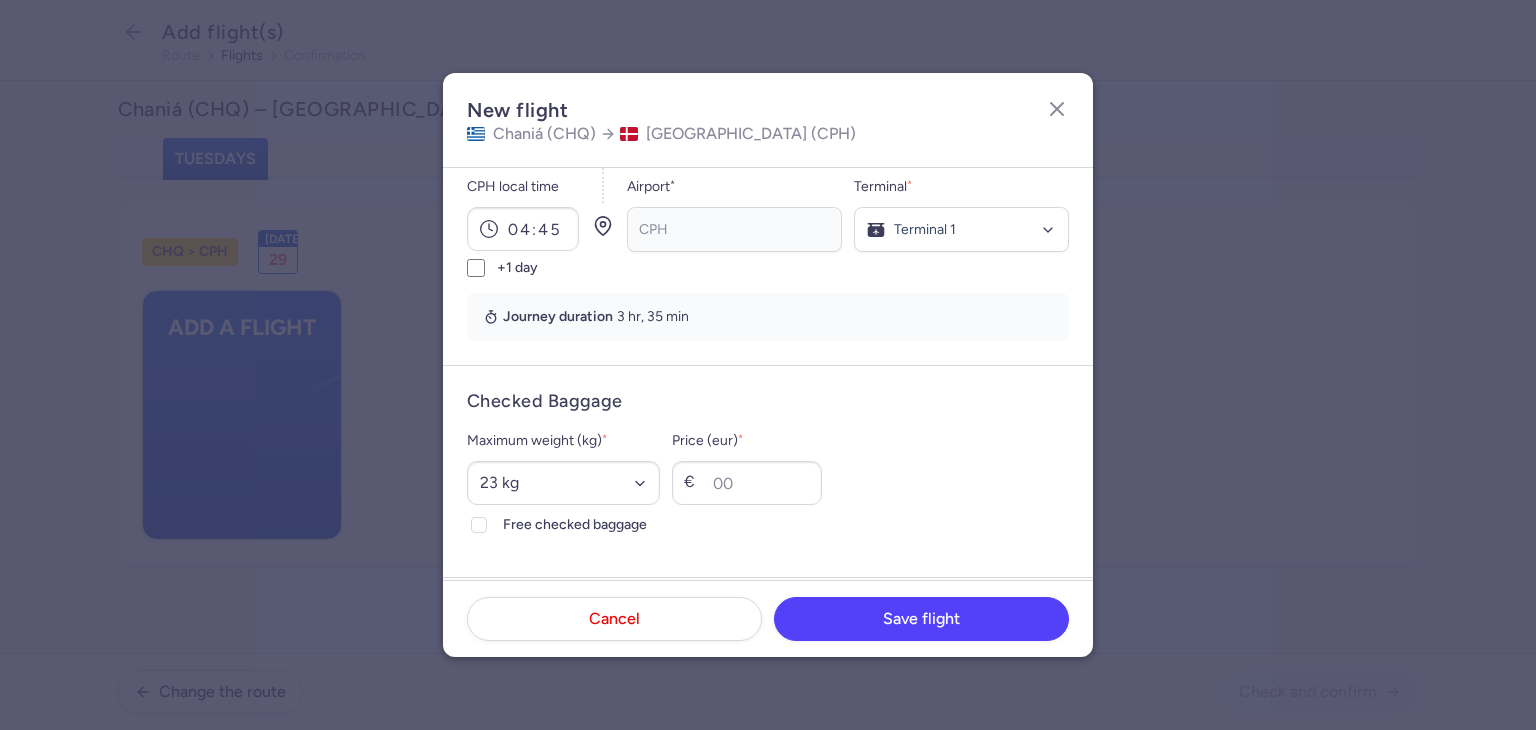 scroll, scrollTop: 700, scrollLeft: 0, axis: vertical 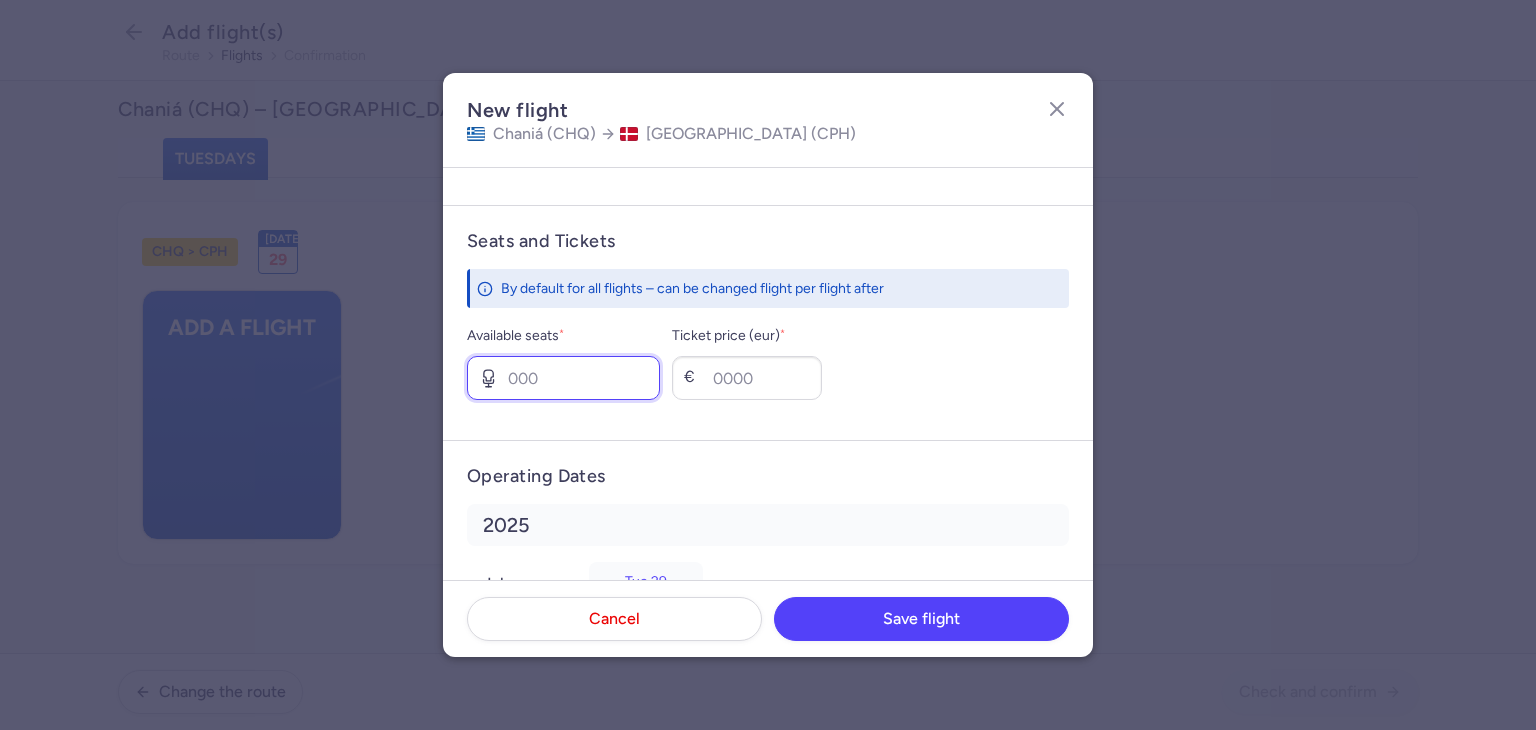 click on "Available seats  *" at bounding box center [563, 378] 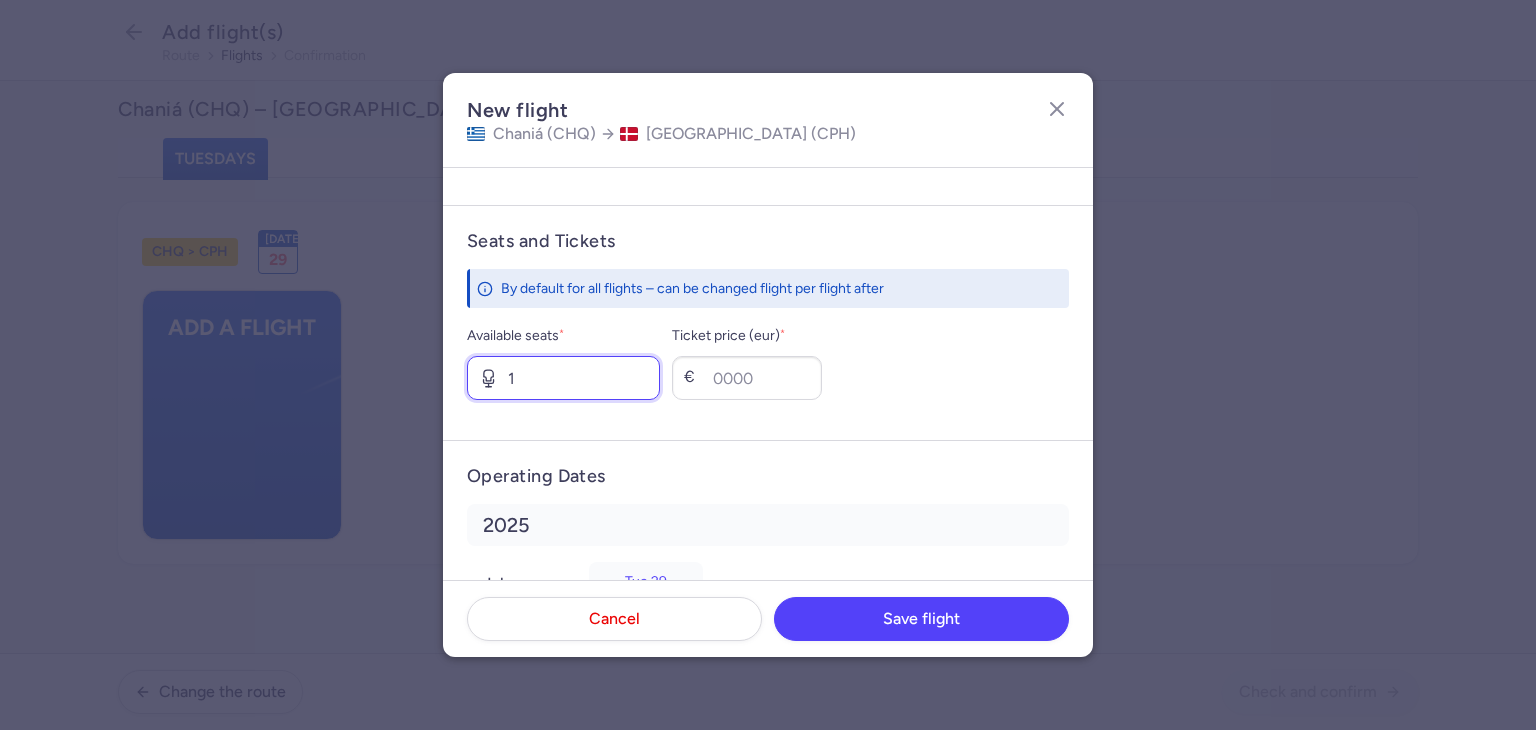 type on "1" 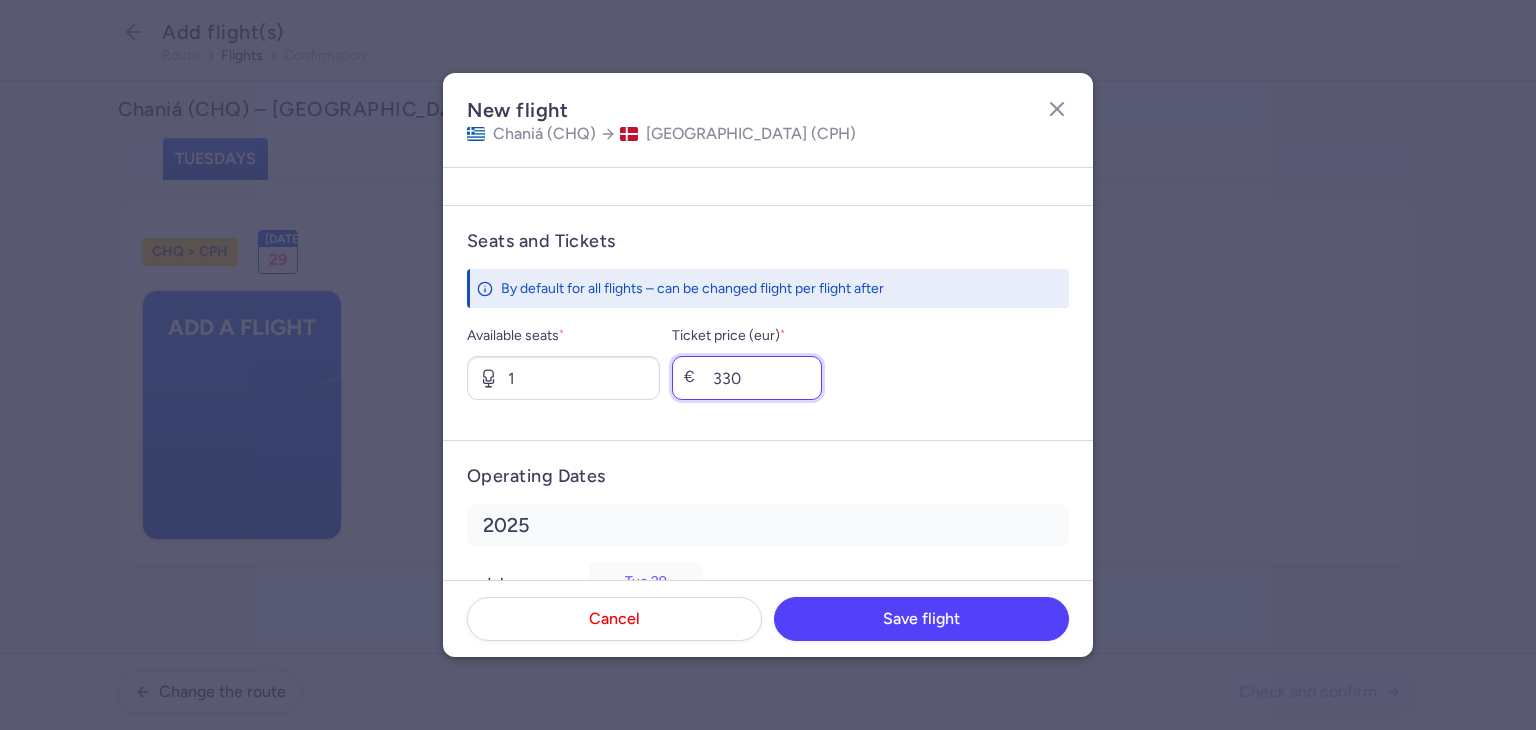 type on "330" 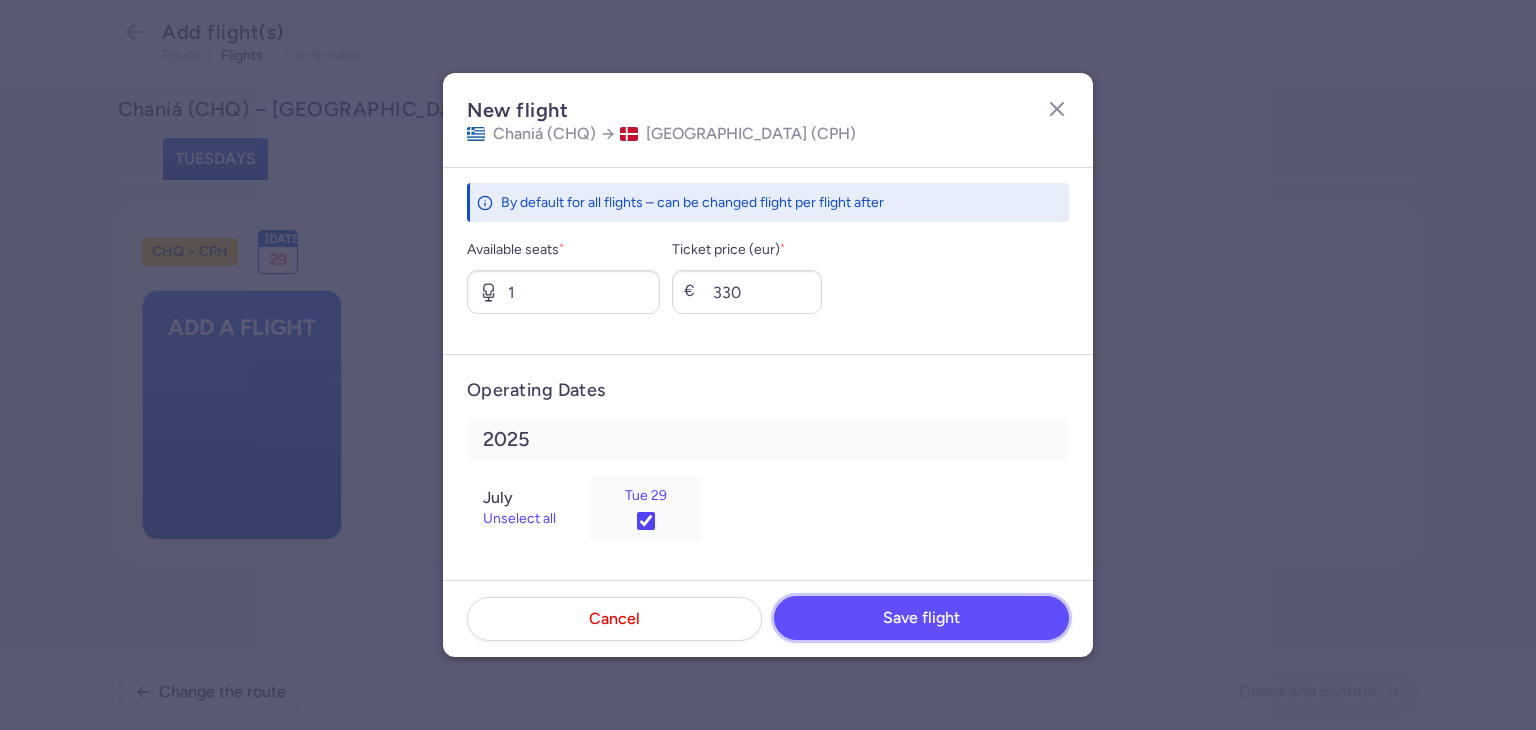 click on "Save flight" at bounding box center (921, 618) 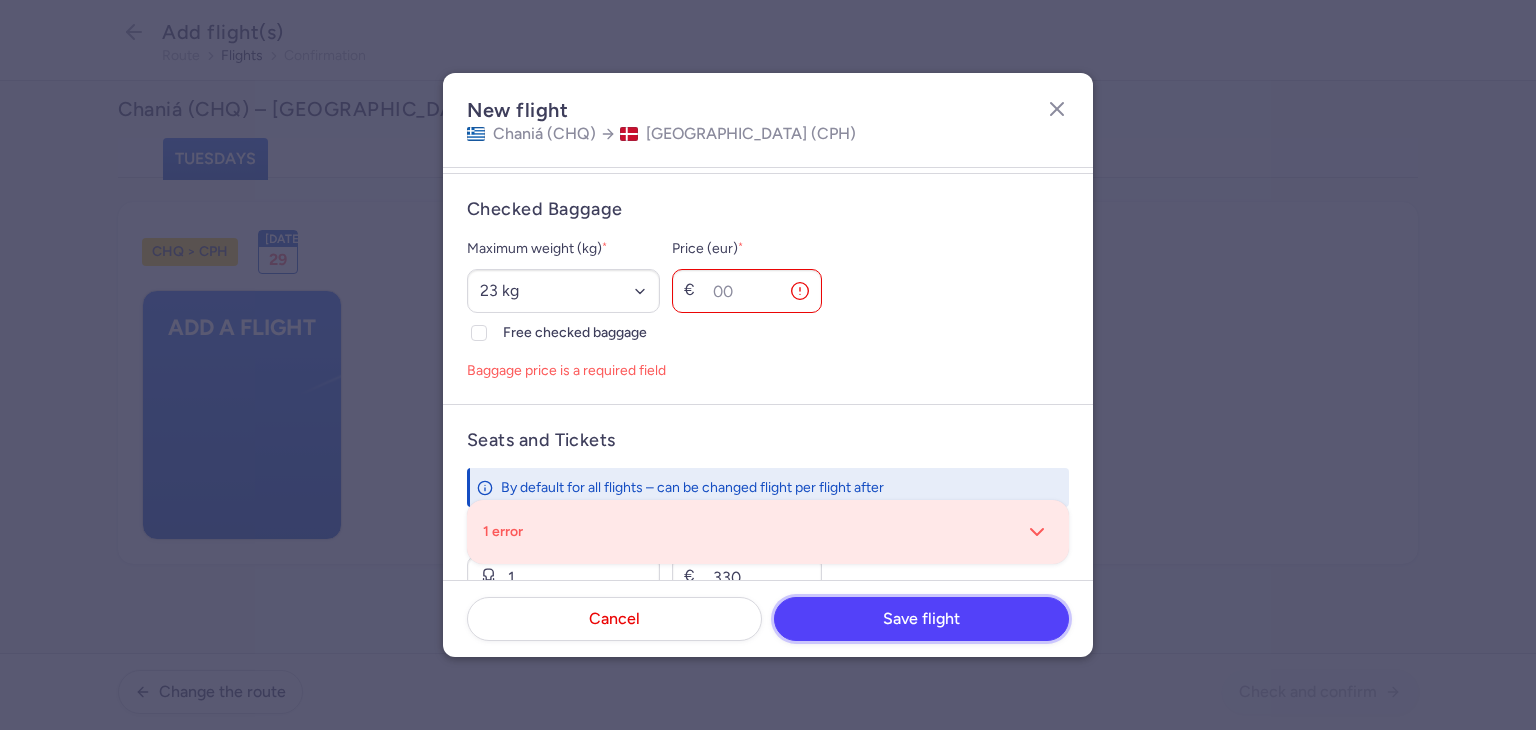 scroll, scrollTop: 605, scrollLeft: 0, axis: vertical 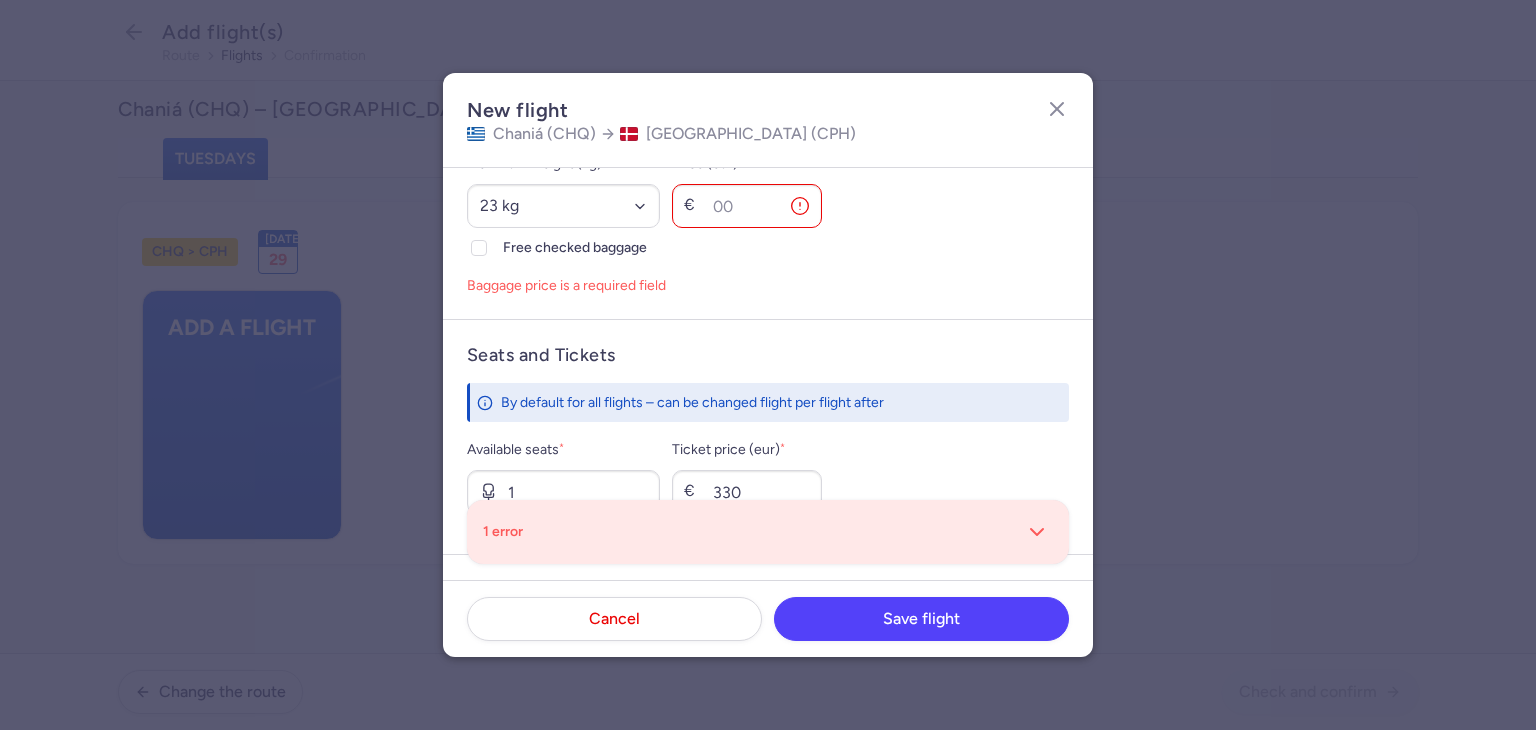 click on "Maximum weight (kg)  * Select an option 15 kg 16 kg 17 kg 18 kg 19 kg 20 kg 21 kg 22 kg 23 kg 24 kg 25 kg 26 kg 27 kg 28 kg 29 kg 30 kg 31 kg 32 kg 33 kg 34 kg 35 kg Free checked baggage" at bounding box center [563, 206] 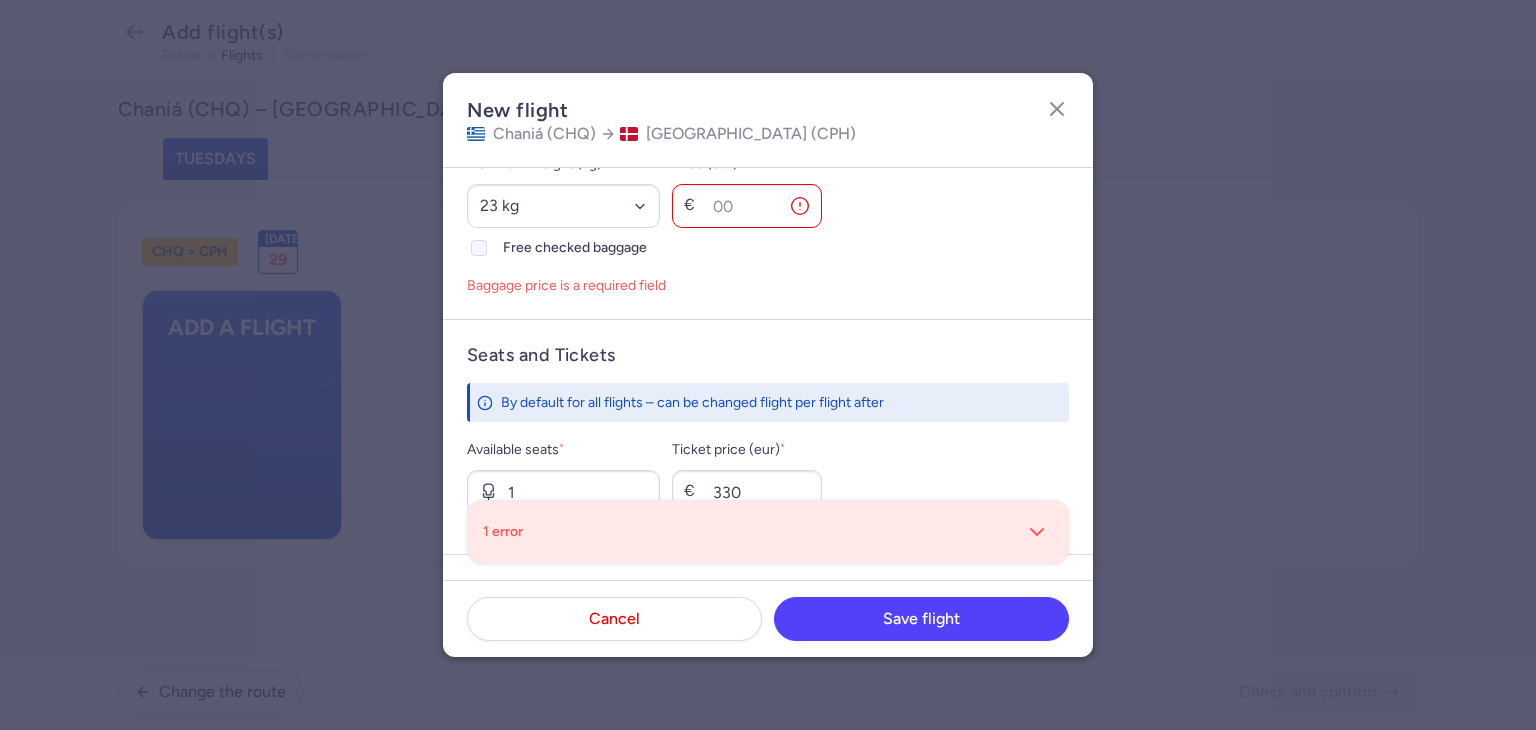 click at bounding box center (479, 248) 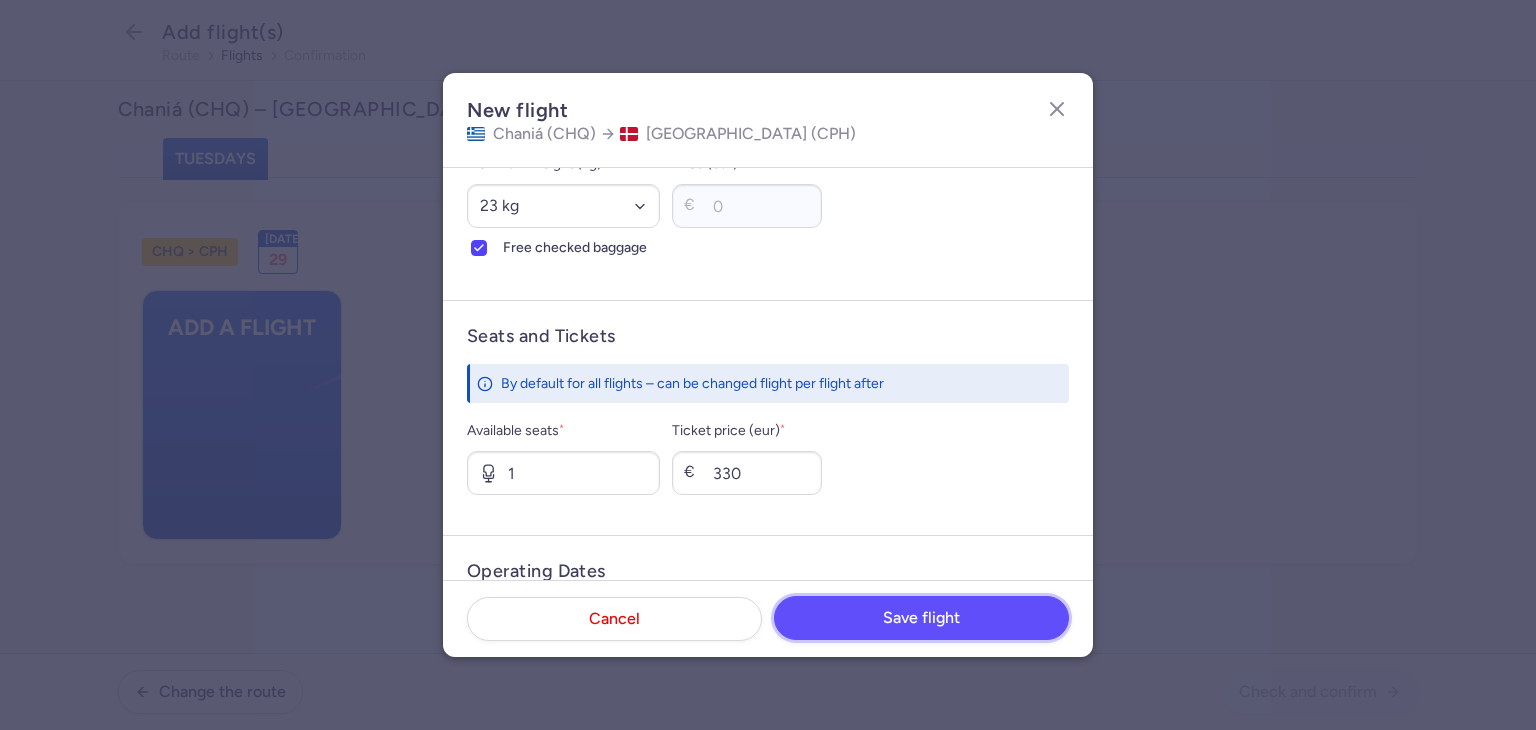 click on "Save flight" at bounding box center [921, 618] 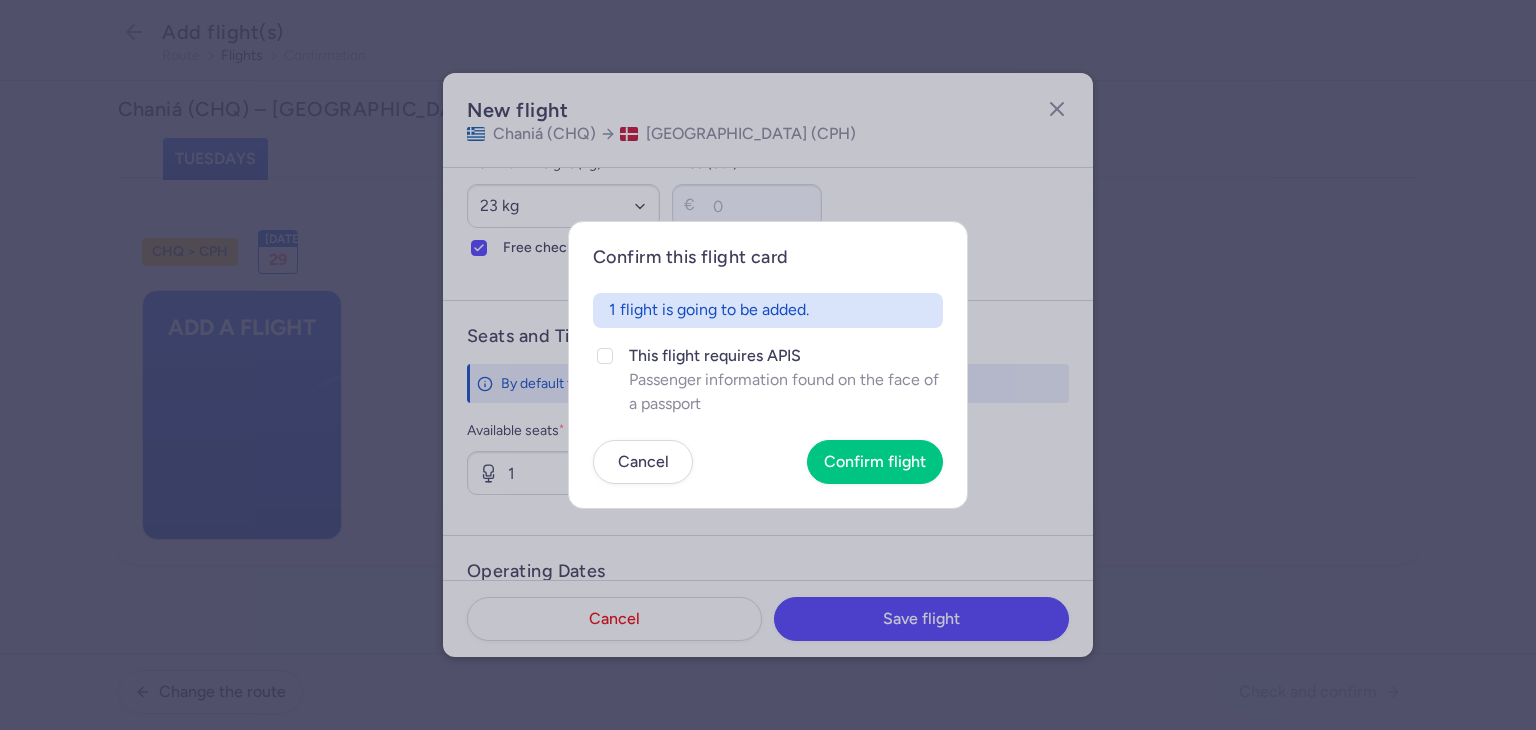 drag, startPoint x: 659, startPoint y: 377, endPoint x: 876, endPoint y: 438, distance: 225.41074 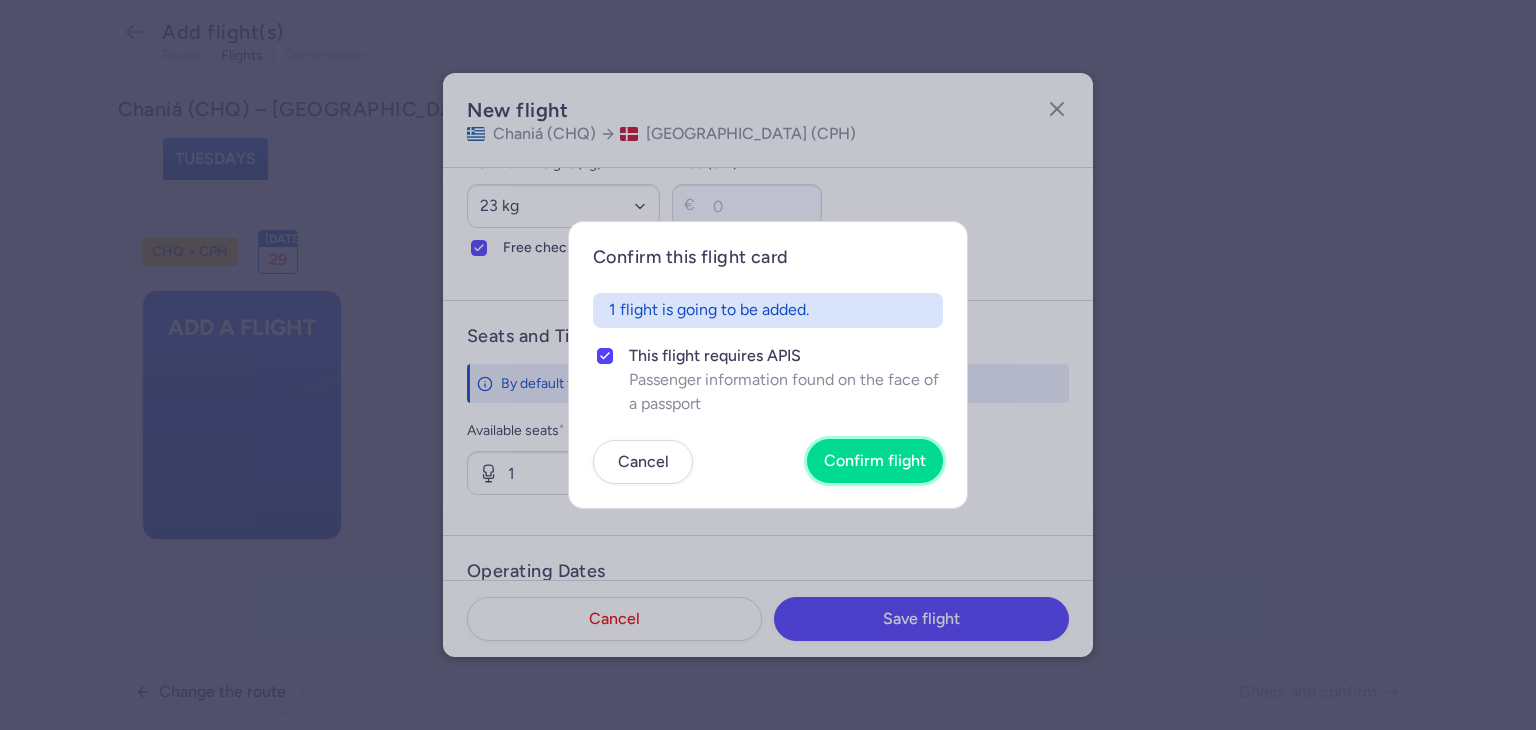 click on "Confirm flight" at bounding box center [875, 461] 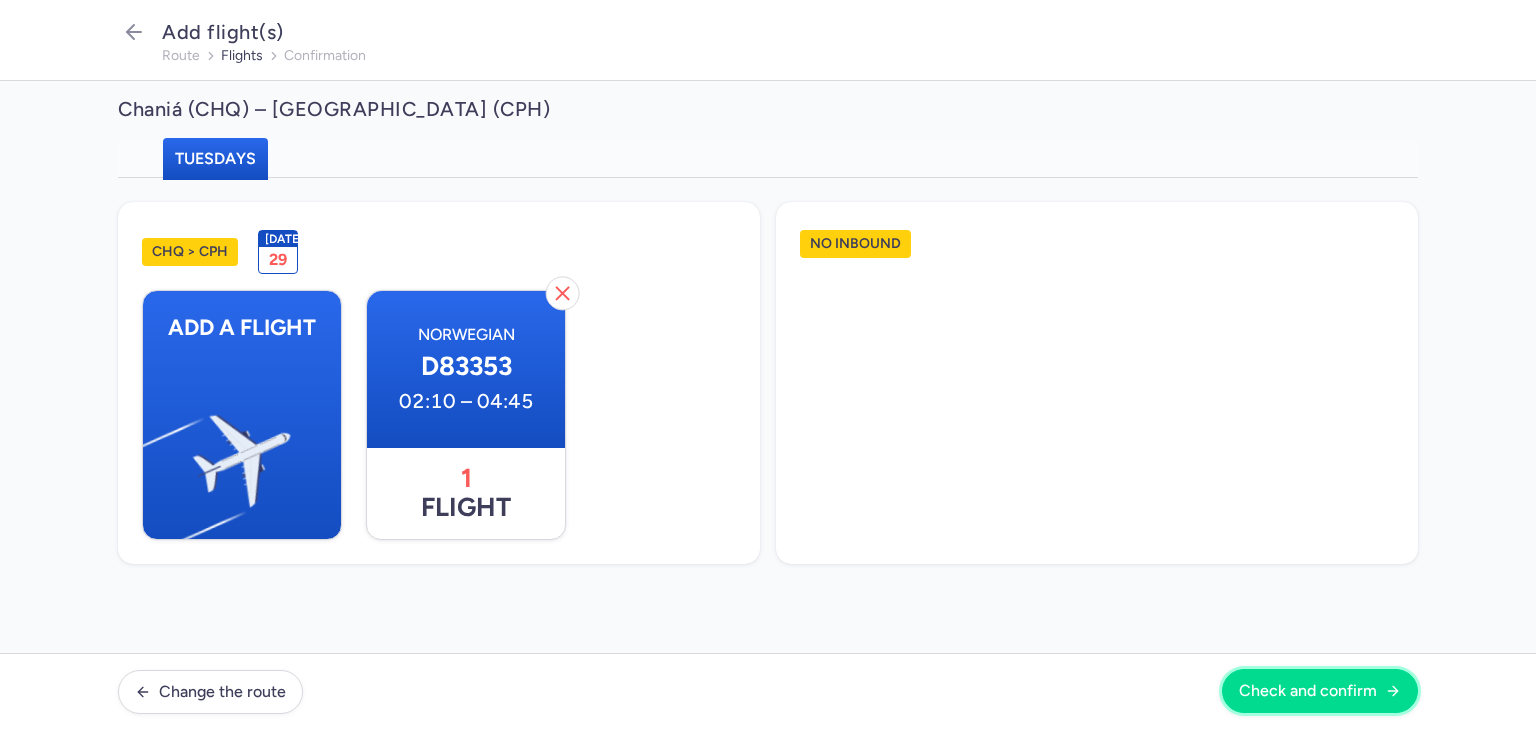 drag, startPoint x: 1271, startPoint y: 688, endPoint x: 1283, endPoint y: 697, distance: 15 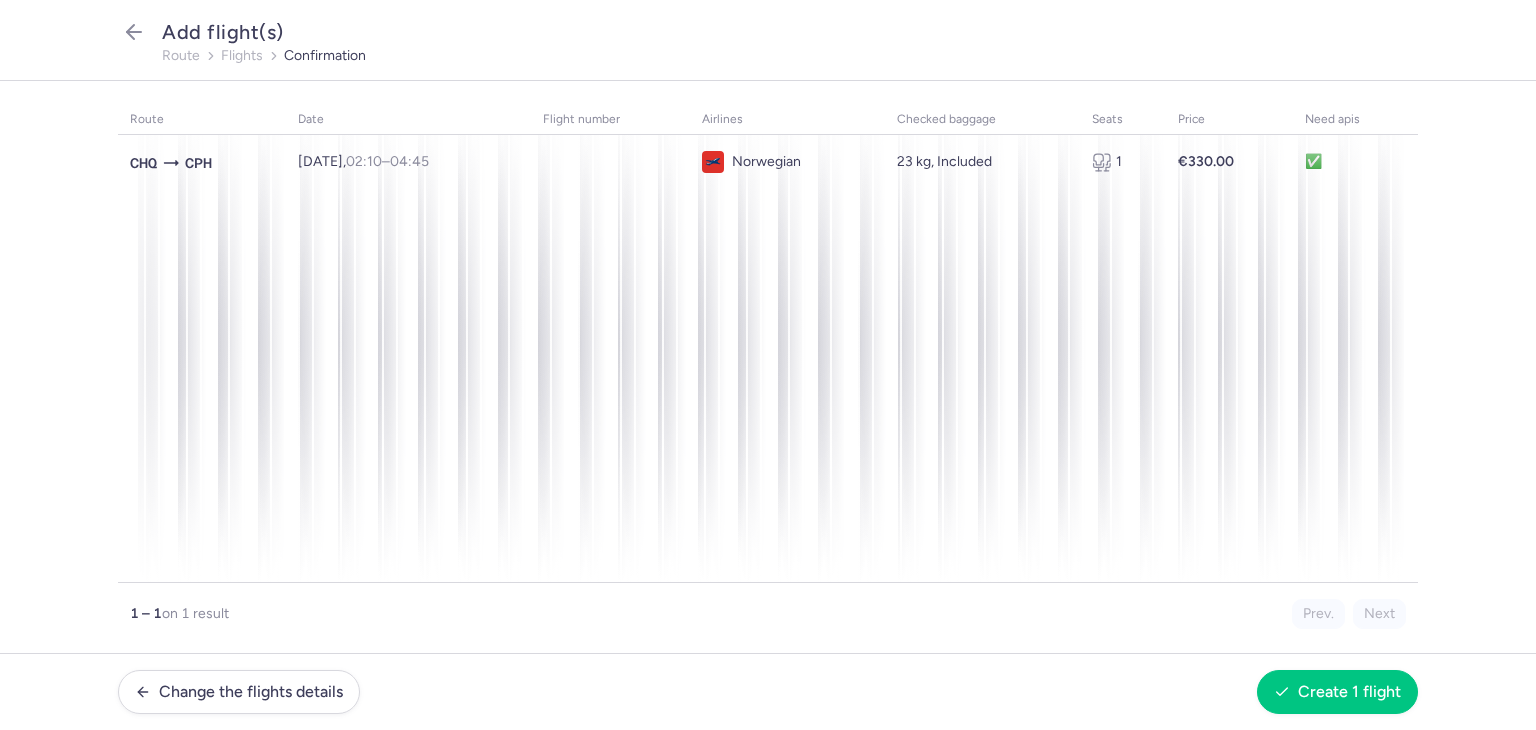 click on "Change the flights details   Create 1 flight" at bounding box center [768, 691] 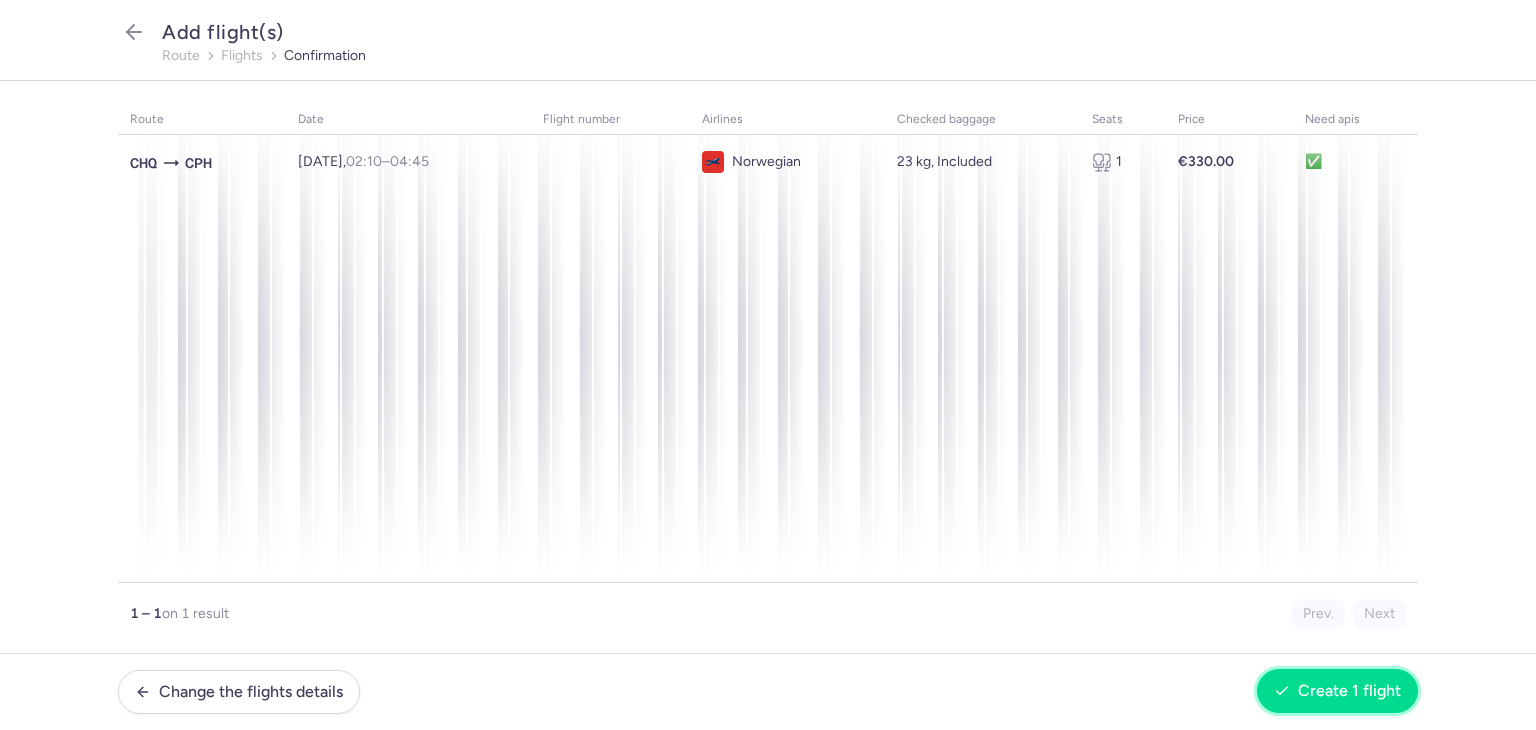 click on "Create 1 flight" at bounding box center [1337, 691] 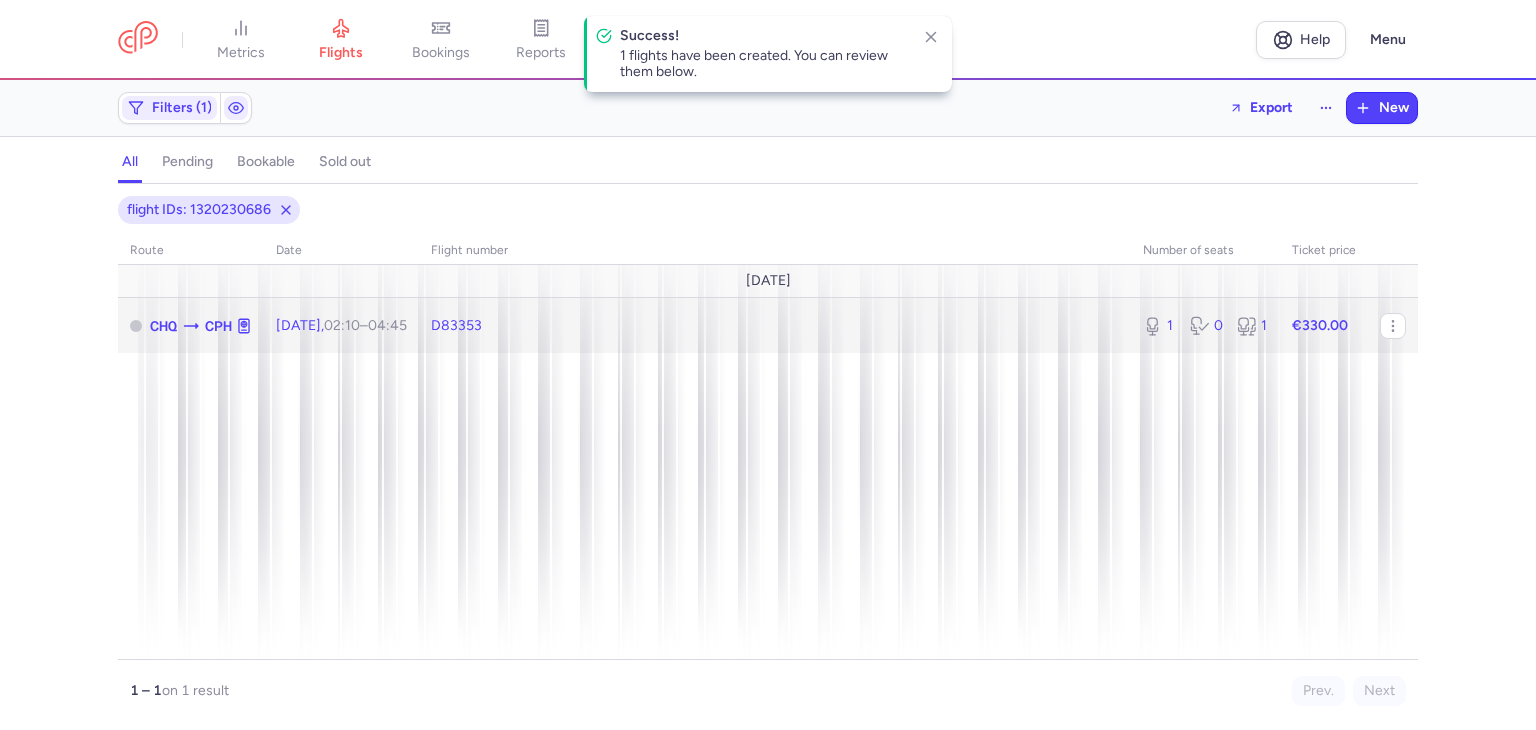 click on "€330.00" 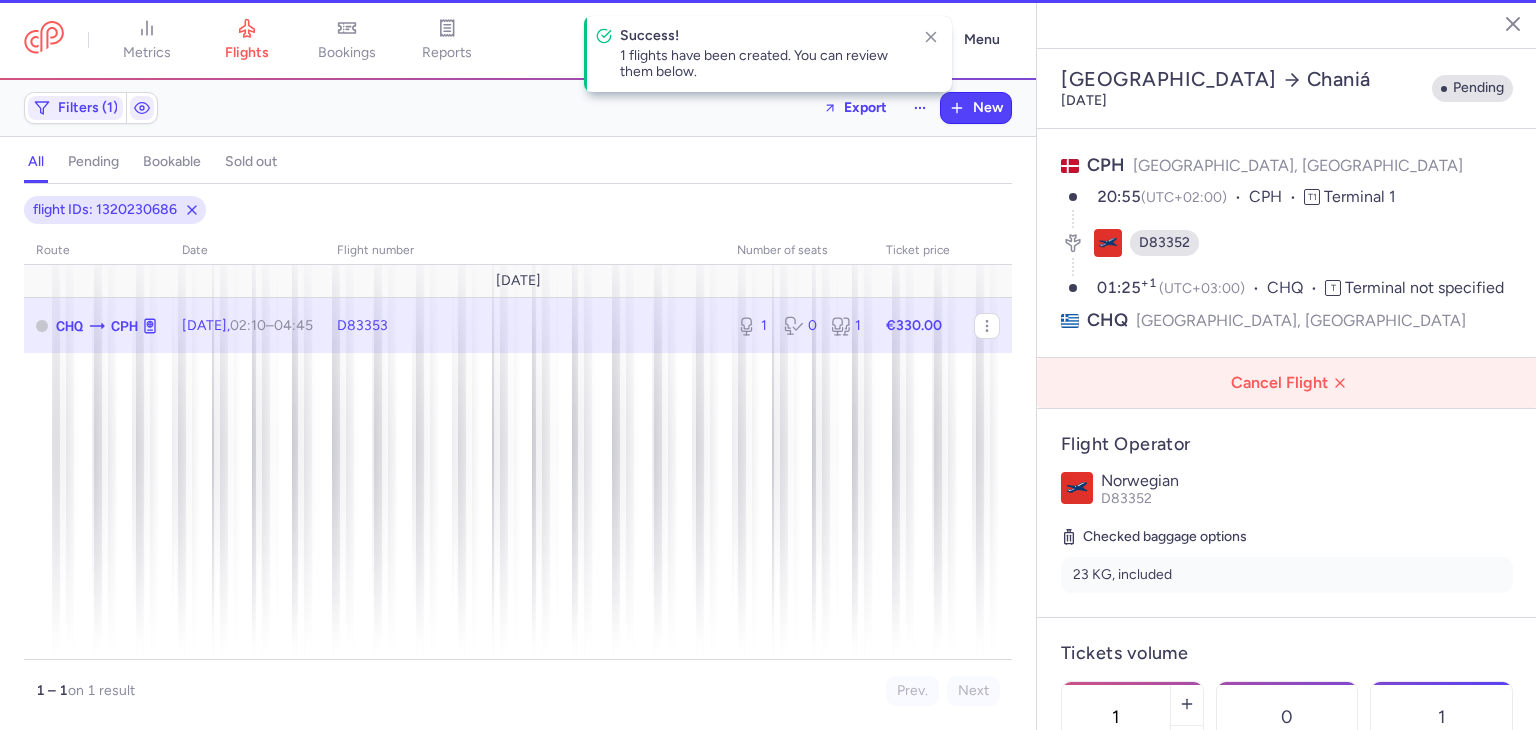 type on "2" 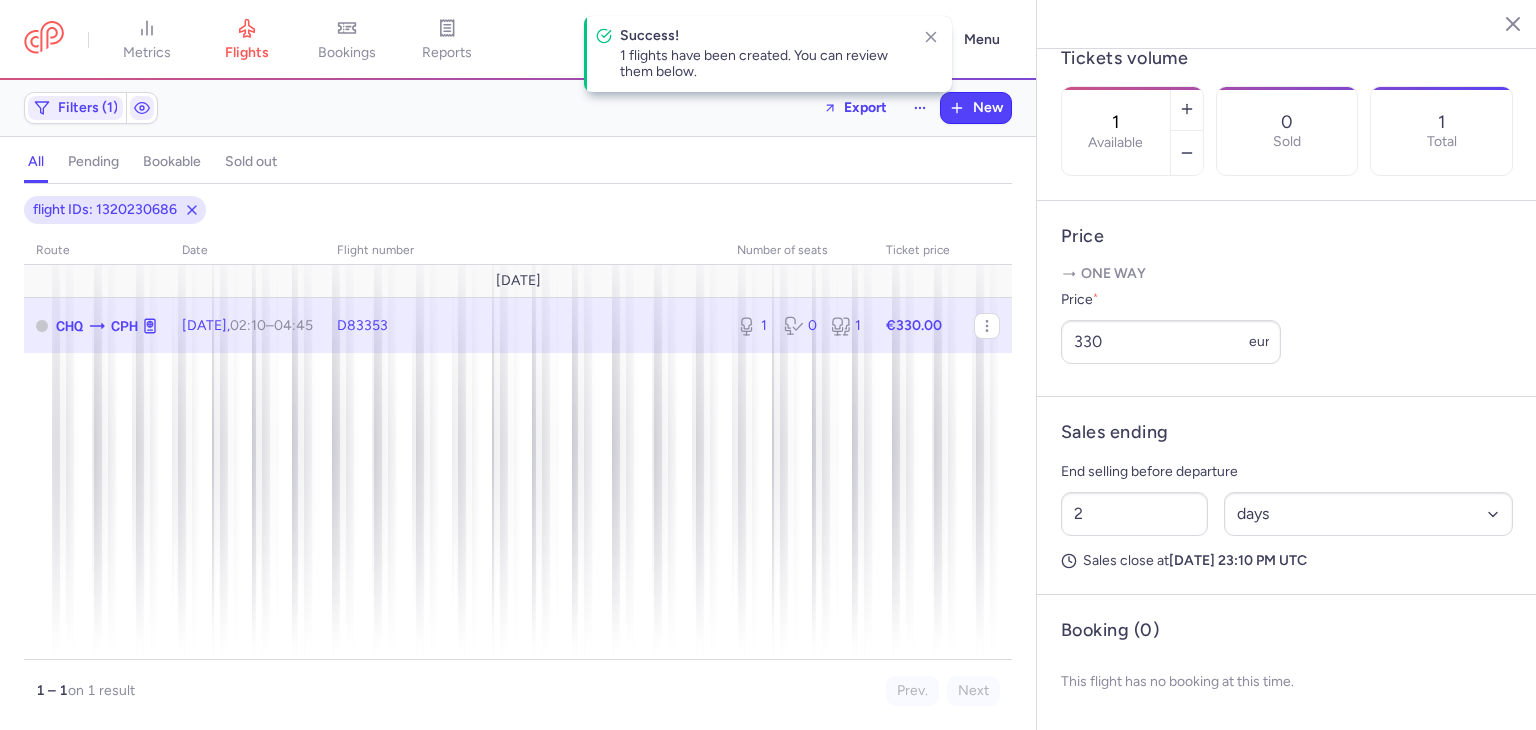 scroll, scrollTop: 648, scrollLeft: 0, axis: vertical 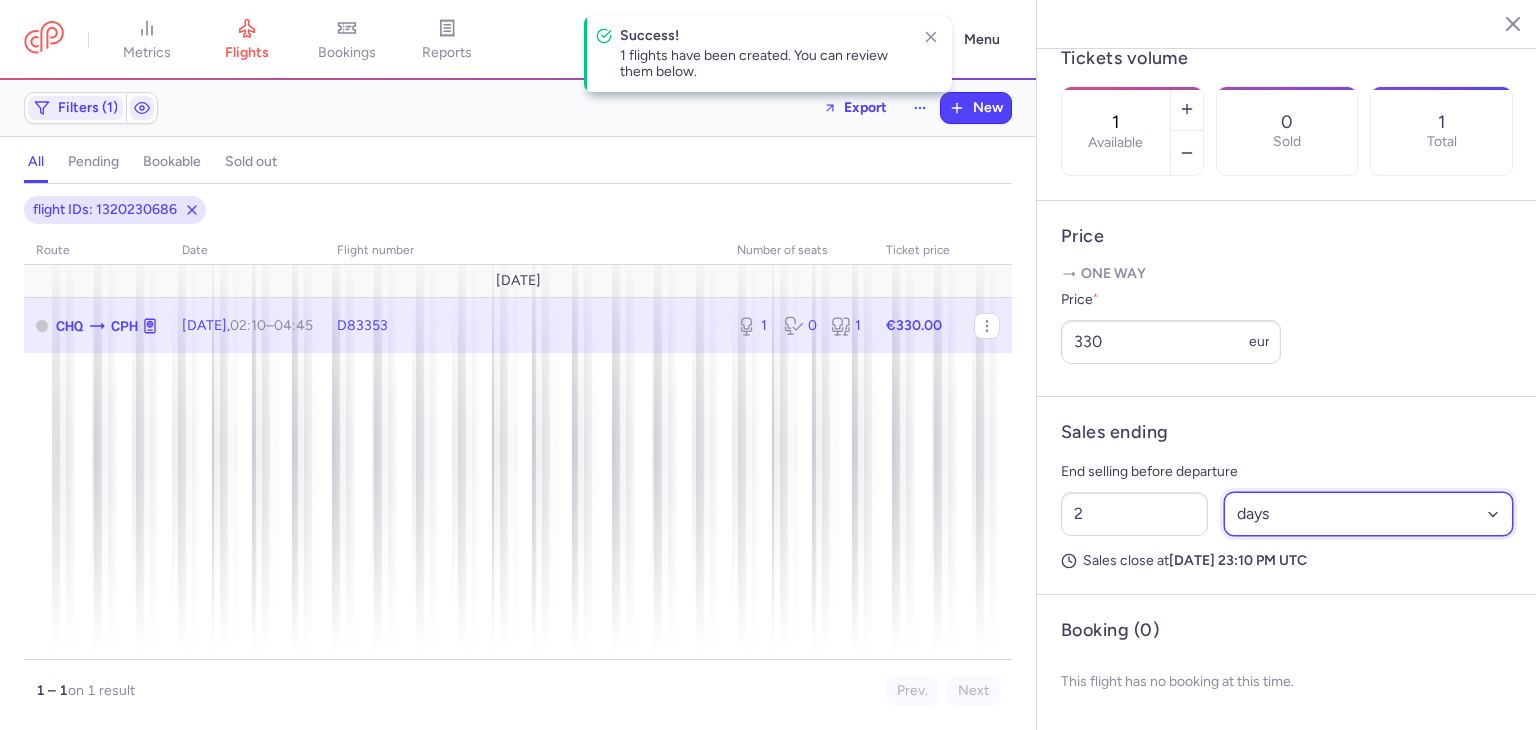 click on "Select an option hours days" at bounding box center (1369, 514) 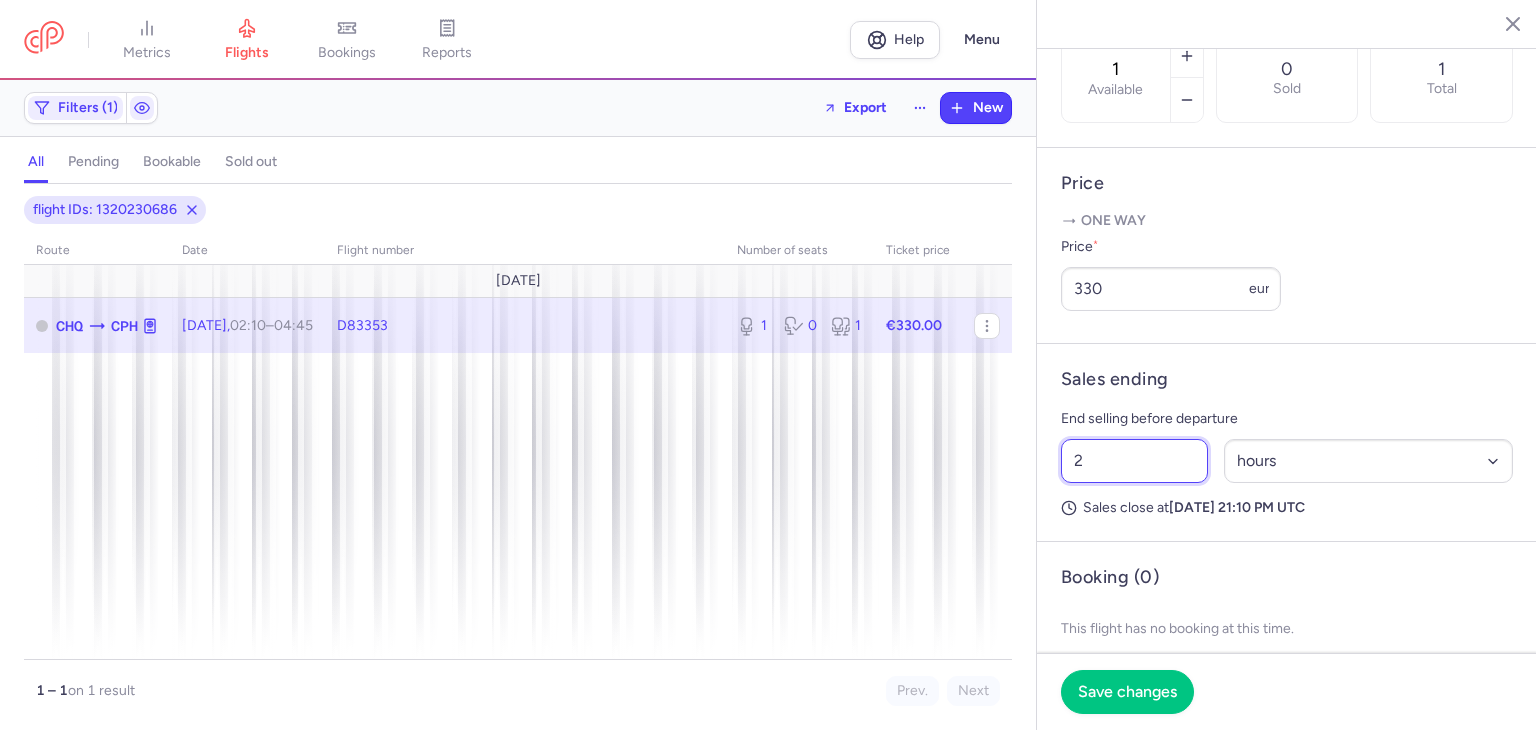 drag, startPoint x: 1139, startPoint y: 526, endPoint x: 1003, endPoint y: 535, distance: 136.29747 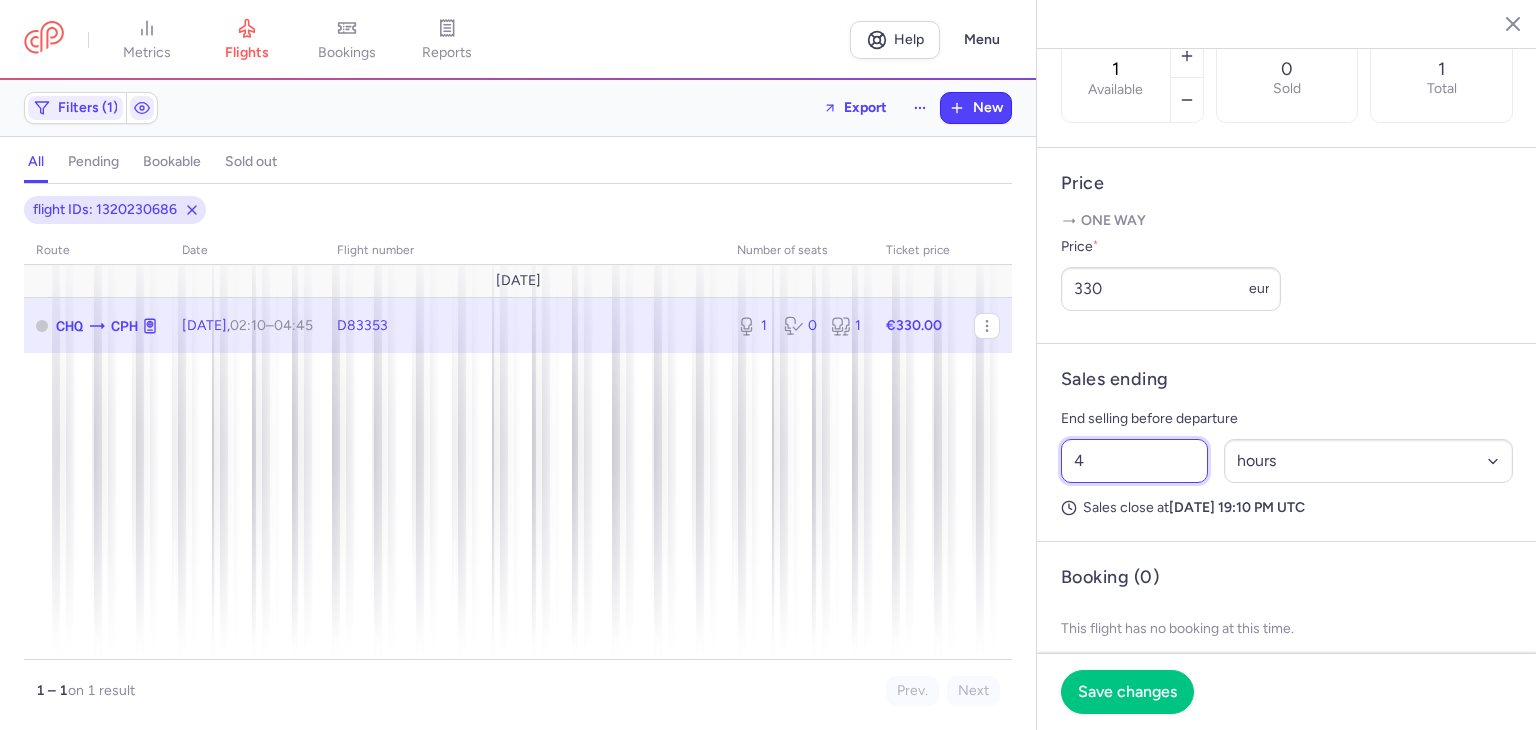 drag, startPoint x: 1153, startPoint y: 516, endPoint x: 1039, endPoint y: 509, distance: 114.21471 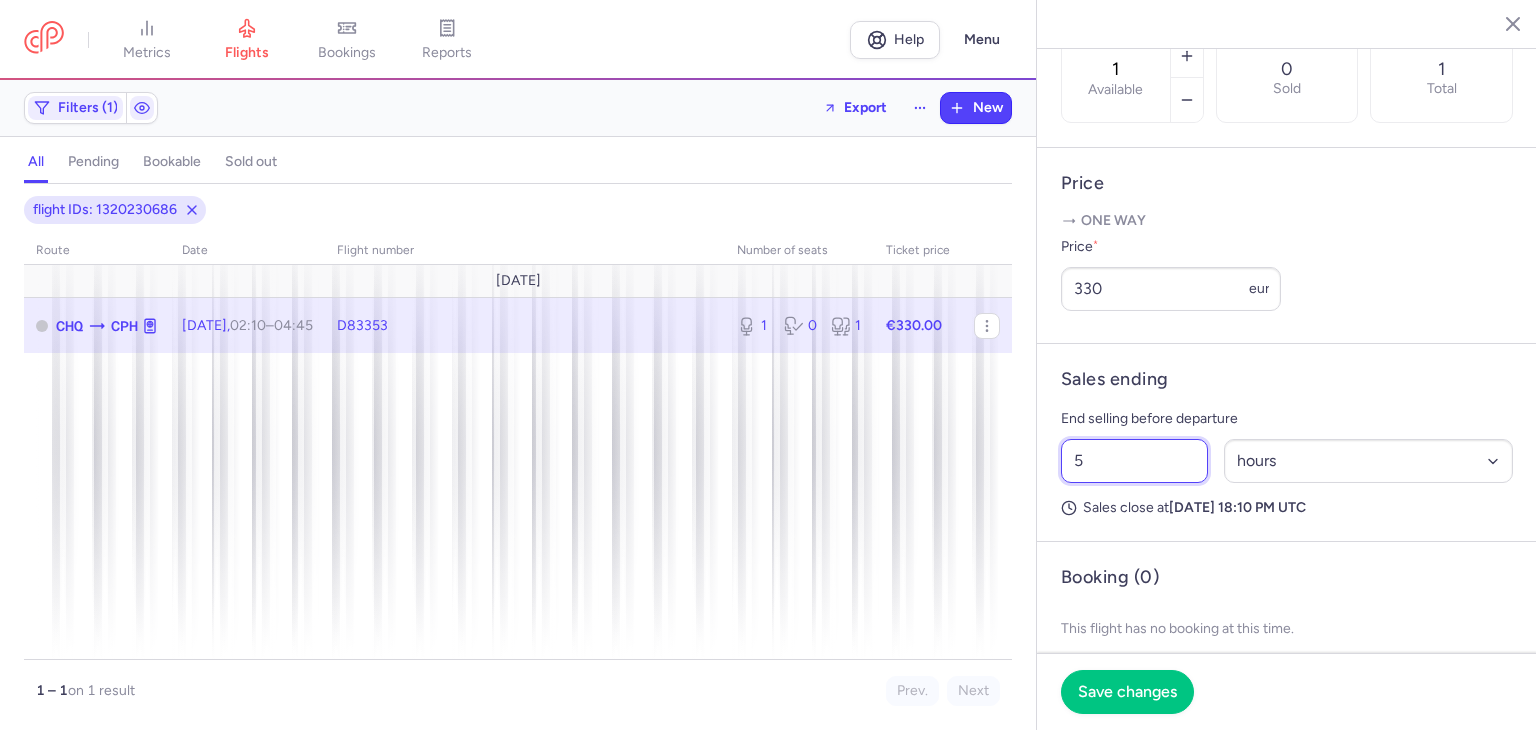 click on "5" at bounding box center [1134, 461] 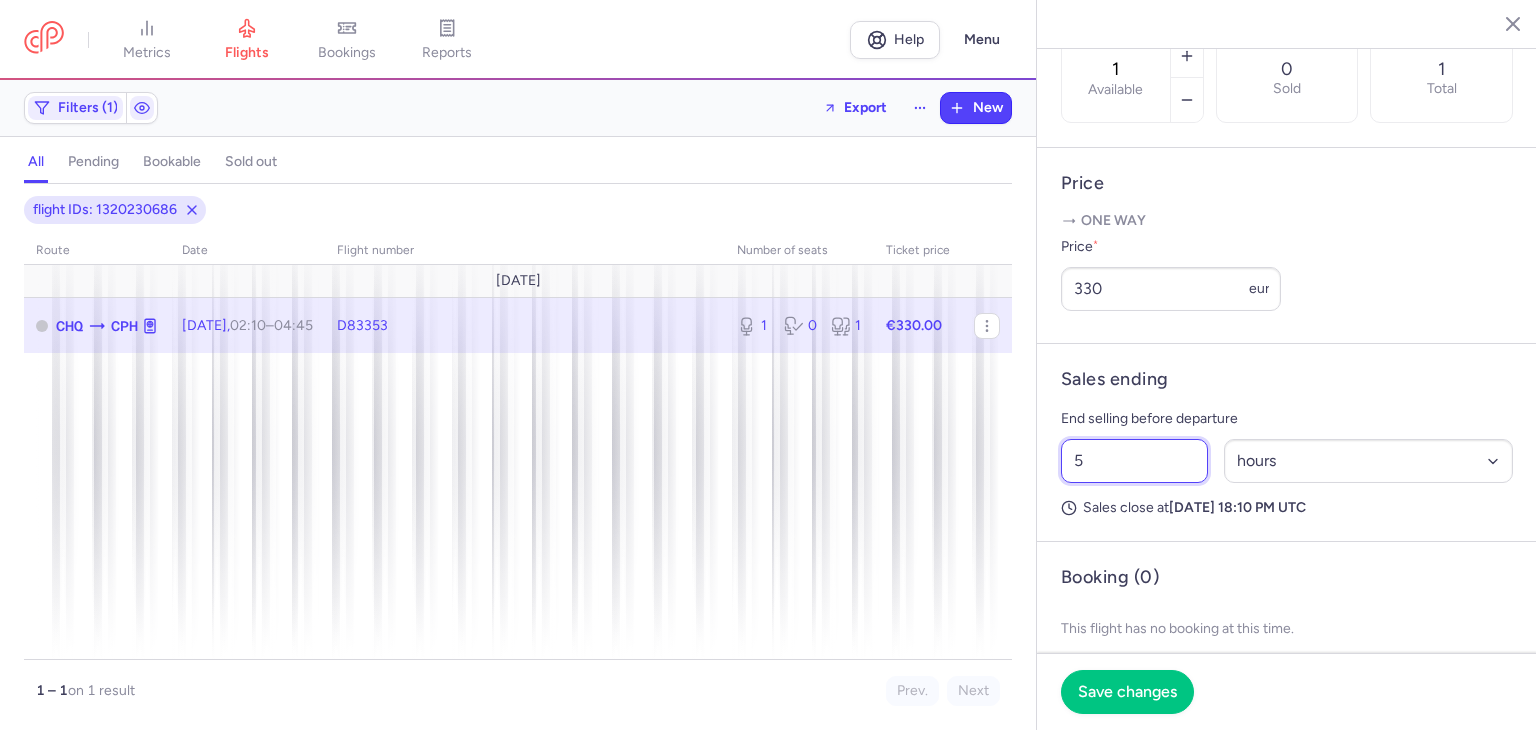 drag, startPoint x: 1117, startPoint y: 515, endPoint x: 1052, endPoint y: 515, distance: 65 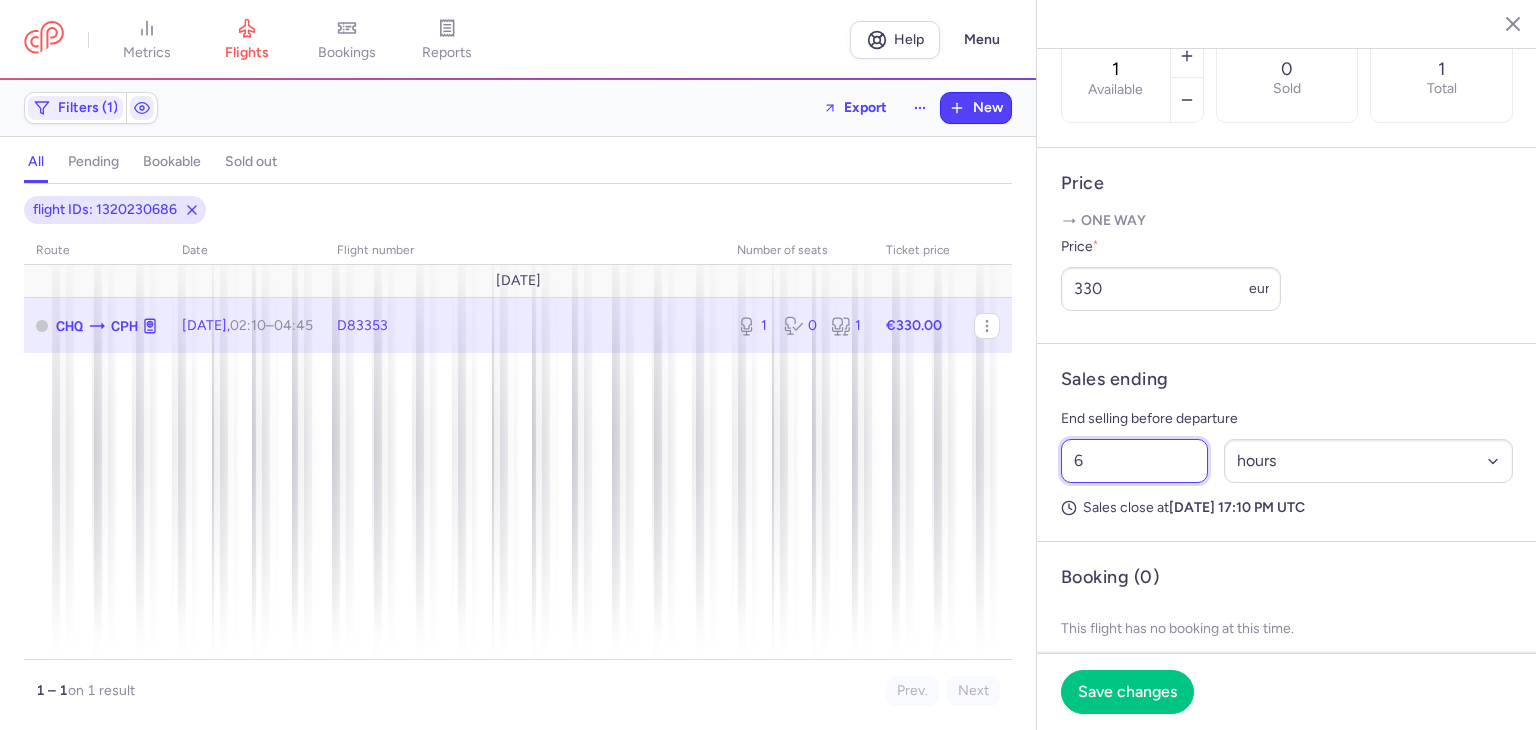 click on "6" at bounding box center (1134, 461) 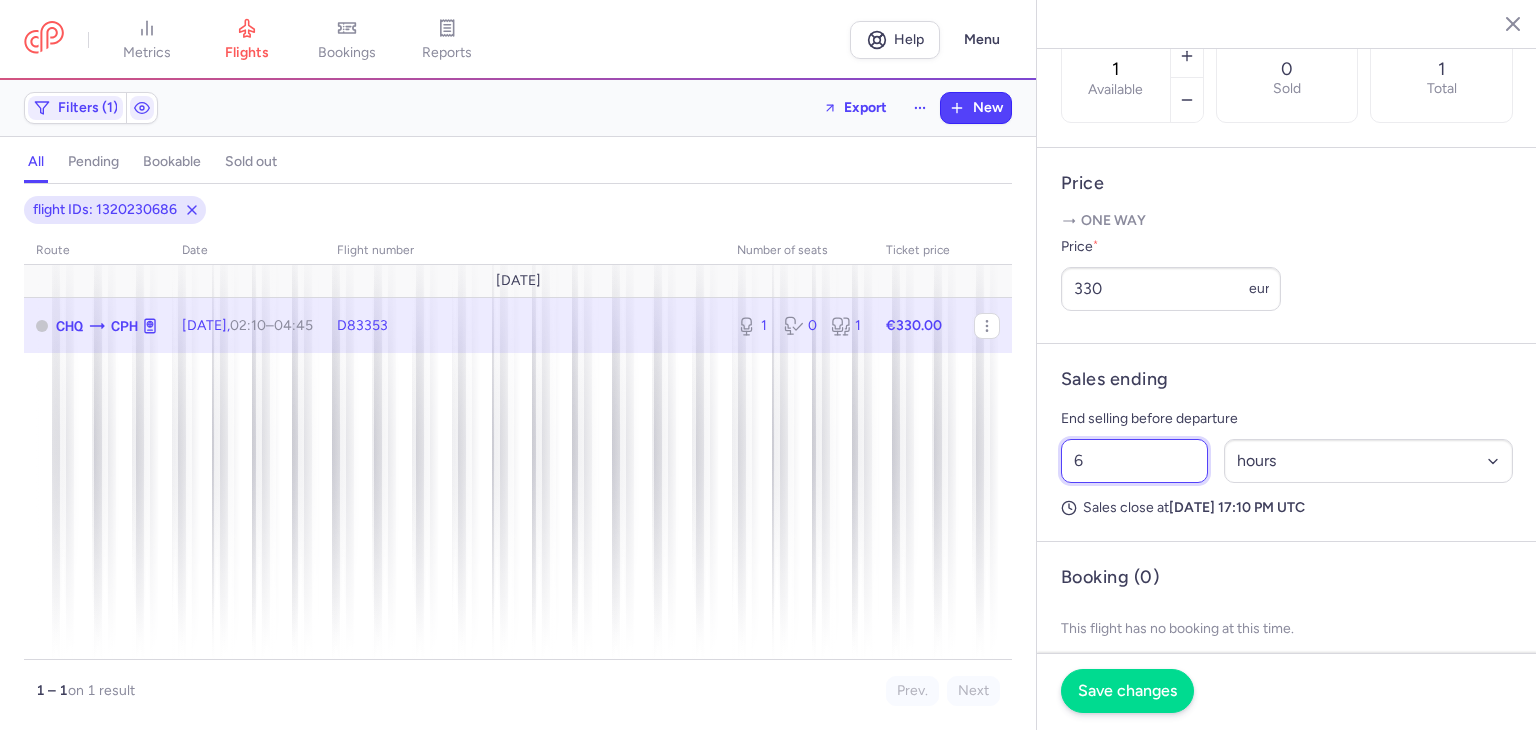 type on "6" 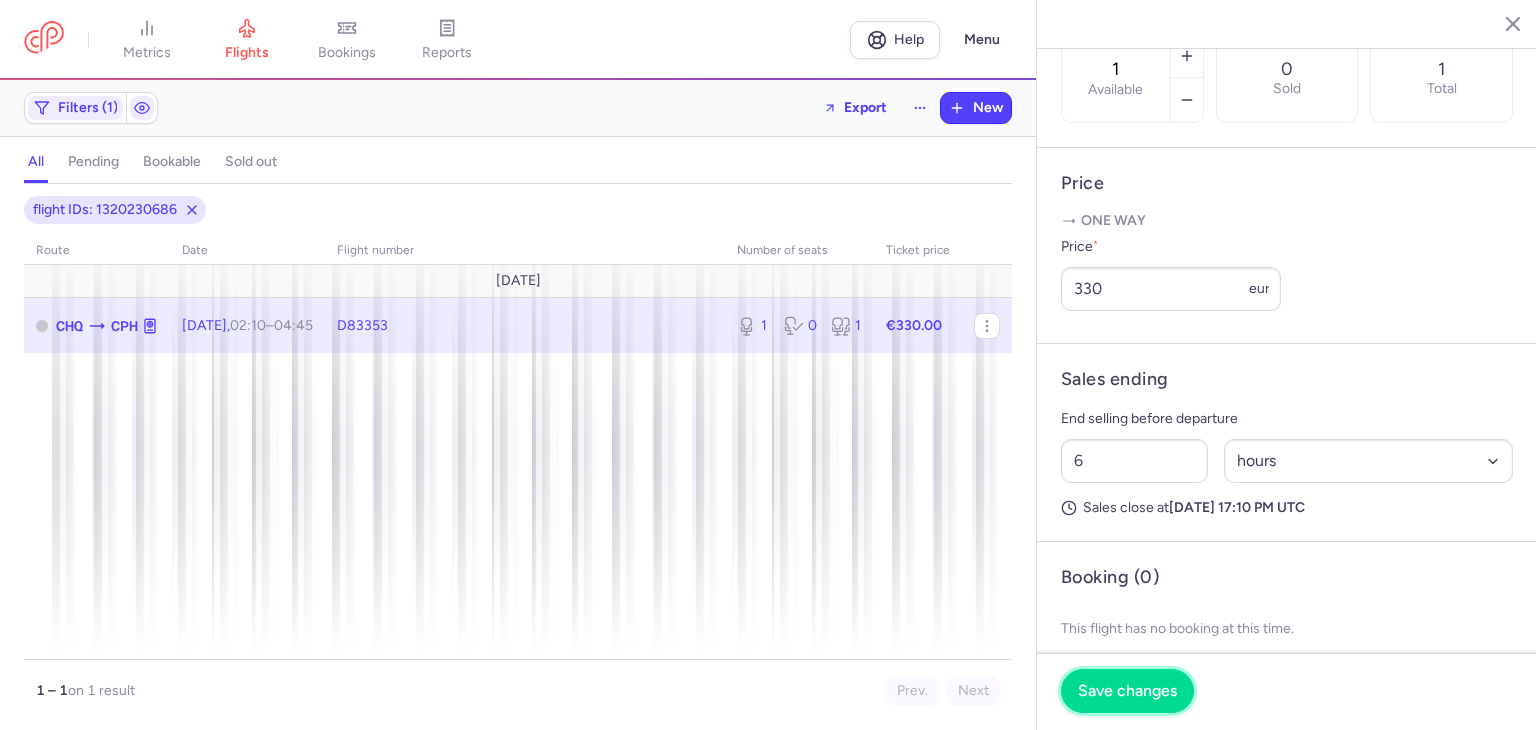 click on "Save changes" at bounding box center [1127, 691] 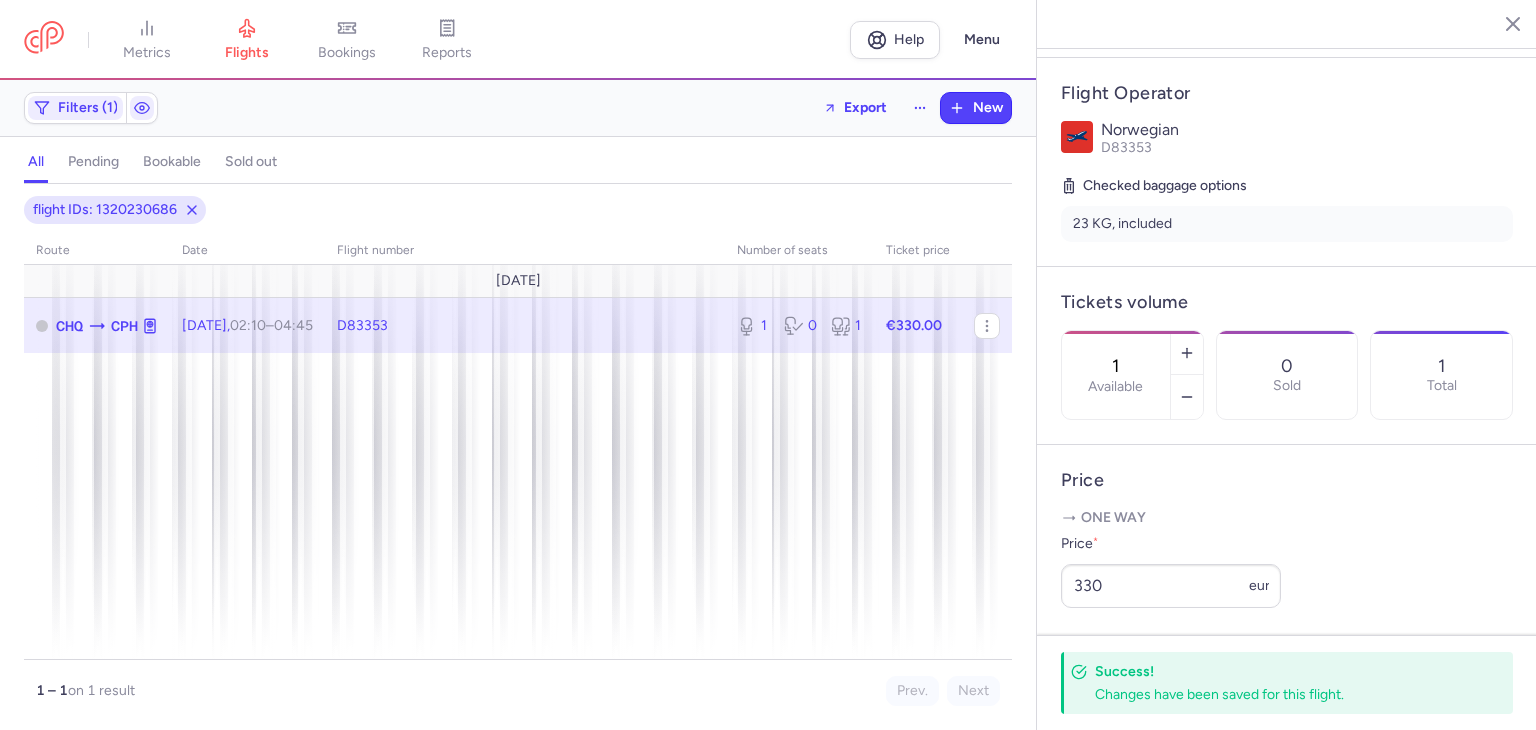 scroll, scrollTop: 348, scrollLeft: 0, axis: vertical 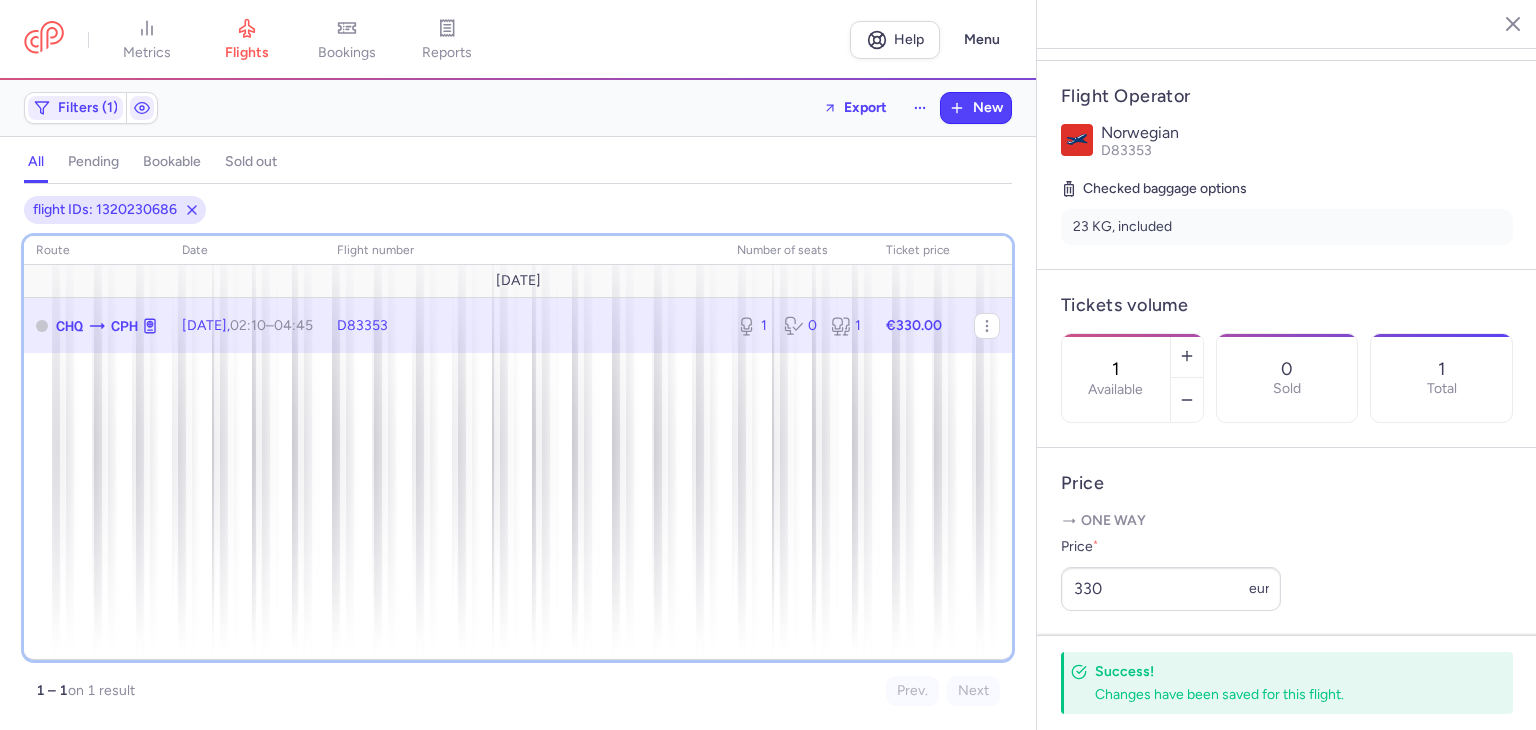 click on "route date Flight number number of seats Ticket price [DATE]  CHQ  CPH [DATE]  02:10  –  04:45  +0  D83353  1 0 1 €330.00" at bounding box center (518, 448) 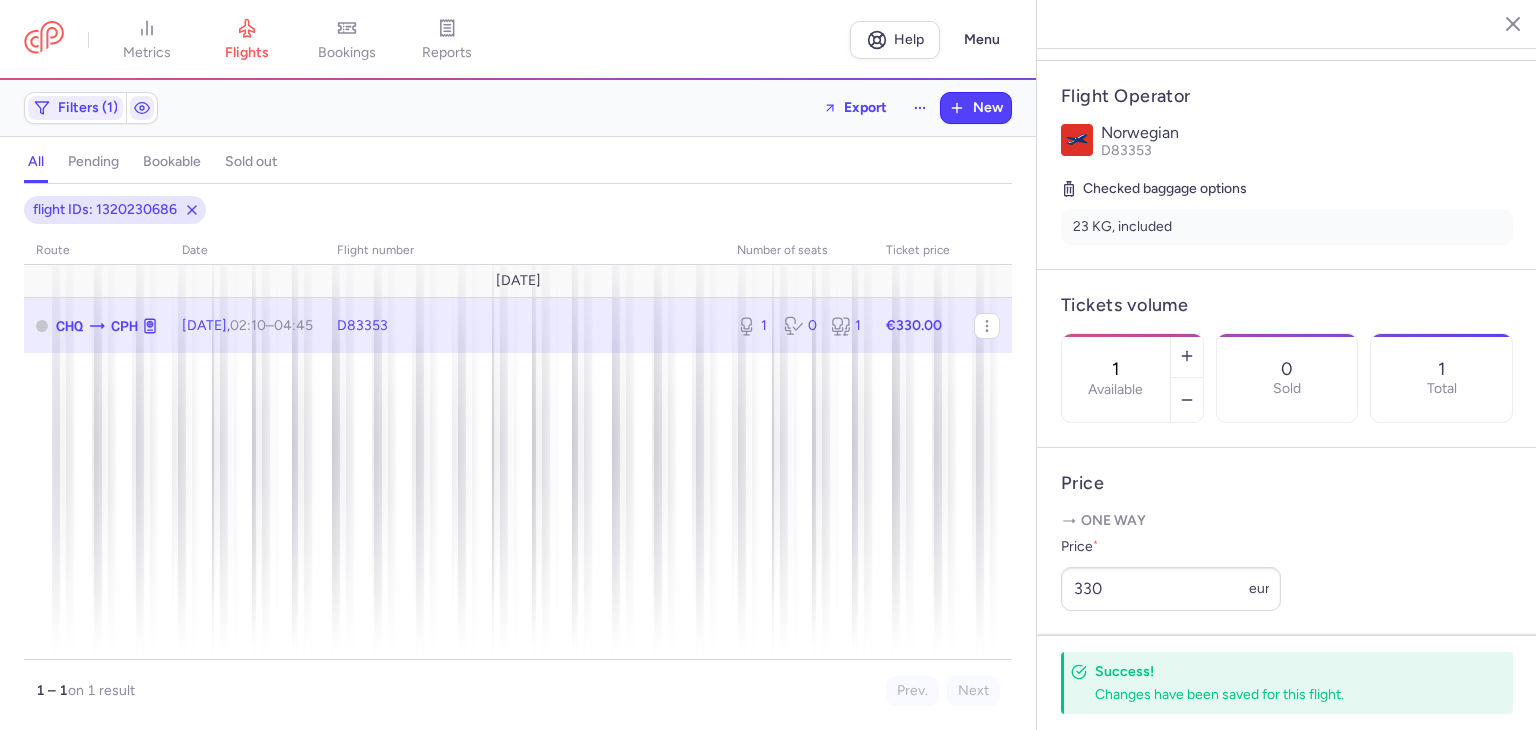 click on "all pending bookable sold out" at bounding box center (518, 166) 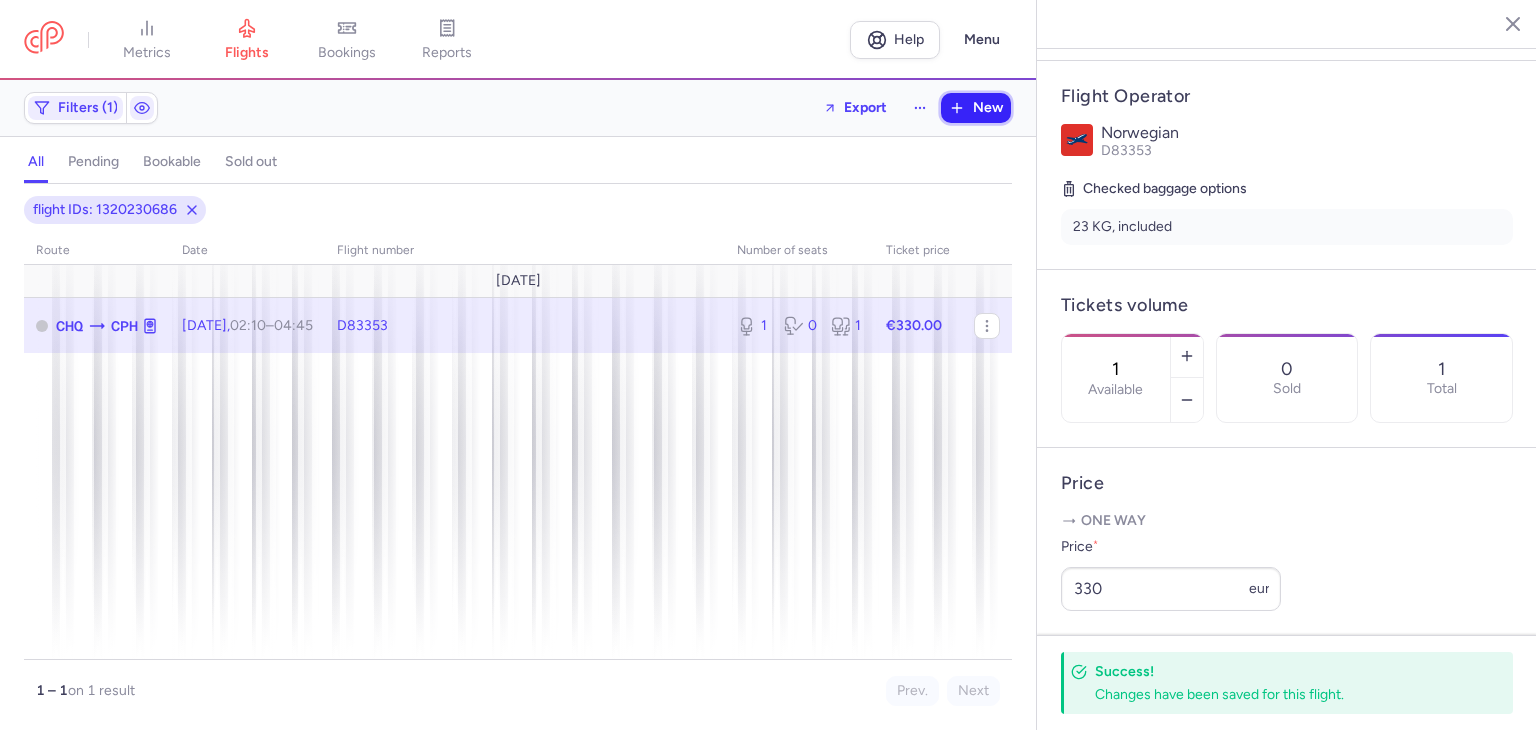 click on "New" at bounding box center (988, 108) 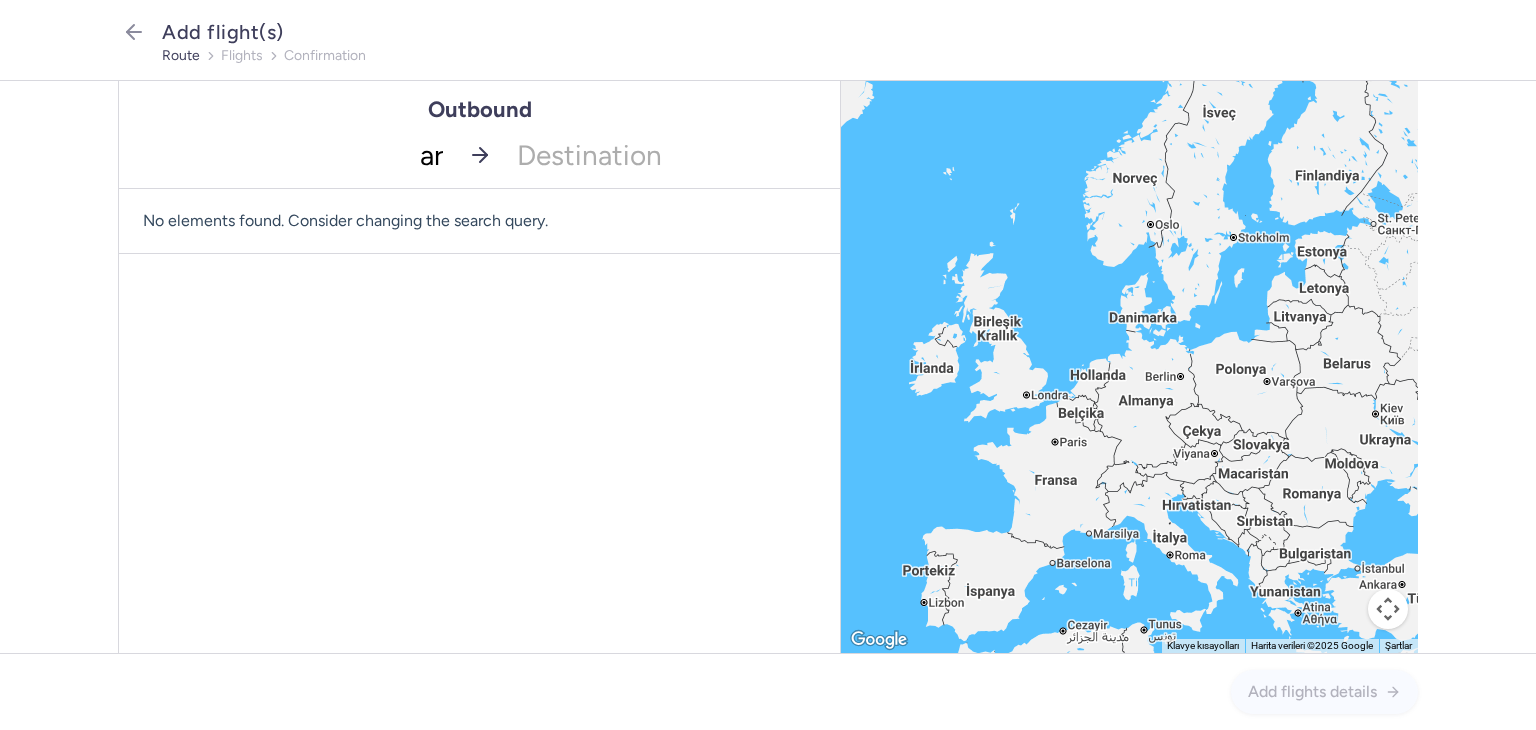 type on "arn" 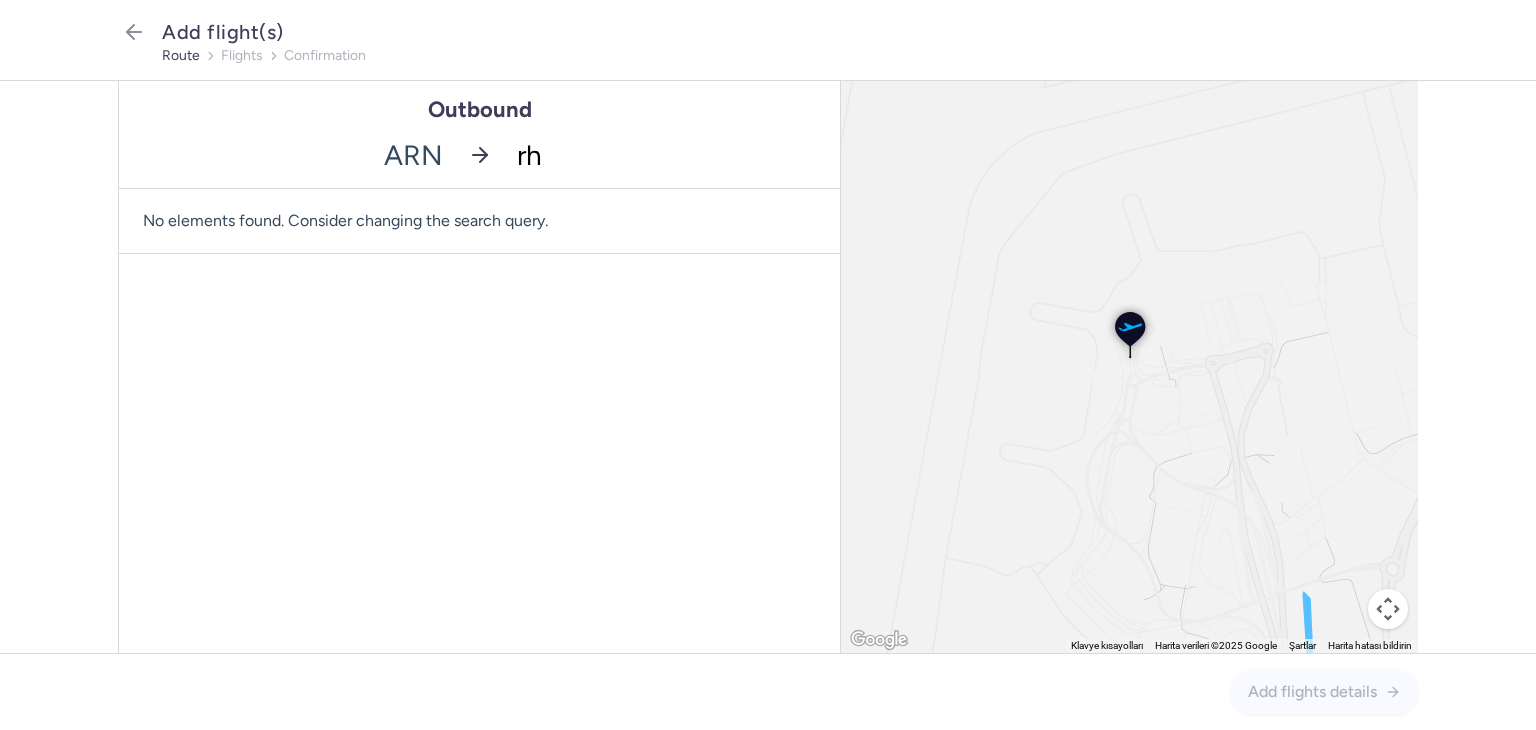 type on "rho" 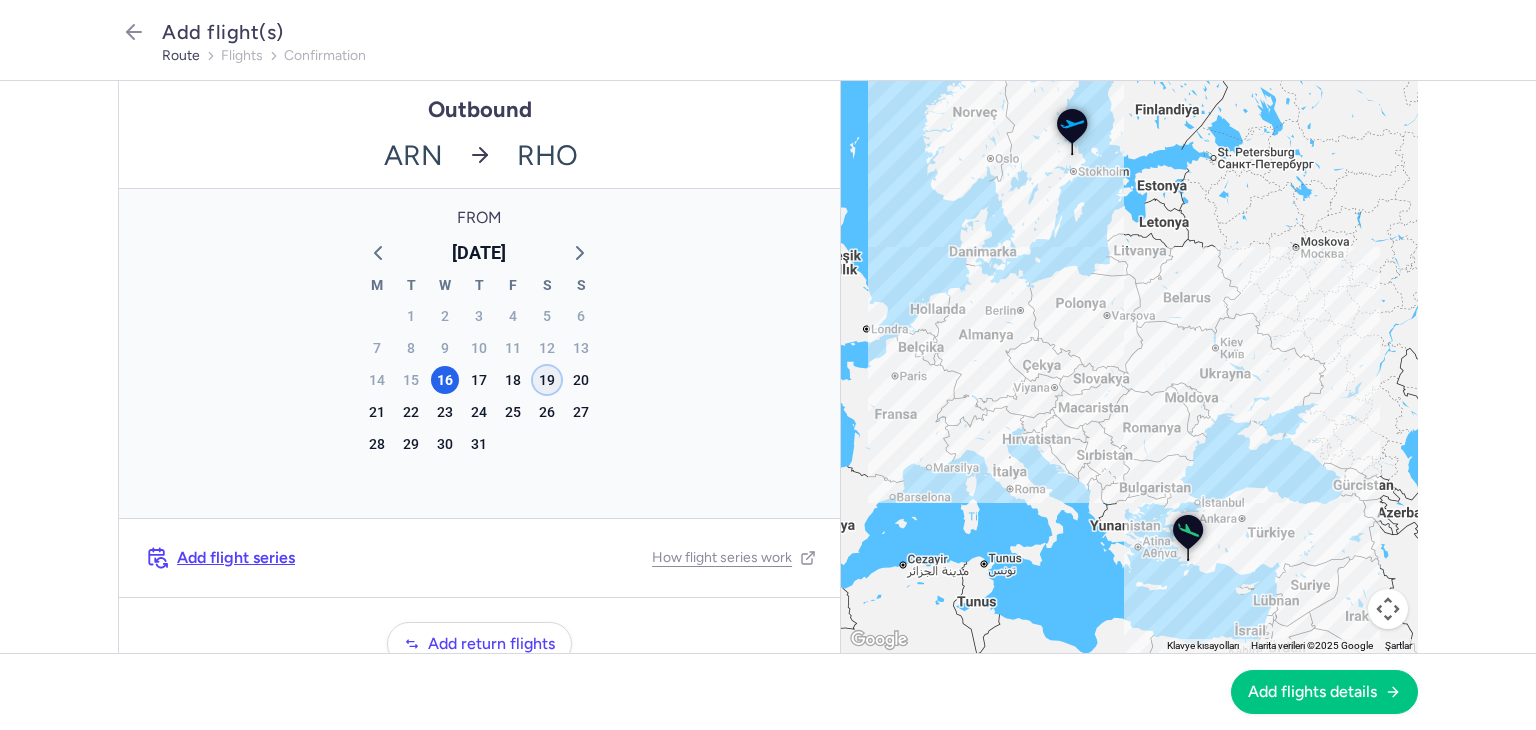 click on "19" 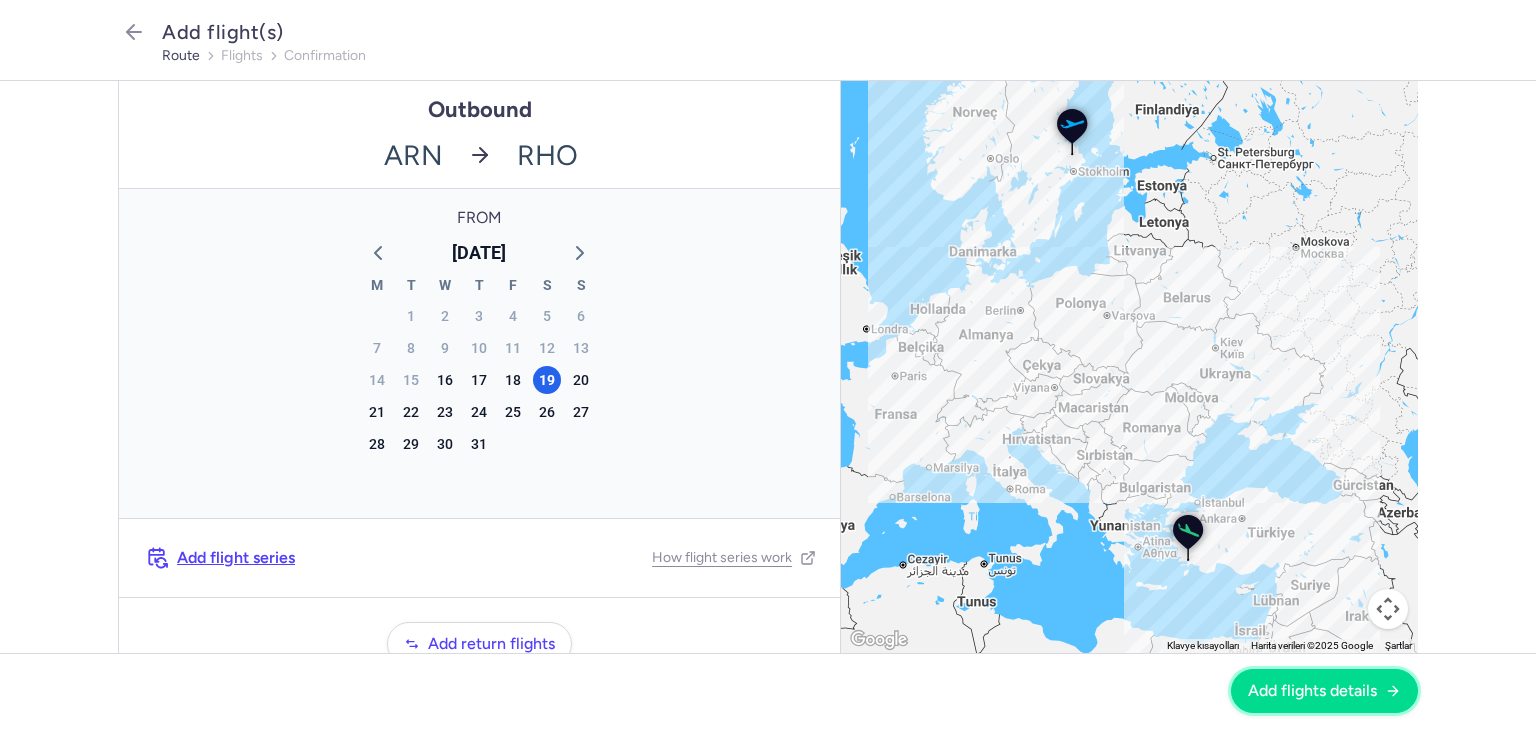 click on "Add flights details" at bounding box center [1324, 691] 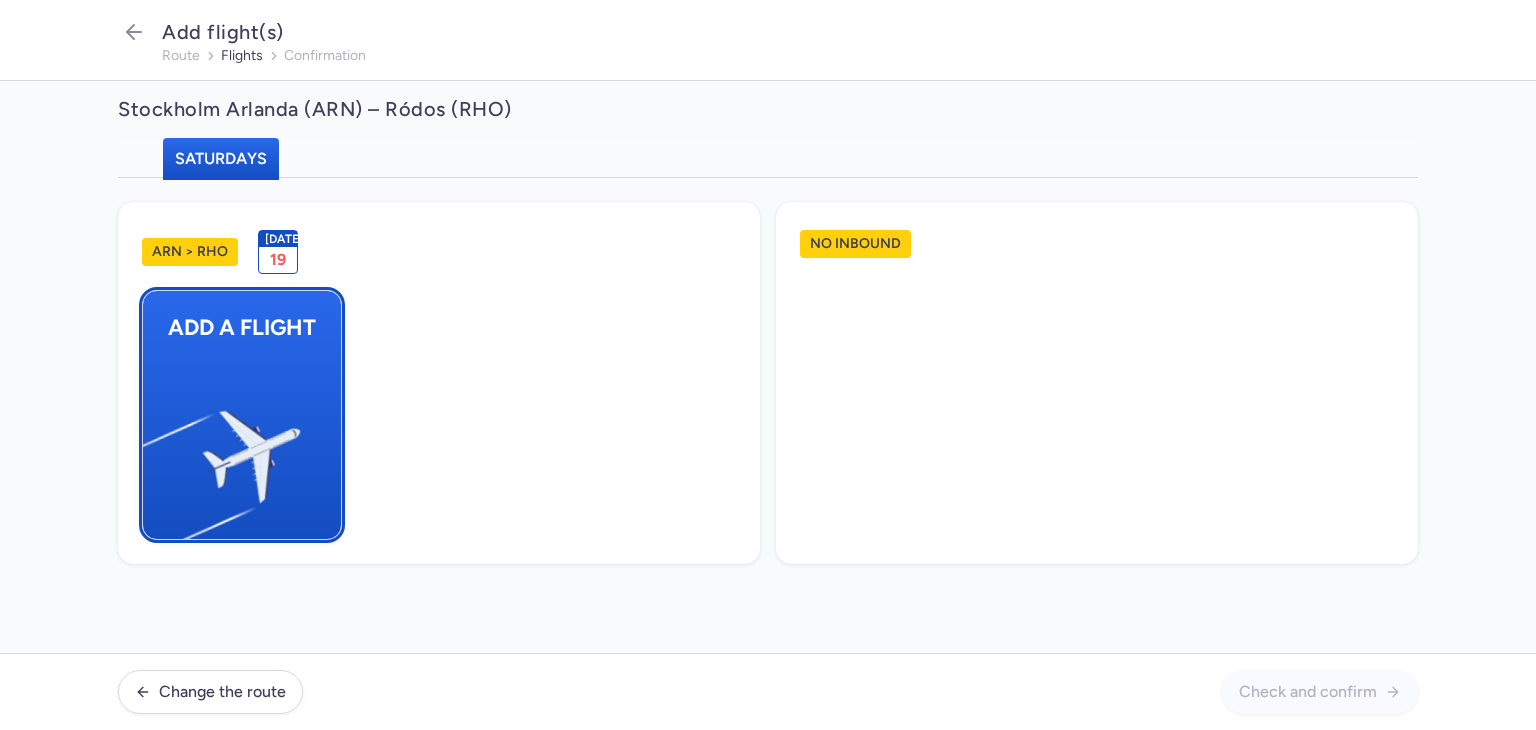 click at bounding box center [153, 448] 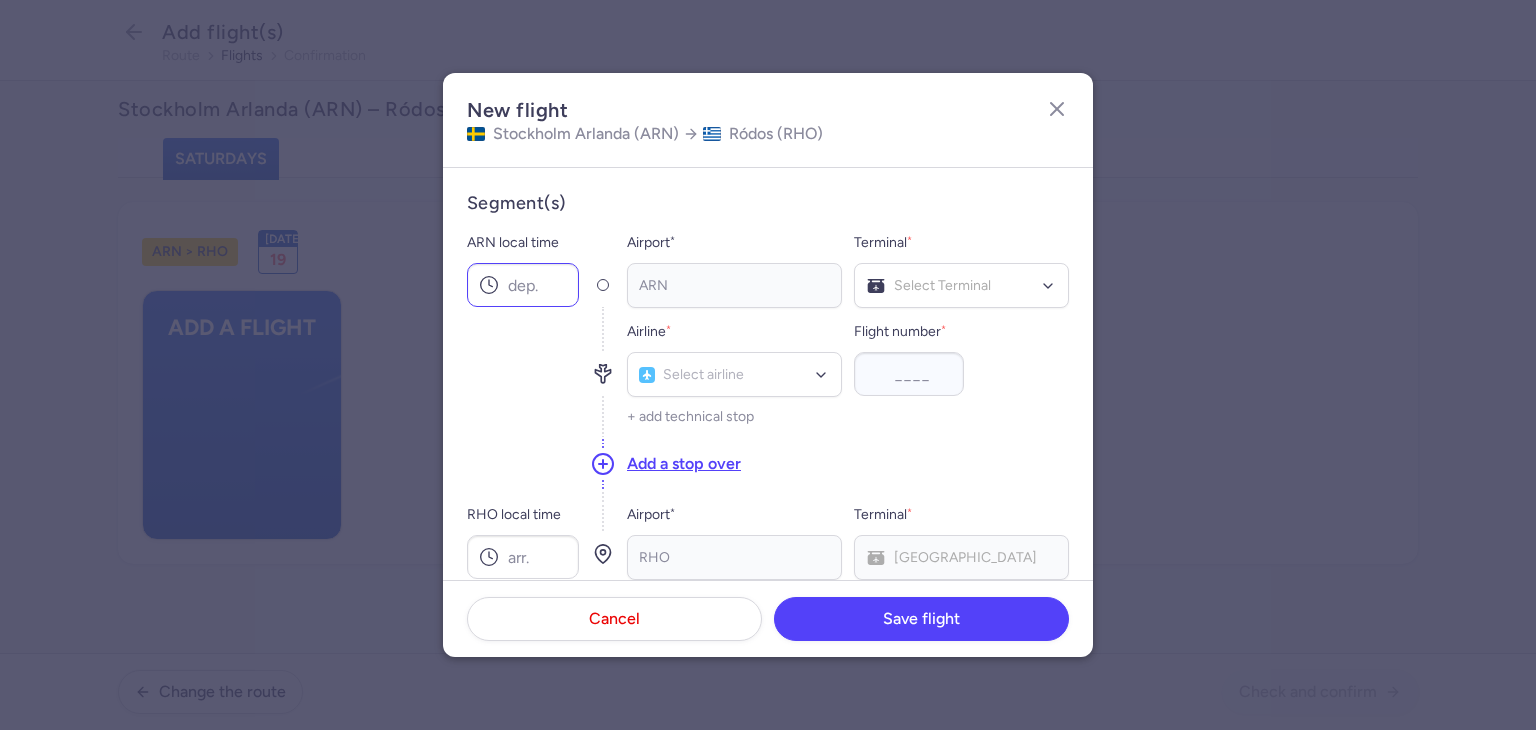 drag, startPoint x: 509, startPoint y: 255, endPoint x: 521, endPoint y: 273, distance: 21.633308 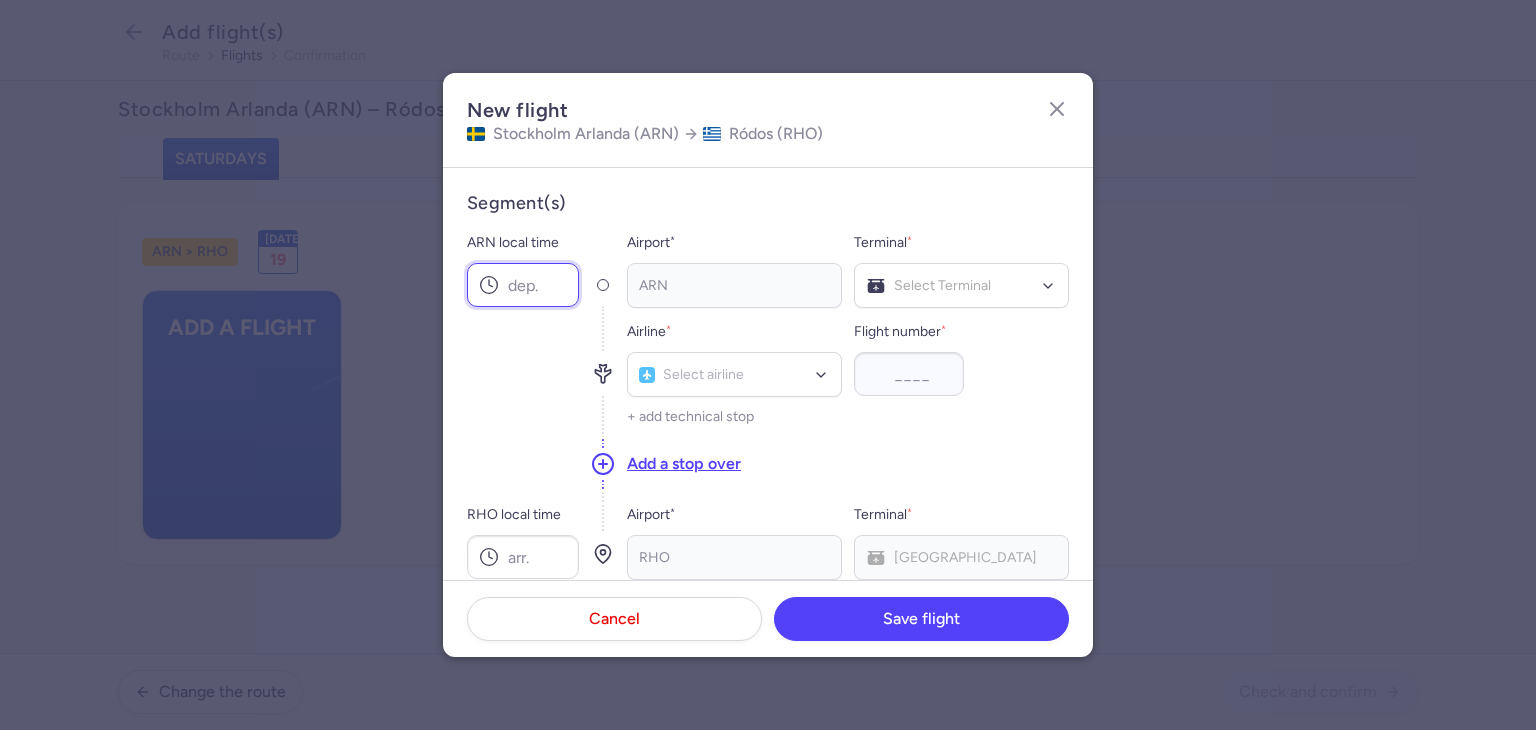 click on "ARN local time" at bounding box center (523, 285) 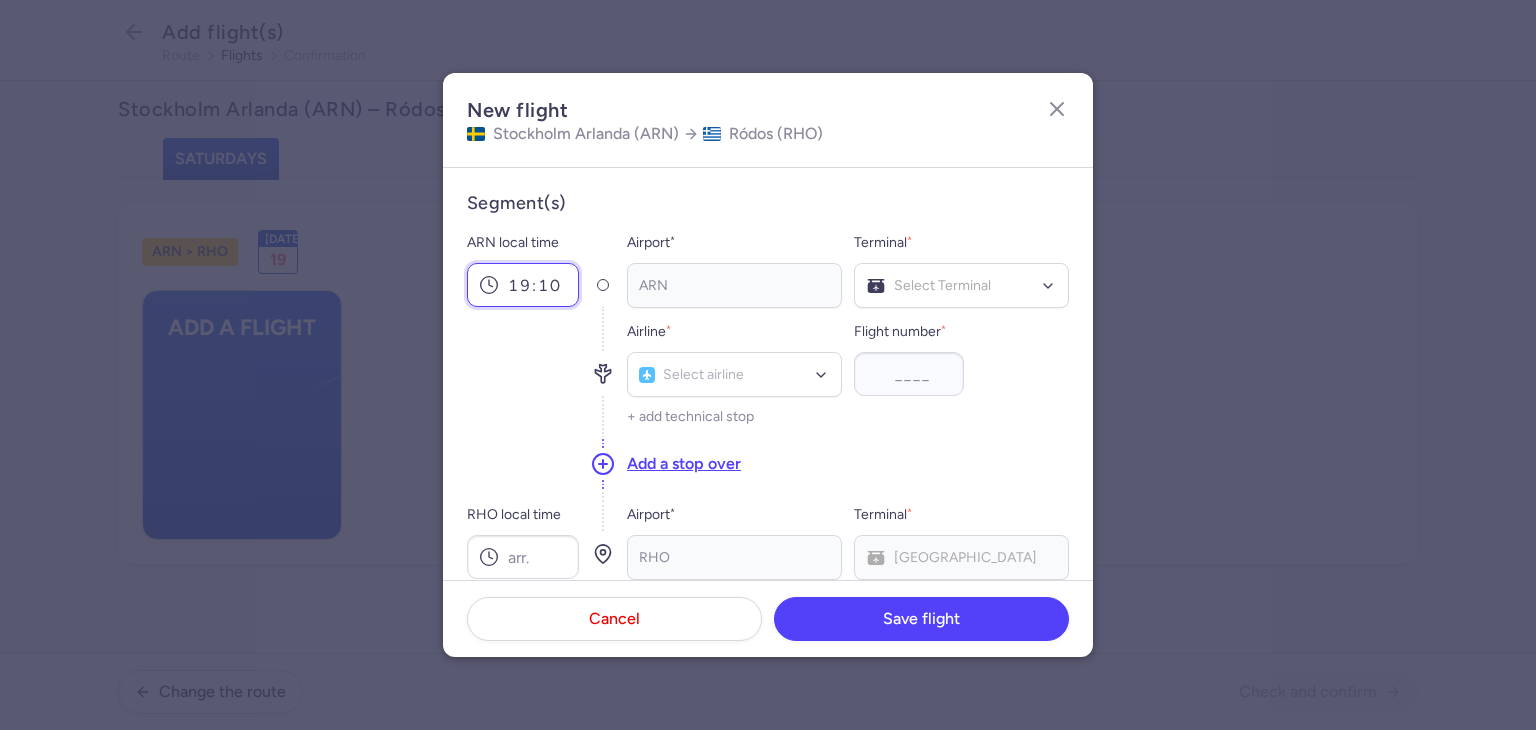 type on "19:10" 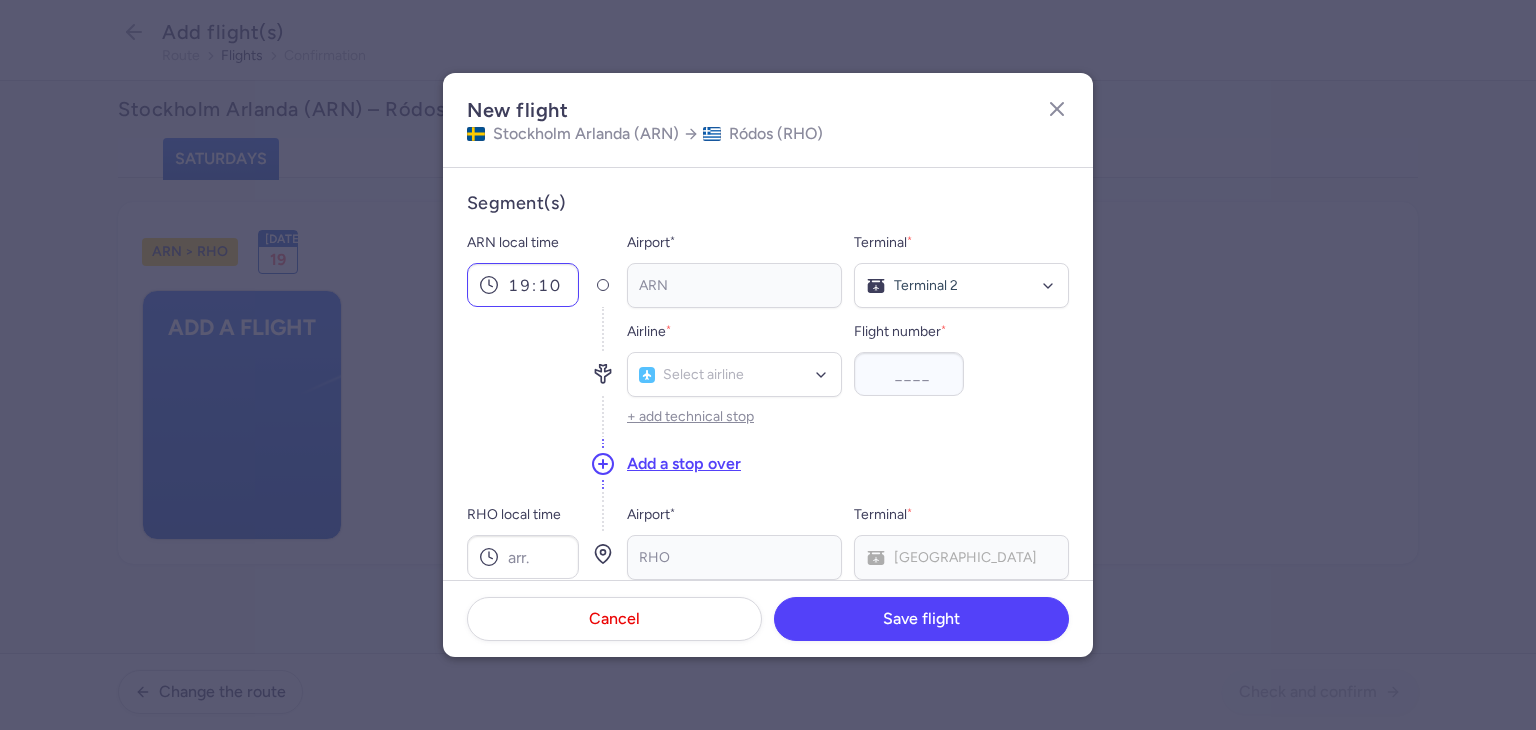 type 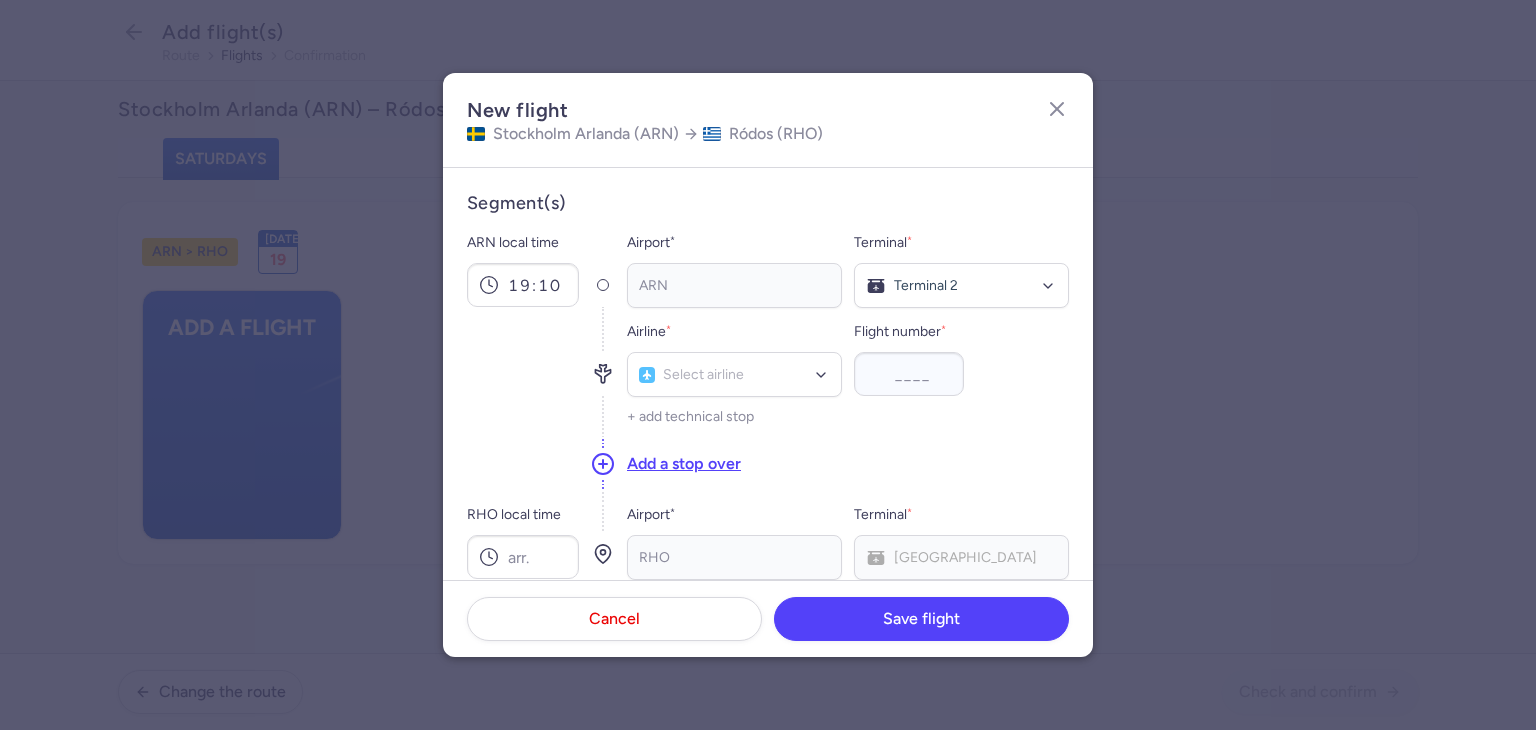click on "Airline  * Select airline No elements found. Consider changing the search query. Type airline IATA code, name... Flight number  *  + add technical stop" at bounding box center [848, 372] 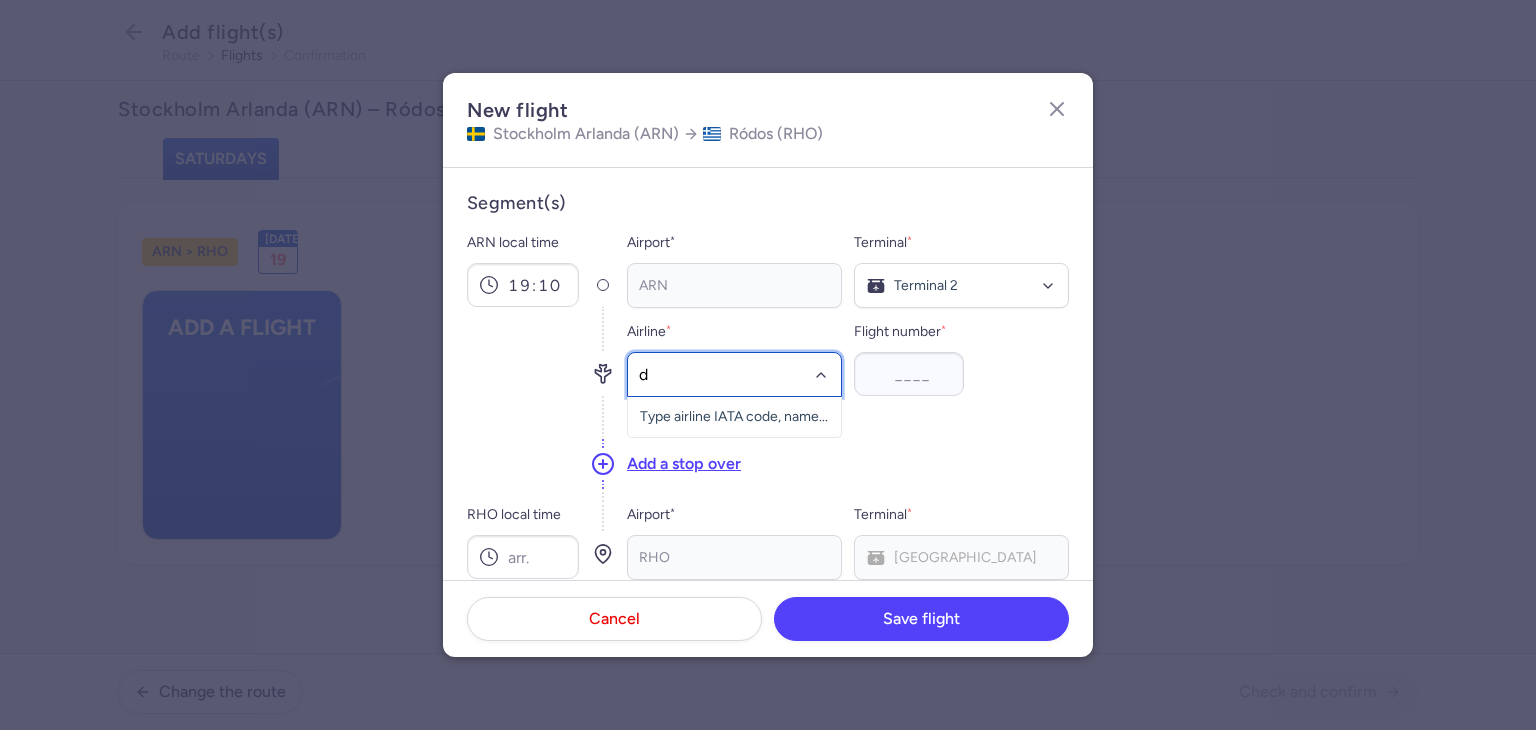 type on "d8" 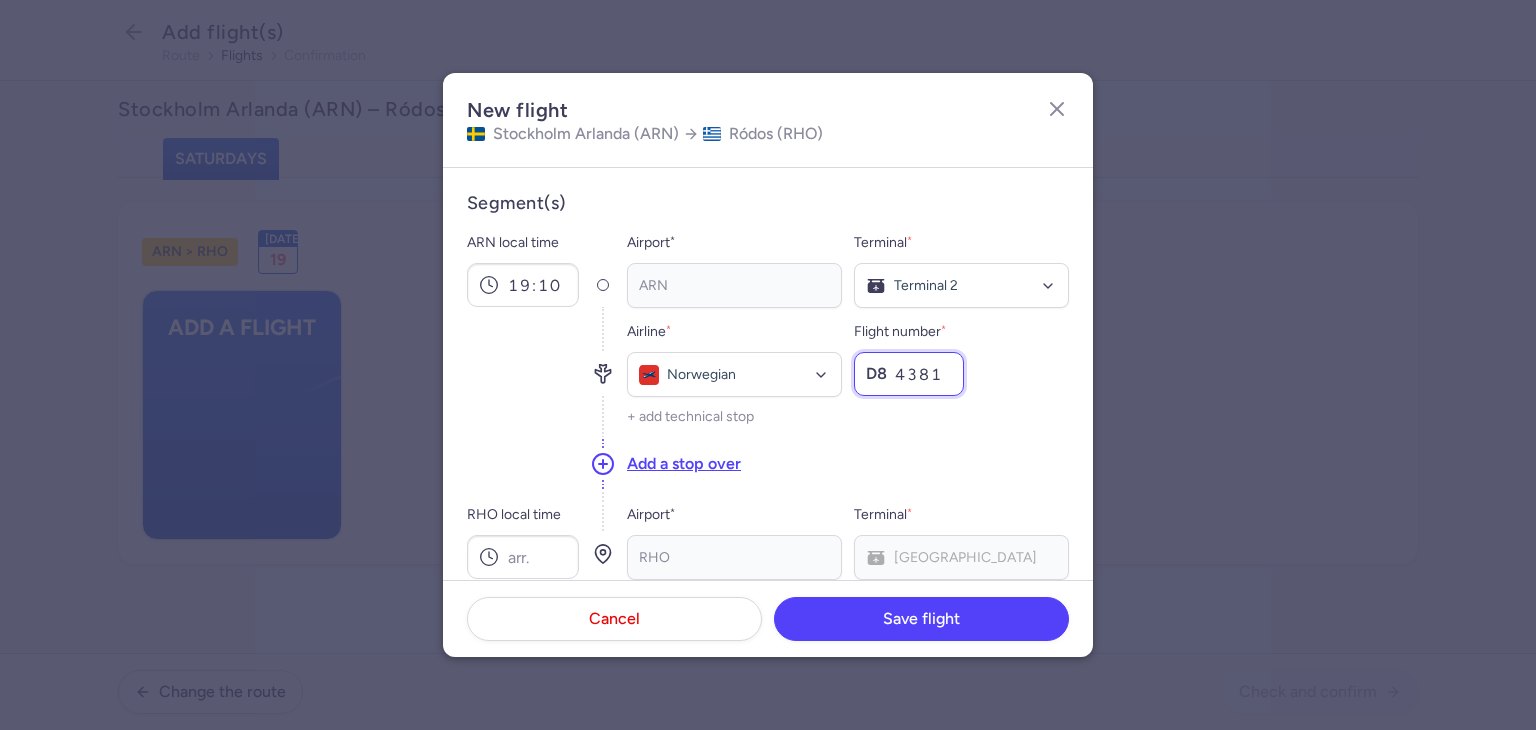type on "4381" 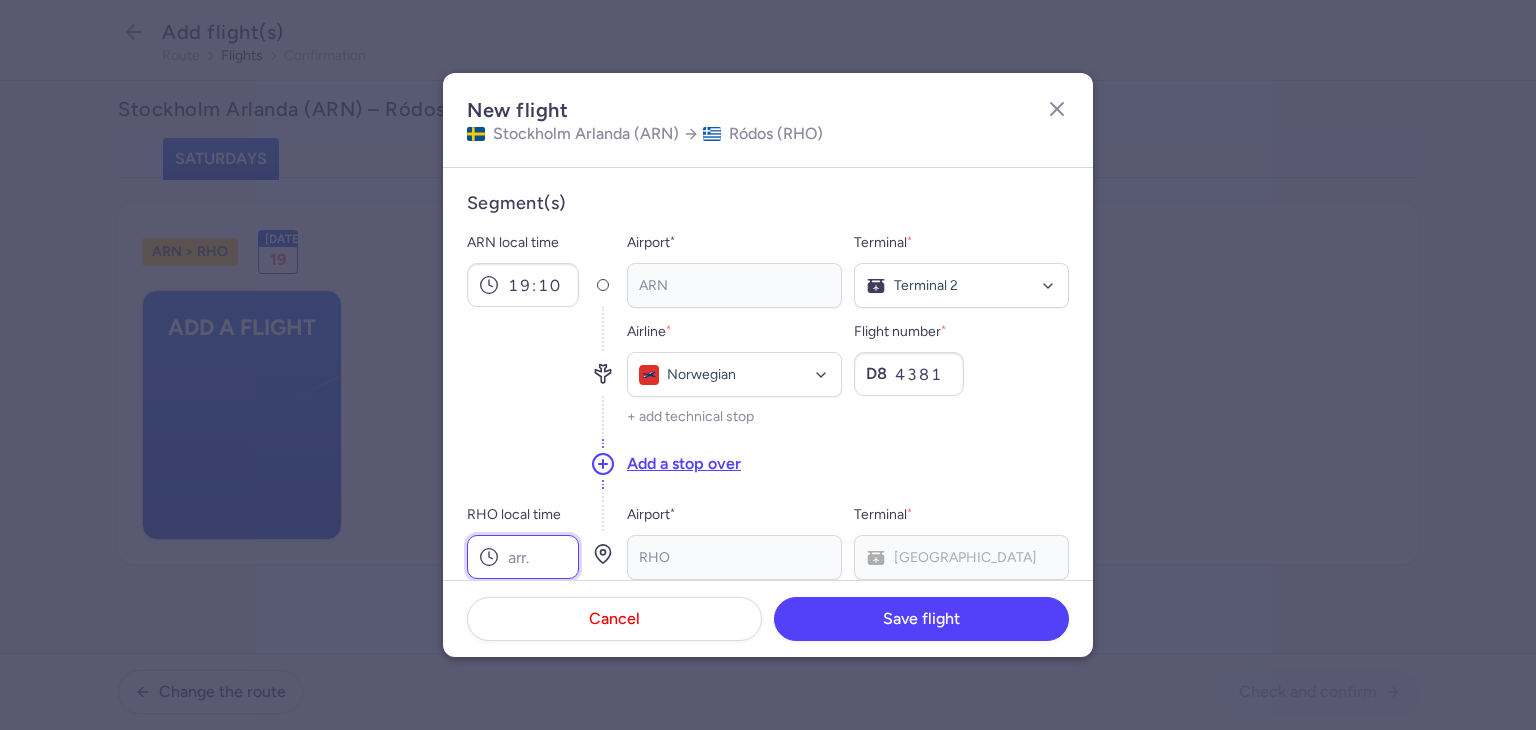 click on "RHO local time" at bounding box center [523, 557] 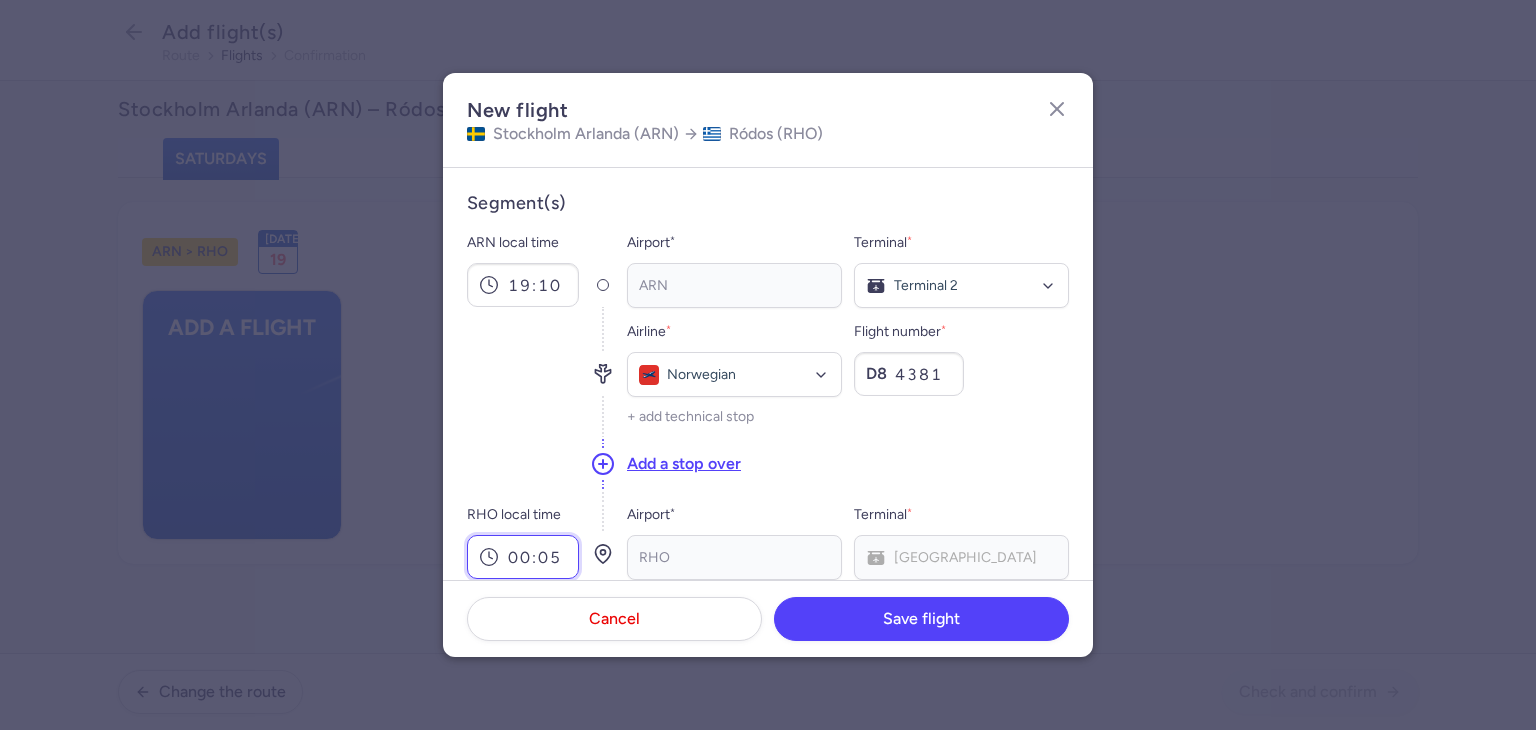 type on "00:05" 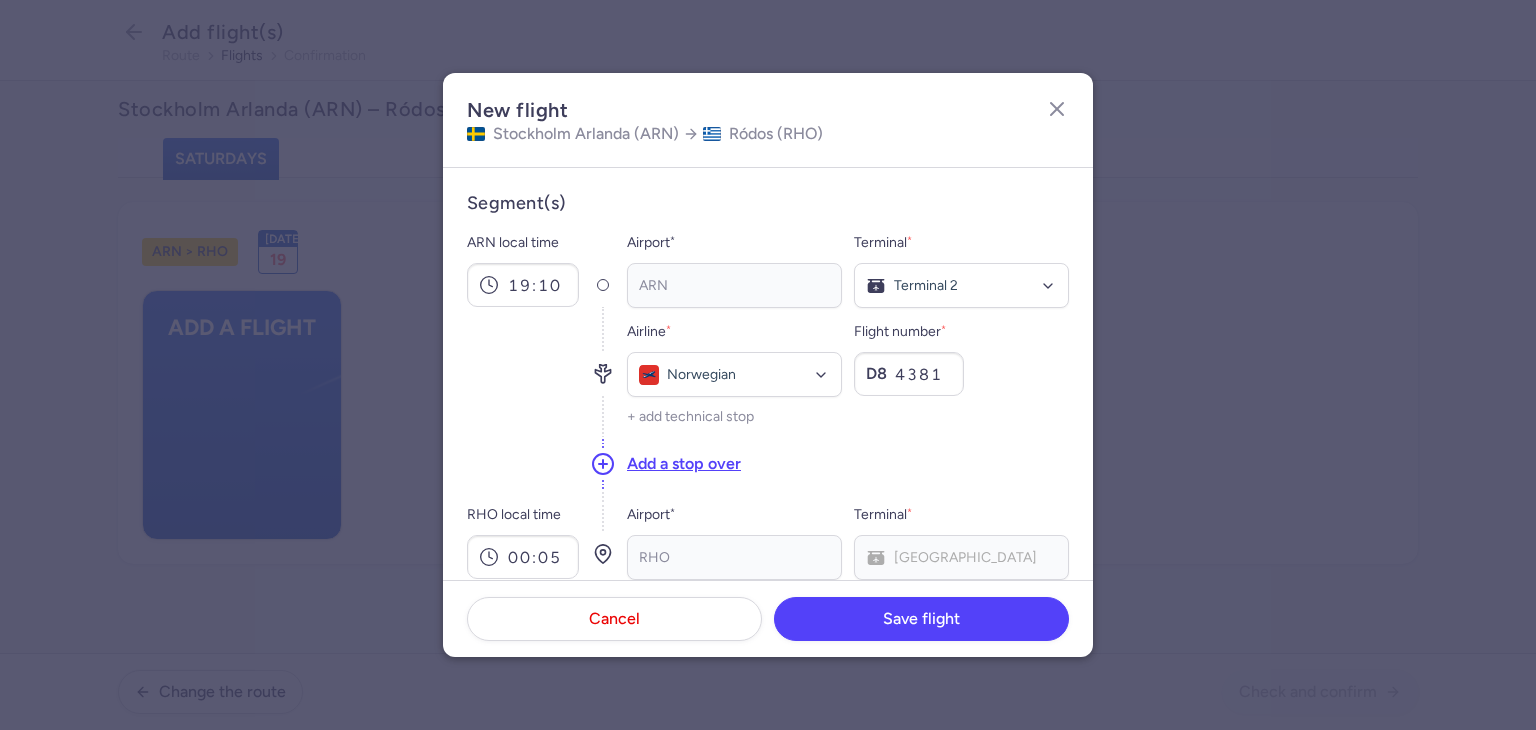 scroll, scrollTop: 221, scrollLeft: 0, axis: vertical 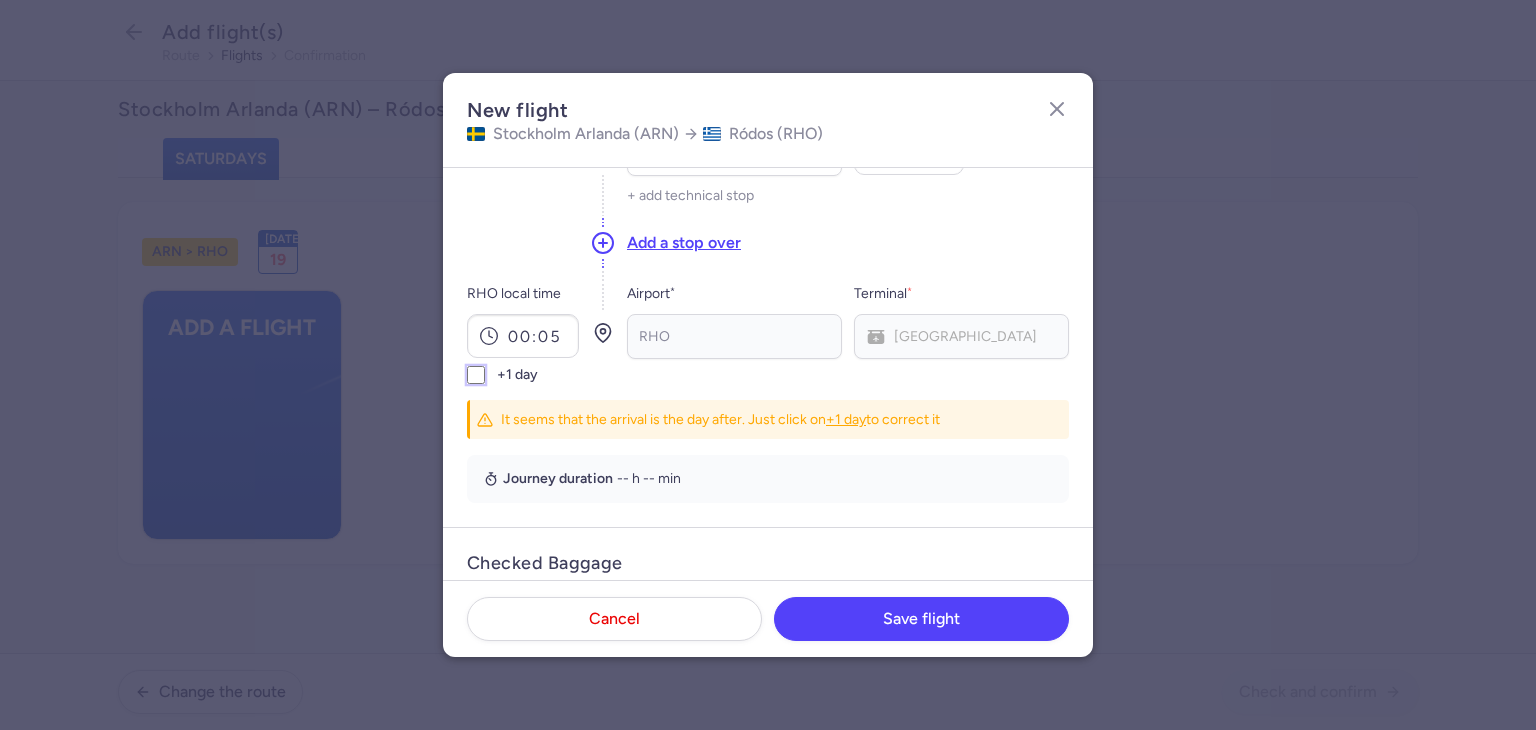 click on "+1 day" at bounding box center [476, 375] 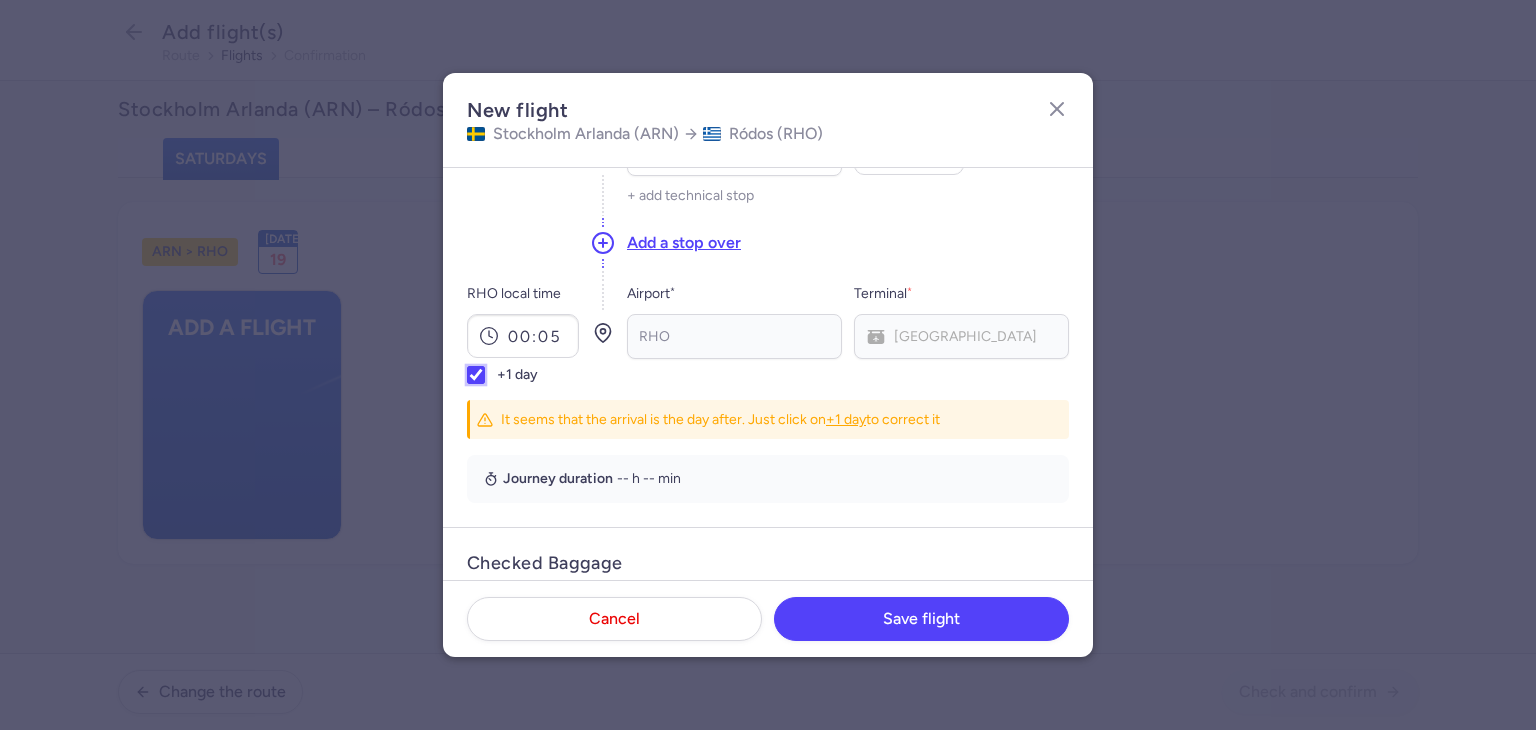 checkbox on "true" 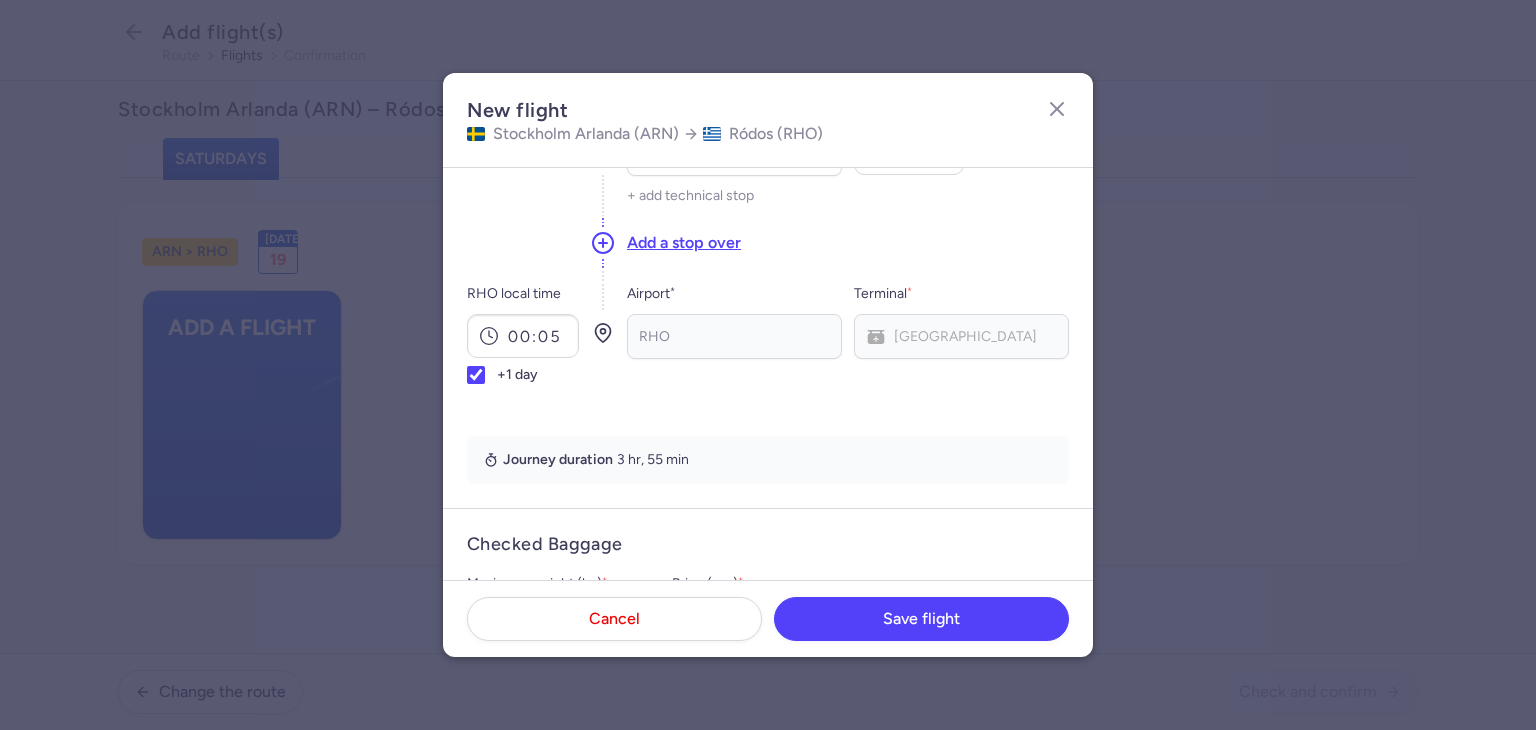 scroll, scrollTop: 0, scrollLeft: 0, axis: both 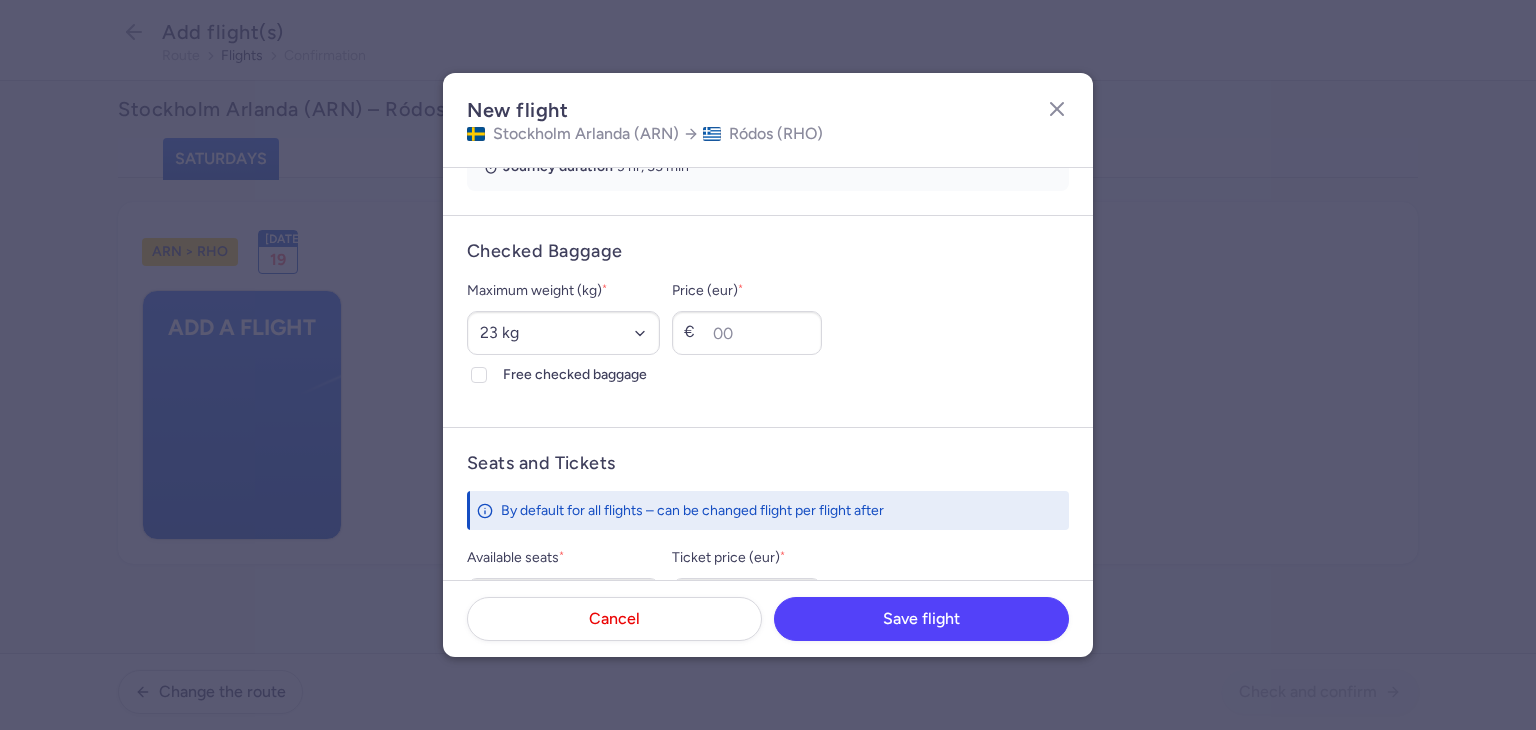 click on "Free checked baggage" at bounding box center (479, 375) 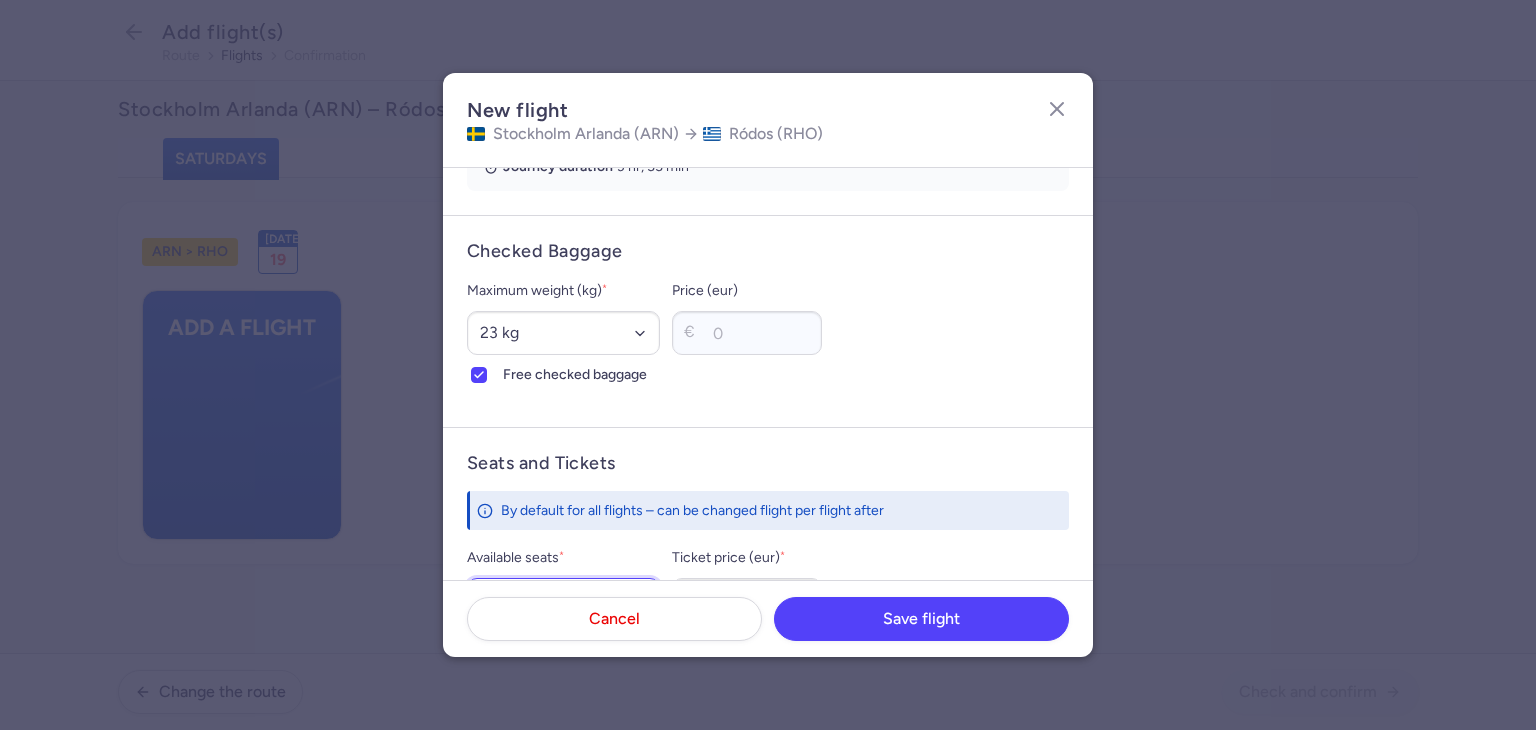scroll, scrollTop: 519, scrollLeft: 0, axis: vertical 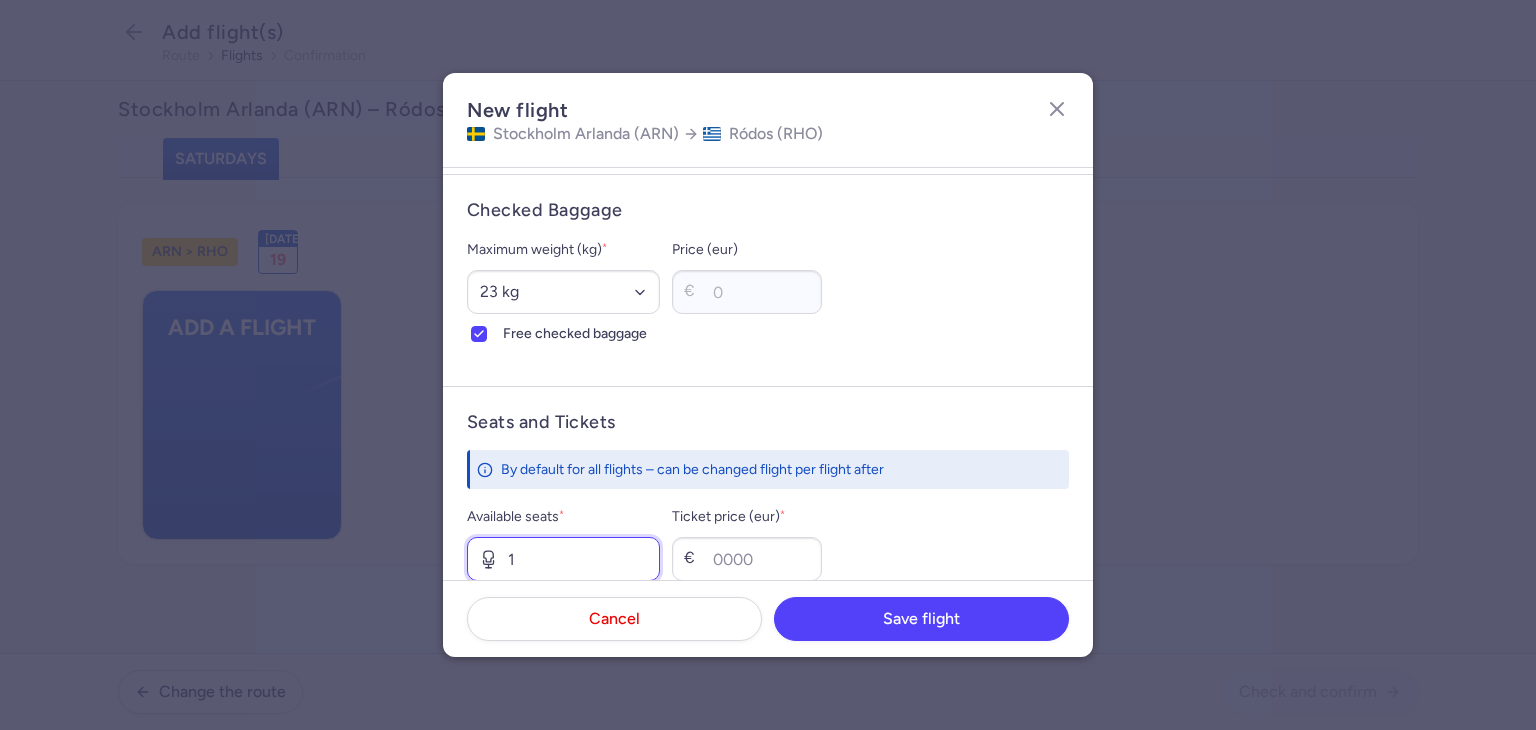 type on "1" 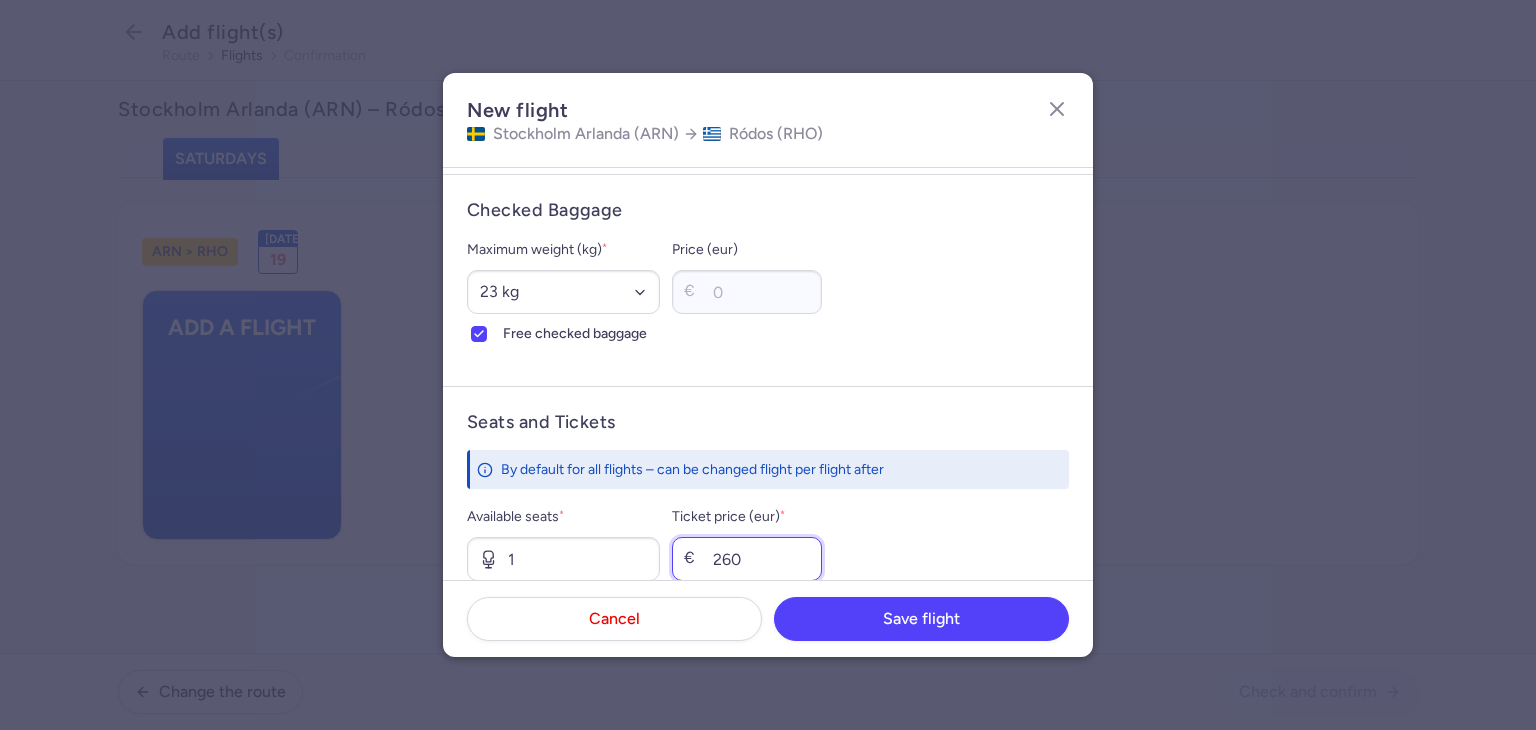 type on "260" 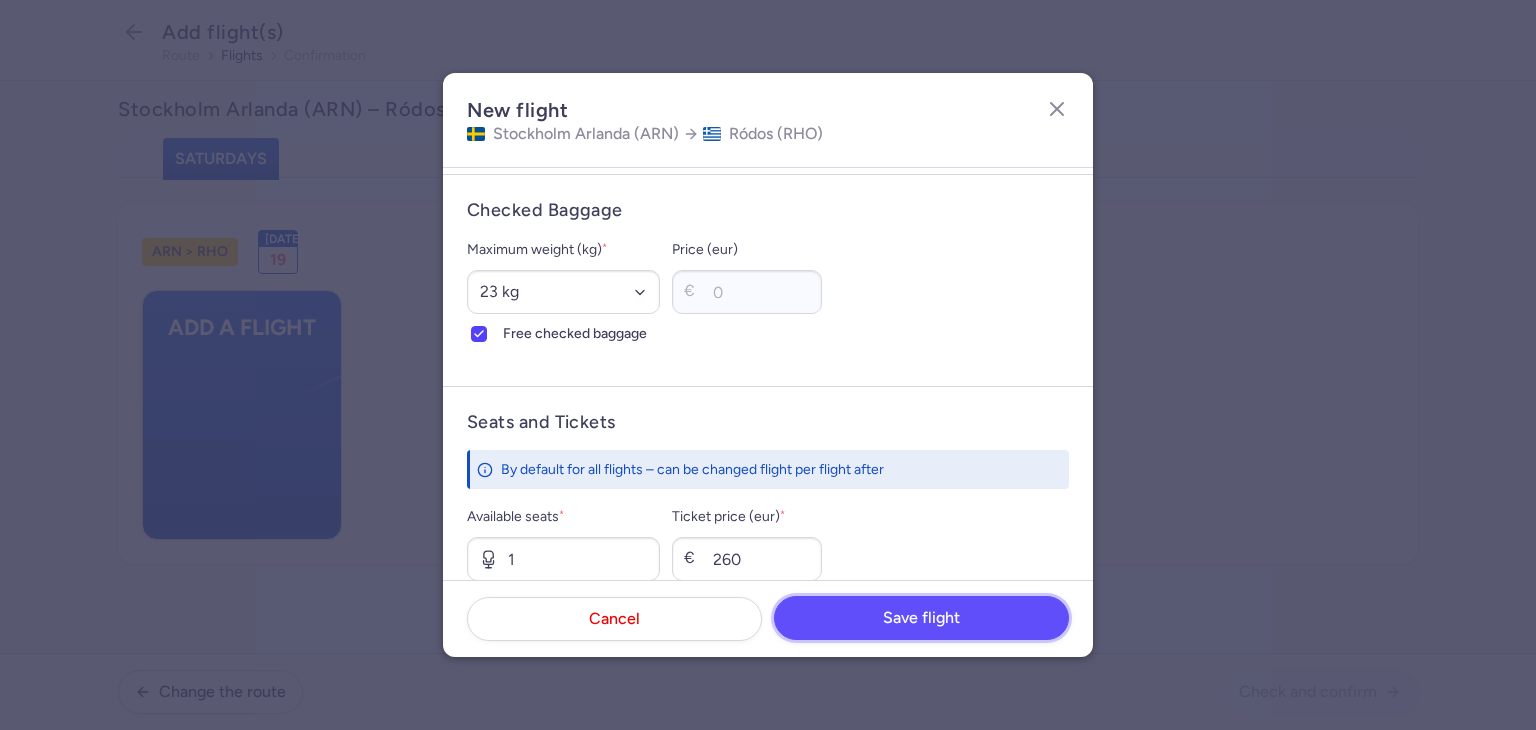 click on "Save flight" at bounding box center [921, 618] 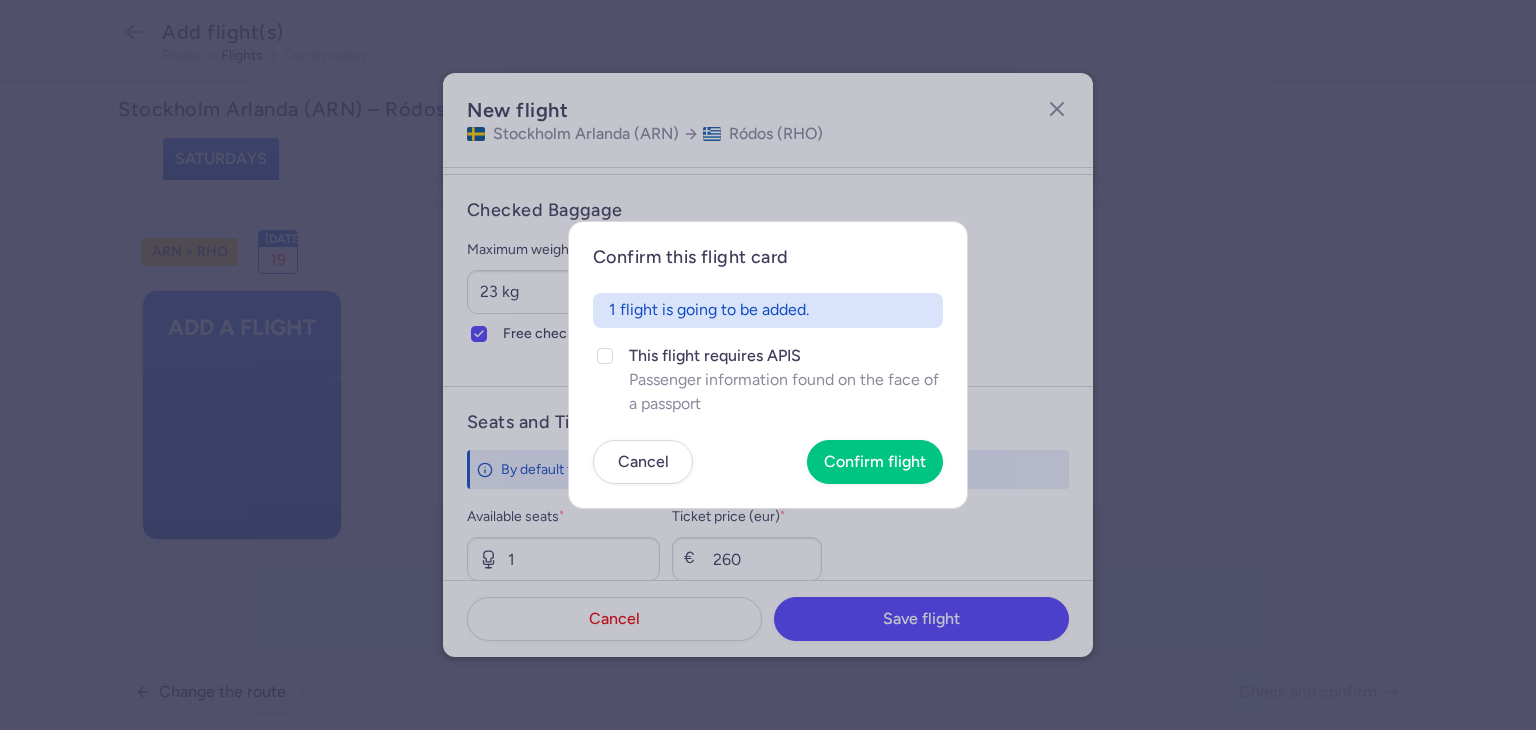 click on "1 flight is going to be added. This flight requires APIS Passenger information found on the face of a passport" at bounding box center (768, 354) 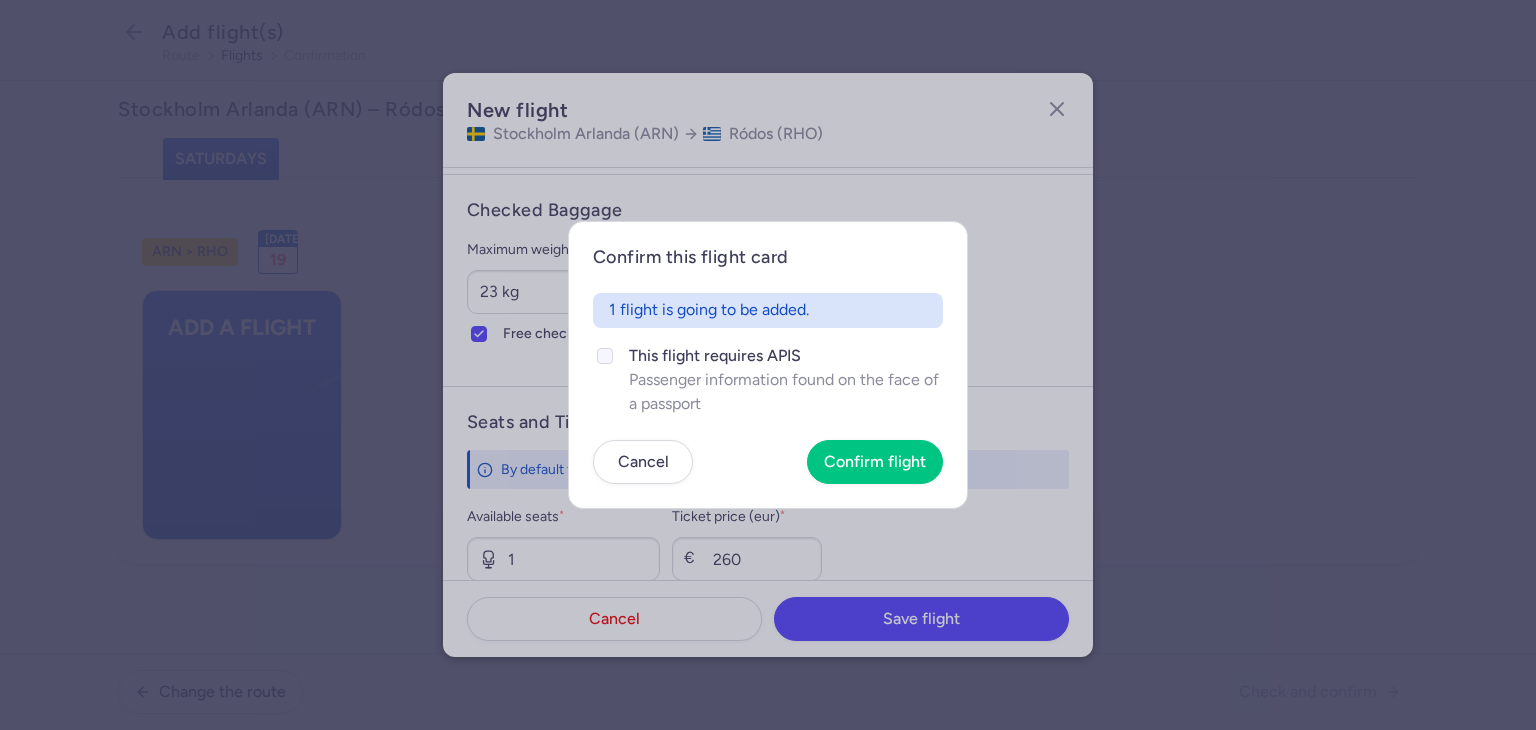 drag, startPoint x: 740, startPoint y: 375, endPoint x: 776, endPoint y: 388, distance: 38.27532 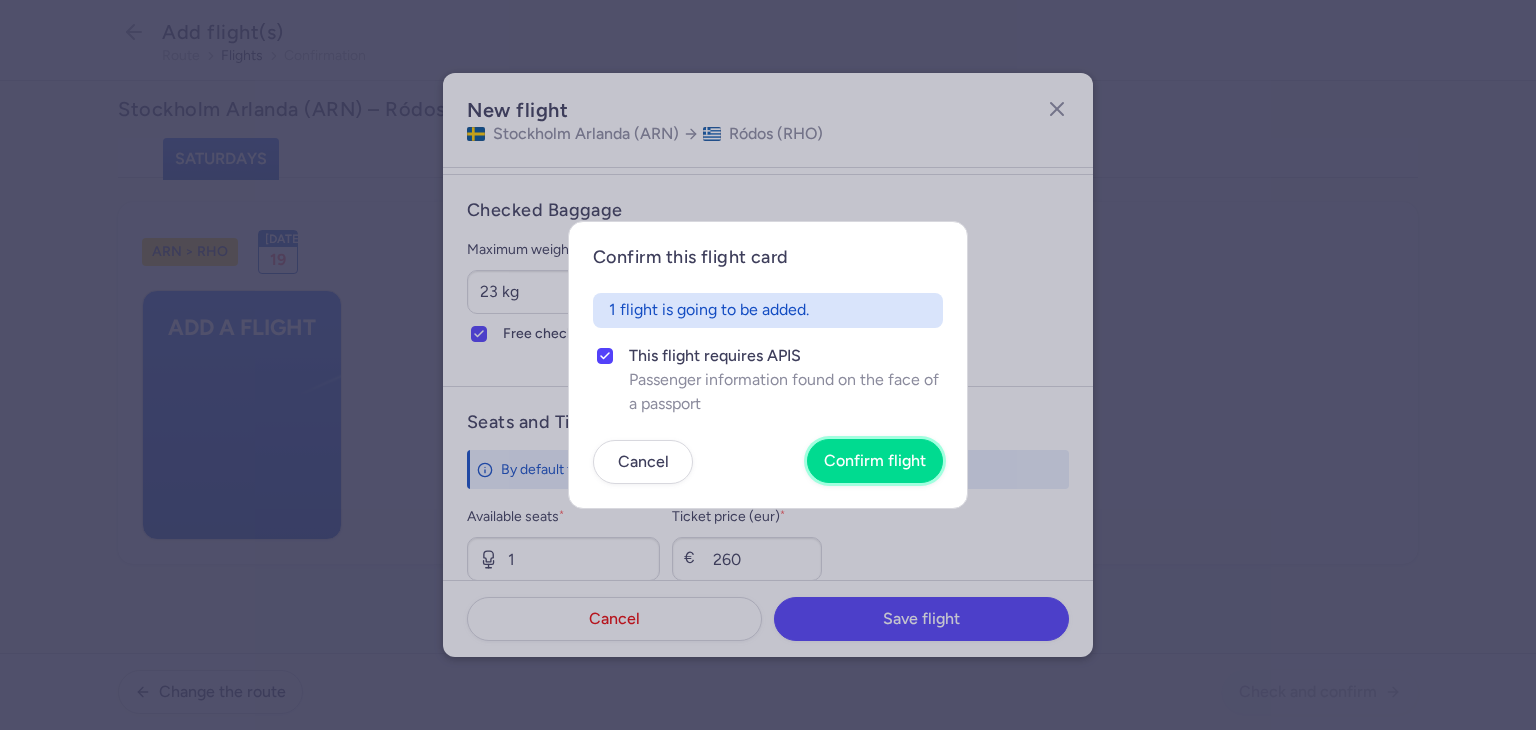 click on "Confirm flight" at bounding box center (875, 461) 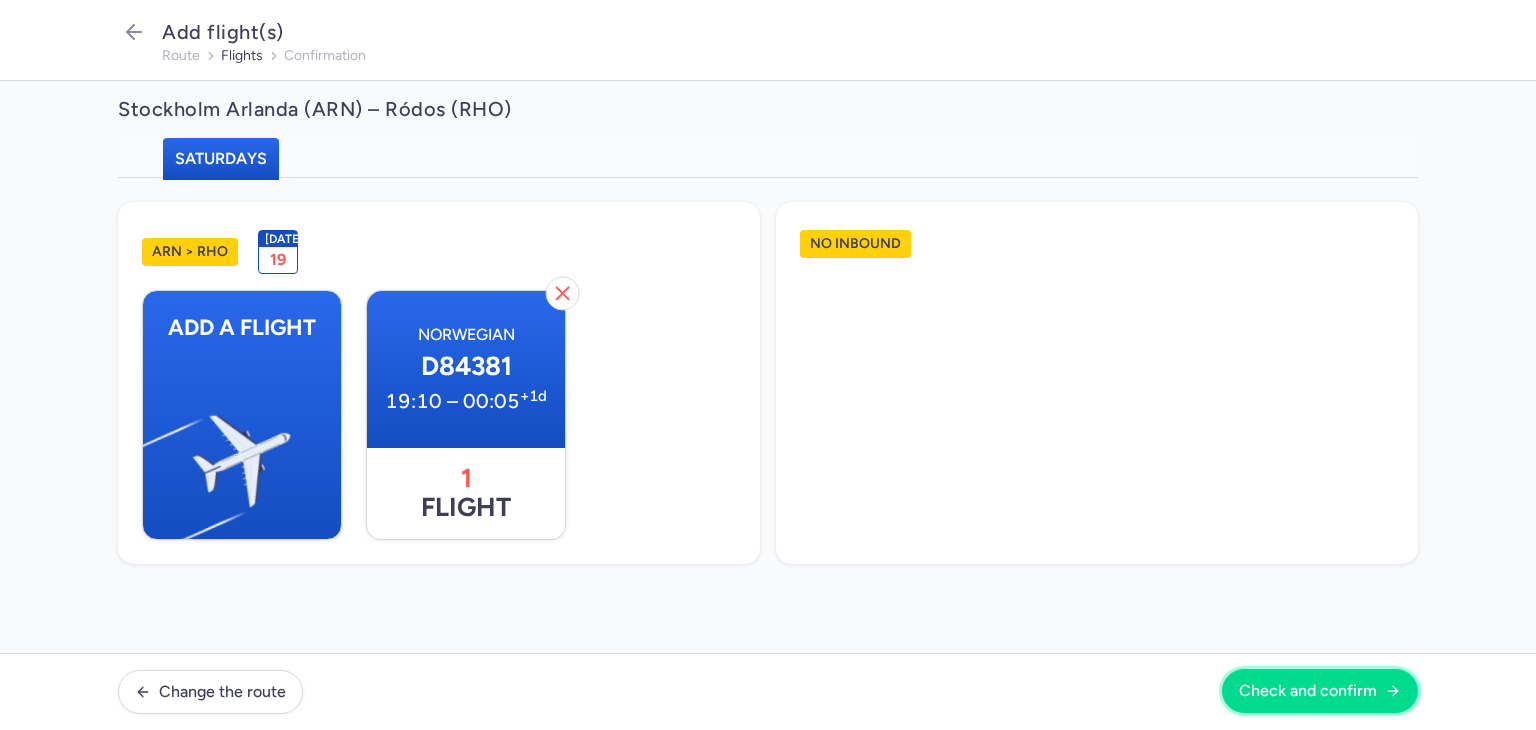 click on "Check and confirm" at bounding box center (1320, 691) 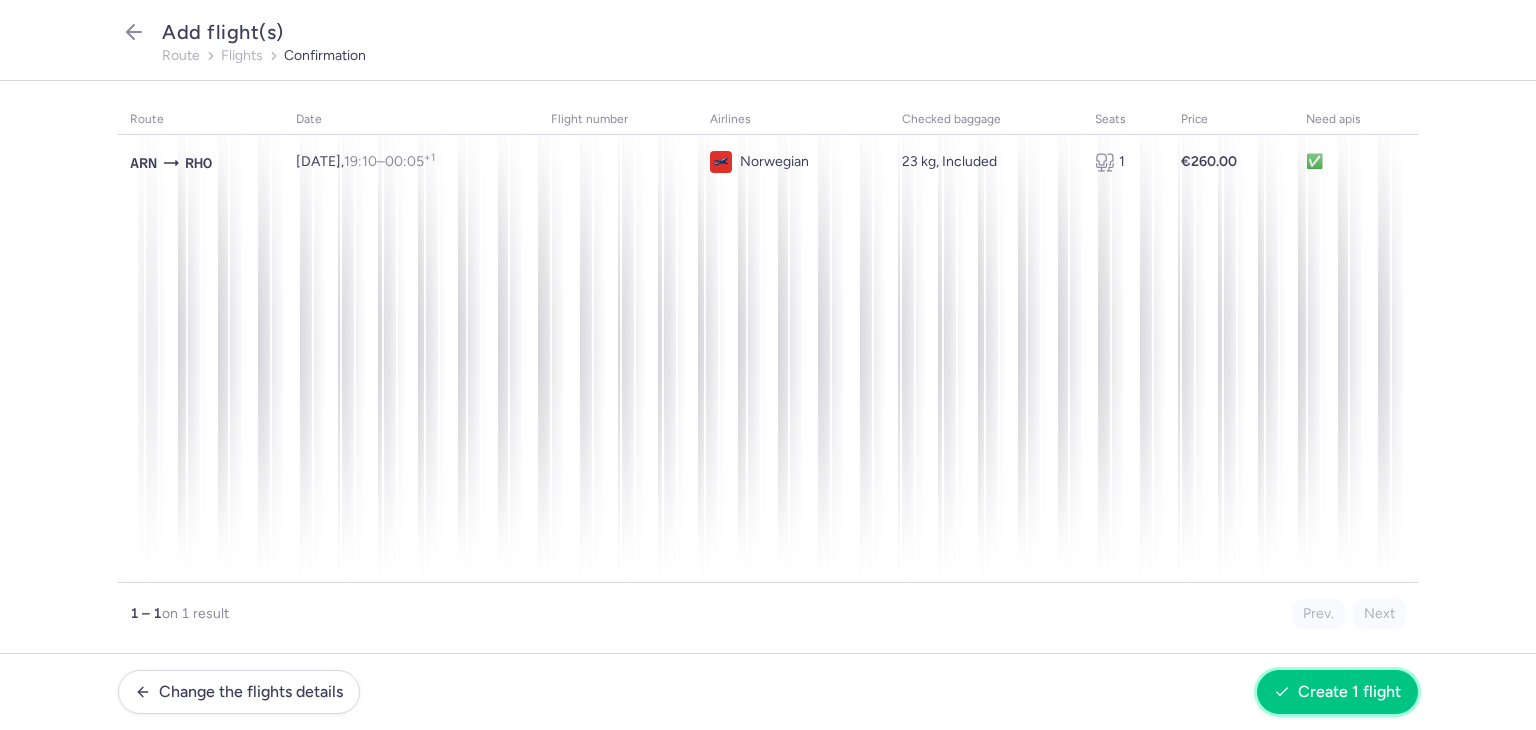 drag, startPoint x: 1347, startPoint y: 698, endPoint x: 1298, endPoint y: 634, distance: 80.60397 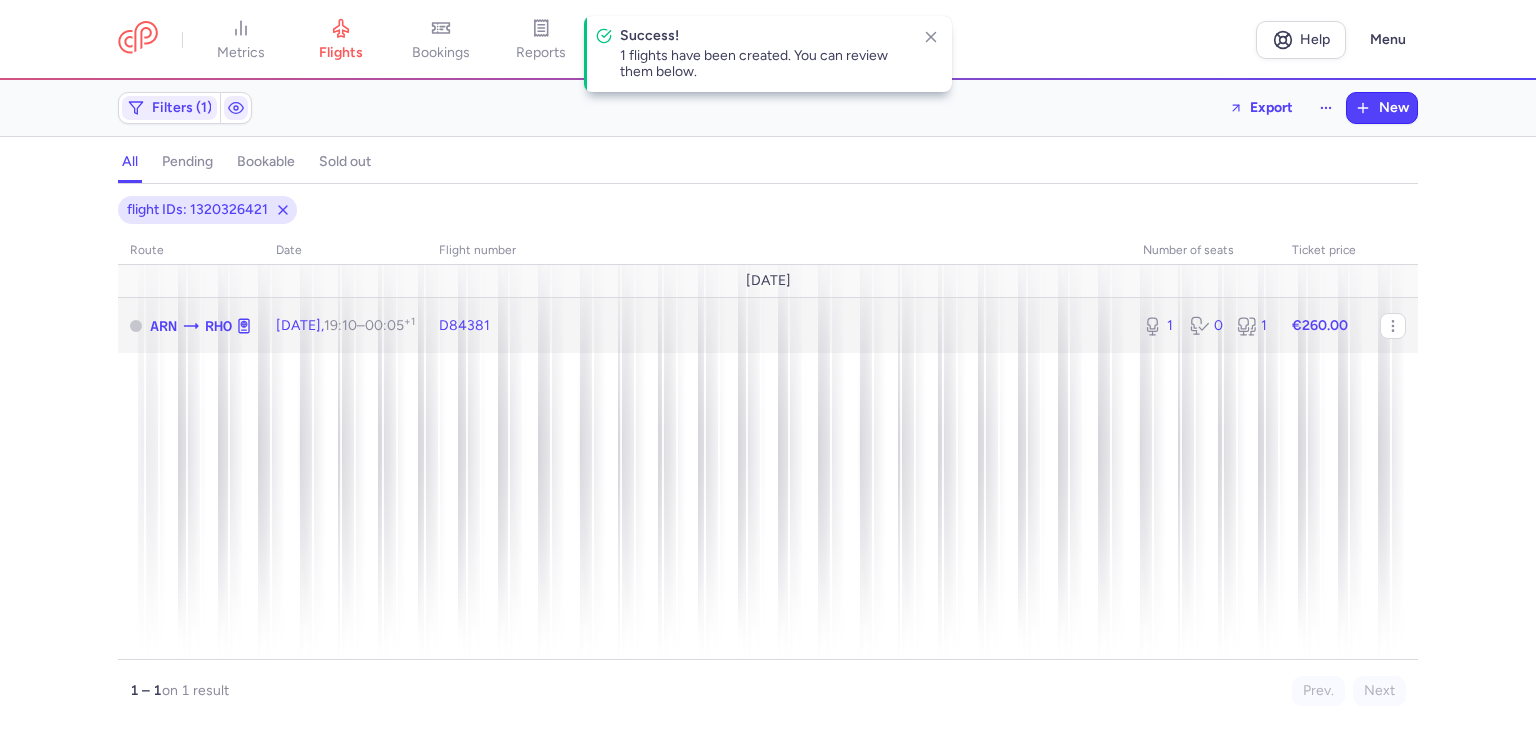 click 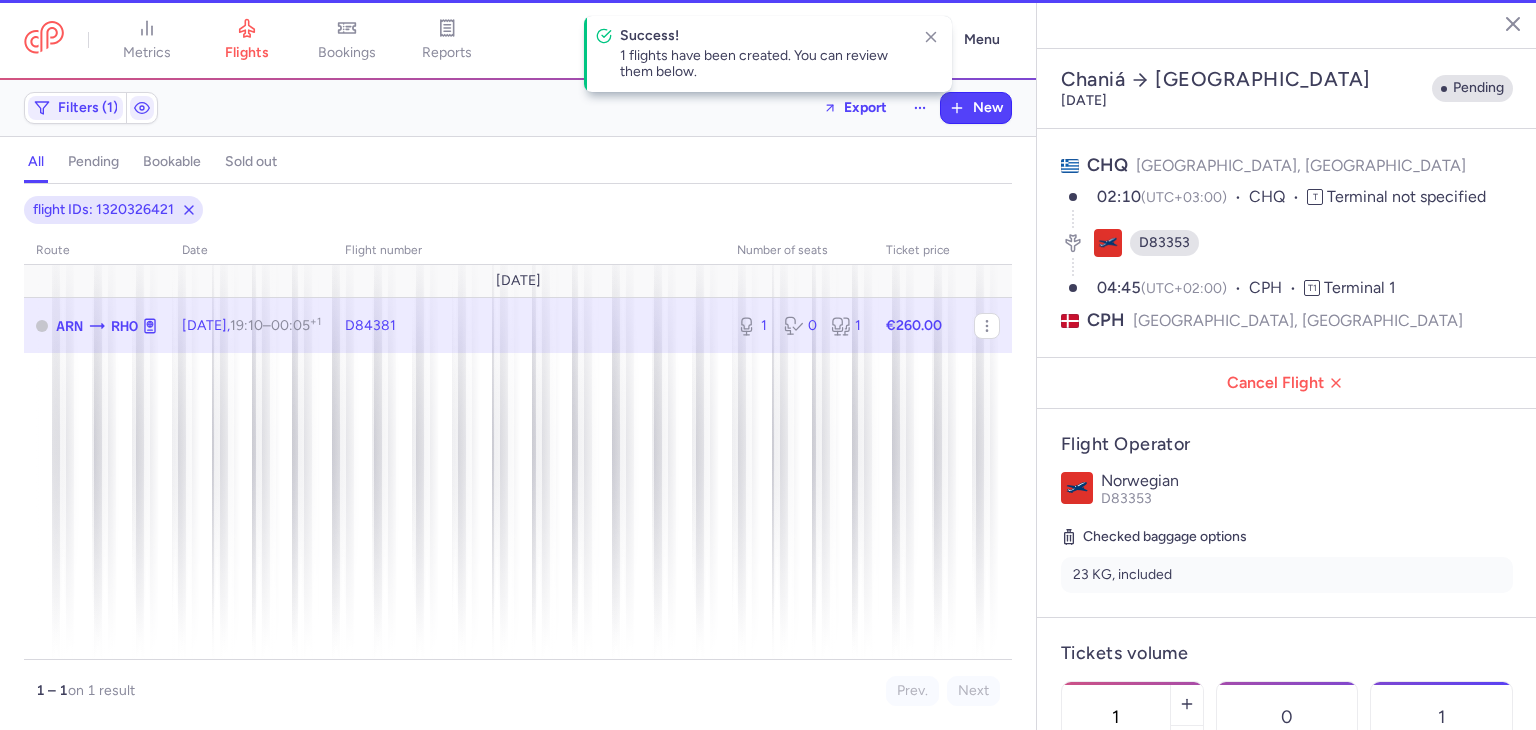 type on "2" 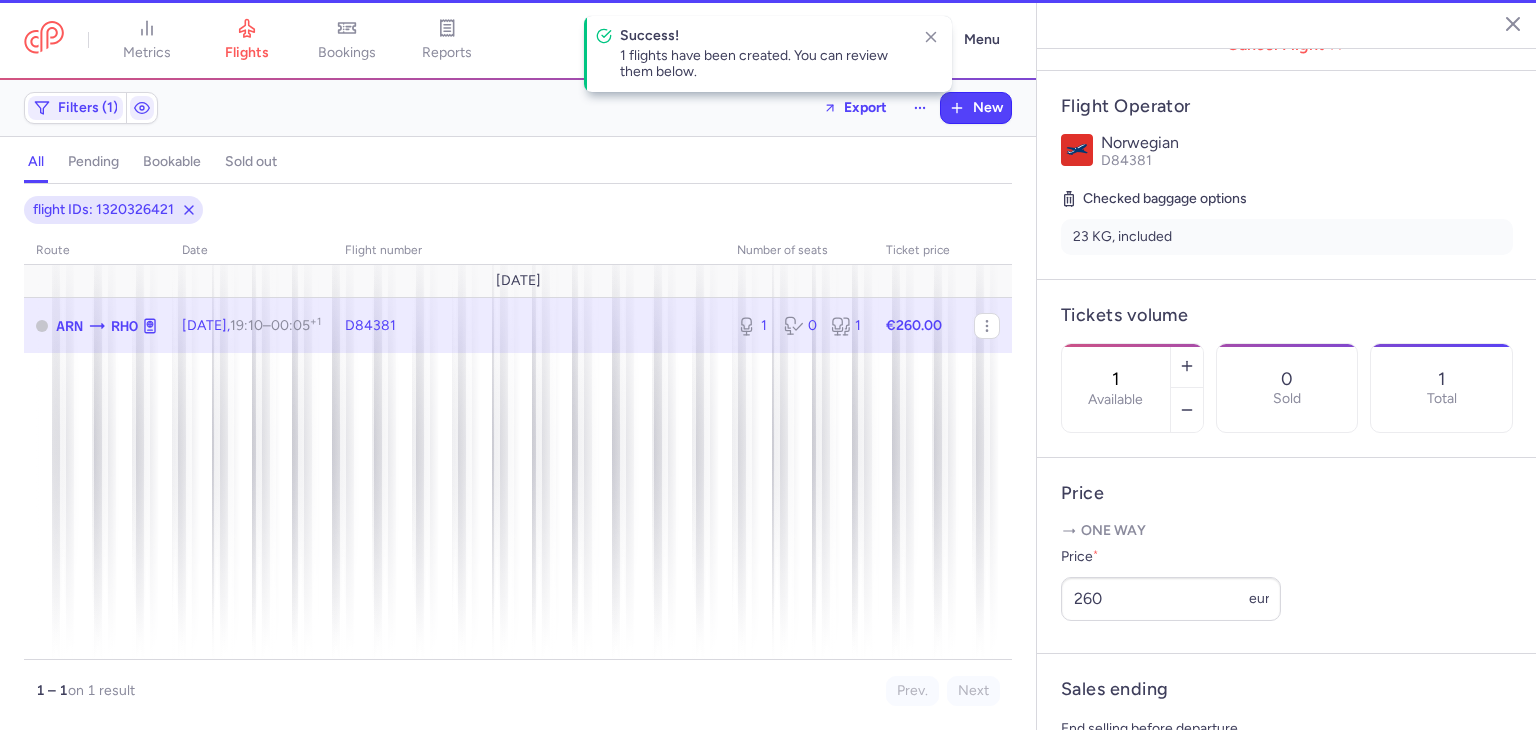 scroll, scrollTop: 670, scrollLeft: 0, axis: vertical 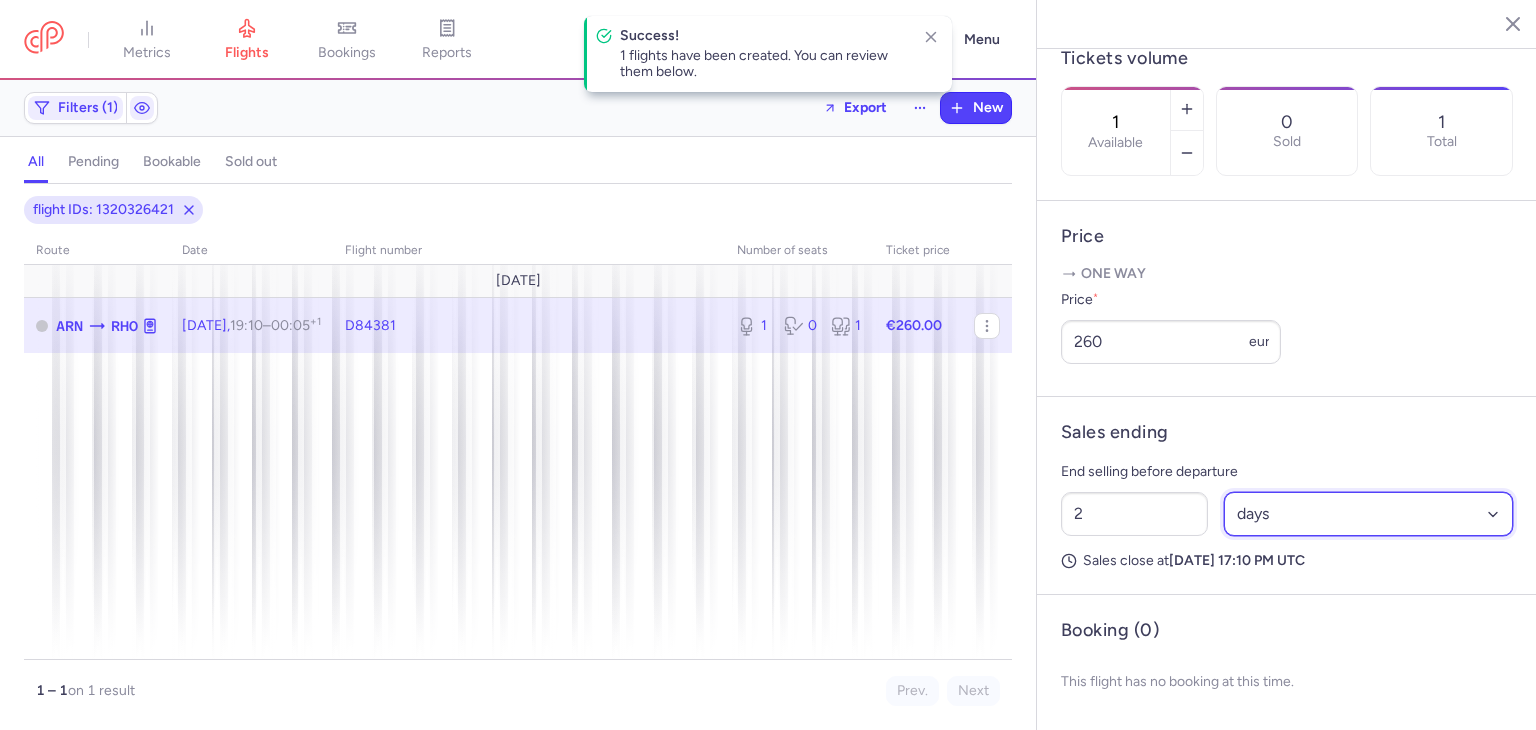 click on "Select an option hours days" at bounding box center (1369, 514) 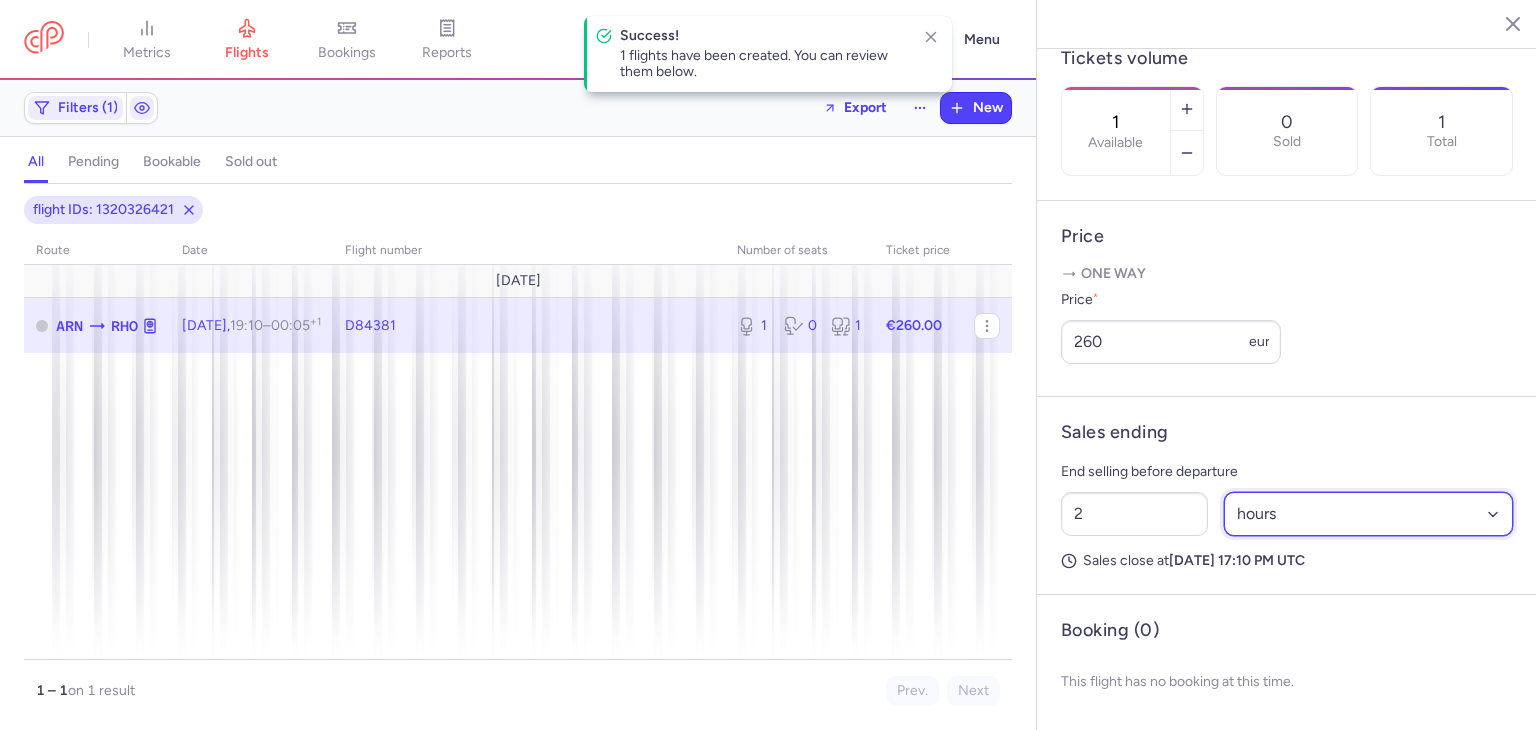click on "Select an option hours days" at bounding box center (1369, 514) 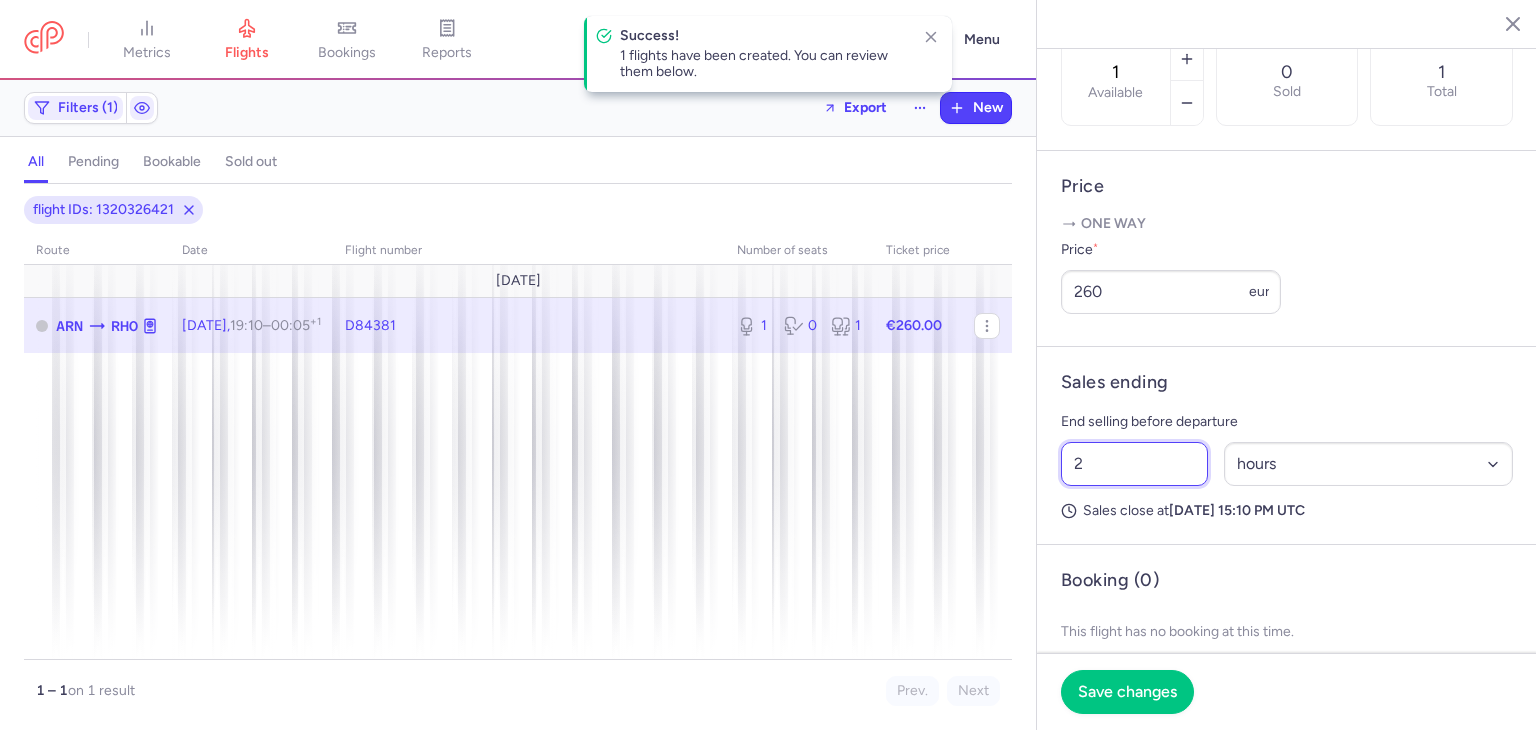 drag, startPoint x: 1122, startPoint y: 521, endPoint x: 1032, endPoint y: 515, distance: 90.199776 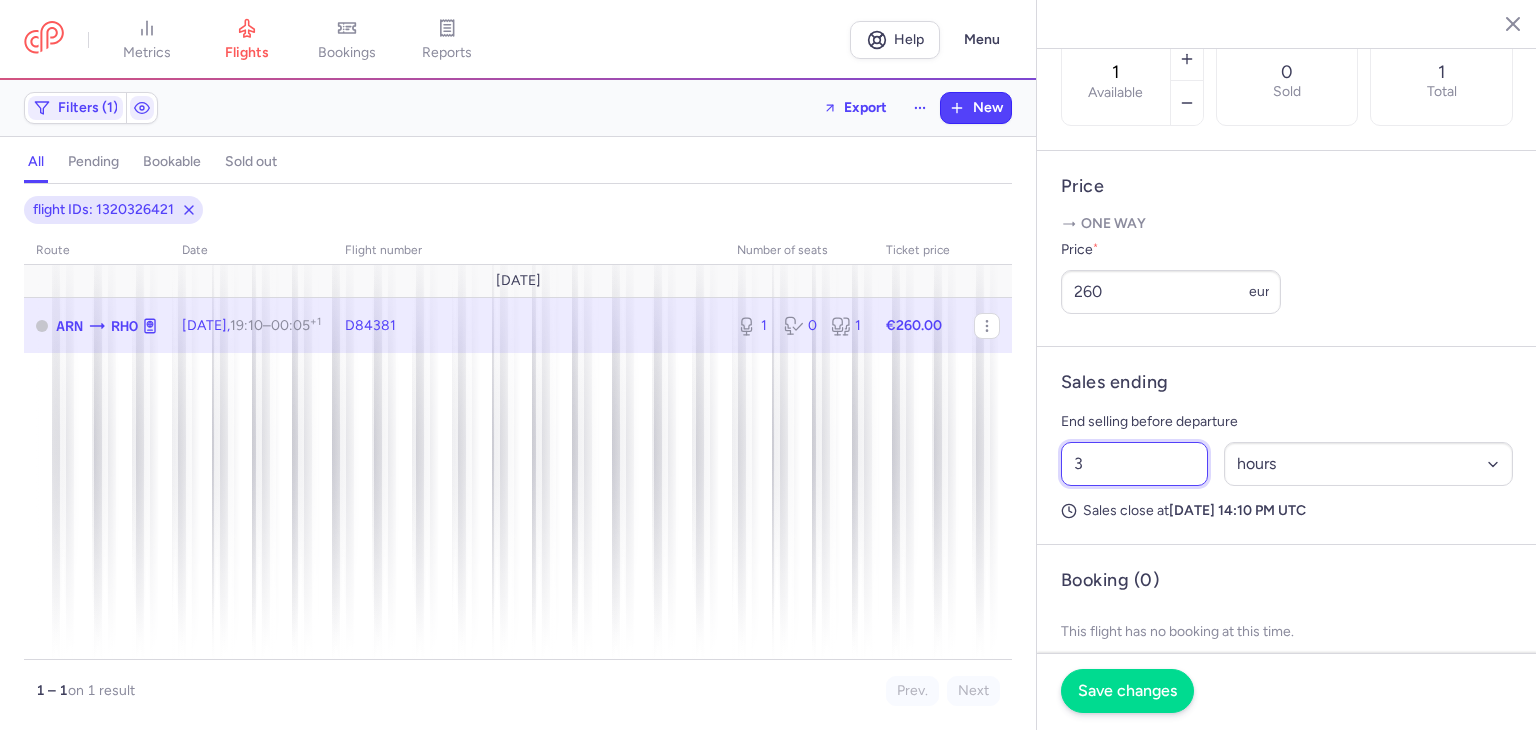 type on "3" 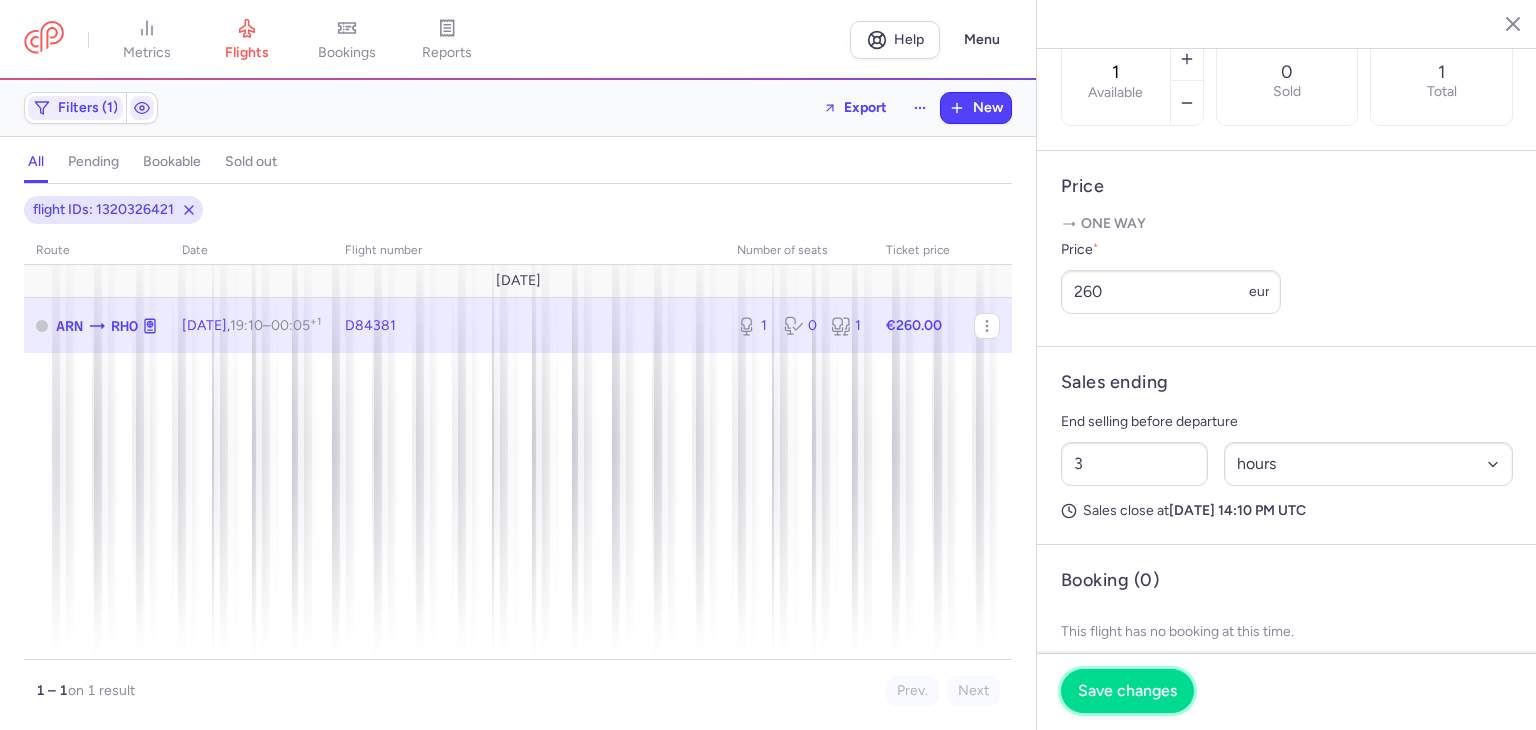 click on "Save changes" at bounding box center (1127, 691) 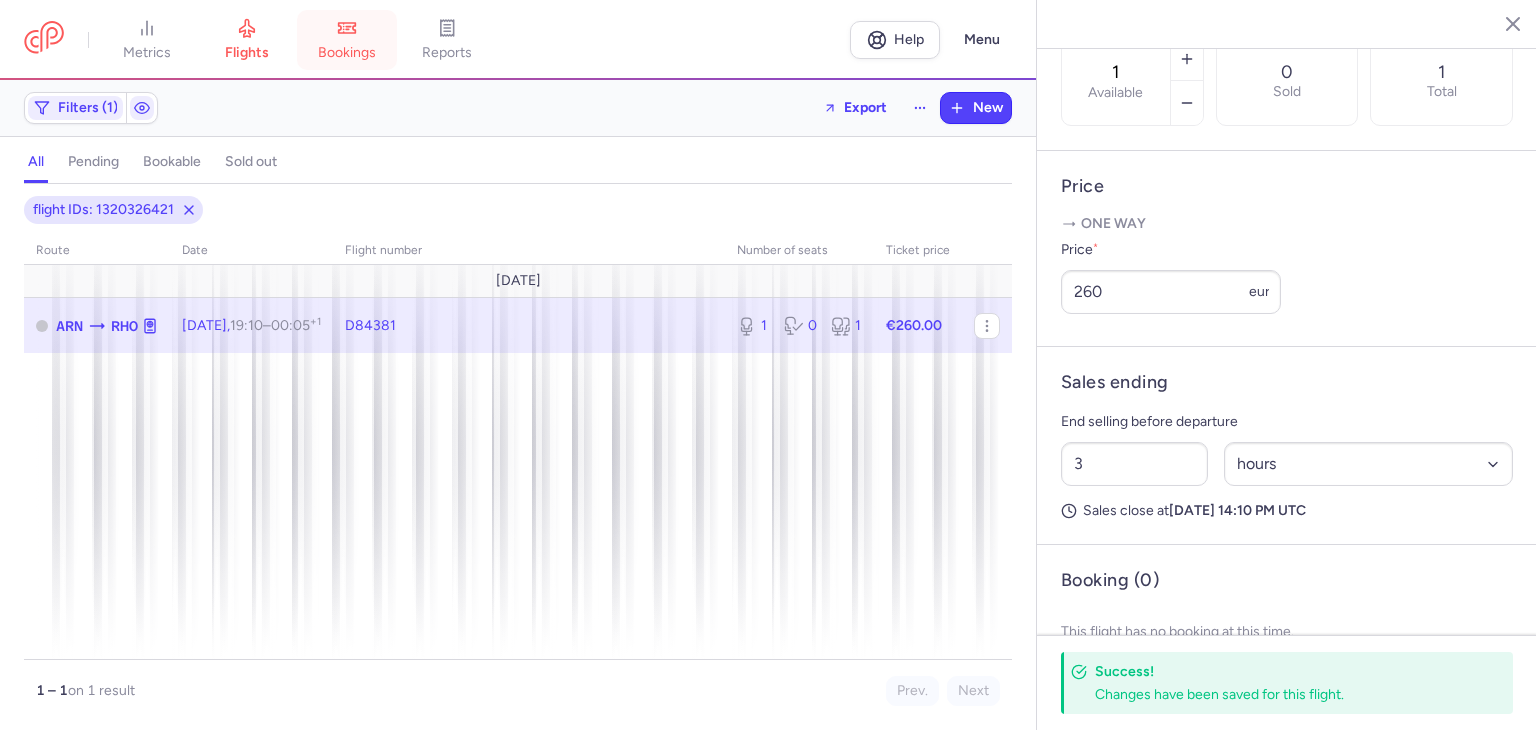 click on "bookings" at bounding box center [347, 53] 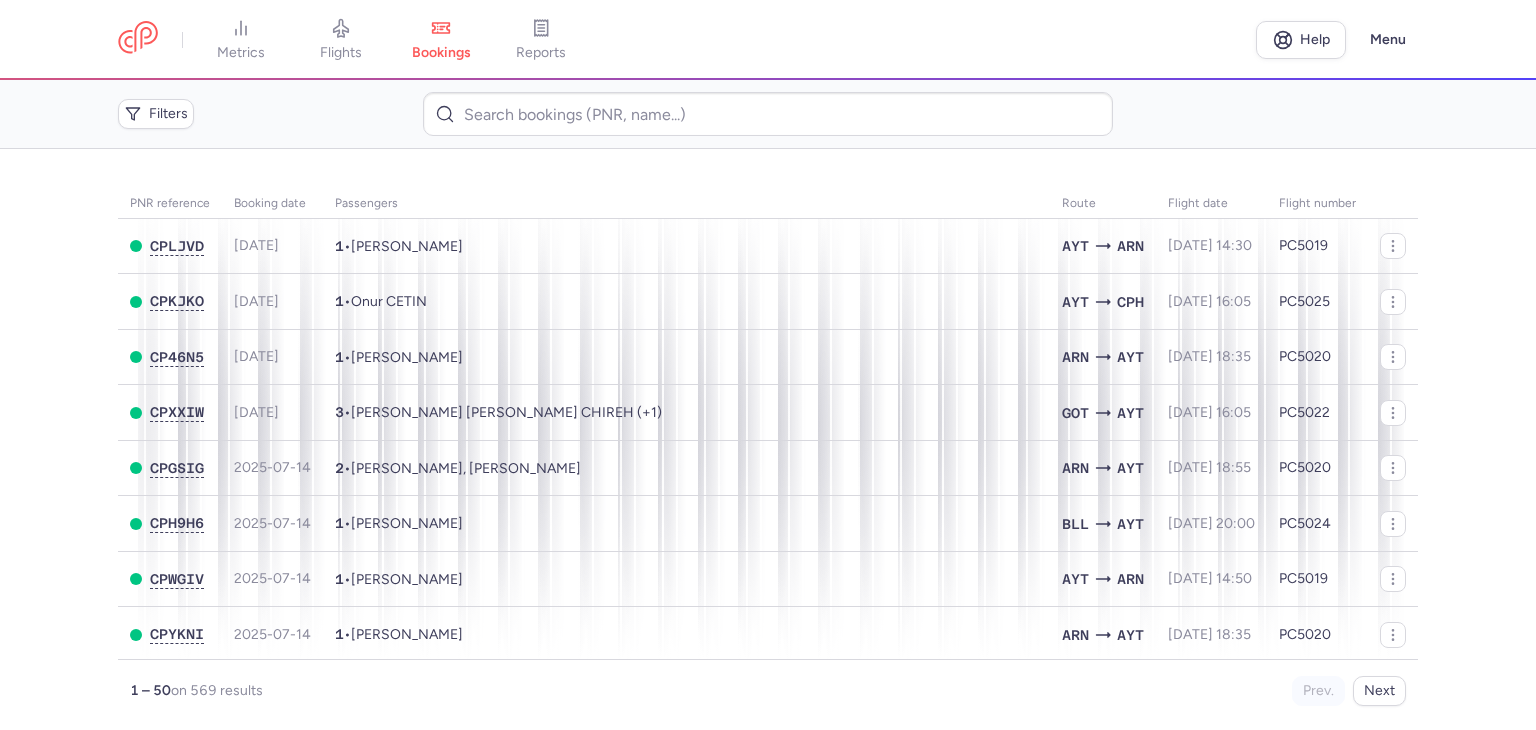 click on "metrics flights bookings reports" at bounding box center [687, 40] 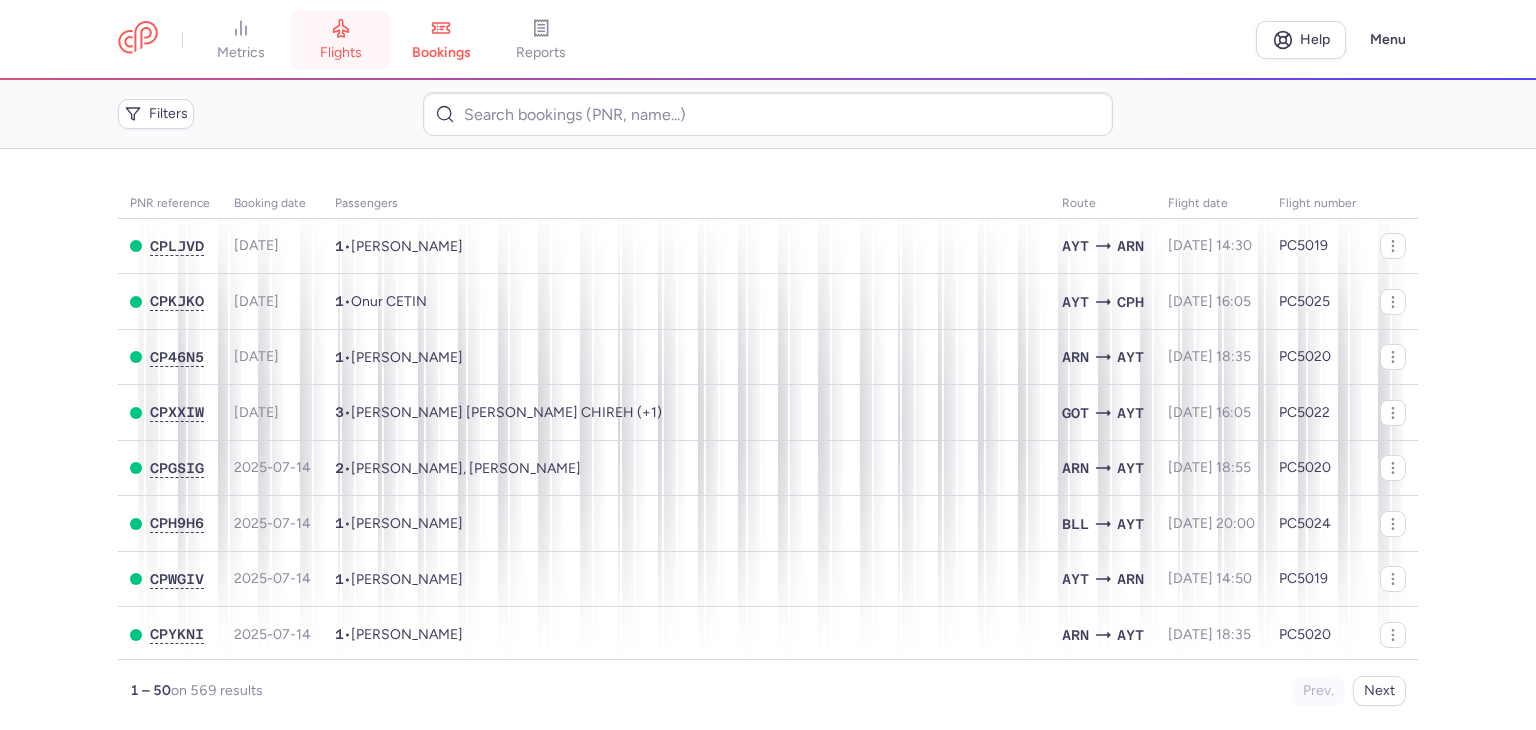 click on "flights" at bounding box center [341, 40] 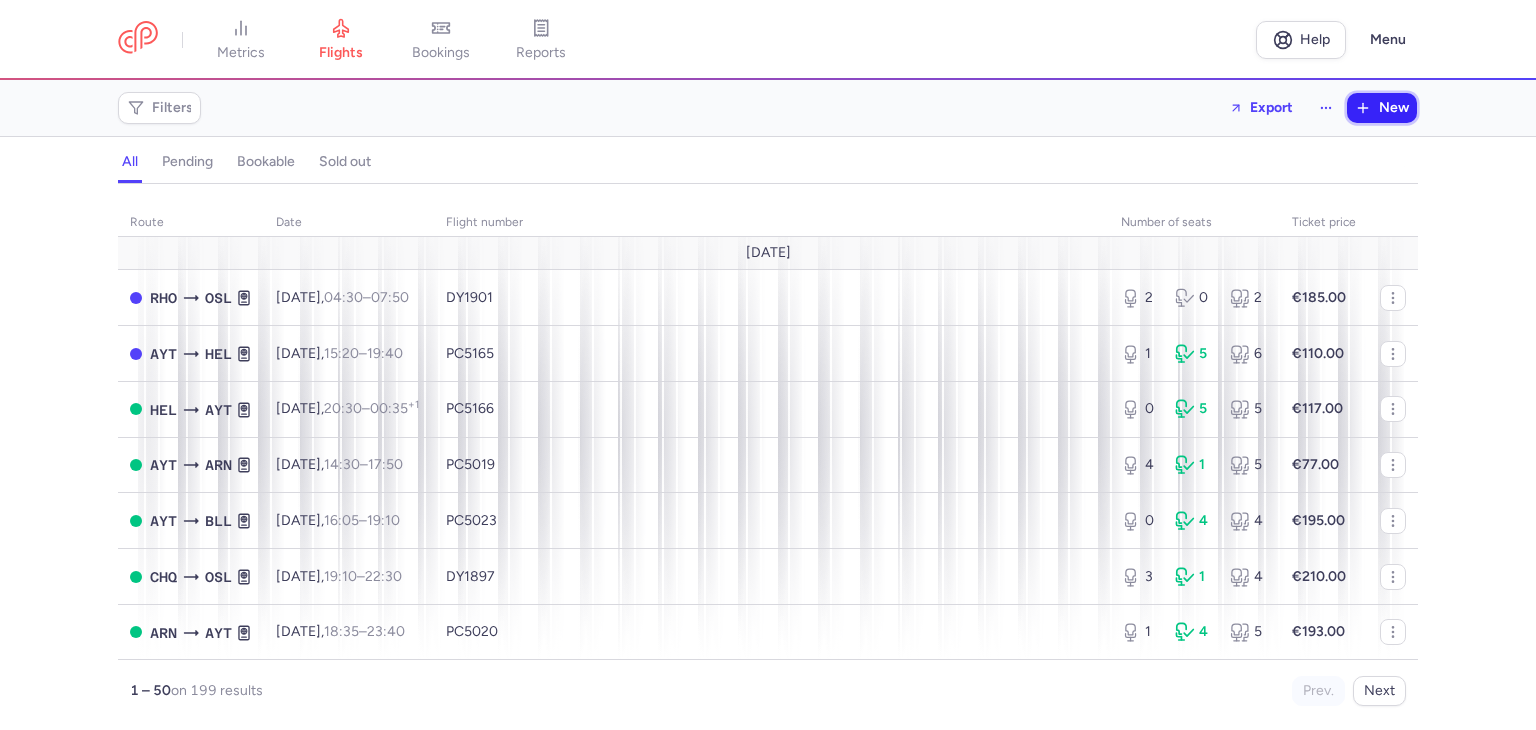 click on "New" at bounding box center [1394, 108] 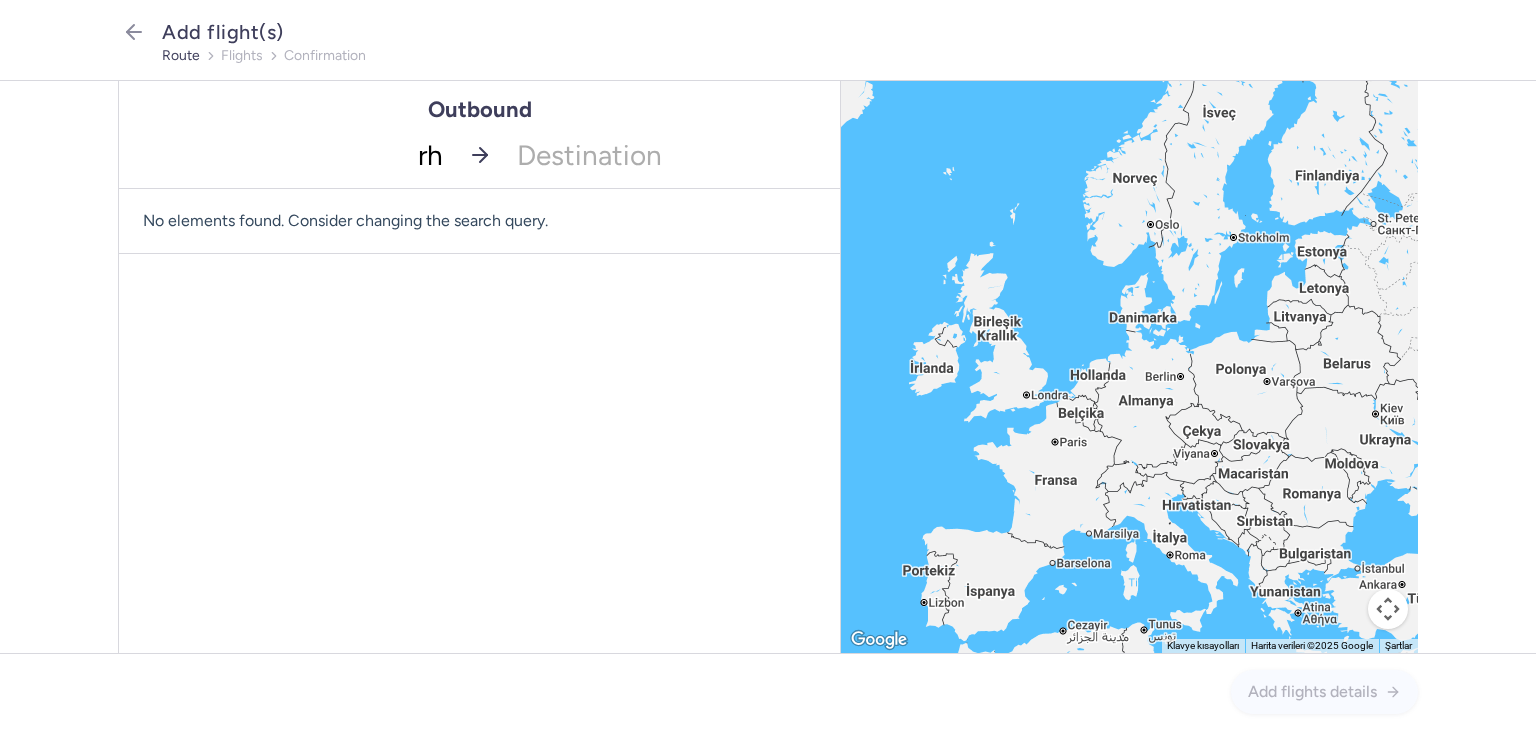 type on "rho" 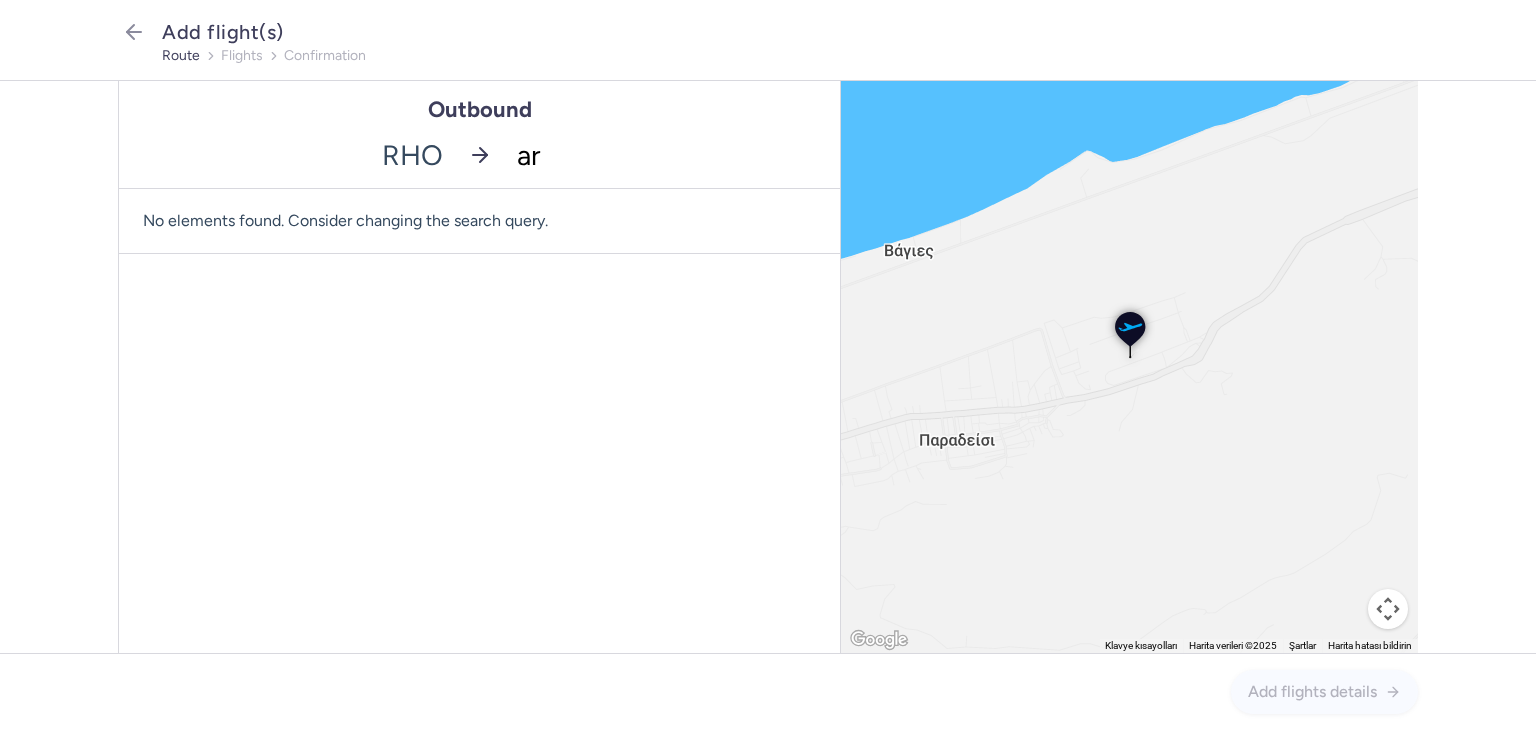 type on "arn" 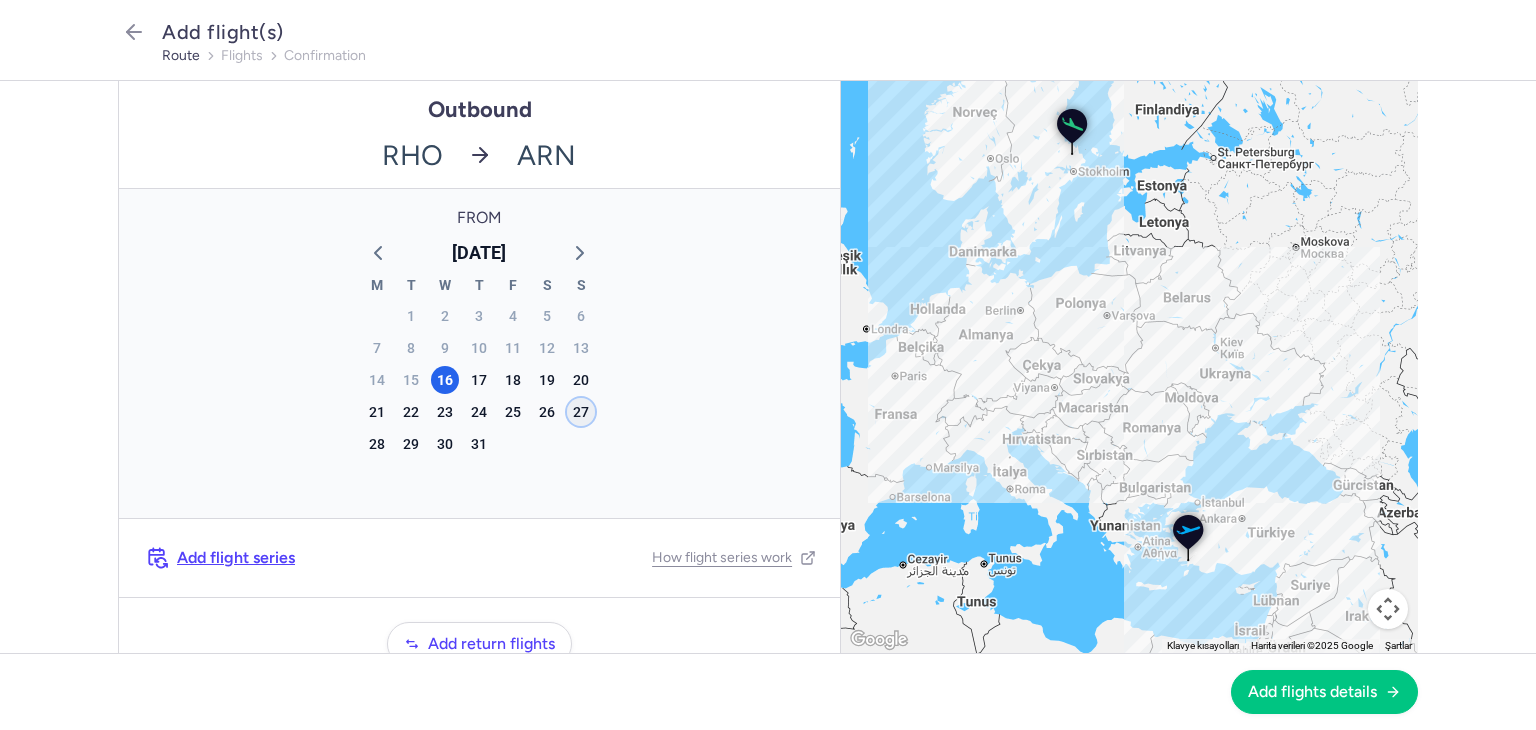 click on "27" 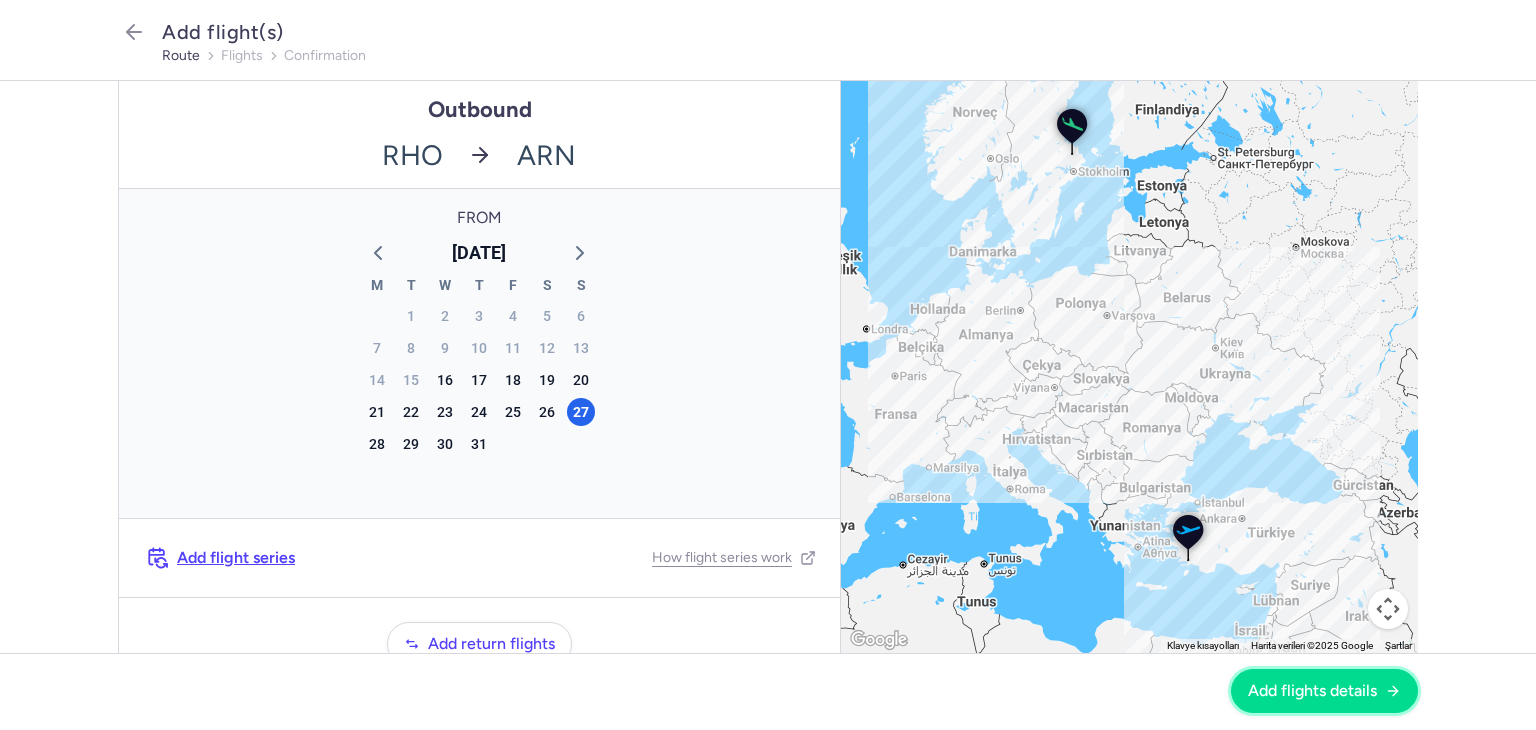 click on "Add flights details" at bounding box center [1312, 691] 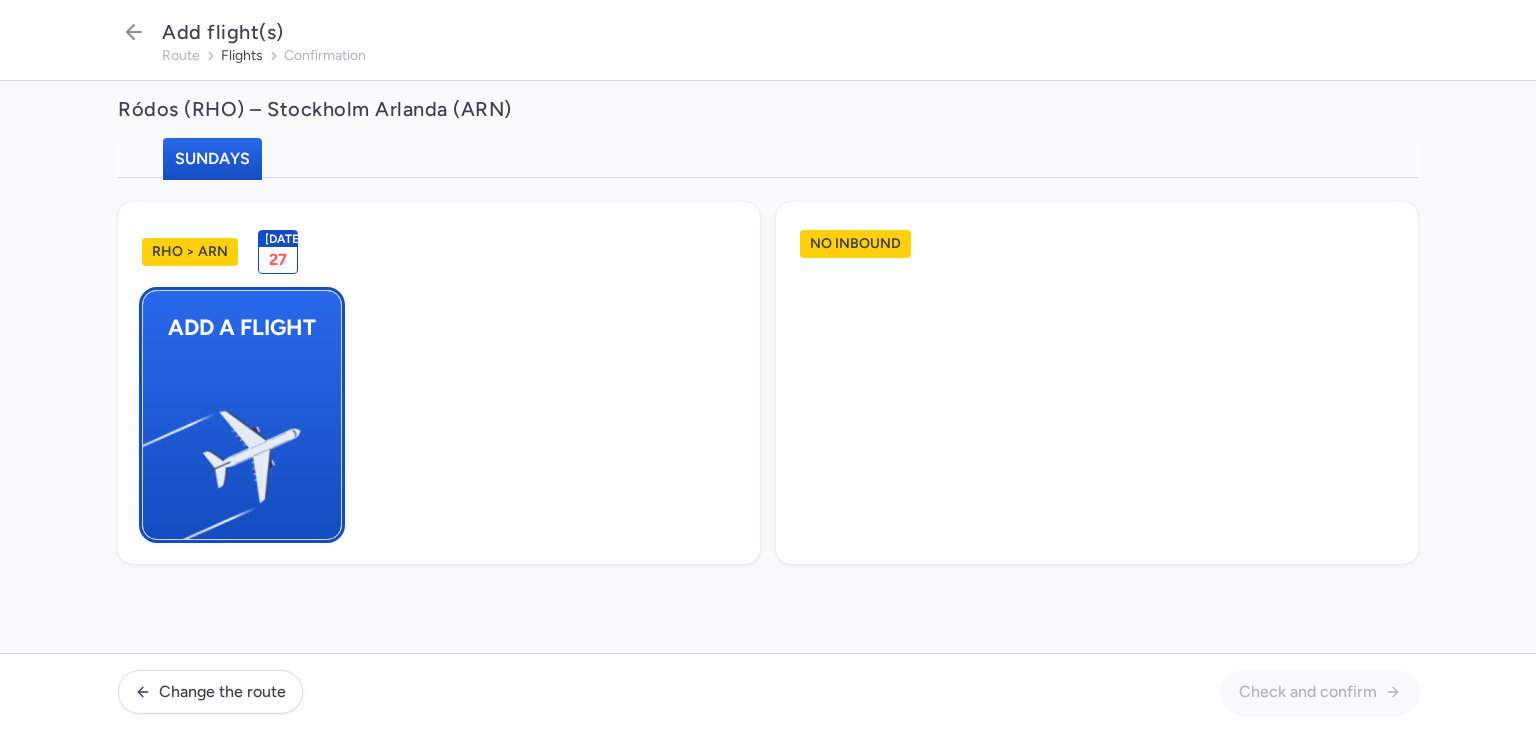 click at bounding box center (153, 448) 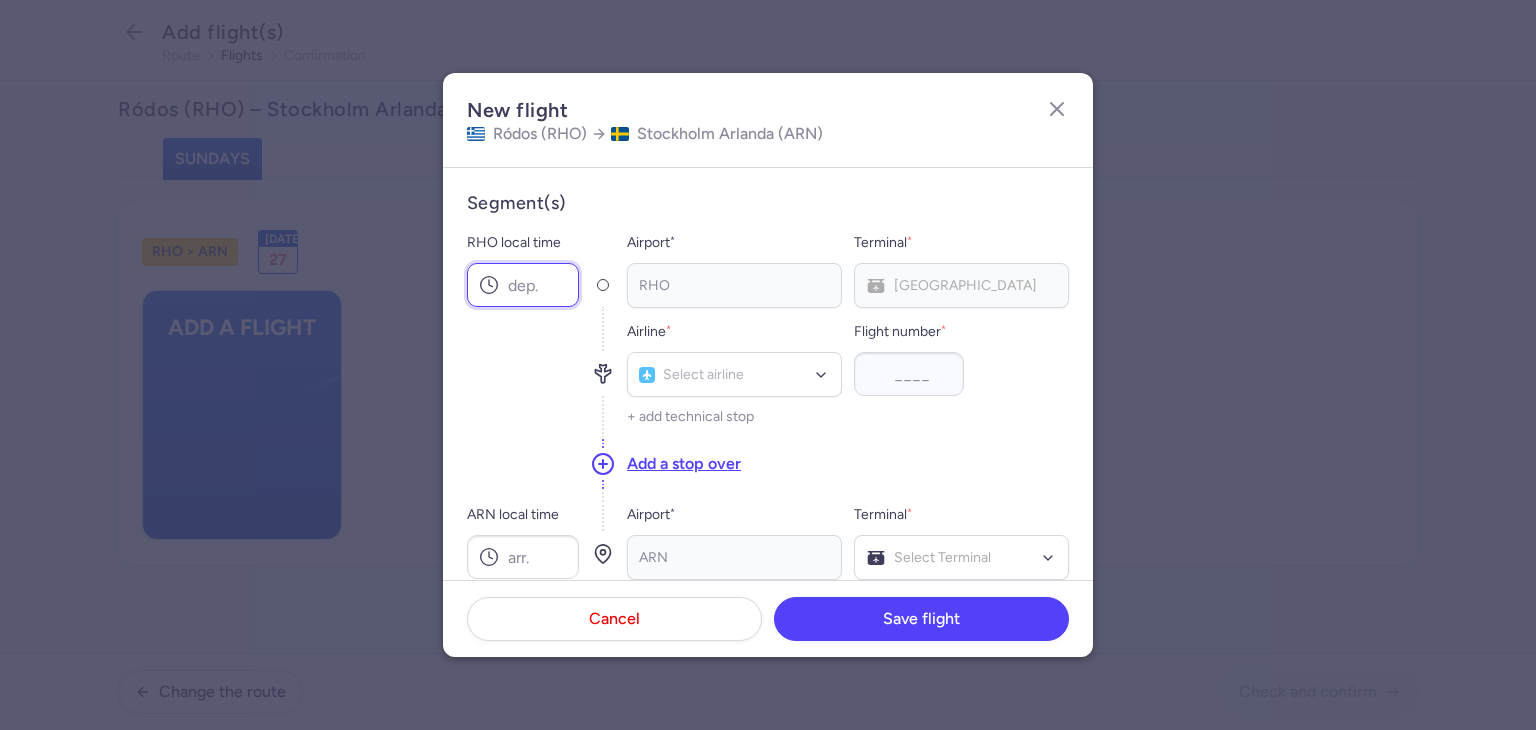click on "RHO local time" at bounding box center [523, 285] 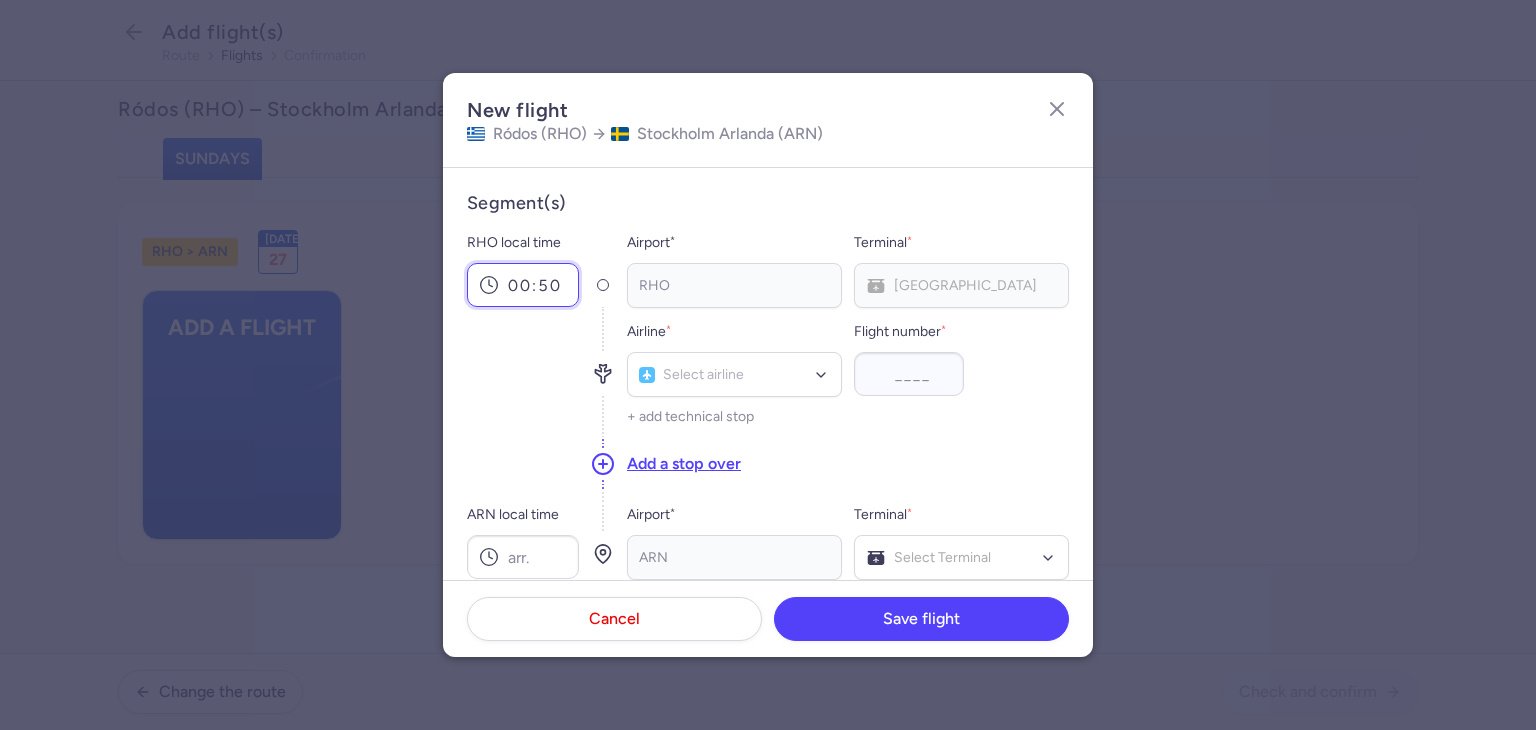 type on "00:50" 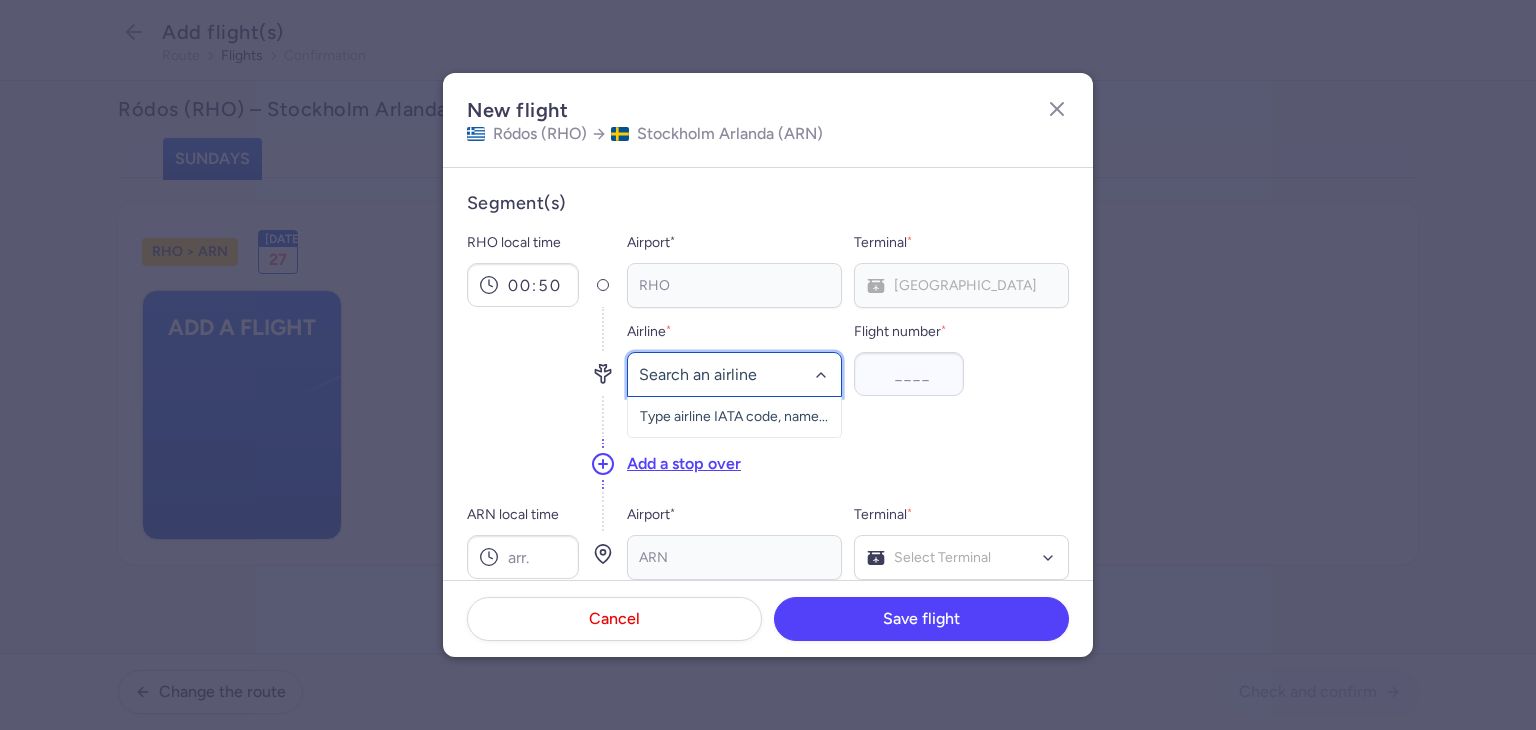 click 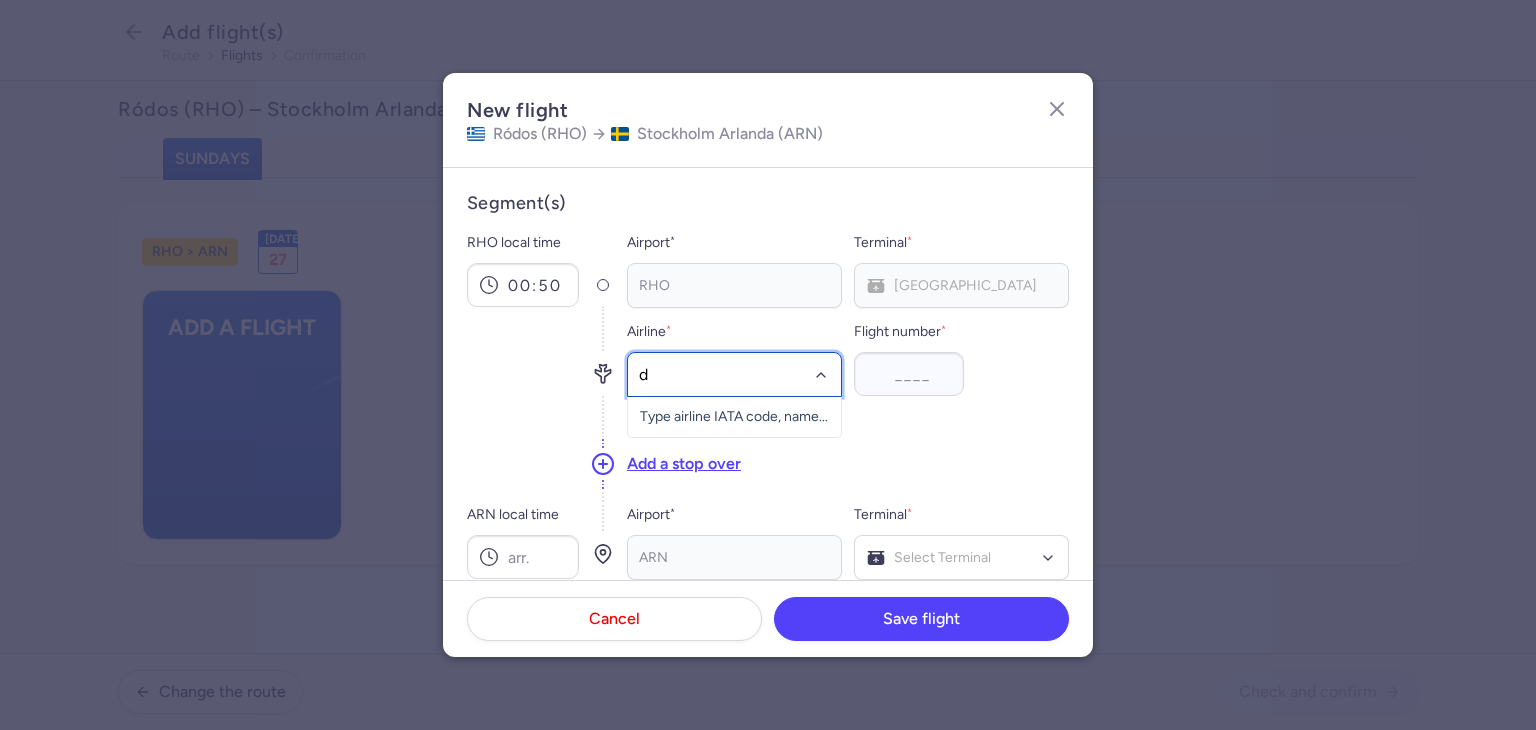 type on "d8" 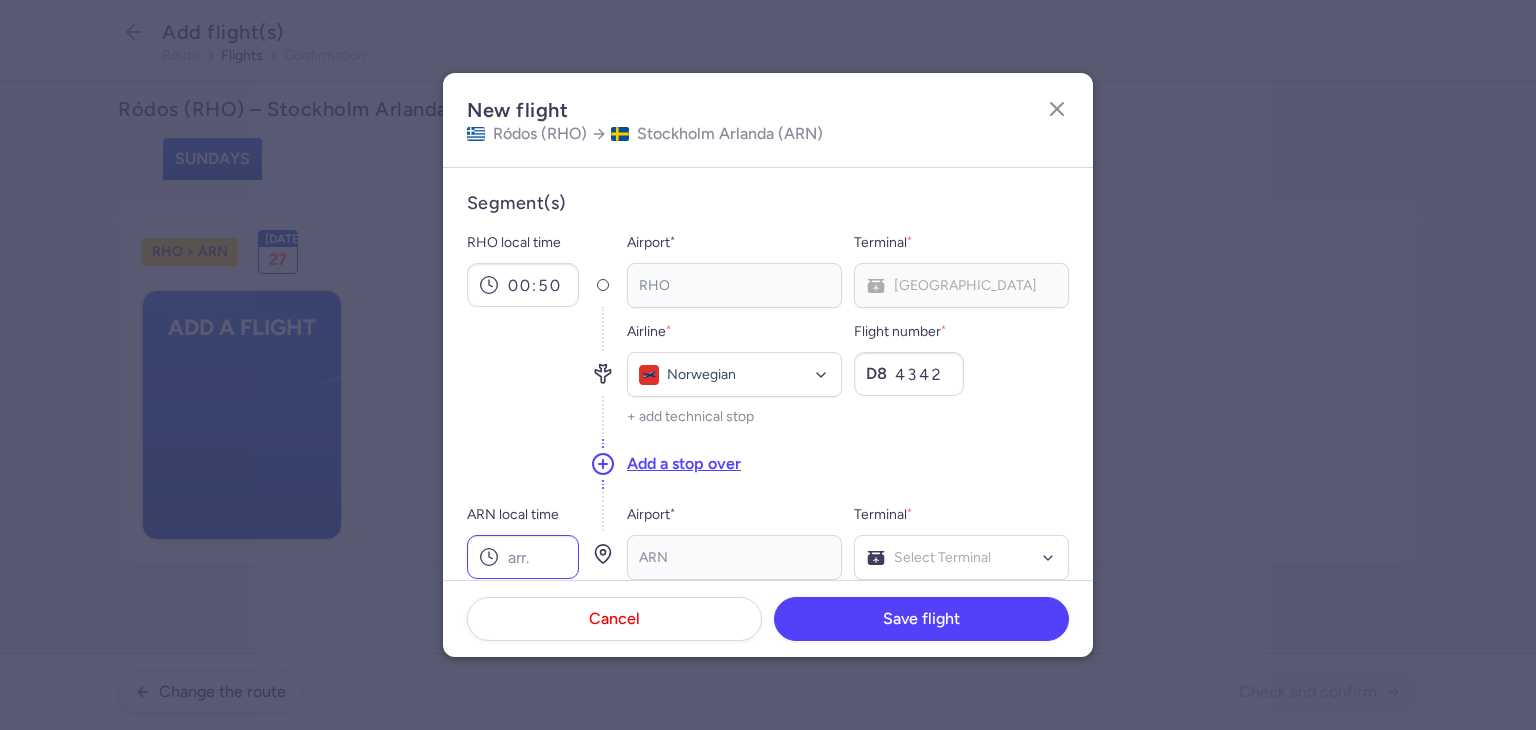 type on "4342" 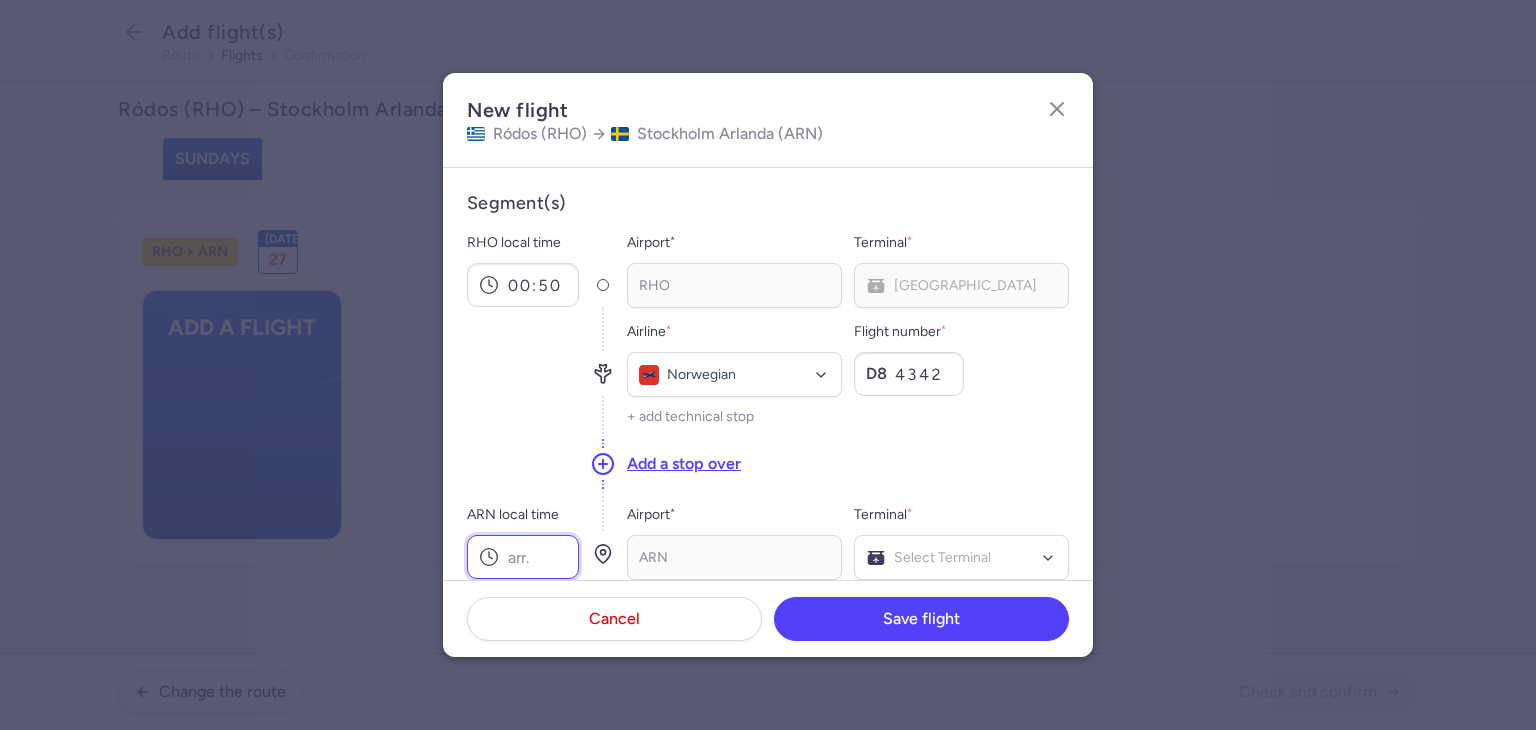 click on "ARN local time" at bounding box center (523, 557) 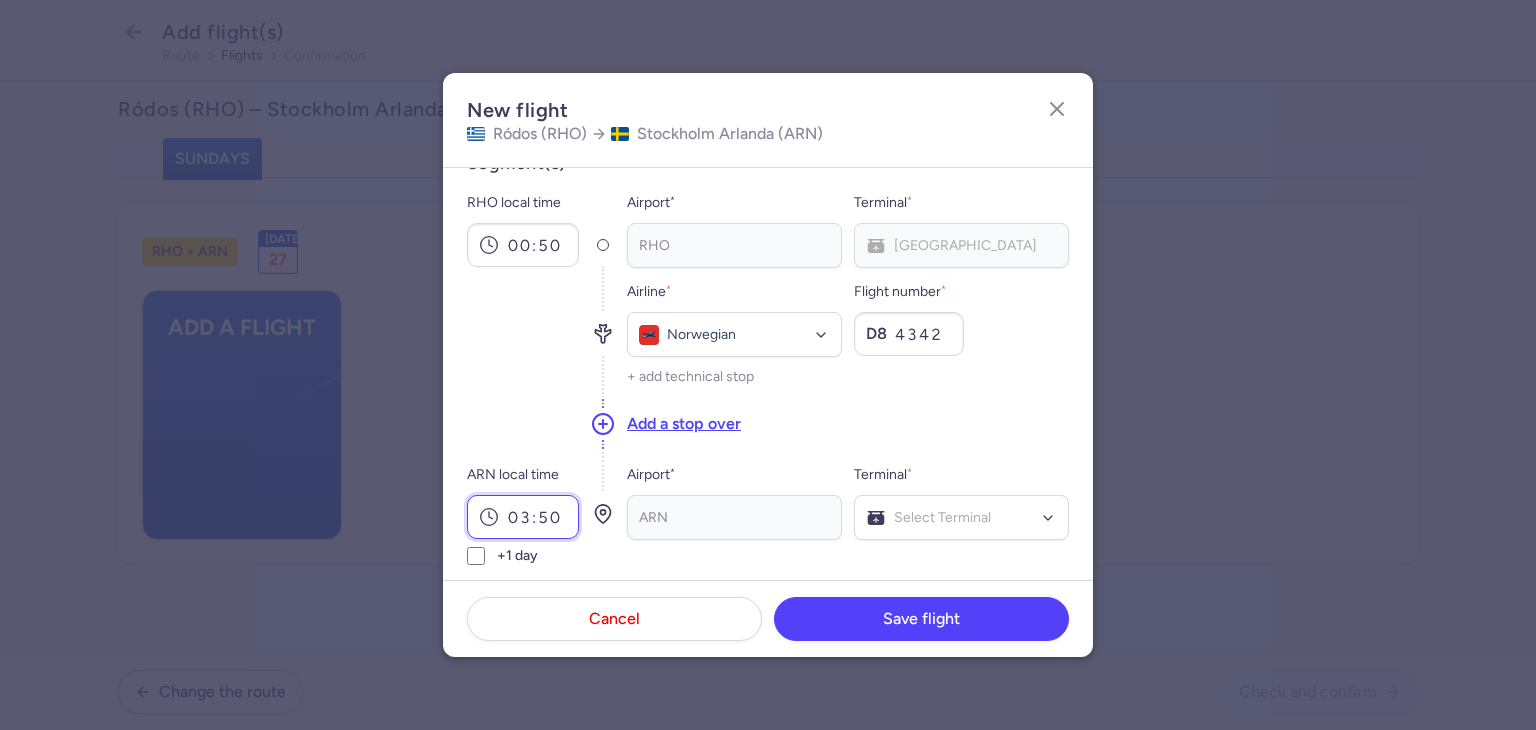 scroll, scrollTop: 100, scrollLeft: 0, axis: vertical 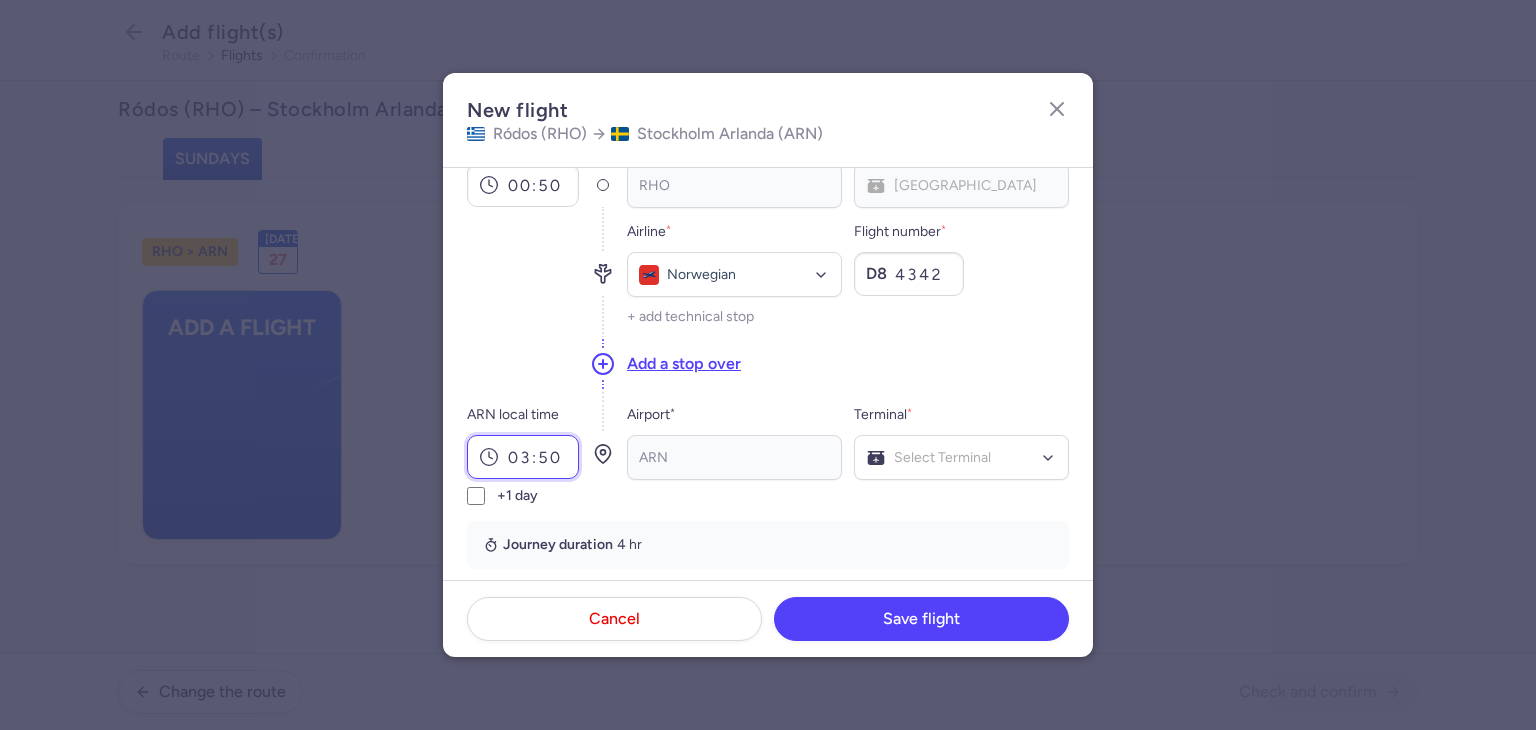 type on "03:50" 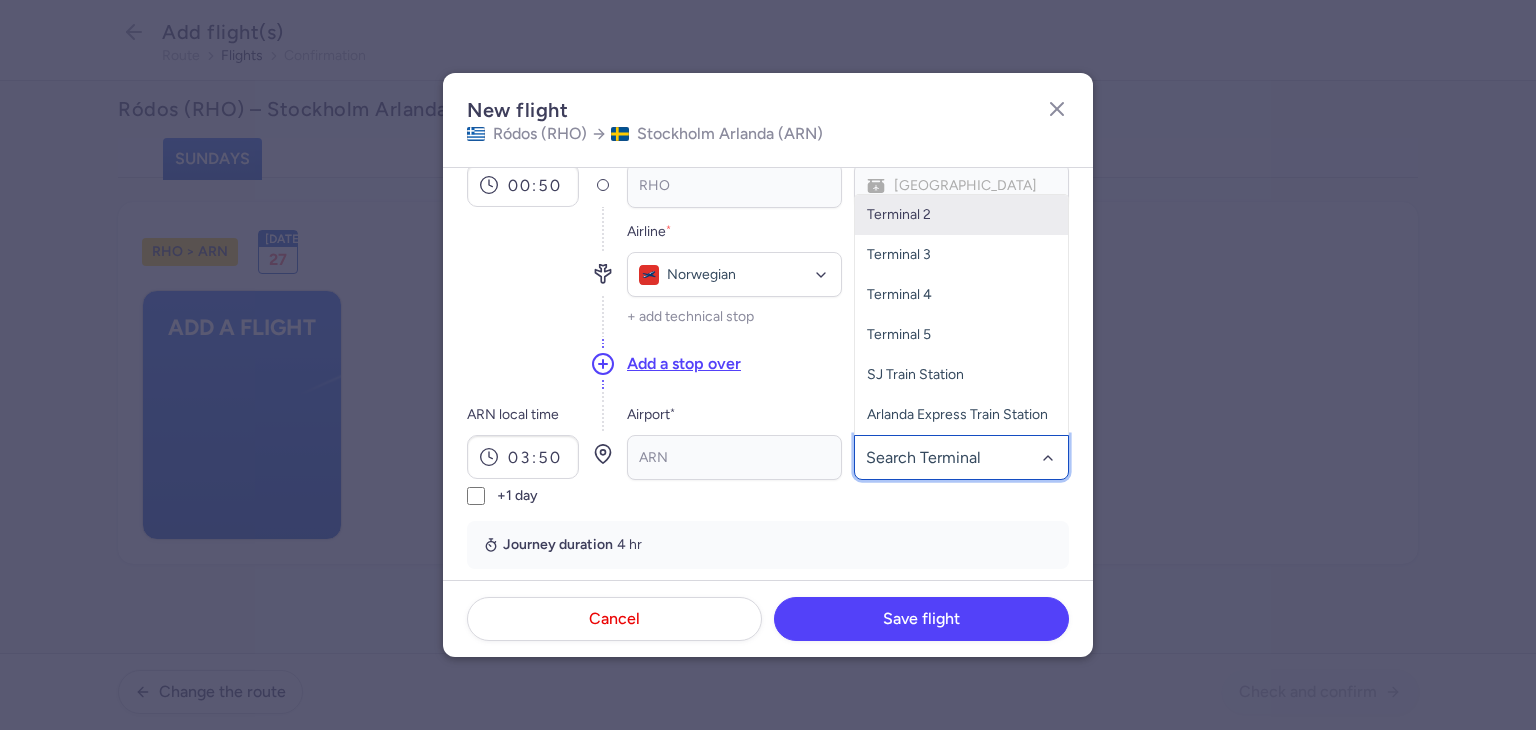 click on "Terminal 2" at bounding box center [961, 215] 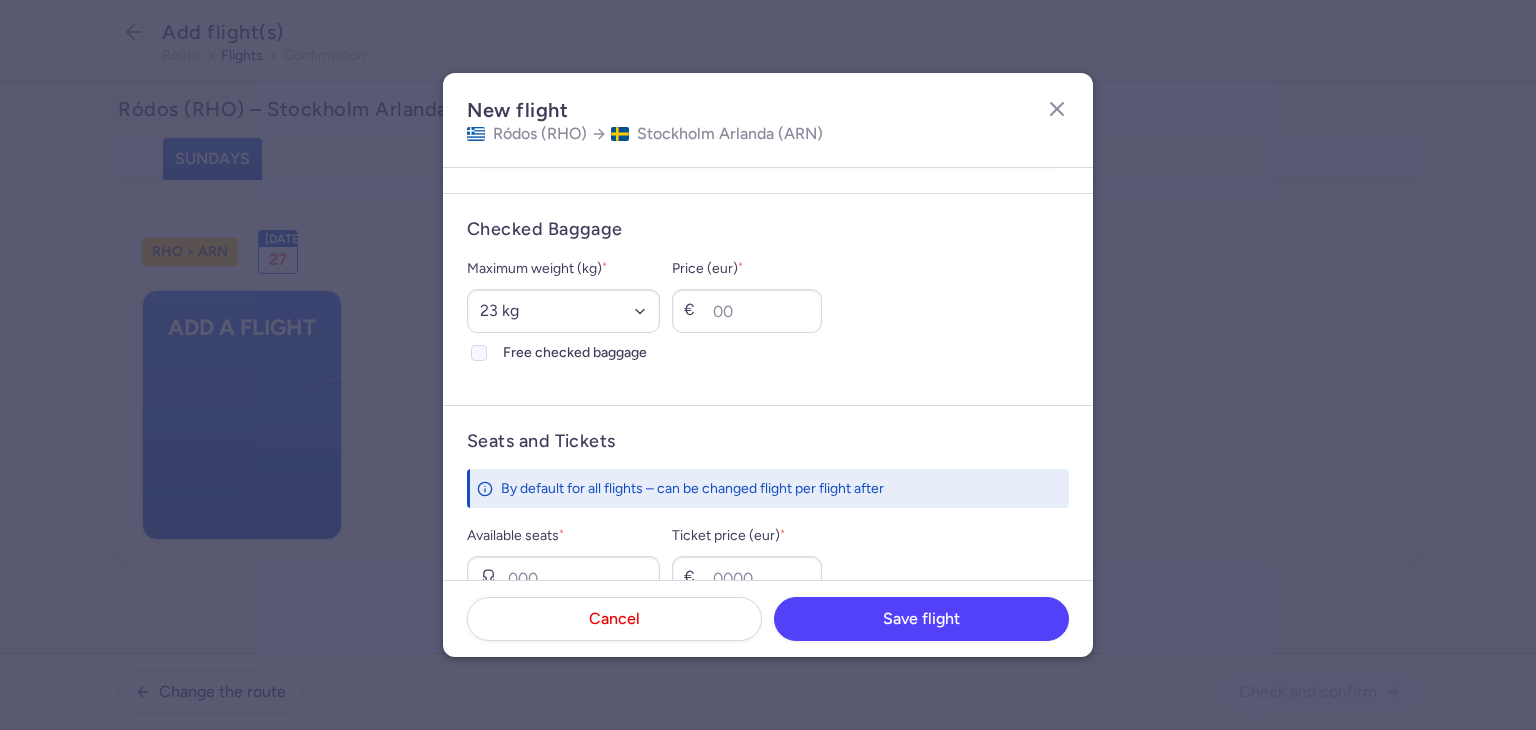 click at bounding box center [479, 353] 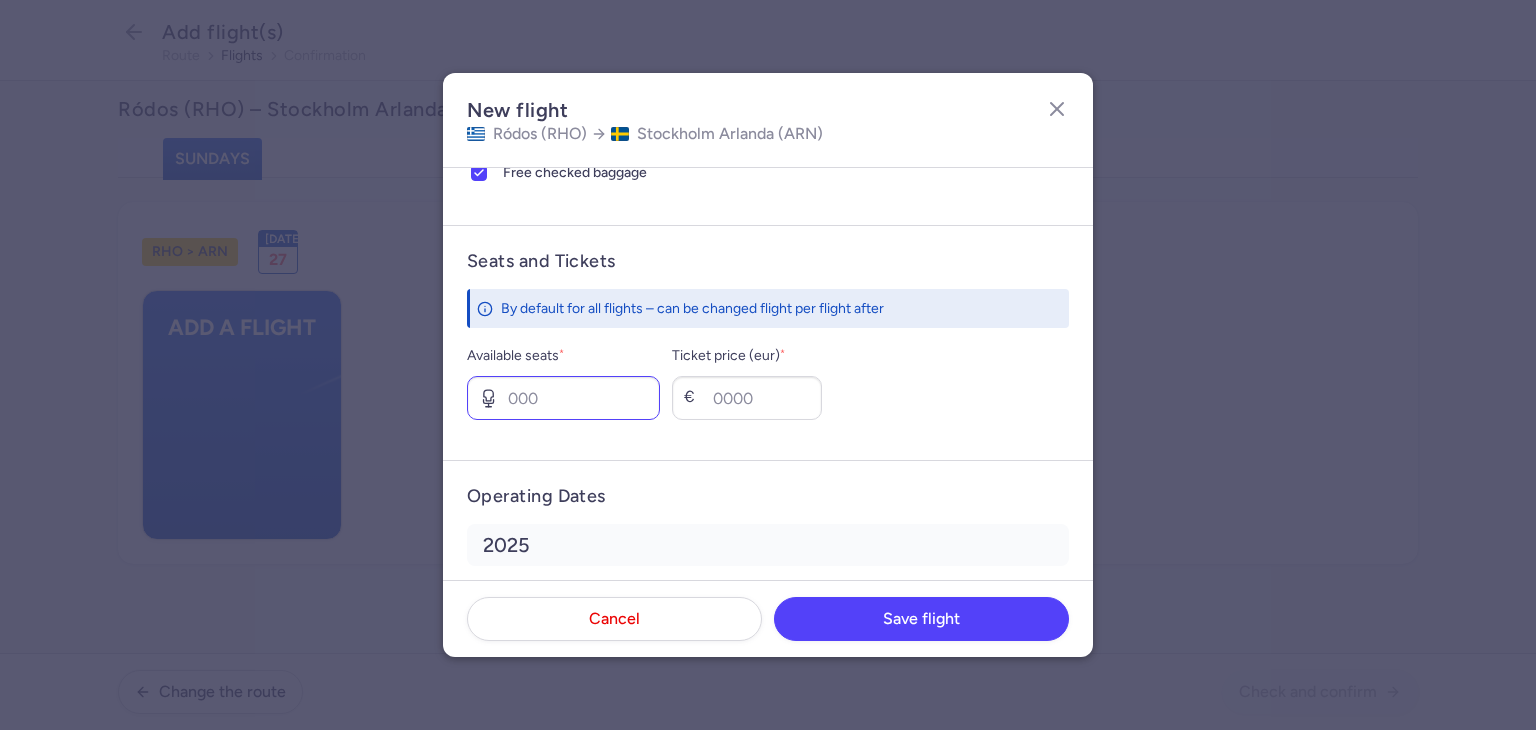 scroll, scrollTop: 786, scrollLeft: 0, axis: vertical 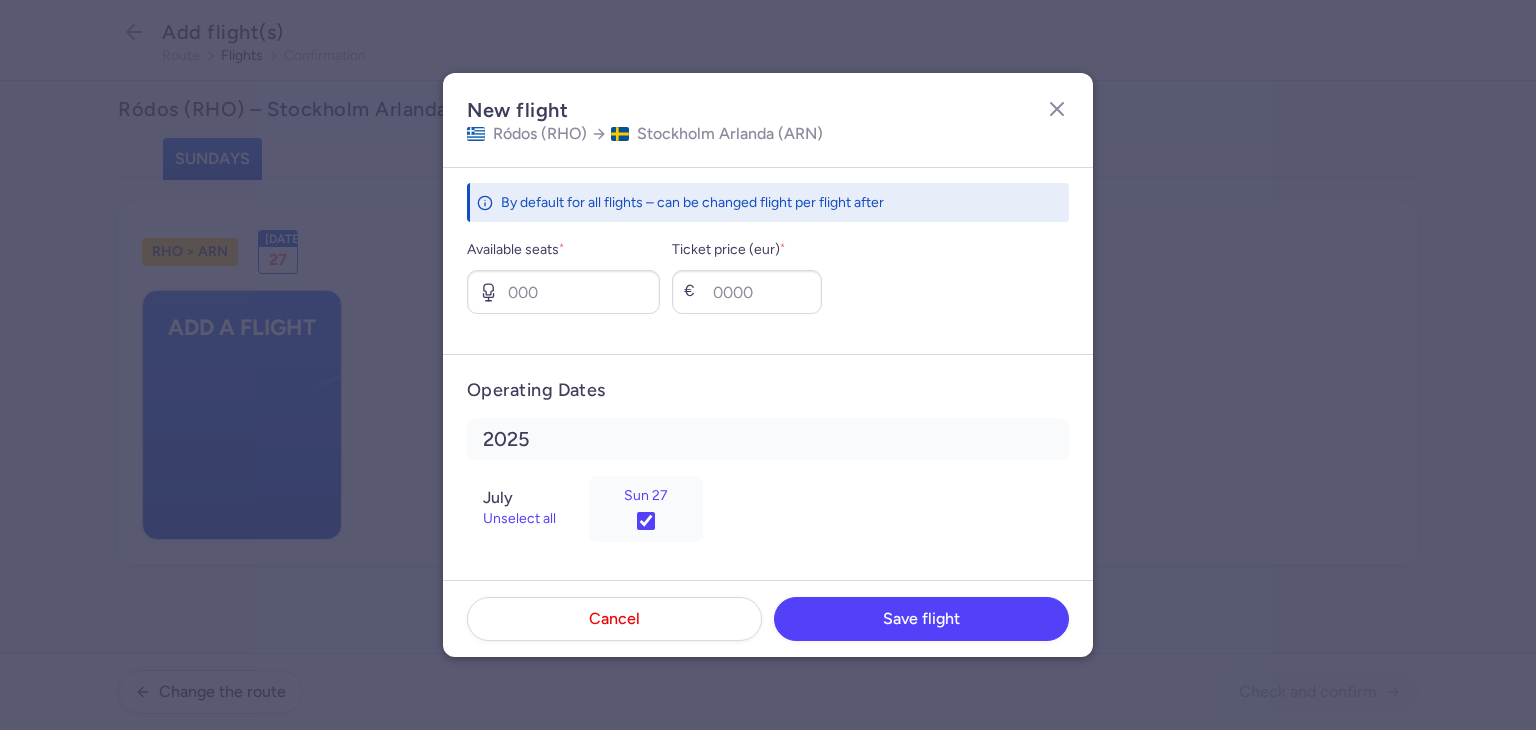 click on "Available seats  *" at bounding box center [563, 276] 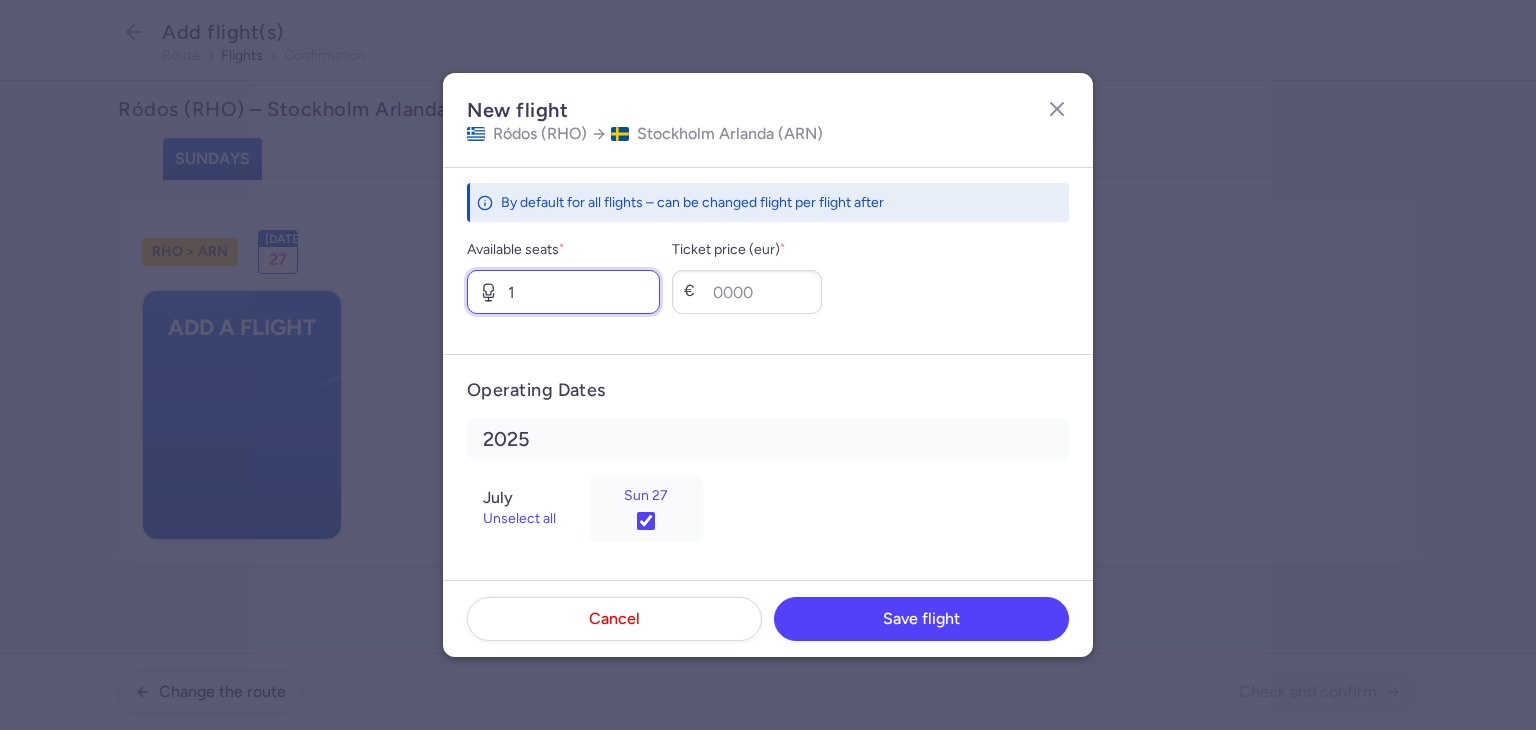 type on "1" 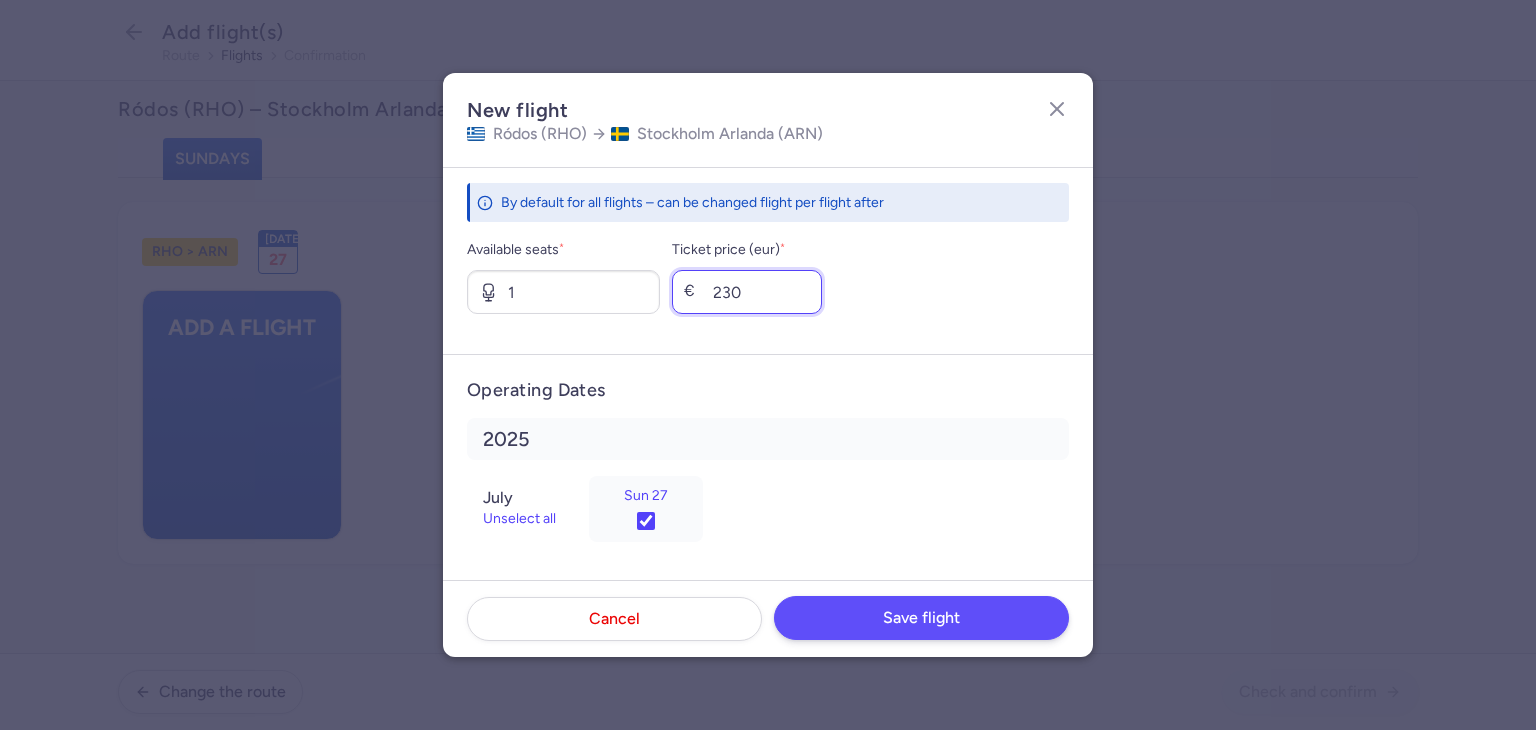 type on "230" 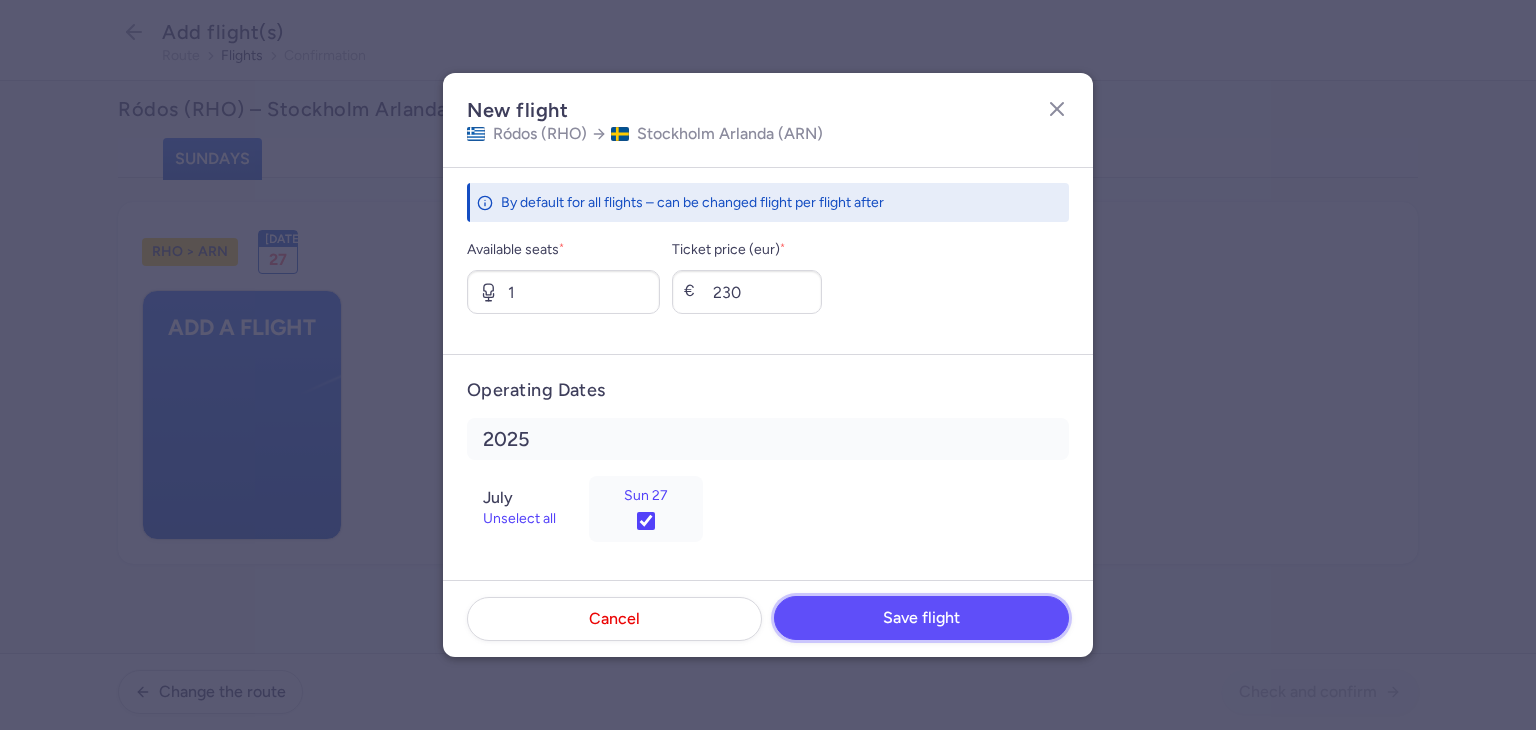 click on "Save flight" at bounding box center [921, 618] 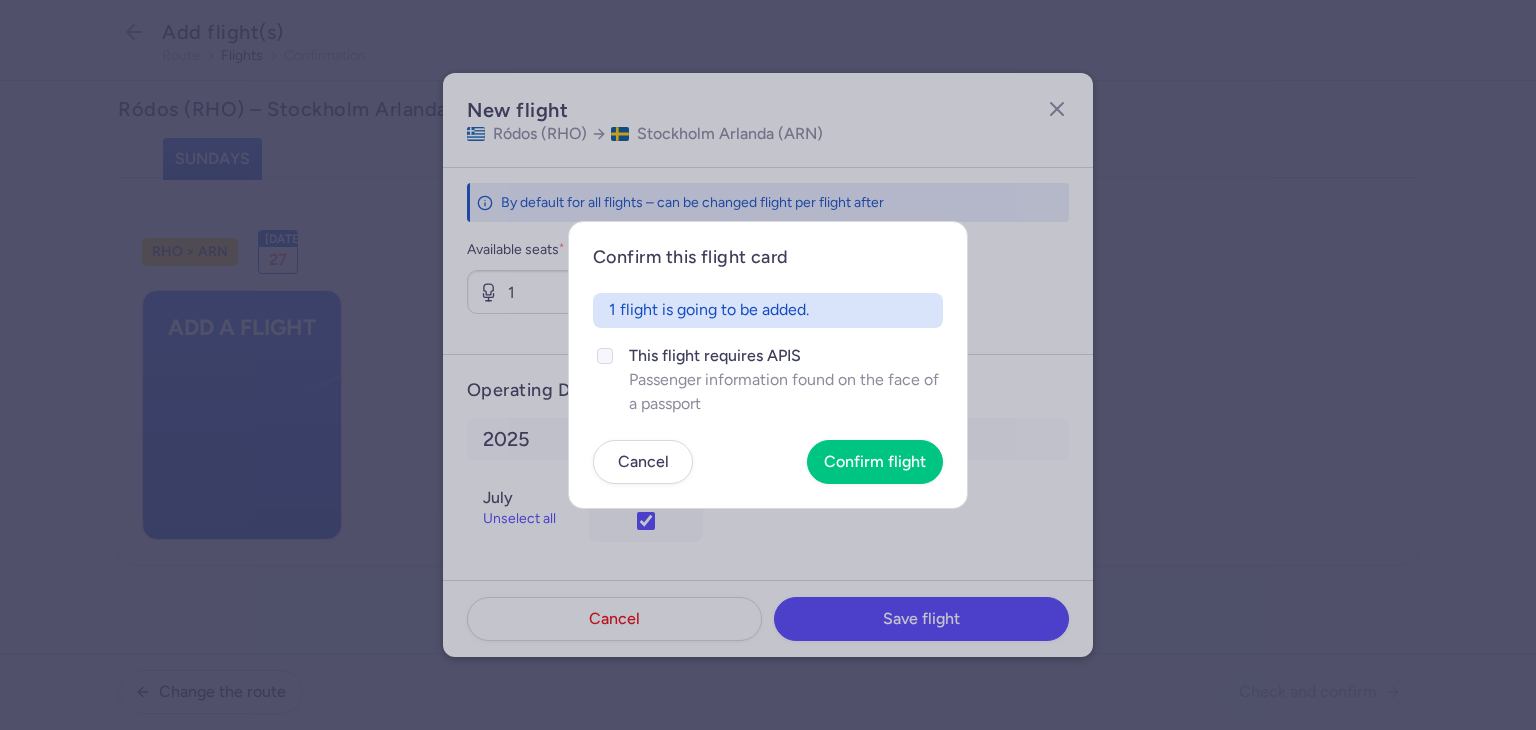 click on "Passenger information found on the face of a passport" 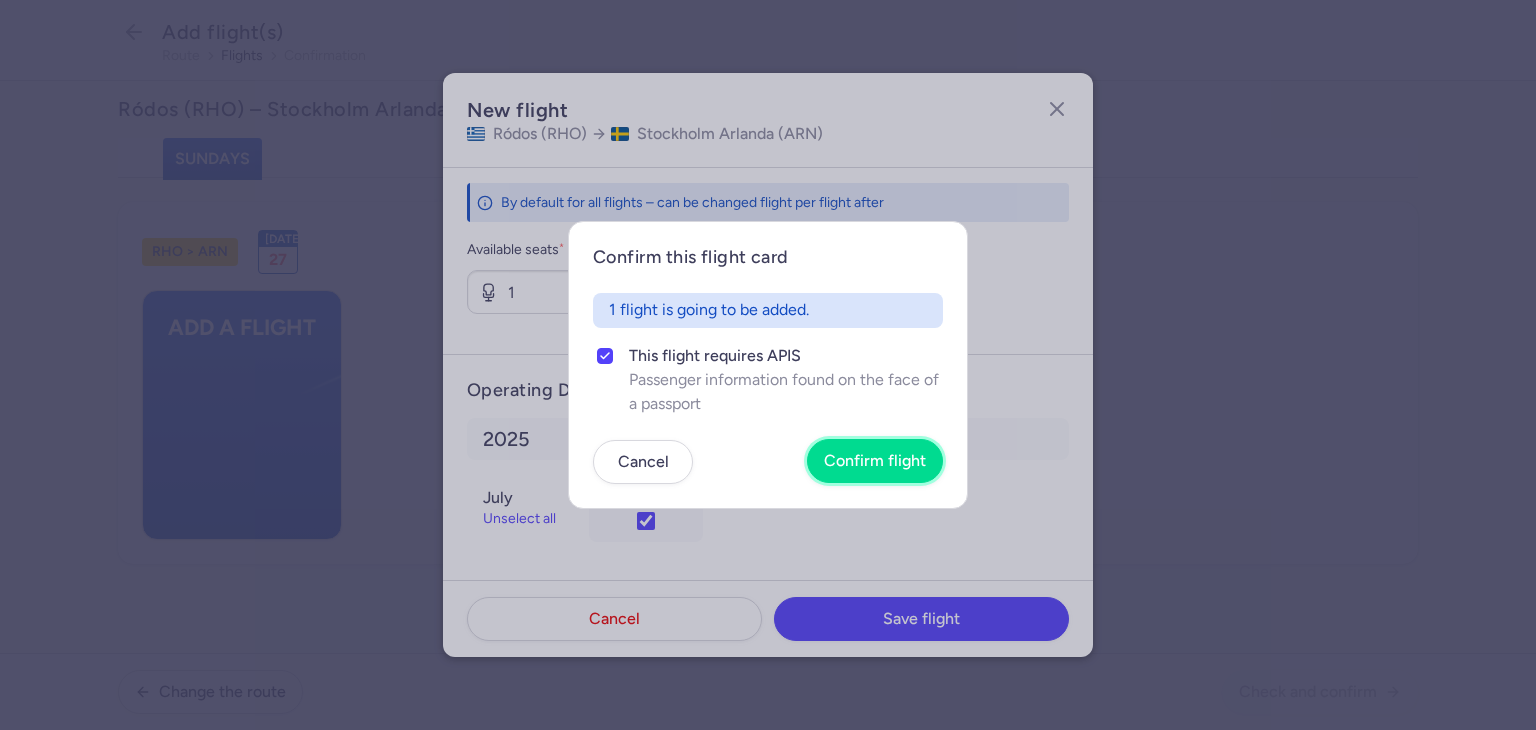 click on "Confirm flight" at bounding box center (875, 461) 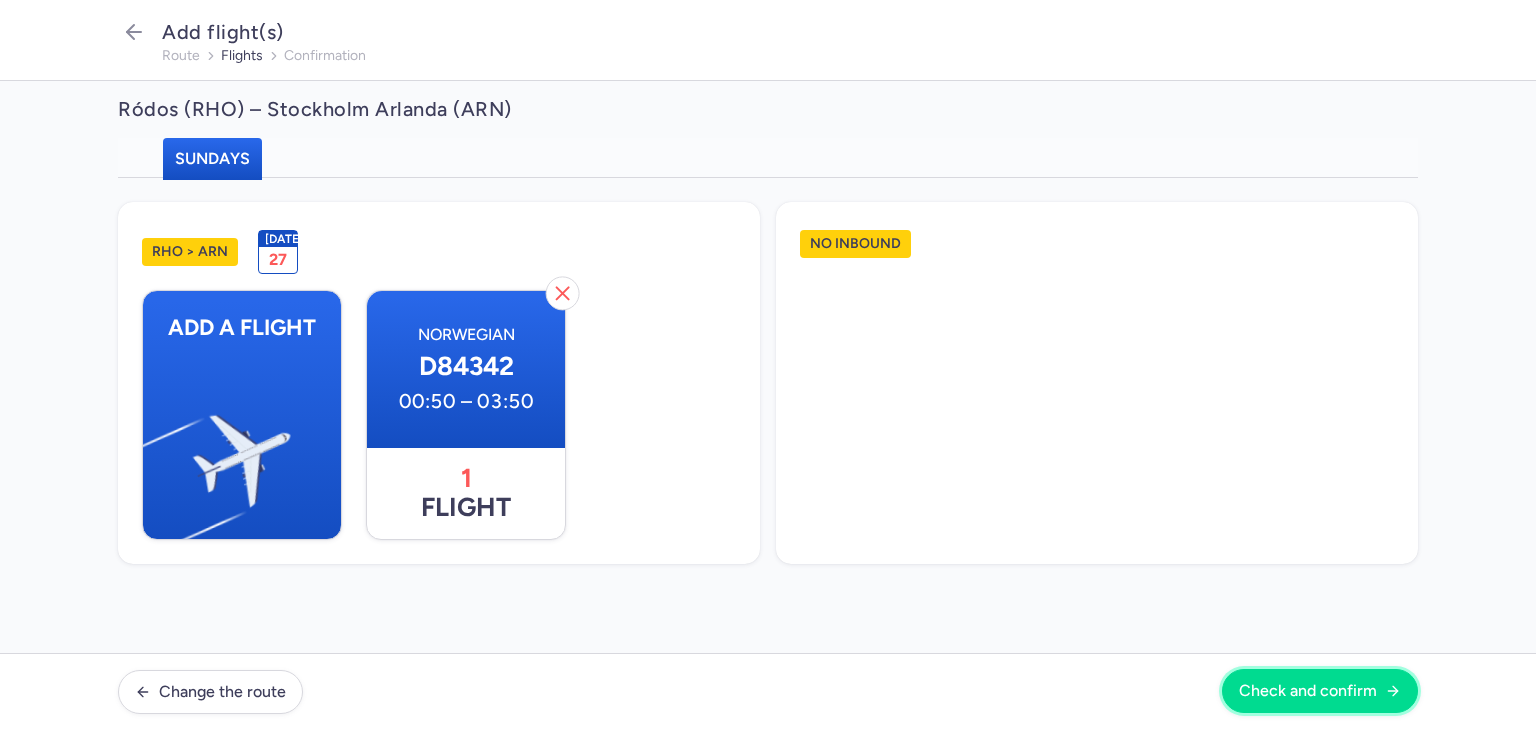 click on "Check and confirm" at bounding box center [1308, 691] 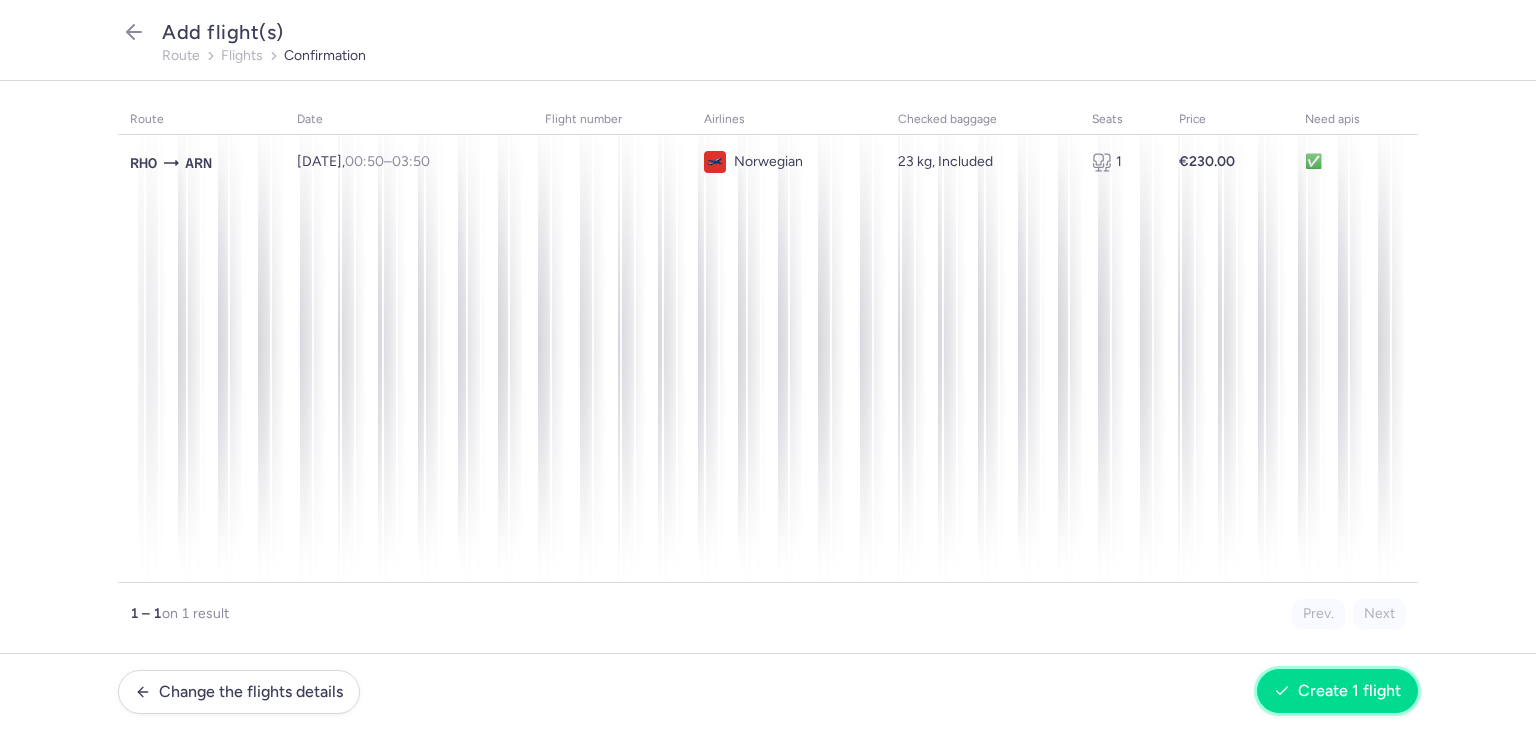 click on "Create 1 flight" at bounding box center (1349, 691) 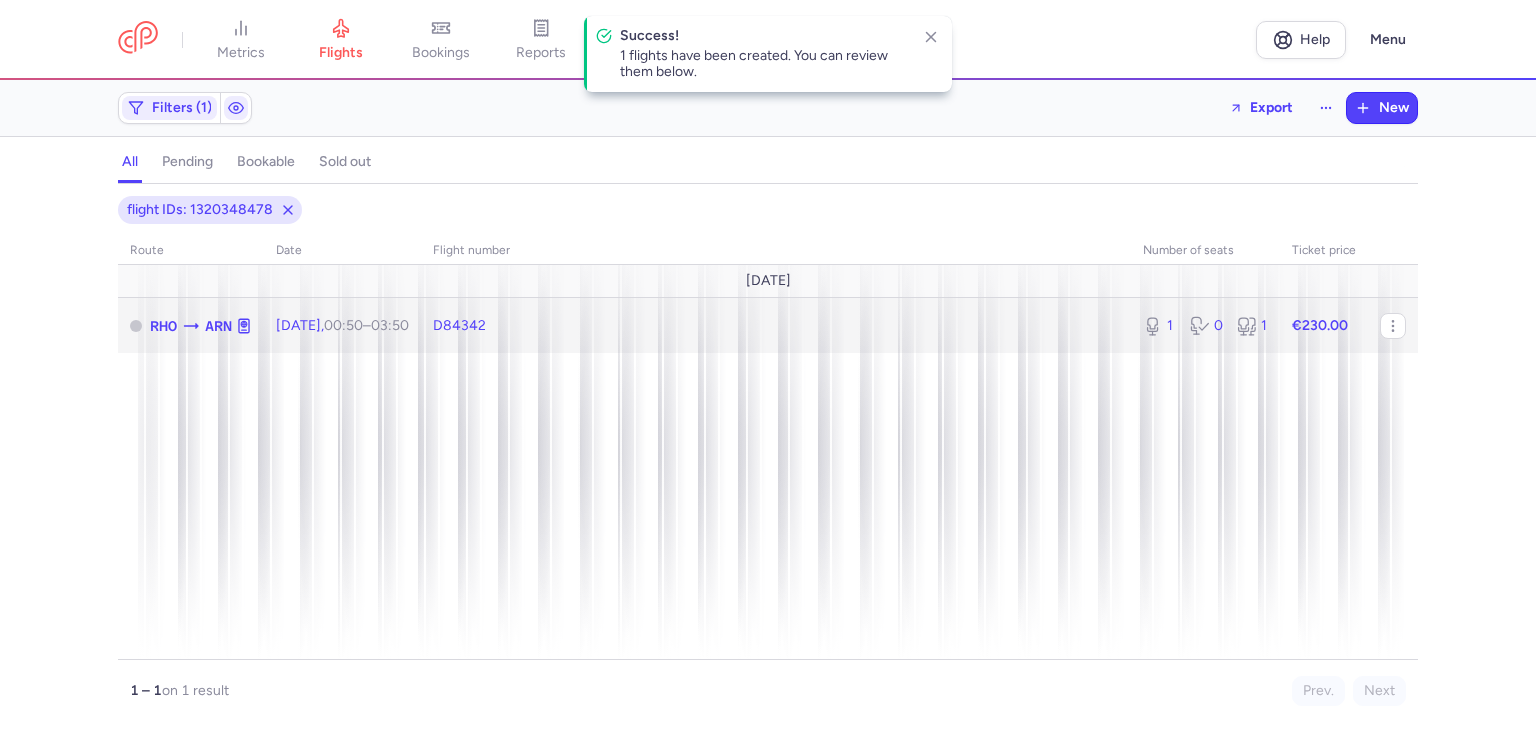 click on "€230.00" 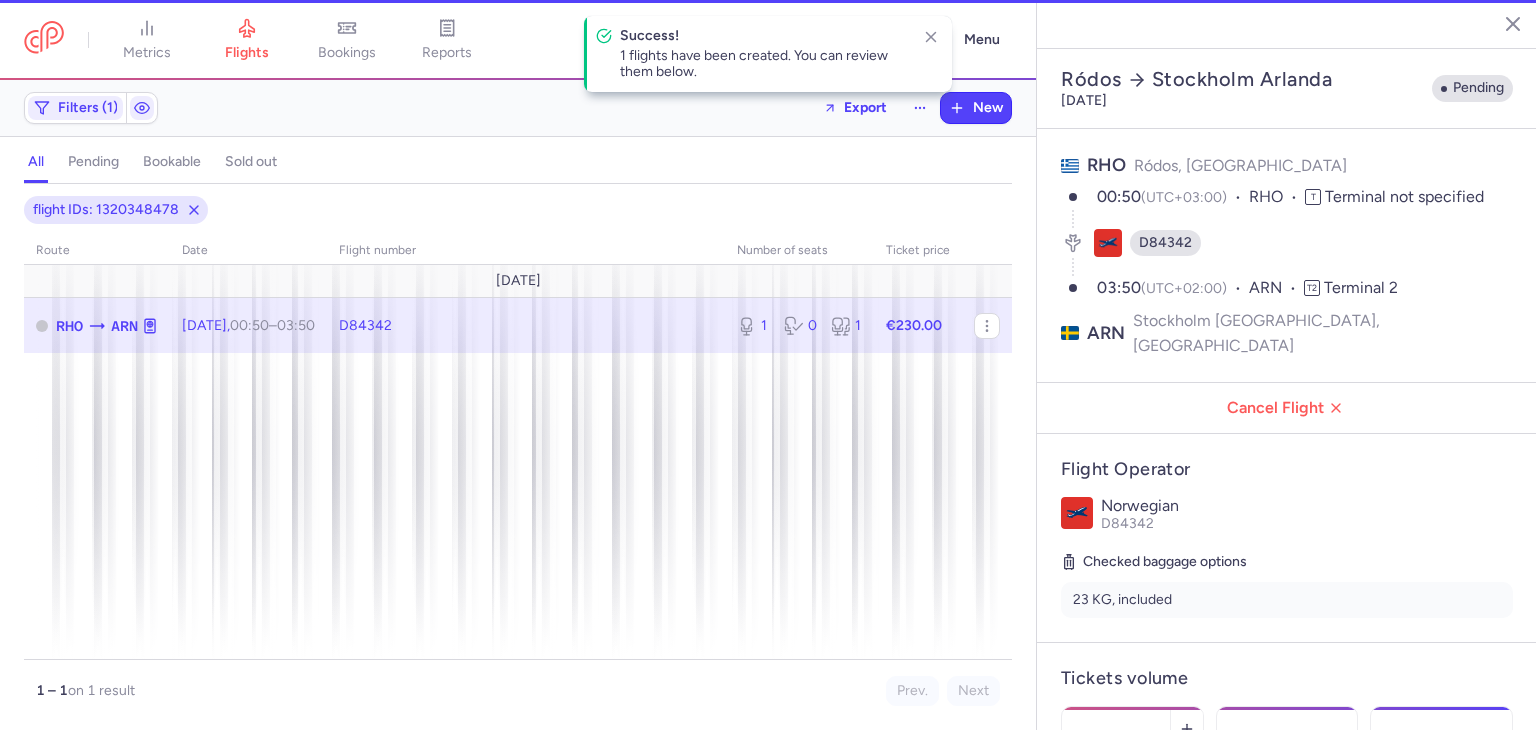scroll, scrollTop: 648, scrollLeft: 0, axis: vertical 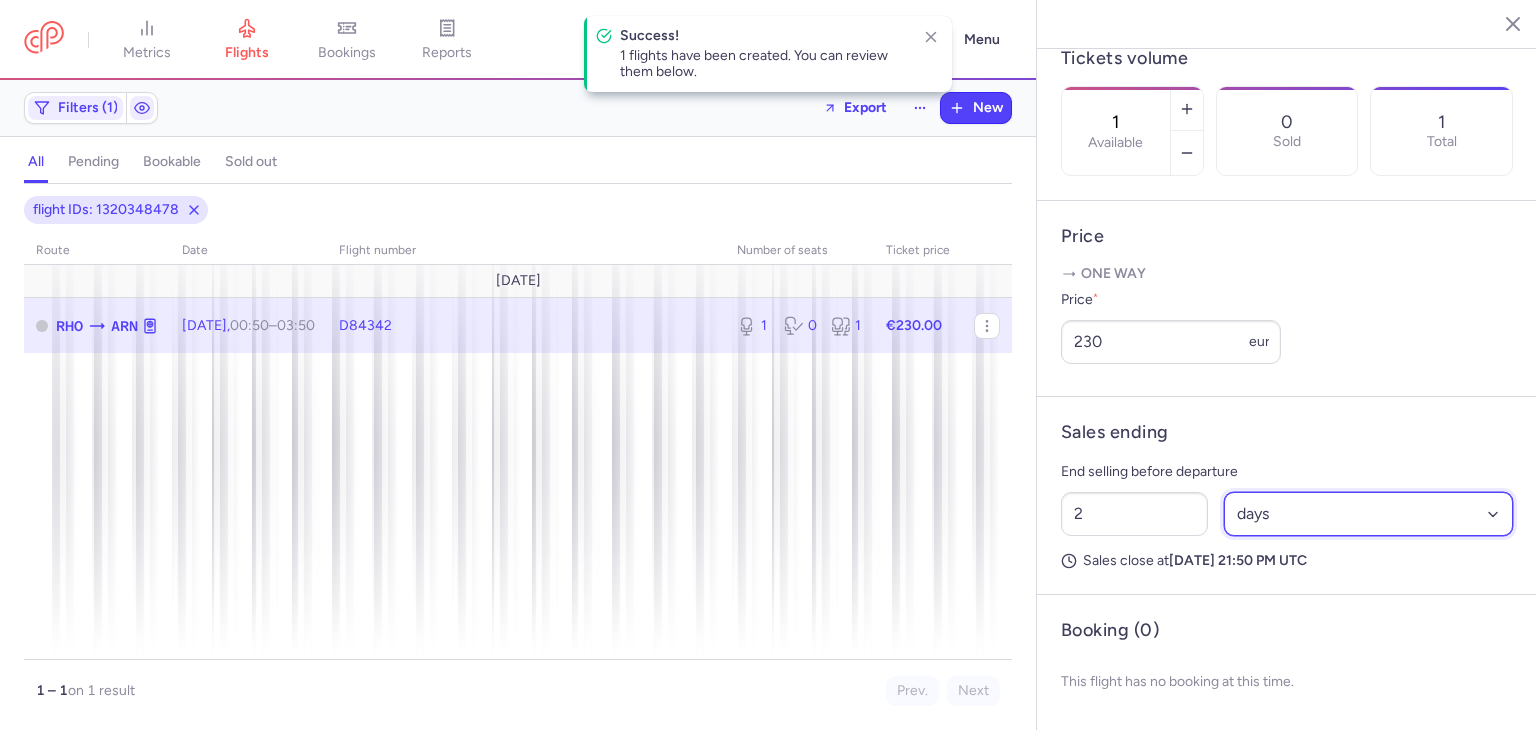 click on "Select an option hours days" at bounding box center [1369, 514] 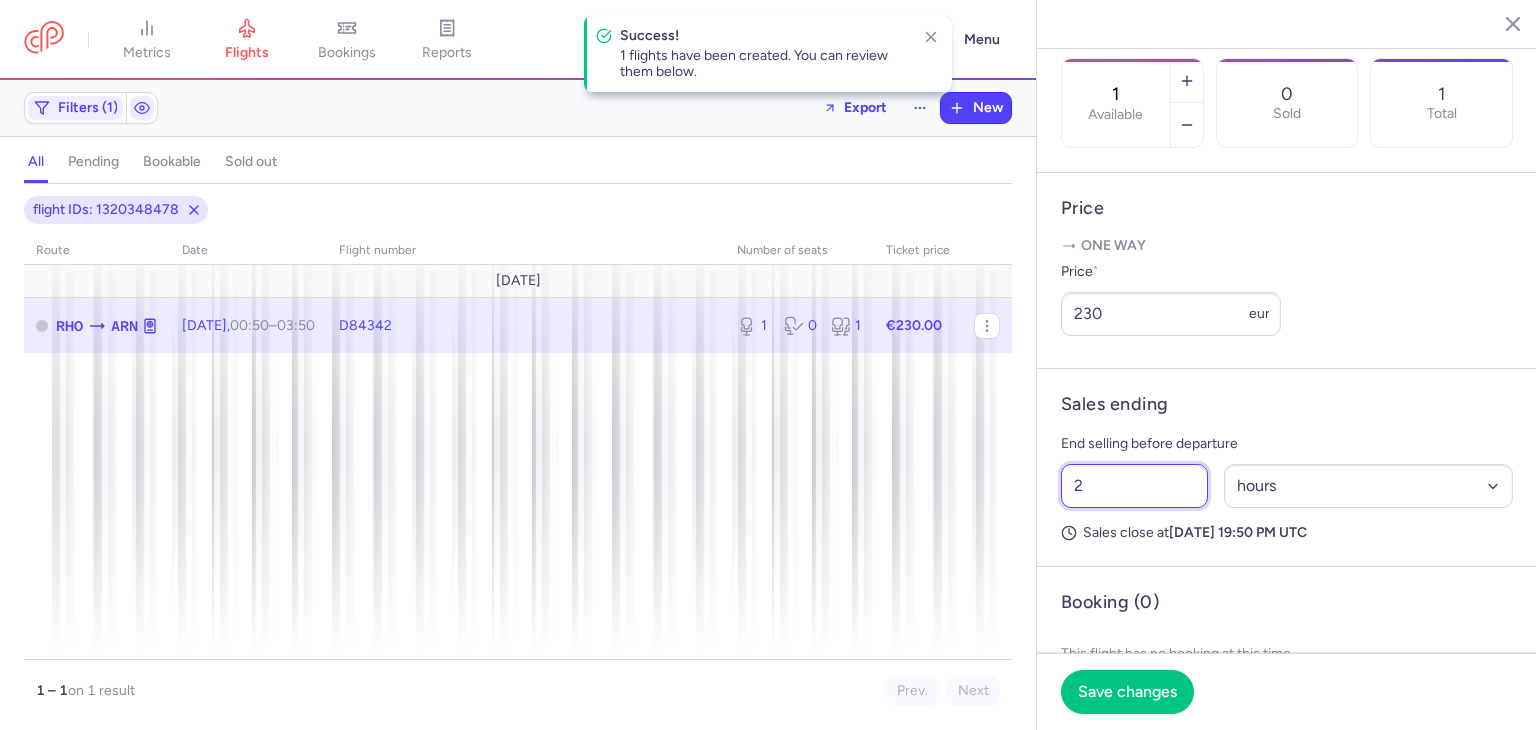 drag, startPoint x: 1060, startPoint y: 515, endPoint x: 1008, endPoint y: 506, distance: 52.773098 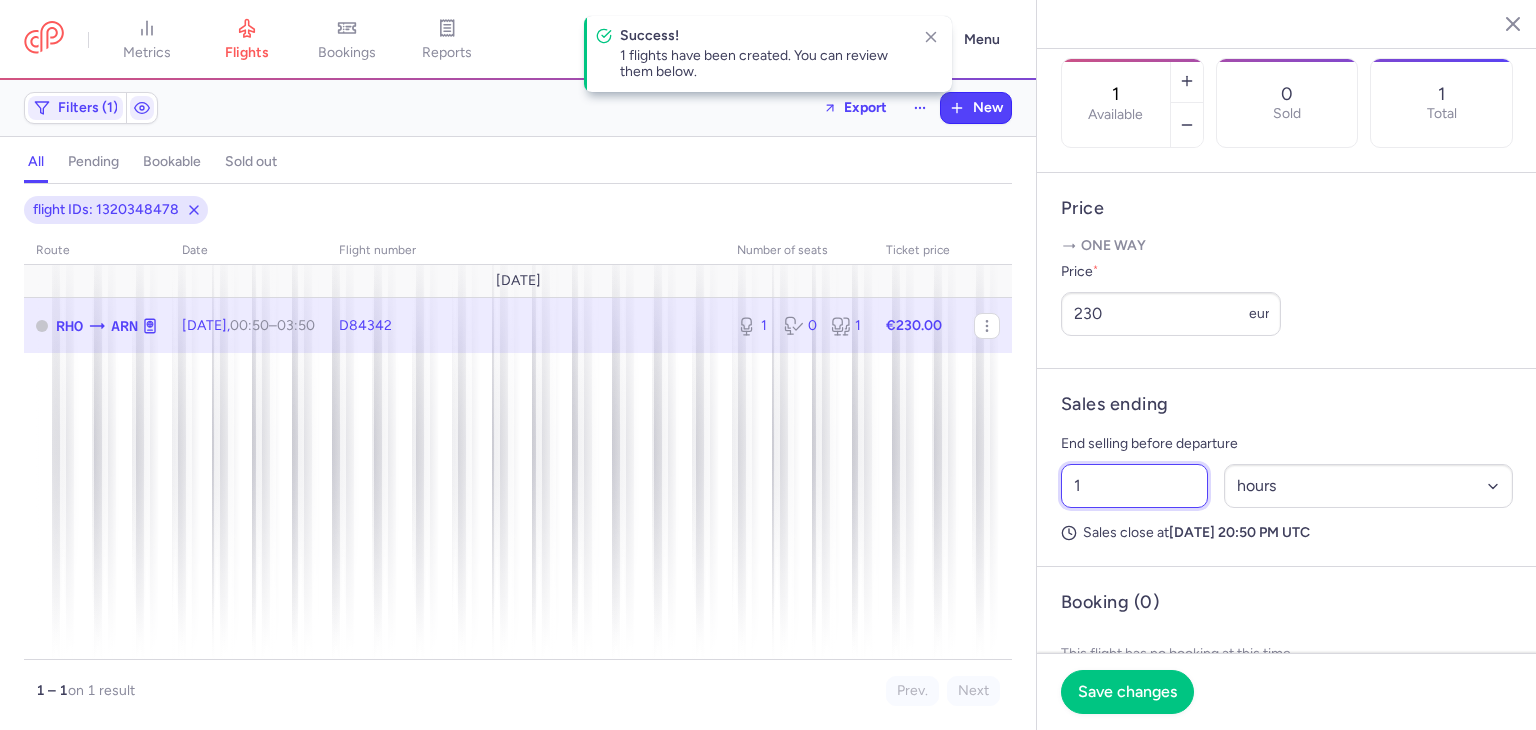 click on "1" at bounding box center [1134, 486] 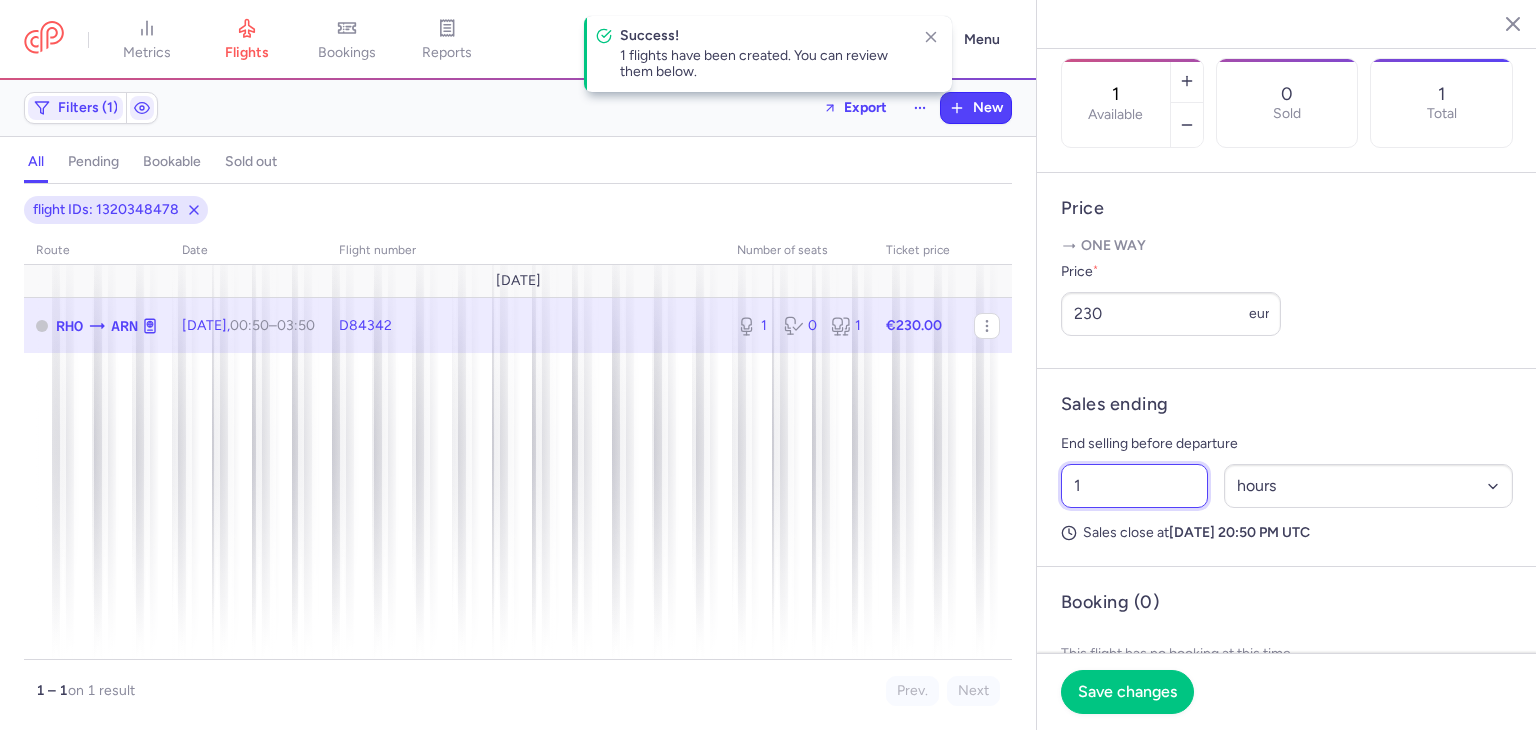drag, startPoint x: 1148, startPoint y: 507, endPoint x: 1013, endPoint y: 506, distance: 135.00371 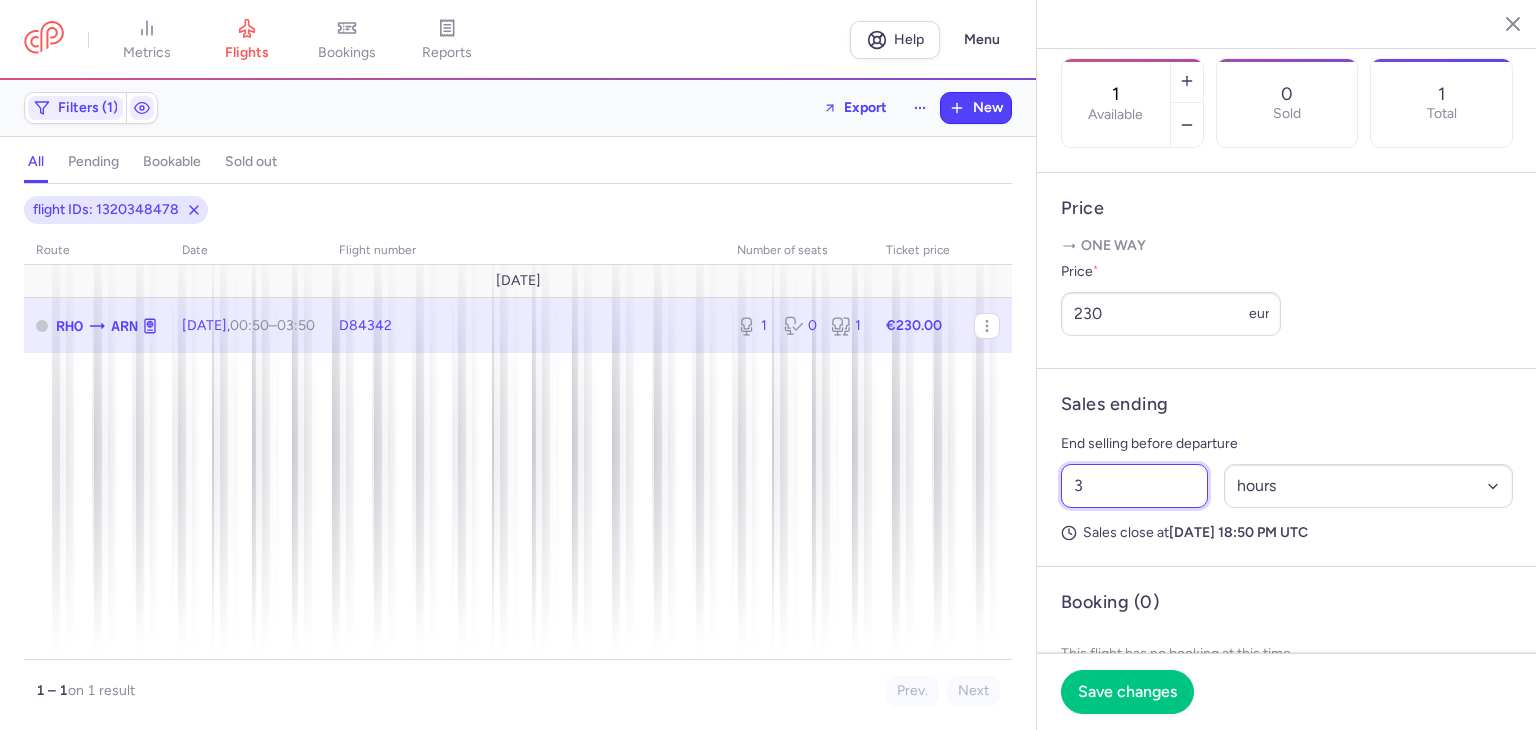 drag, startPoint x: 1123, startPoint y: 506, endPoint x: 981, endPoint y: 509, distance: 142.0317 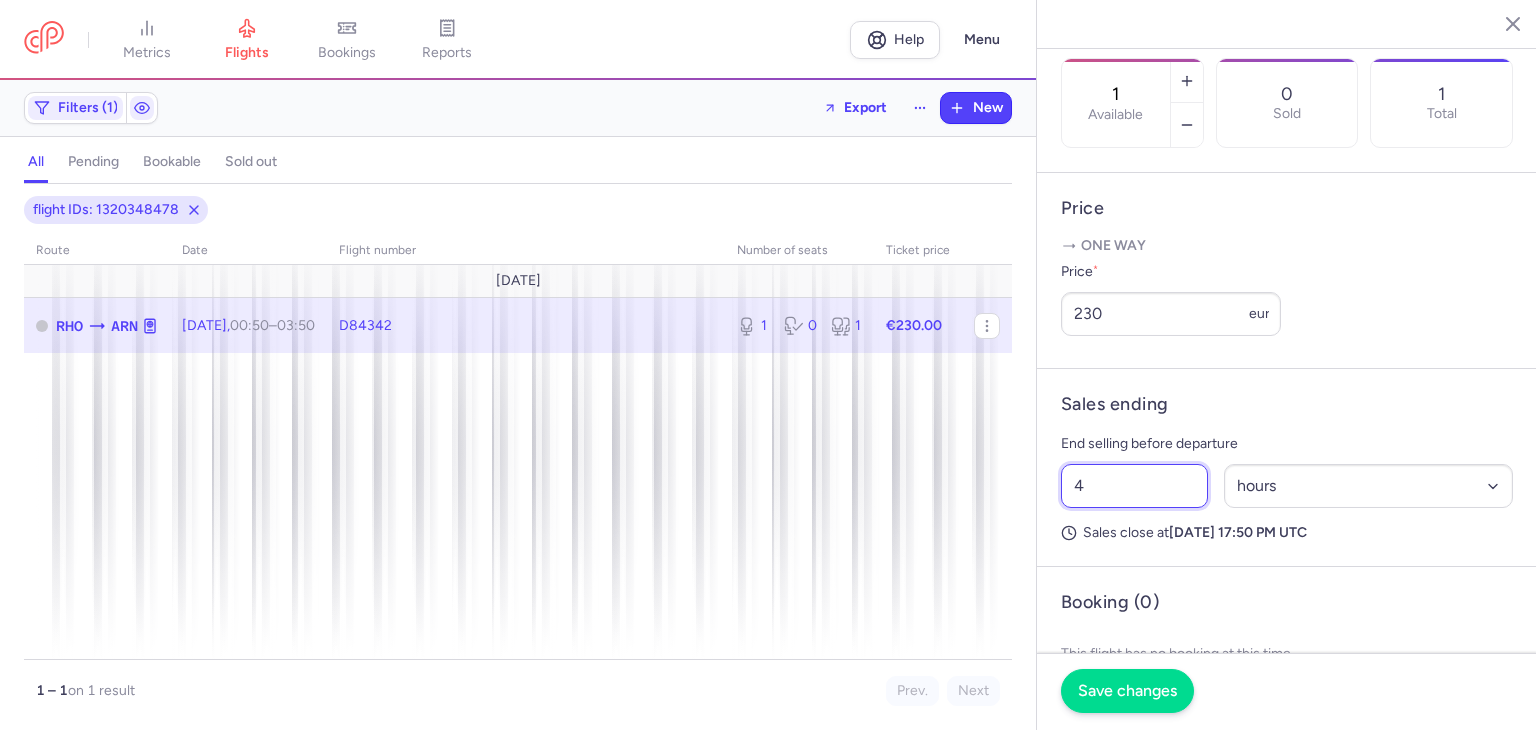 type on "4" 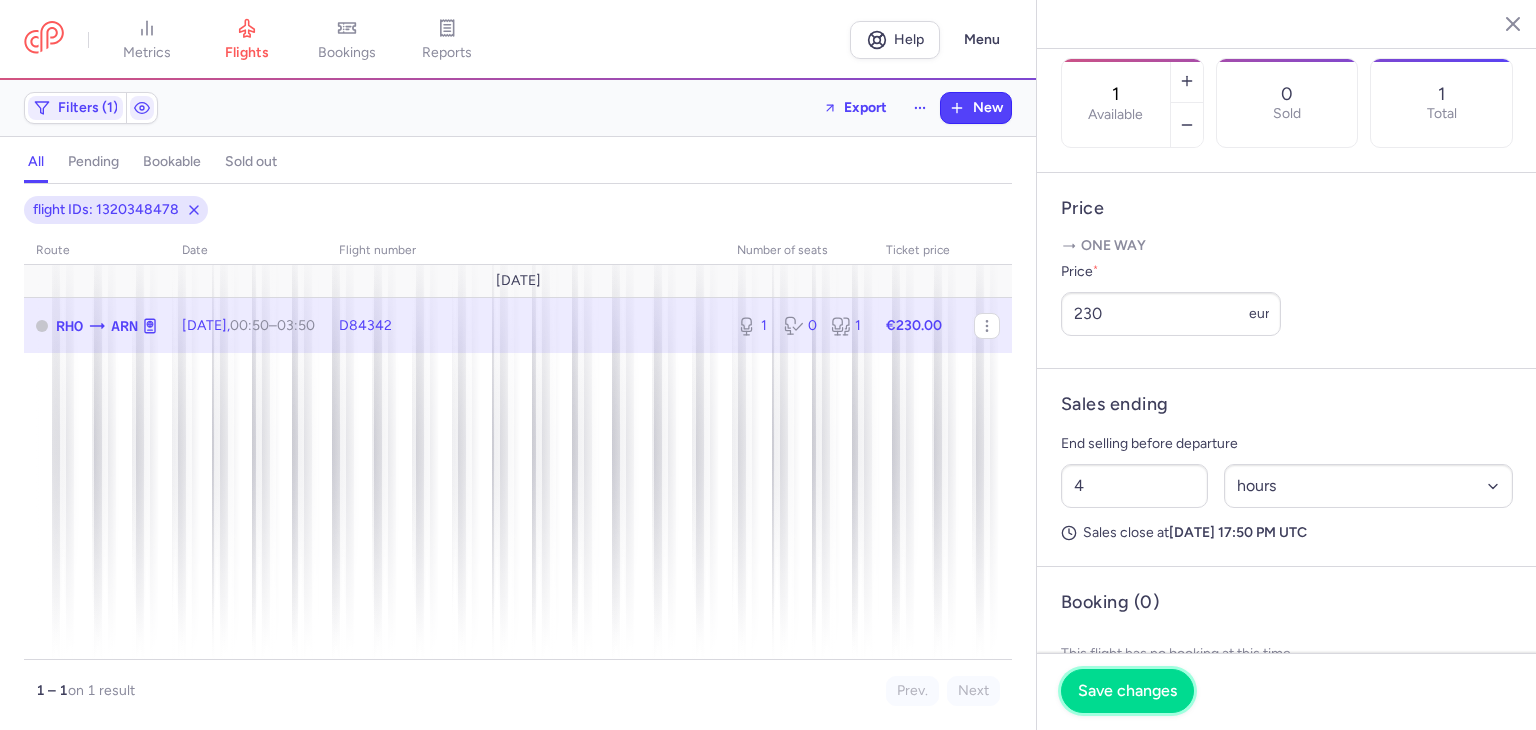 click on "Save changes" at bounding box center [1127, 691] 